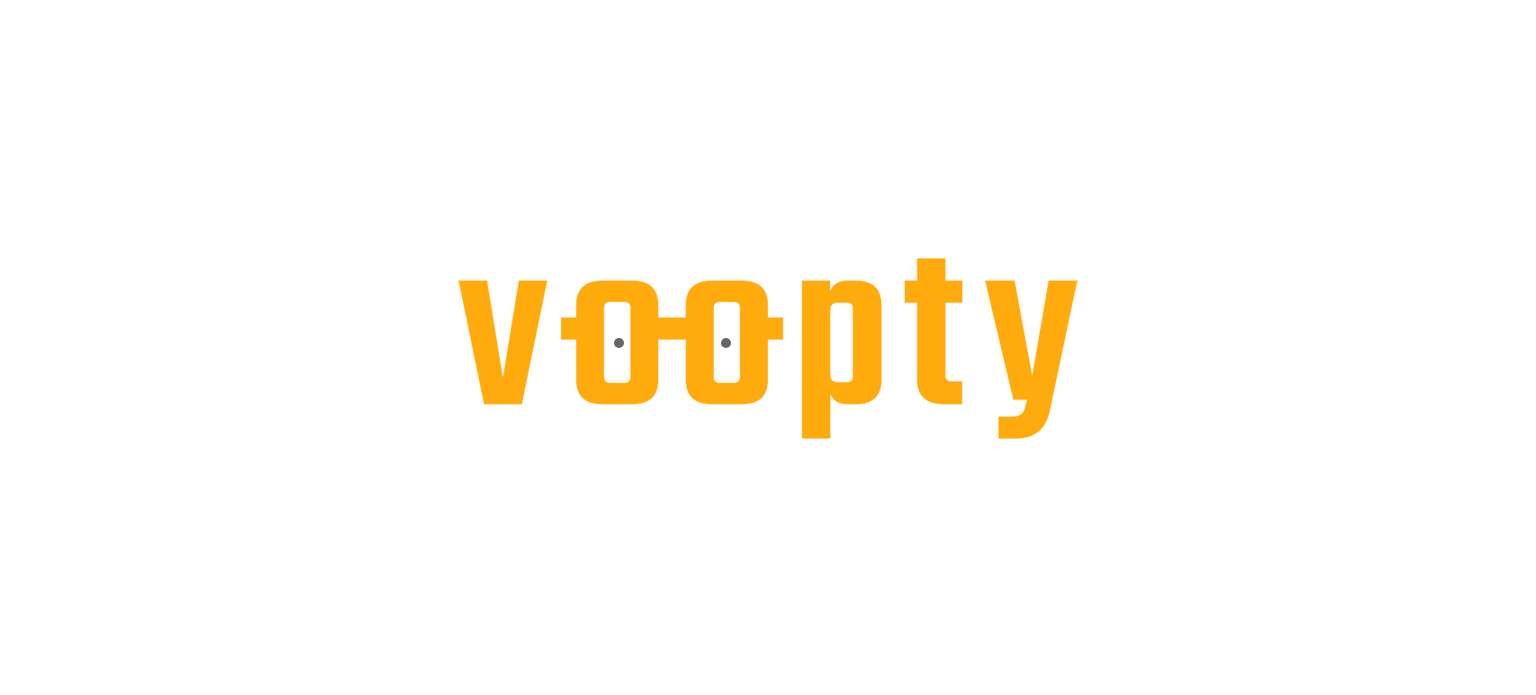 scroll, scrollTop: 0, scrollLeft: 0, axis: both 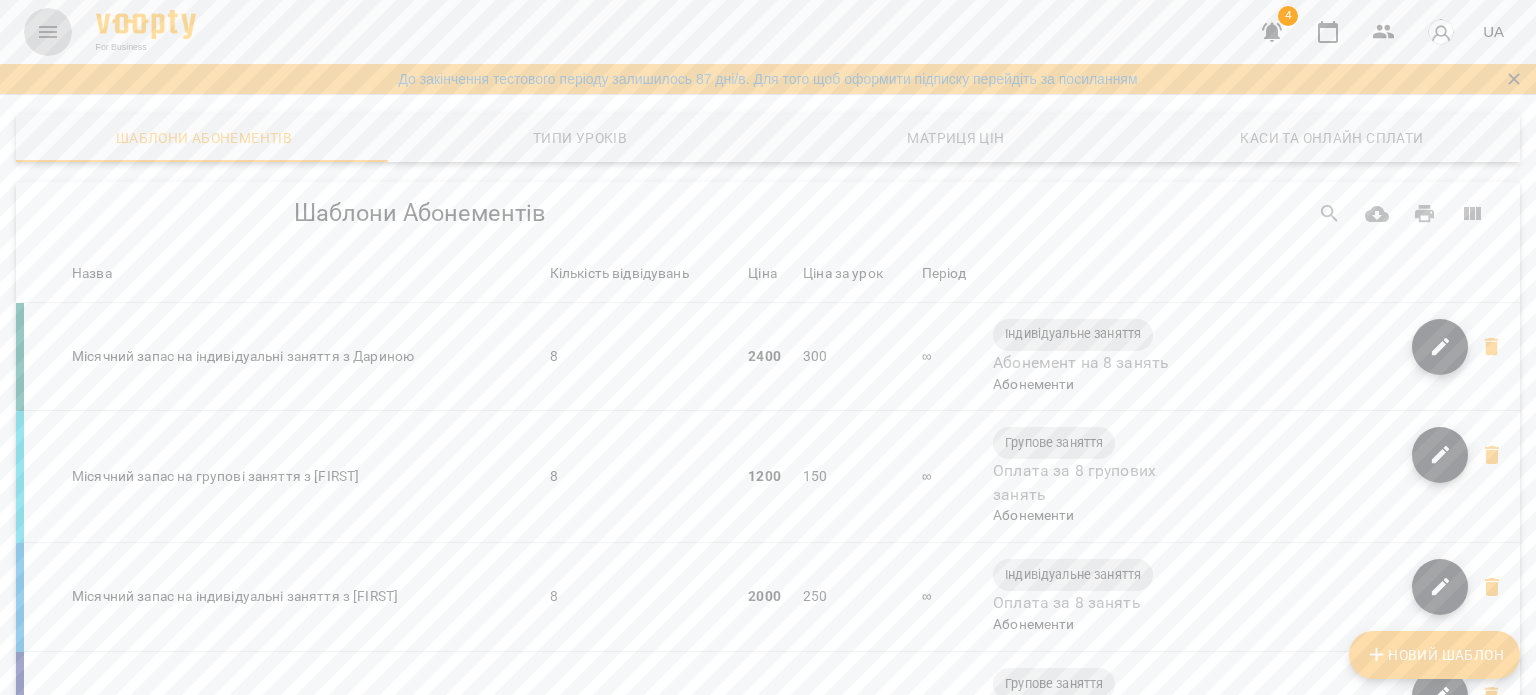 click 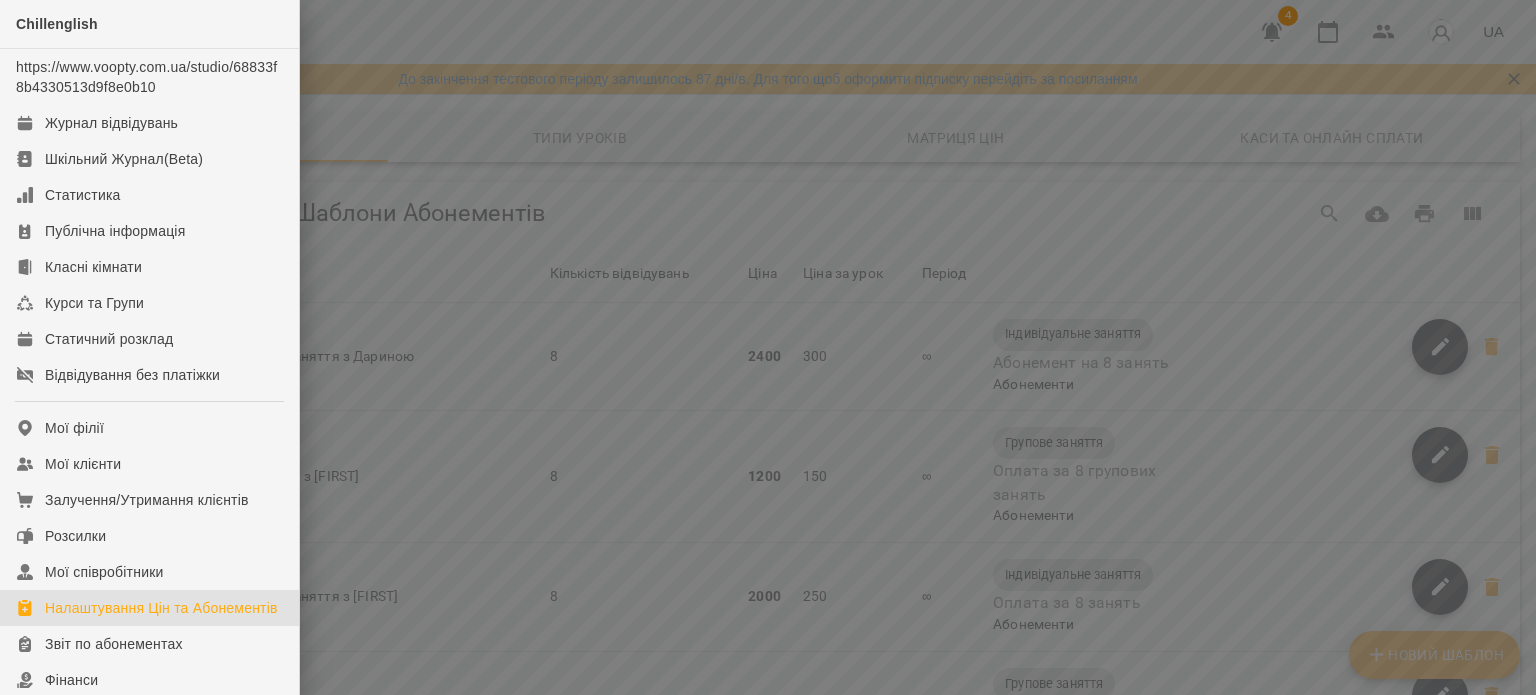 click at bounding box center [768, 347] 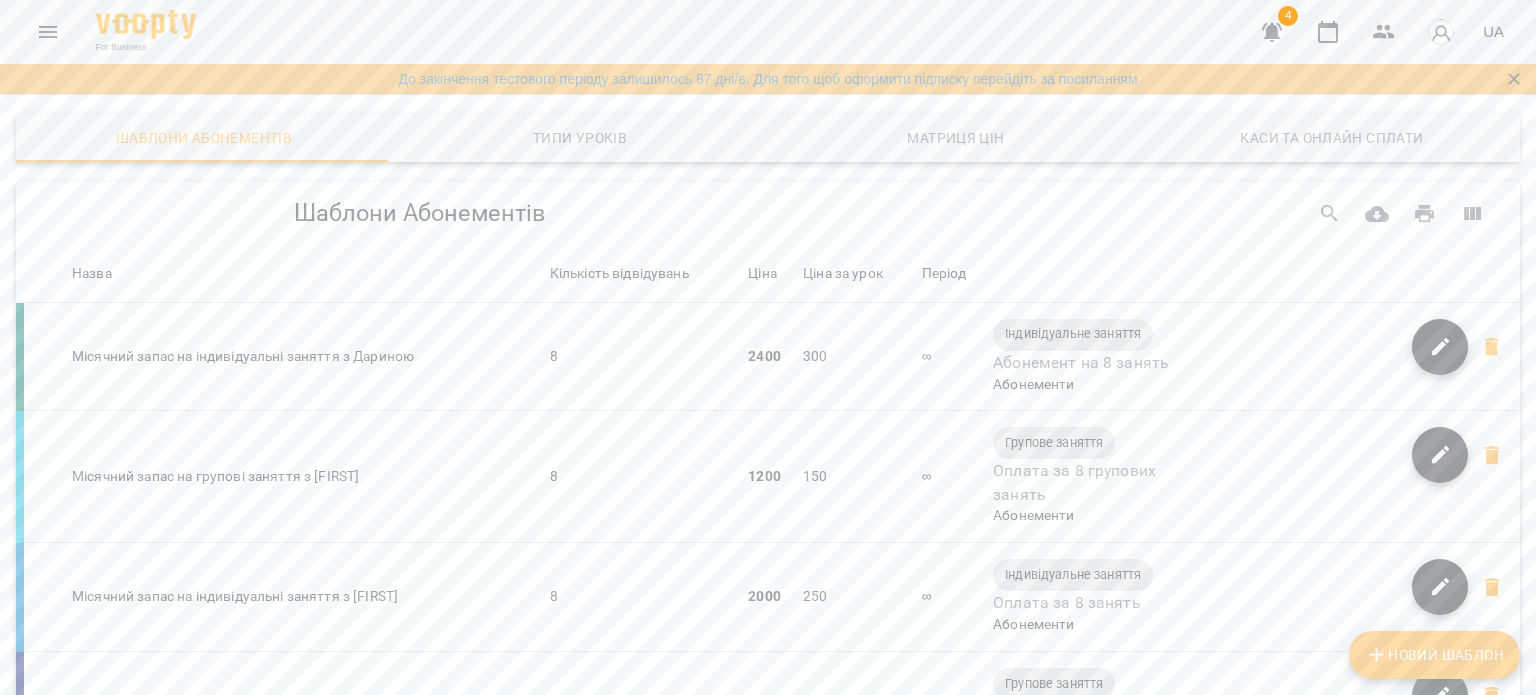 click 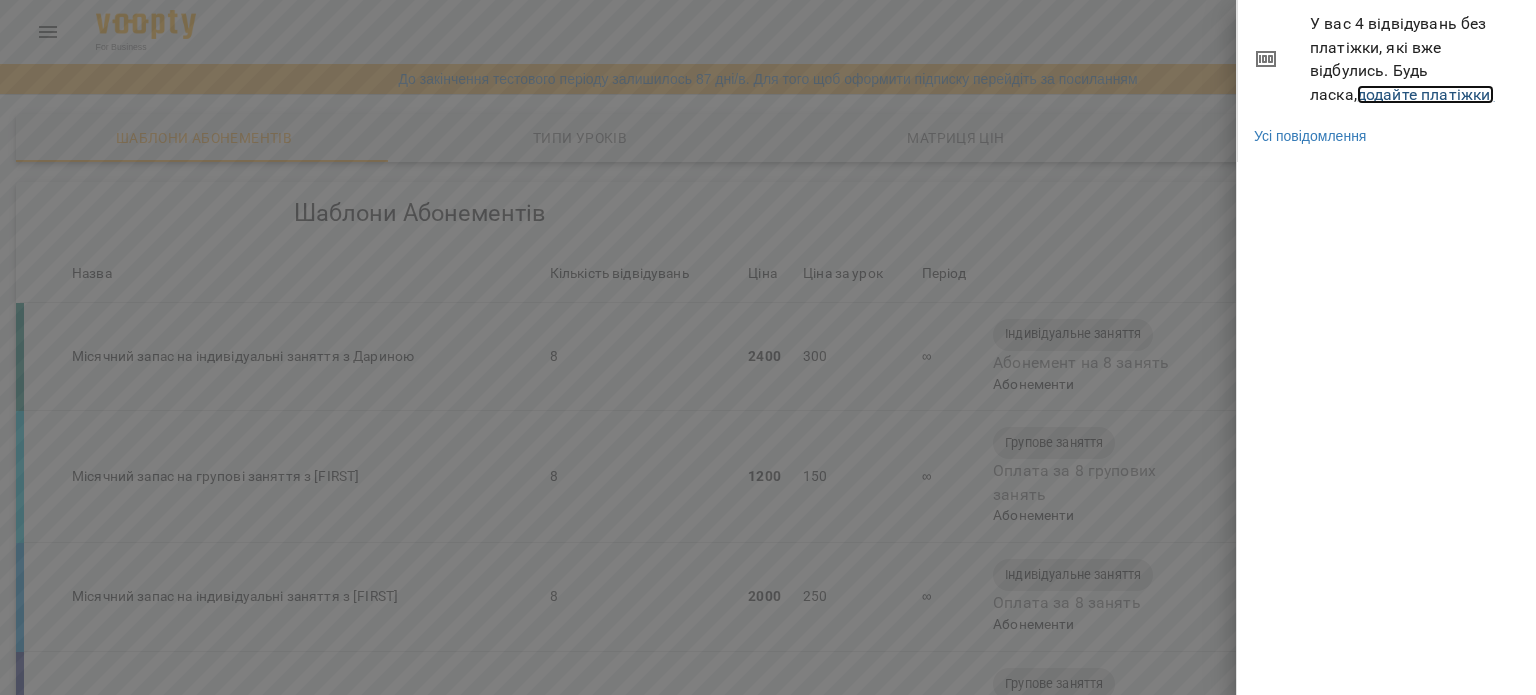 click on "додайте платіжки!" at bounding box center [1426, 94] 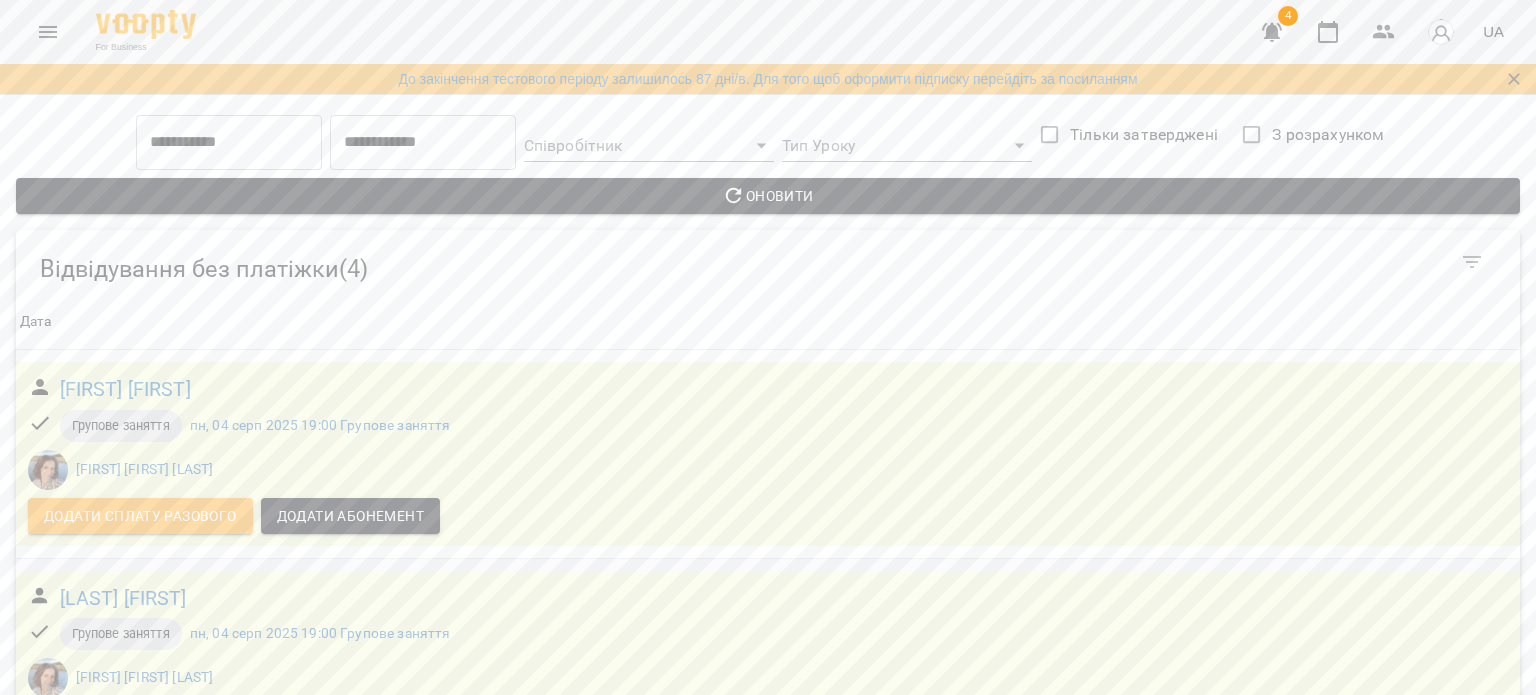 scroll, scrollTop: 503, scrollLeft: 0, axis: vertical 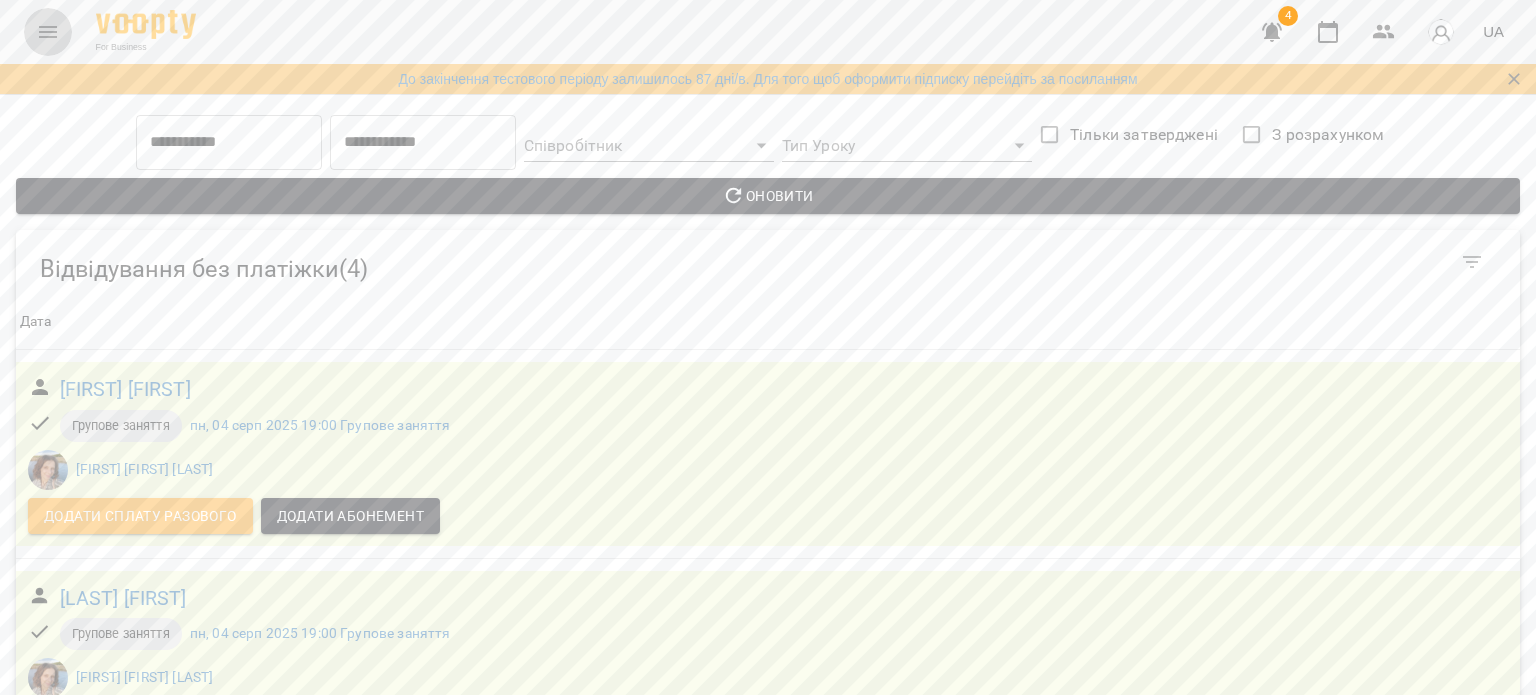 click 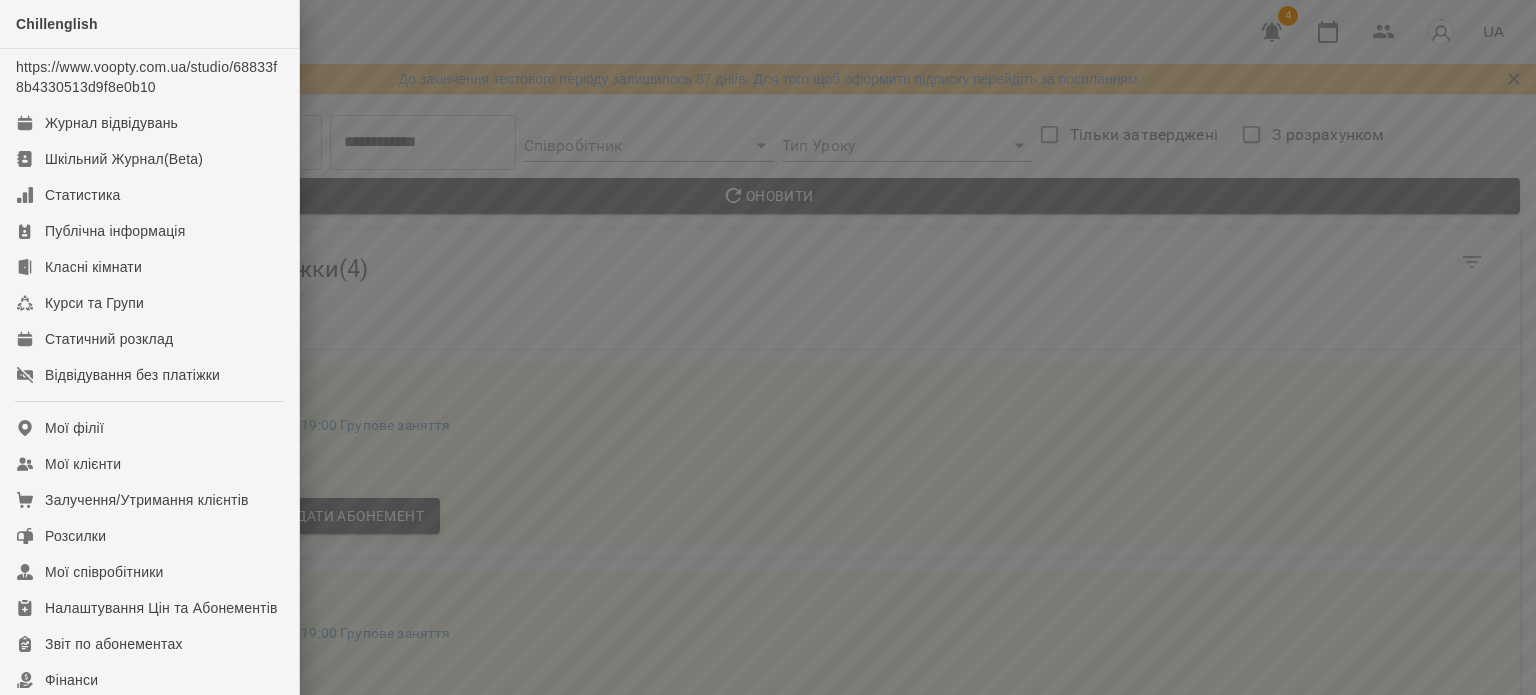 click at bounding box center [768, 347] 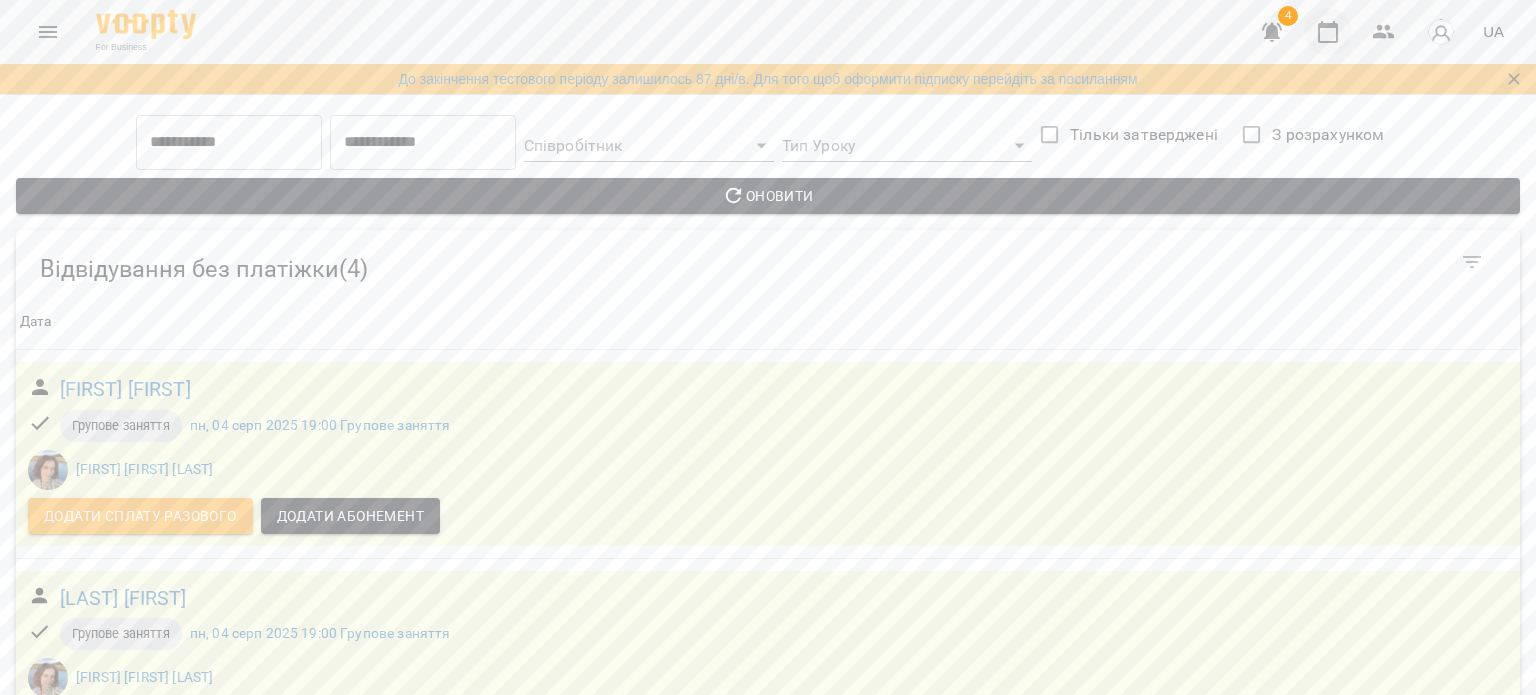 click 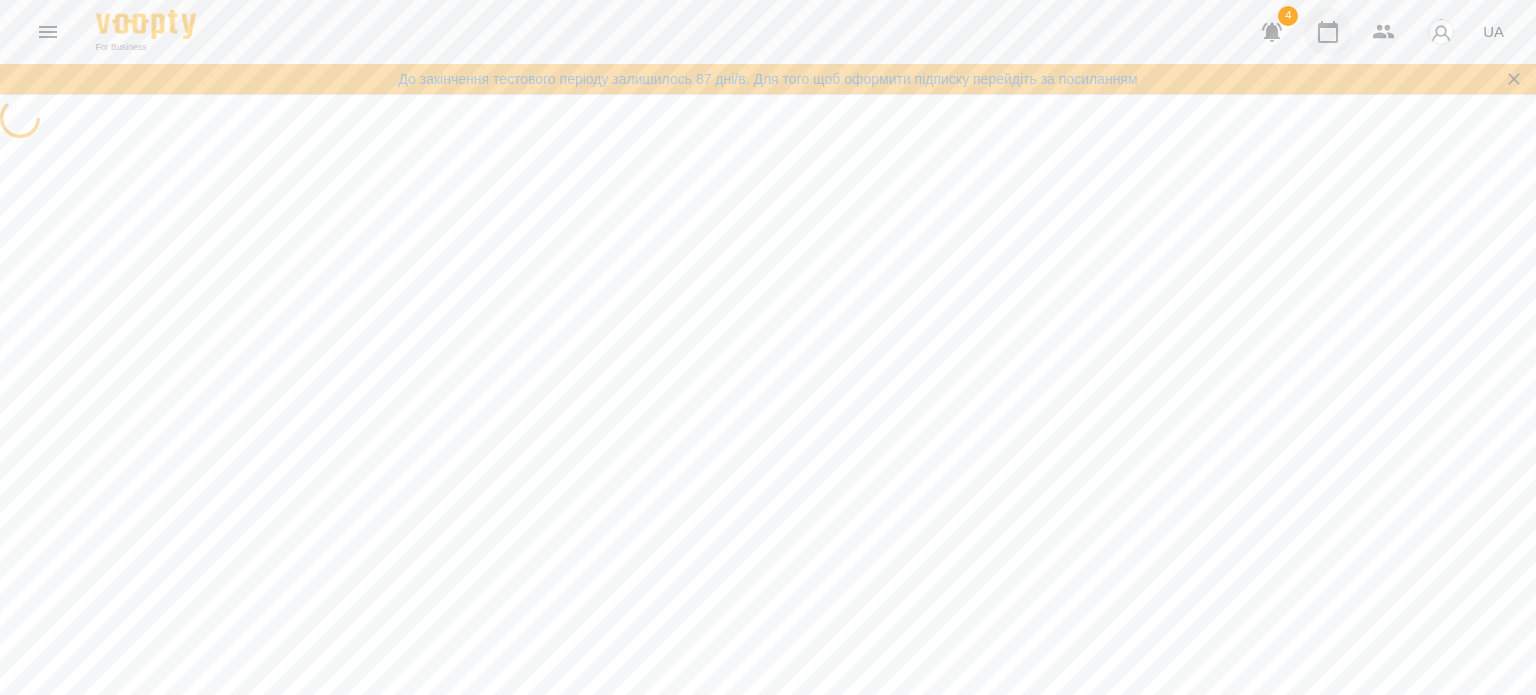 scroll, scrollTop: 0, scrollLeft: 0, axis: both 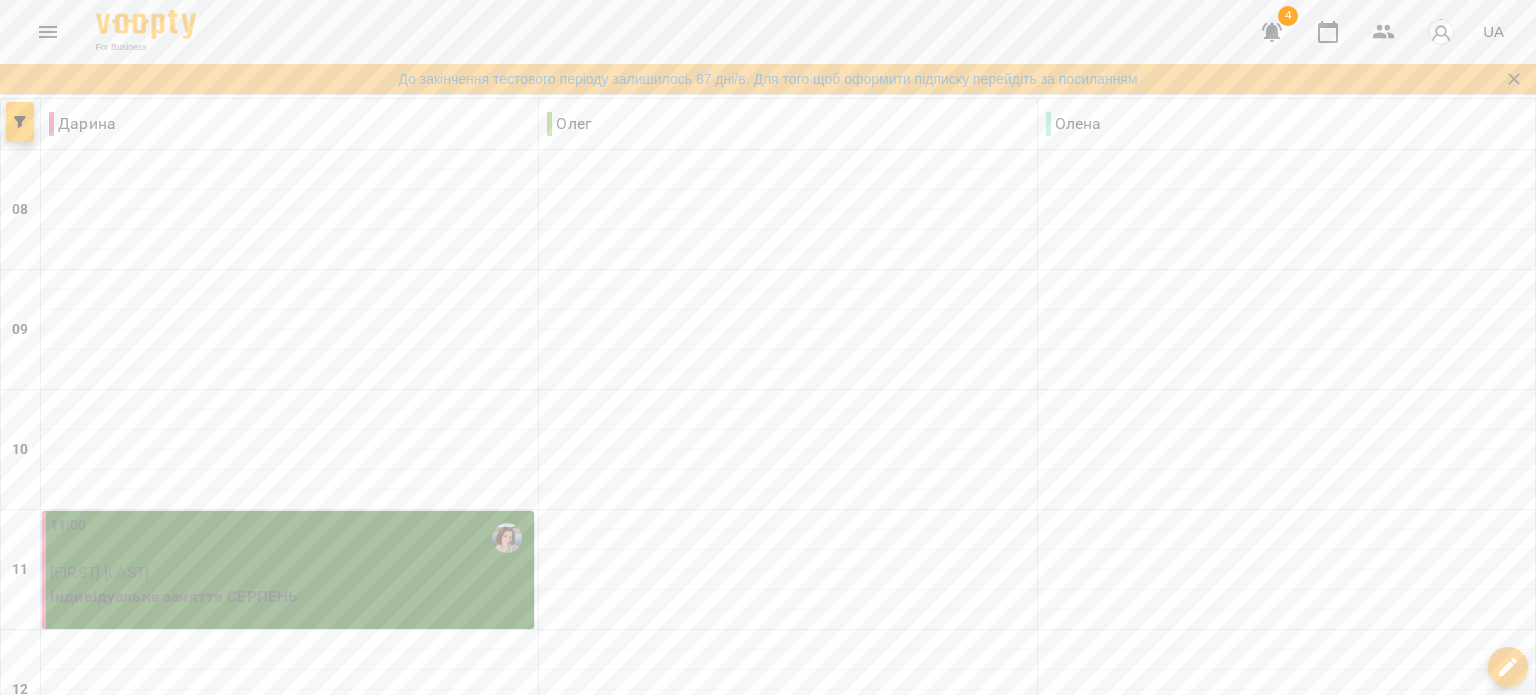 click on "11:00" at bounding box center [290, 538] 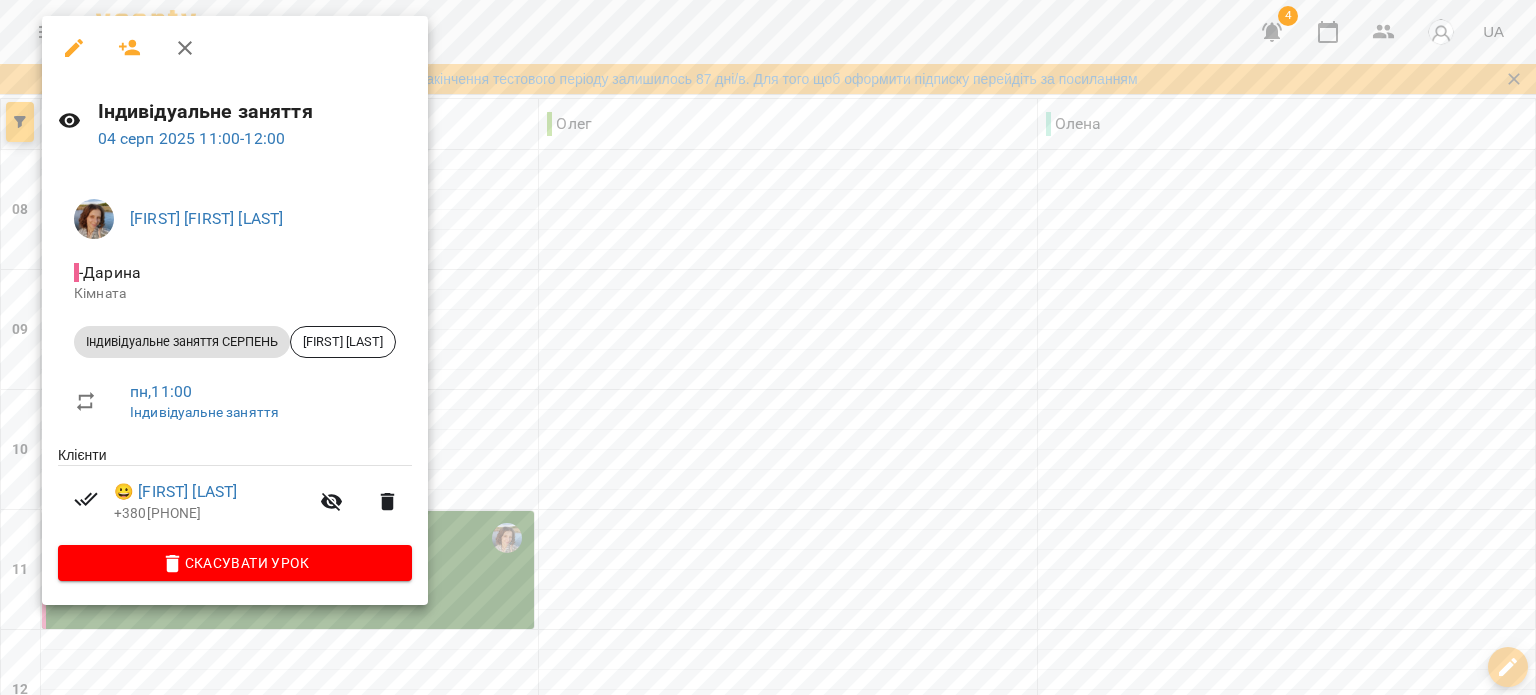 click 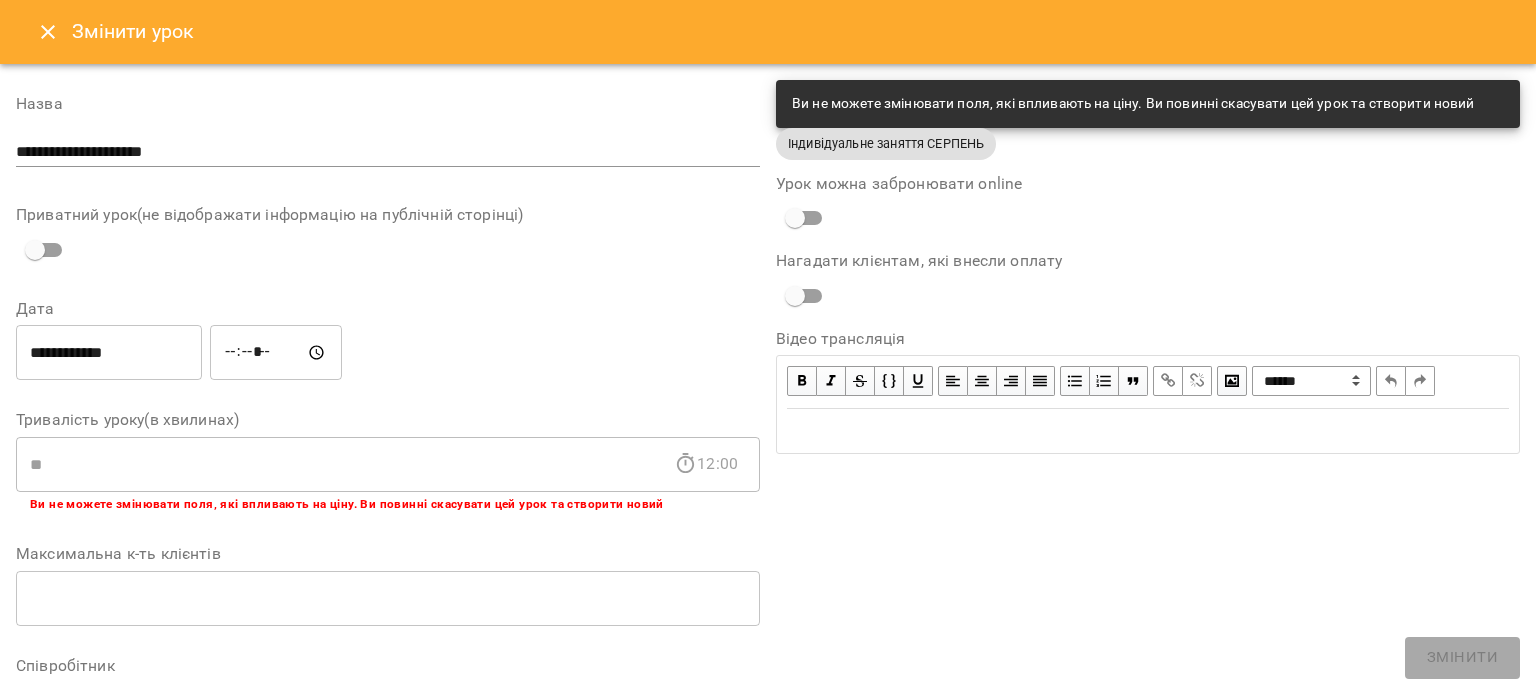 click 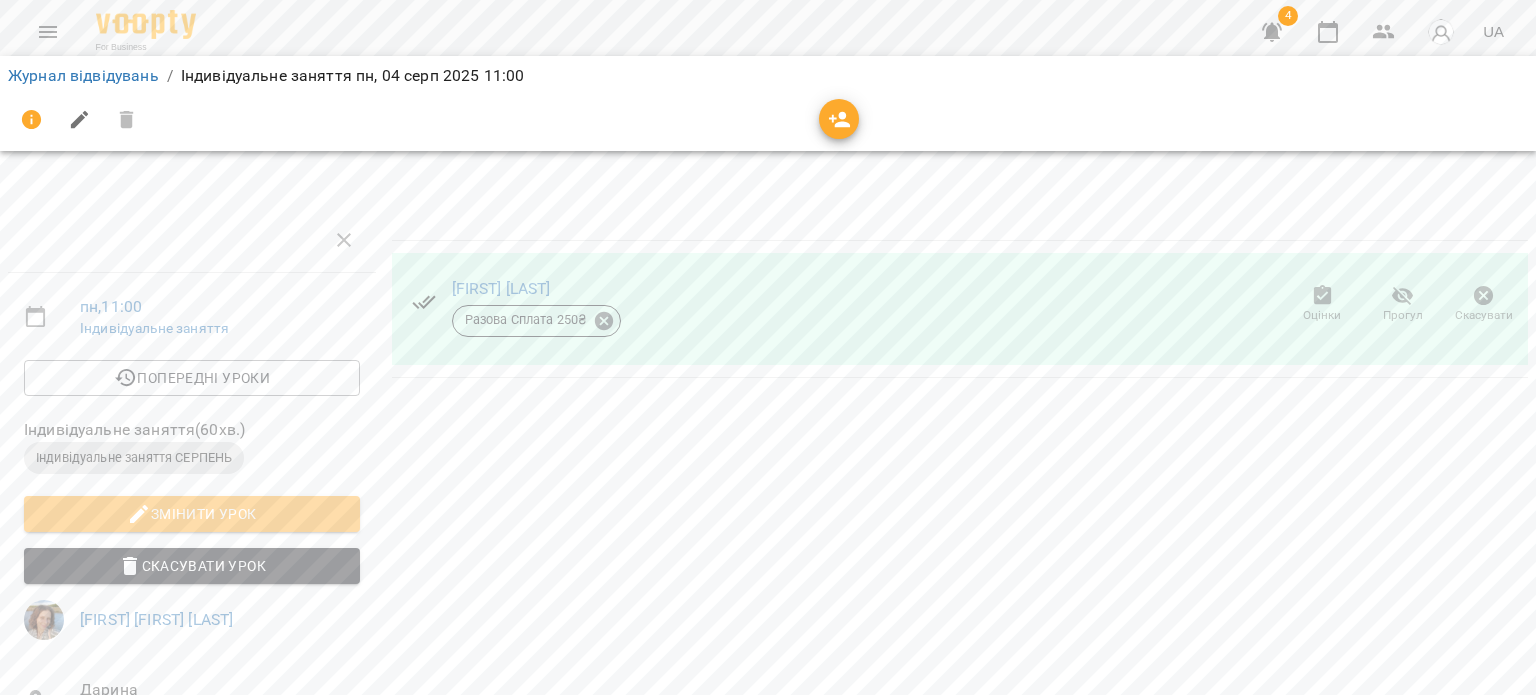 scroll, scrollTop: 0, scrollLeft: 0, axis: both 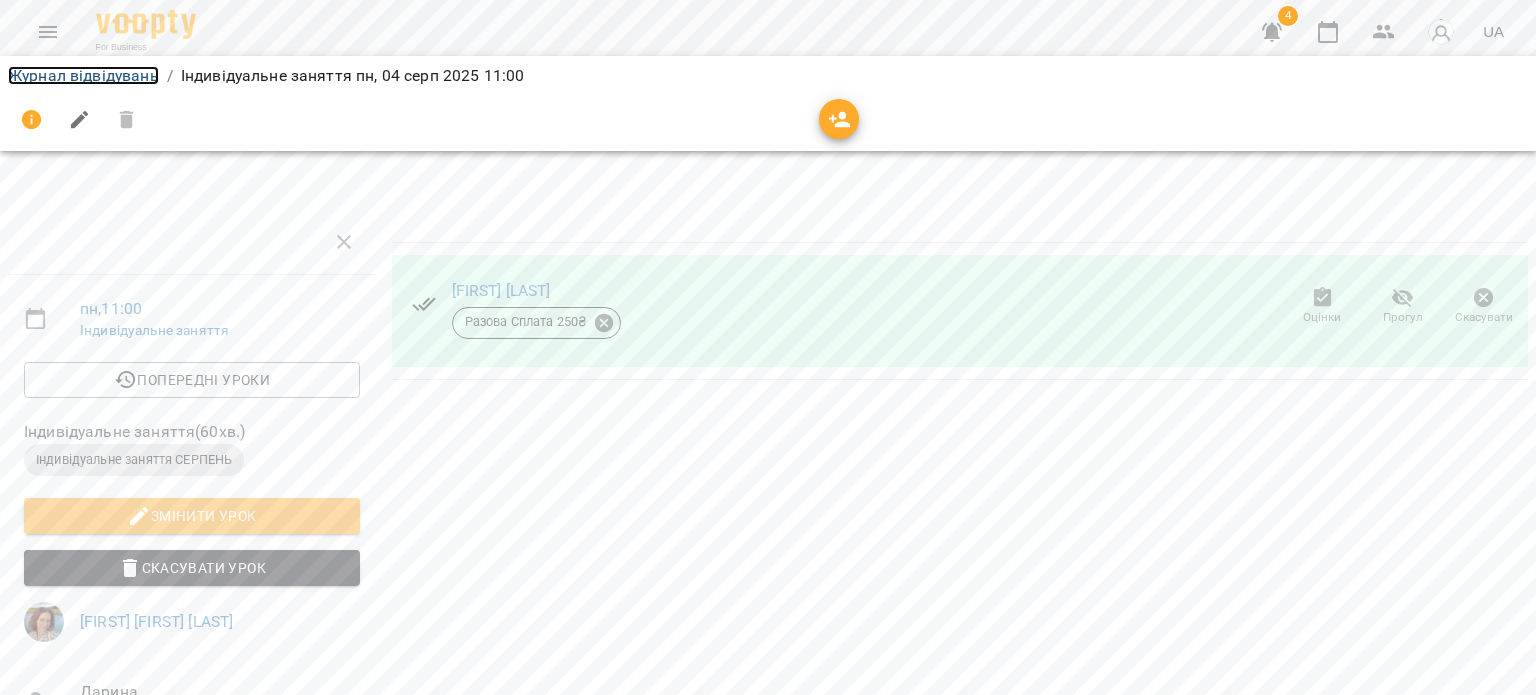click on "Журнал відвідувань" at bounding box center [83, 75] 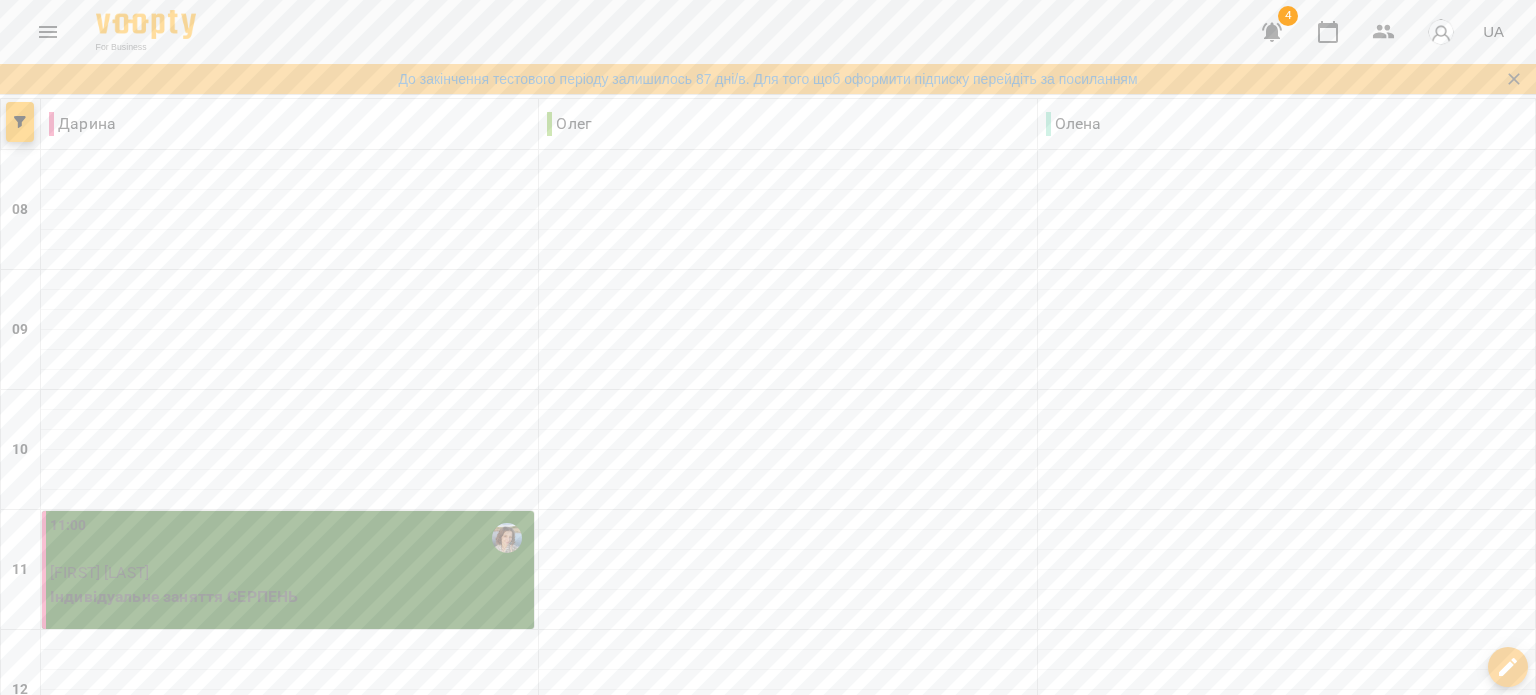 scroll, scrollTop: 1027, scrollLeft: 0, axis: vertical 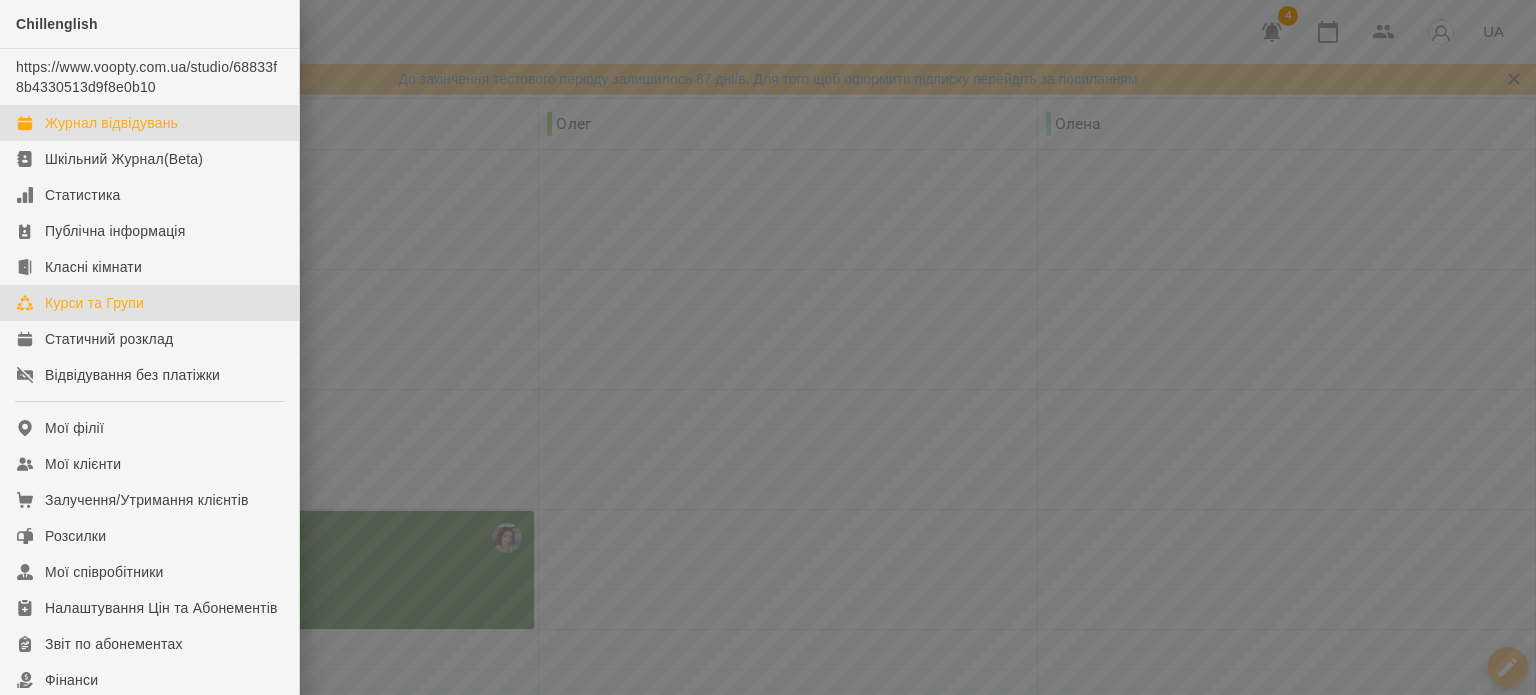 click on "Курси та Групи" at bounding box center [149, 303] 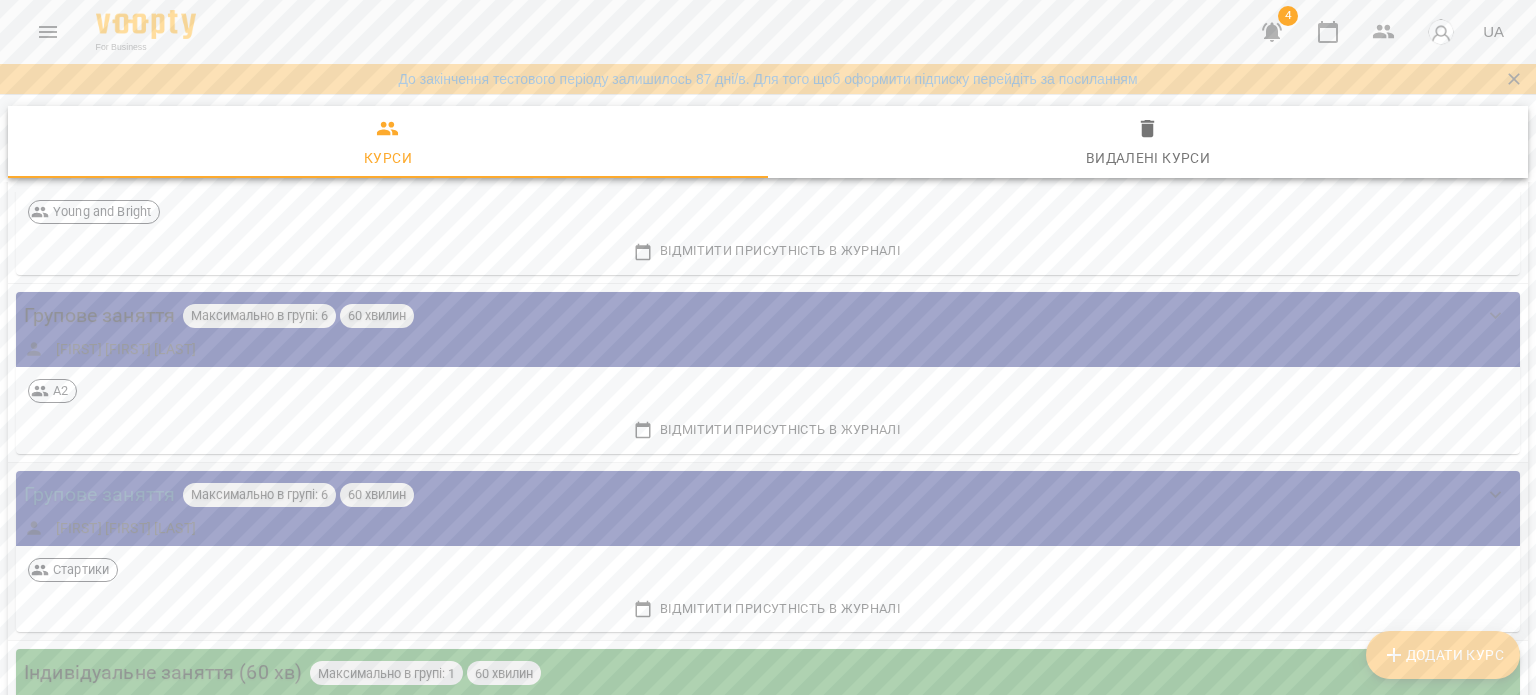 scroll, scrollTop: 200, scrollLeft: 0, axis: vertical 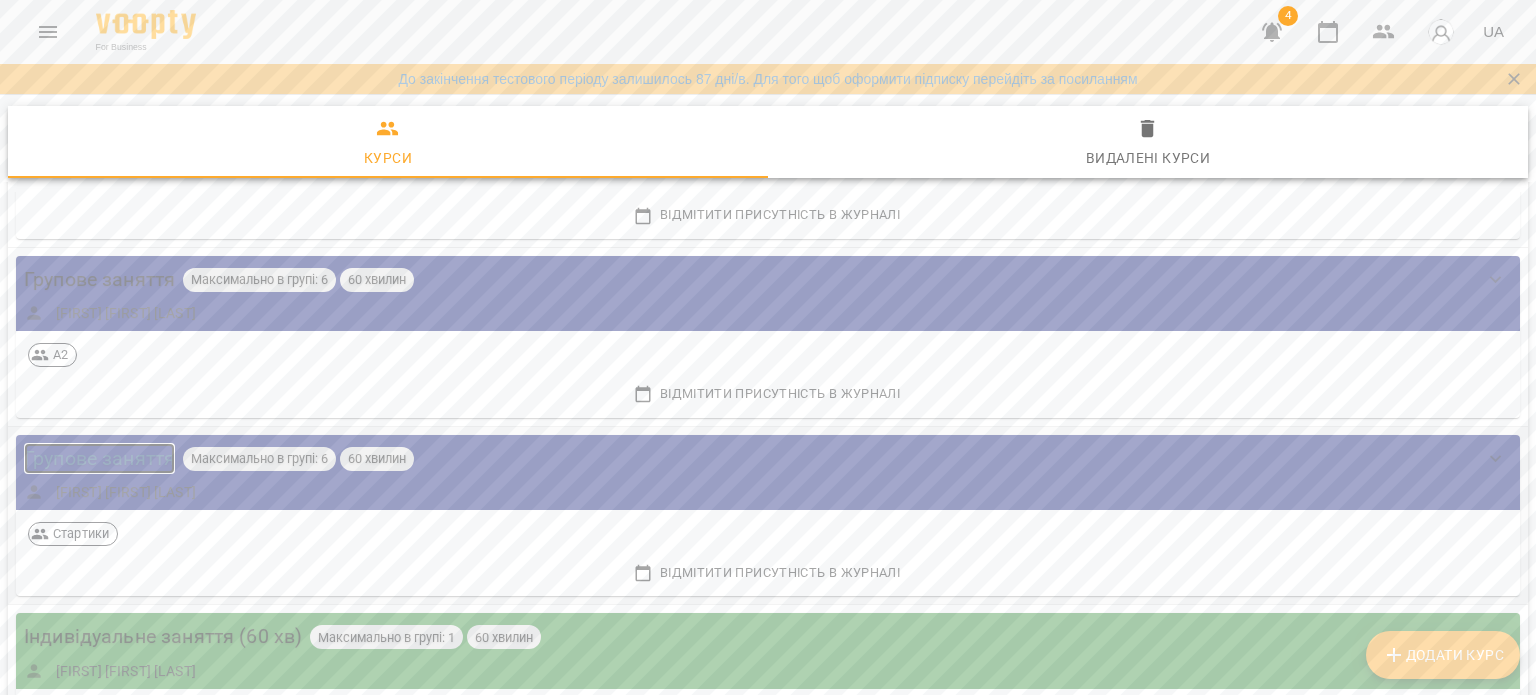 click on "Групове заняття" at bounding box center (99, 458) 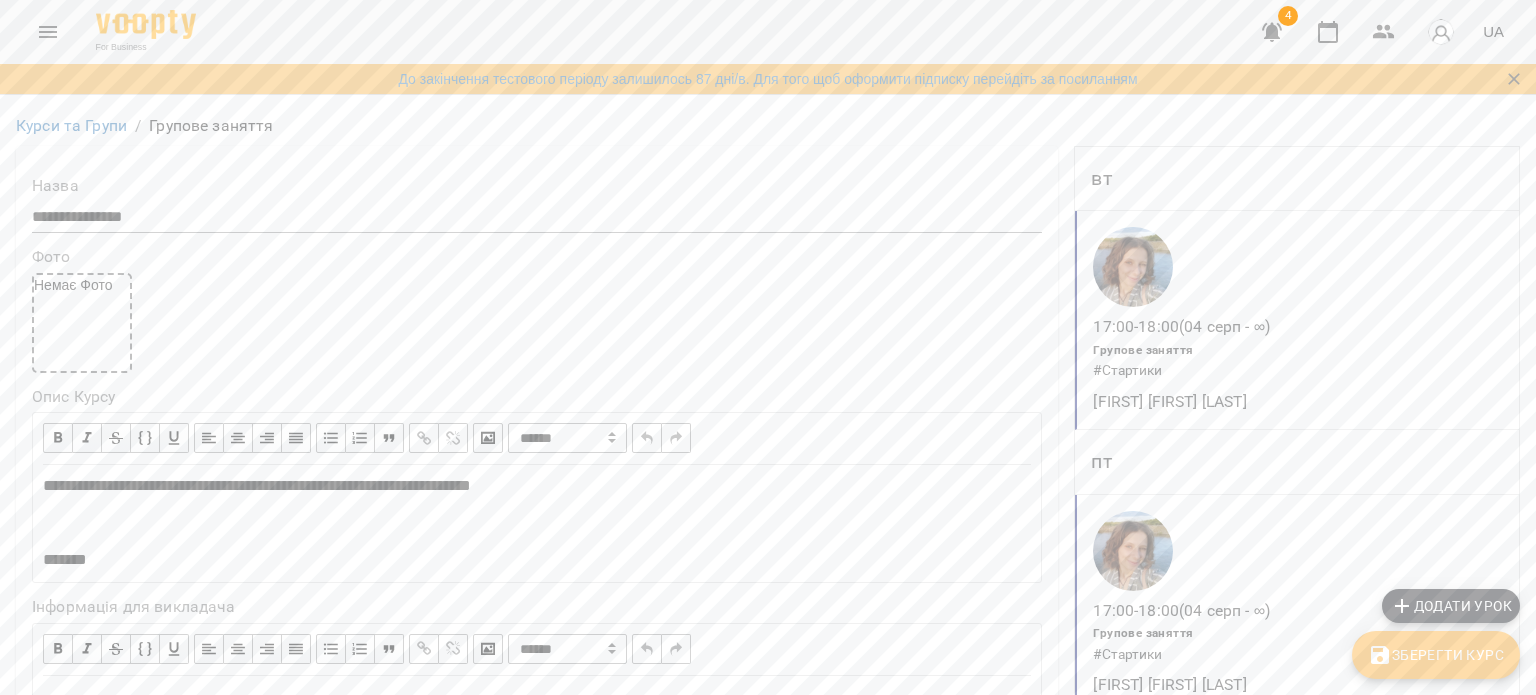 scroll, scrollTop: 500, scrollLeft: 0, axis: vertical 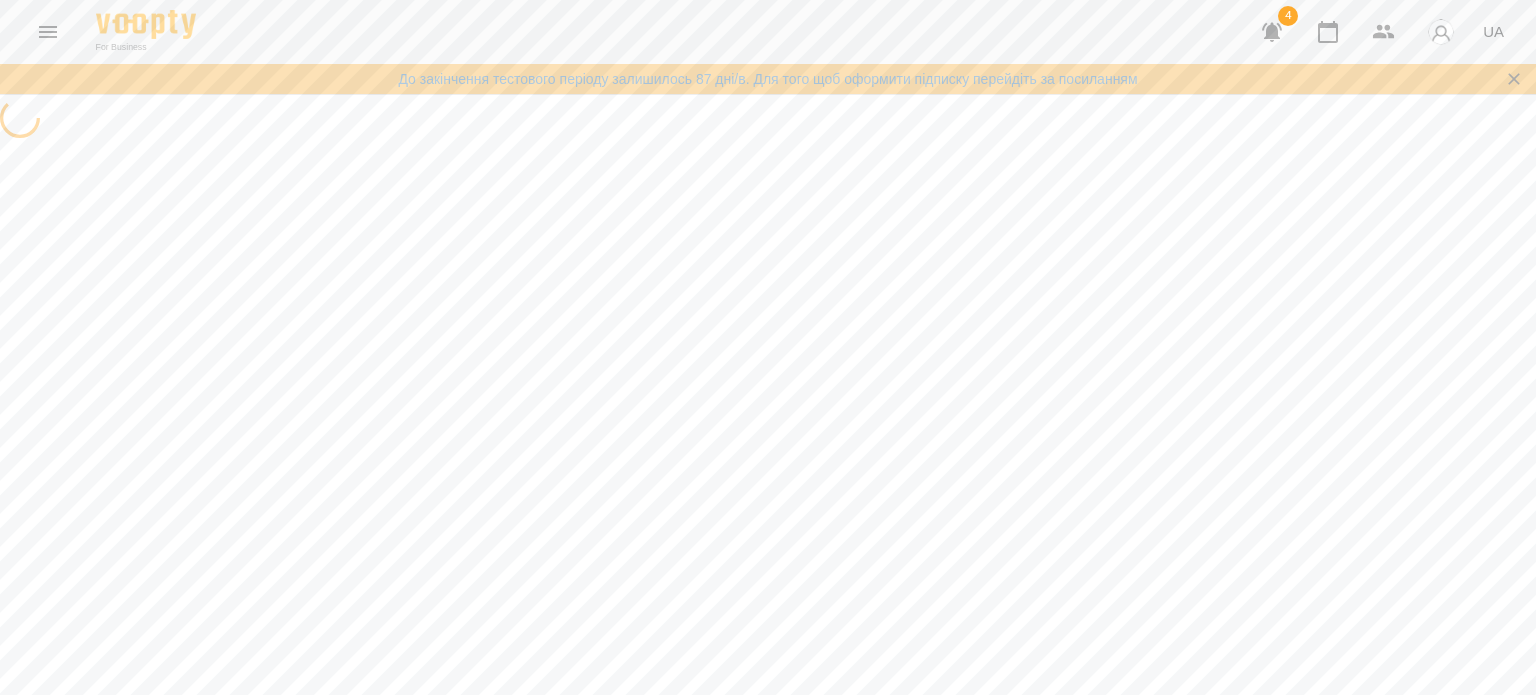 select on "**********" 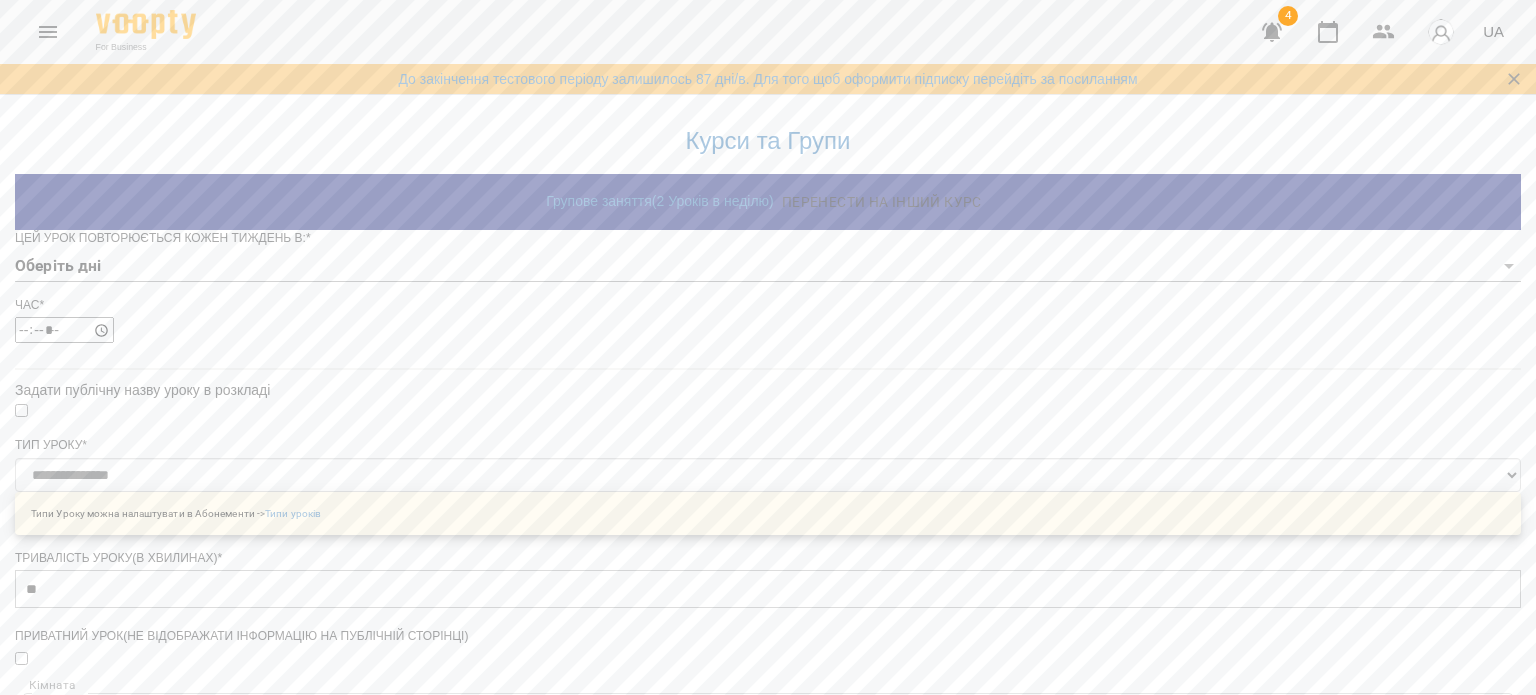 click on "**********" at bounding box center [768, 732] 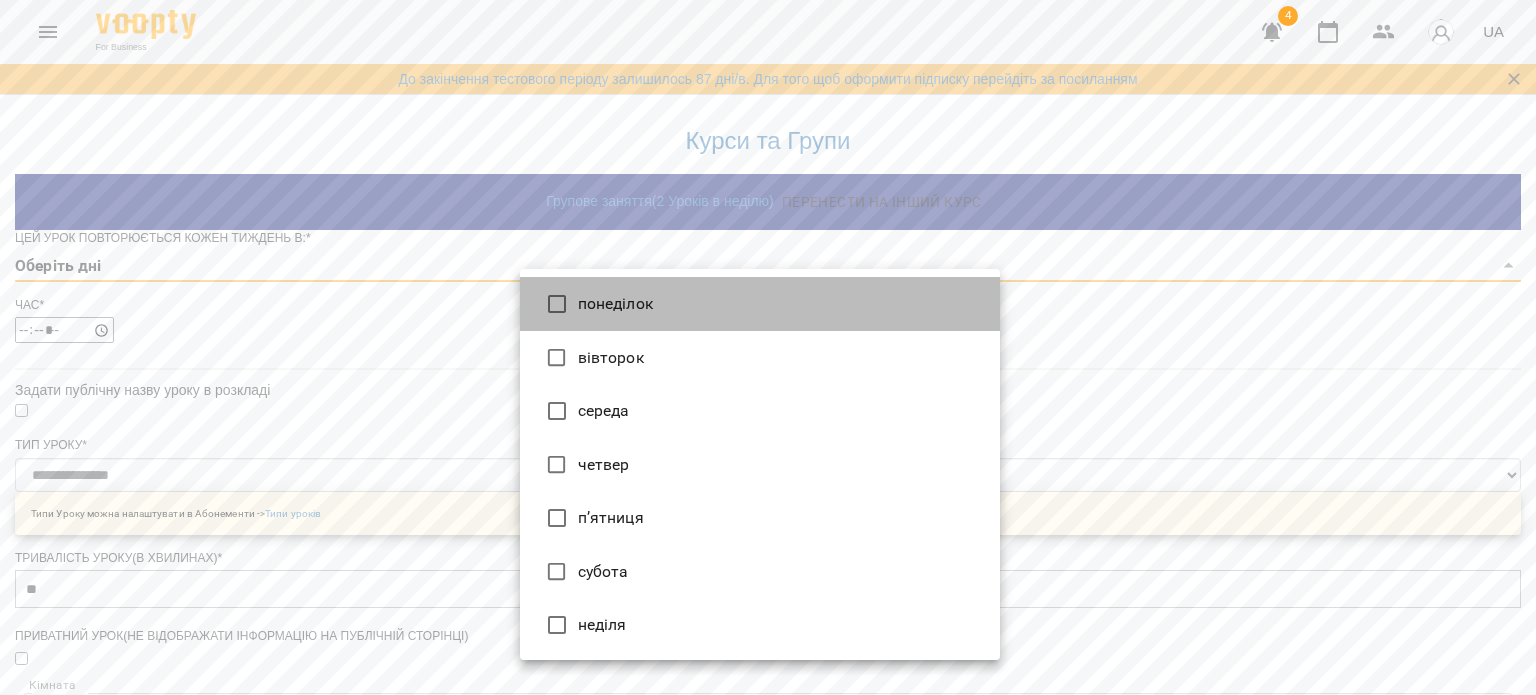 click on "понеділок" at bounding box center (760, 304) 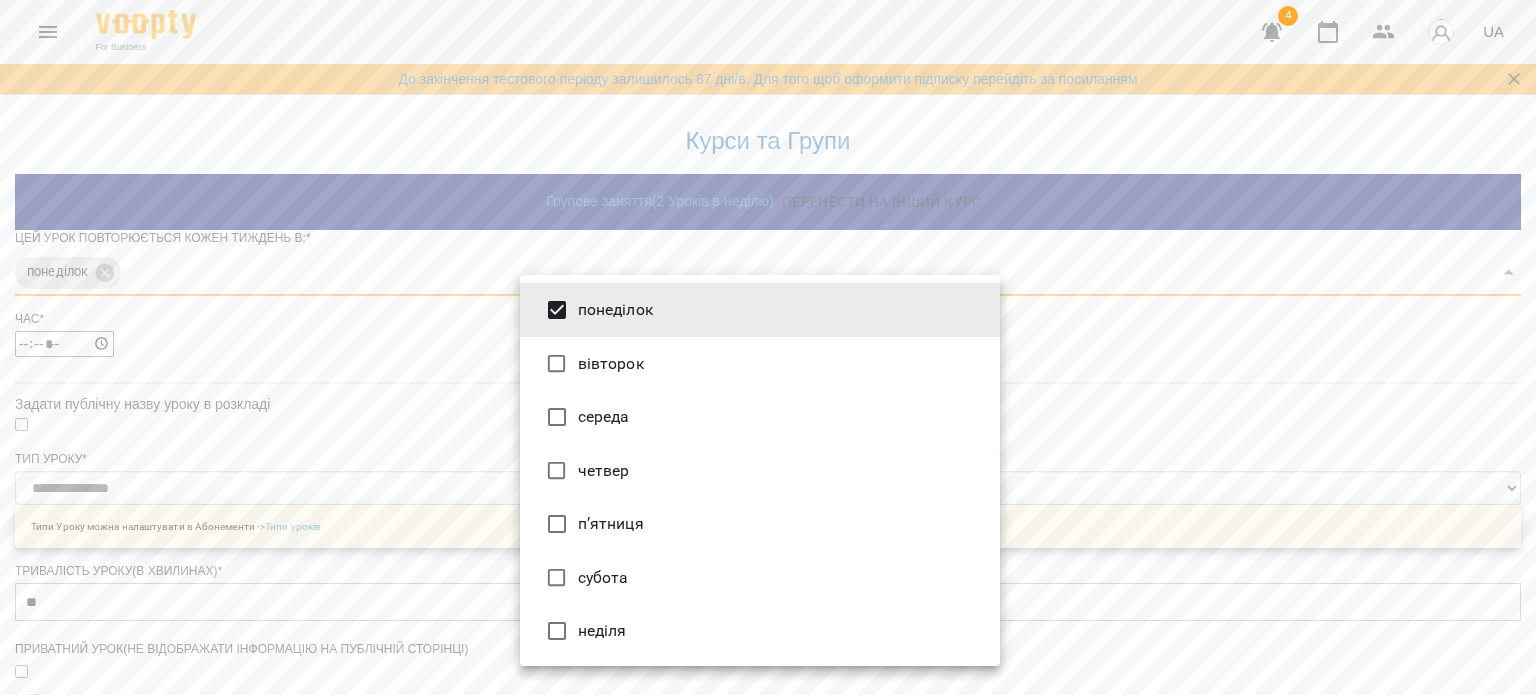 click on "середа" at bounding box center (760, 417) 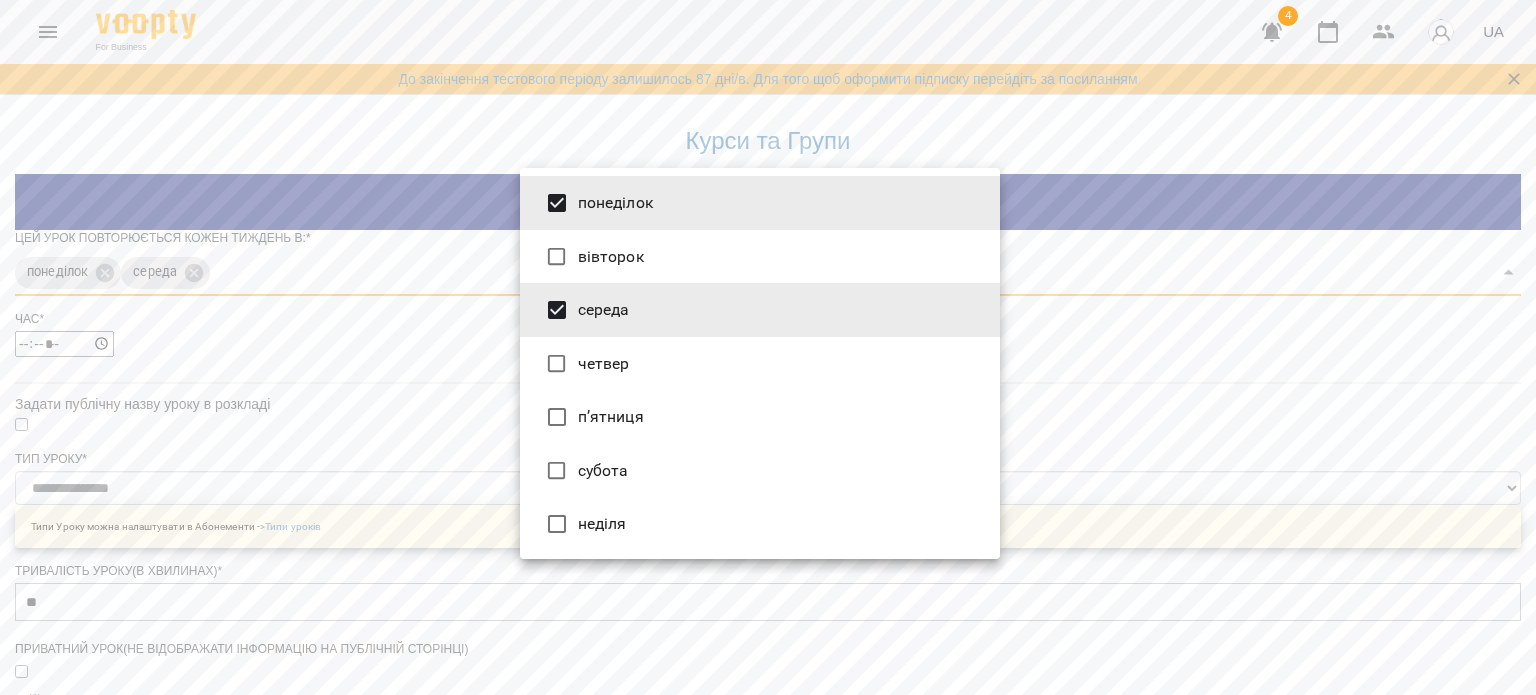 click at bounding box center (768, 347) 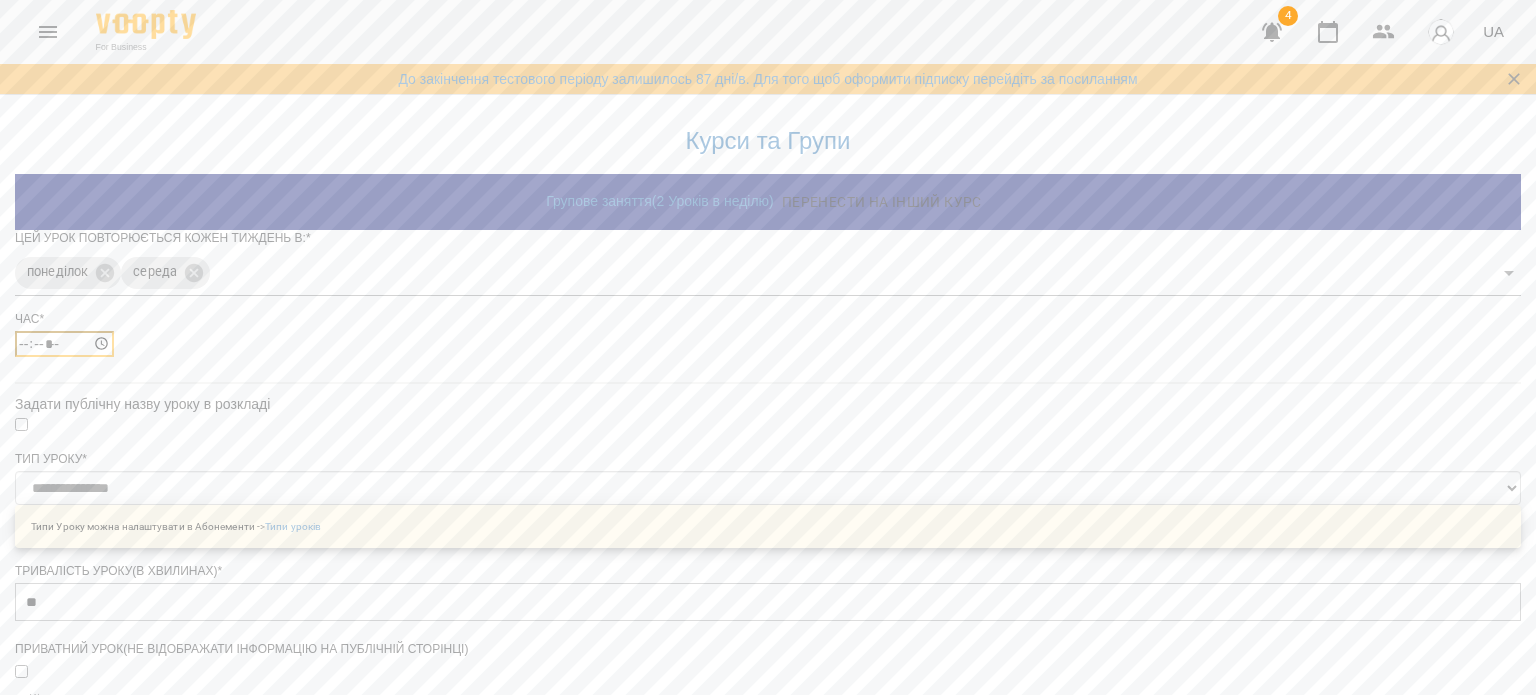 click on "*****" at bounding box center (64, 344) 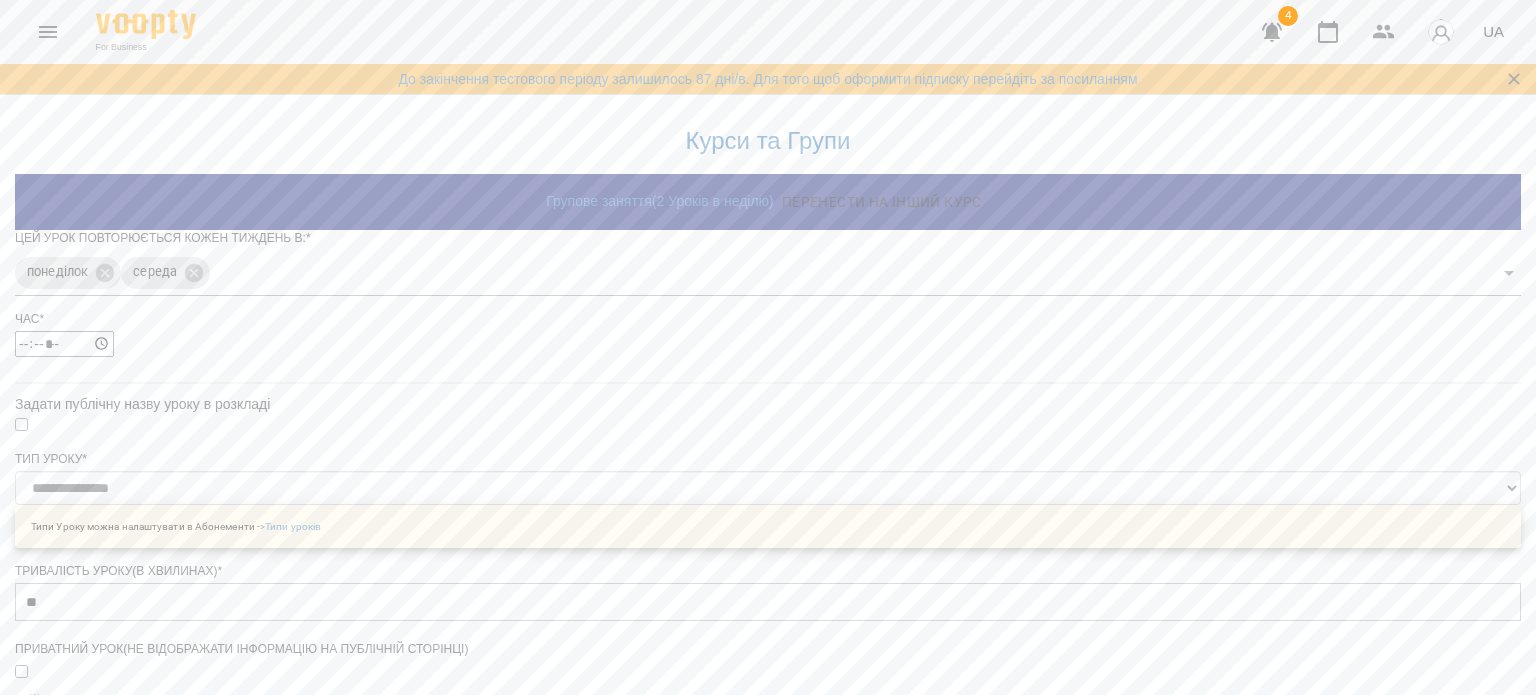 click at bounding box center [768, 425] 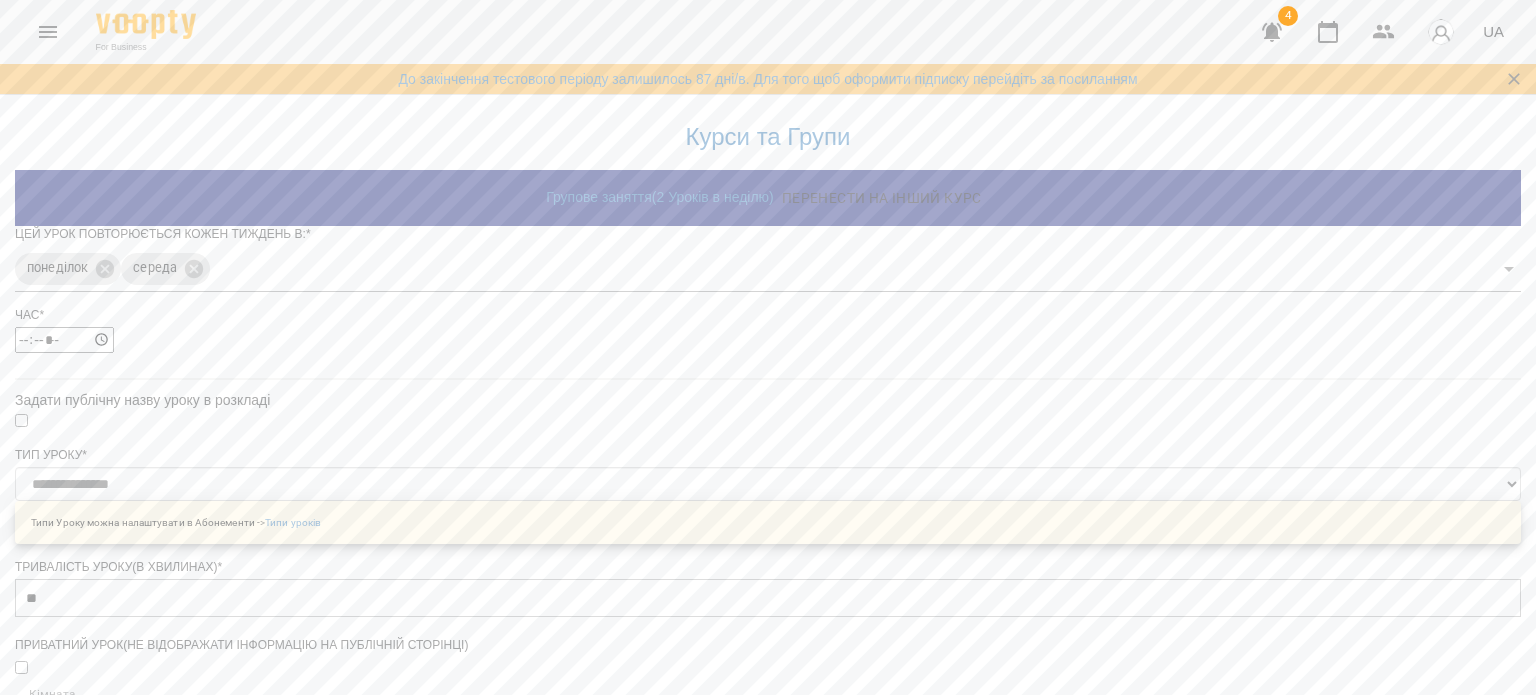 scroll, scrollTop: 100, scrollLeft: 0, axis: vertical 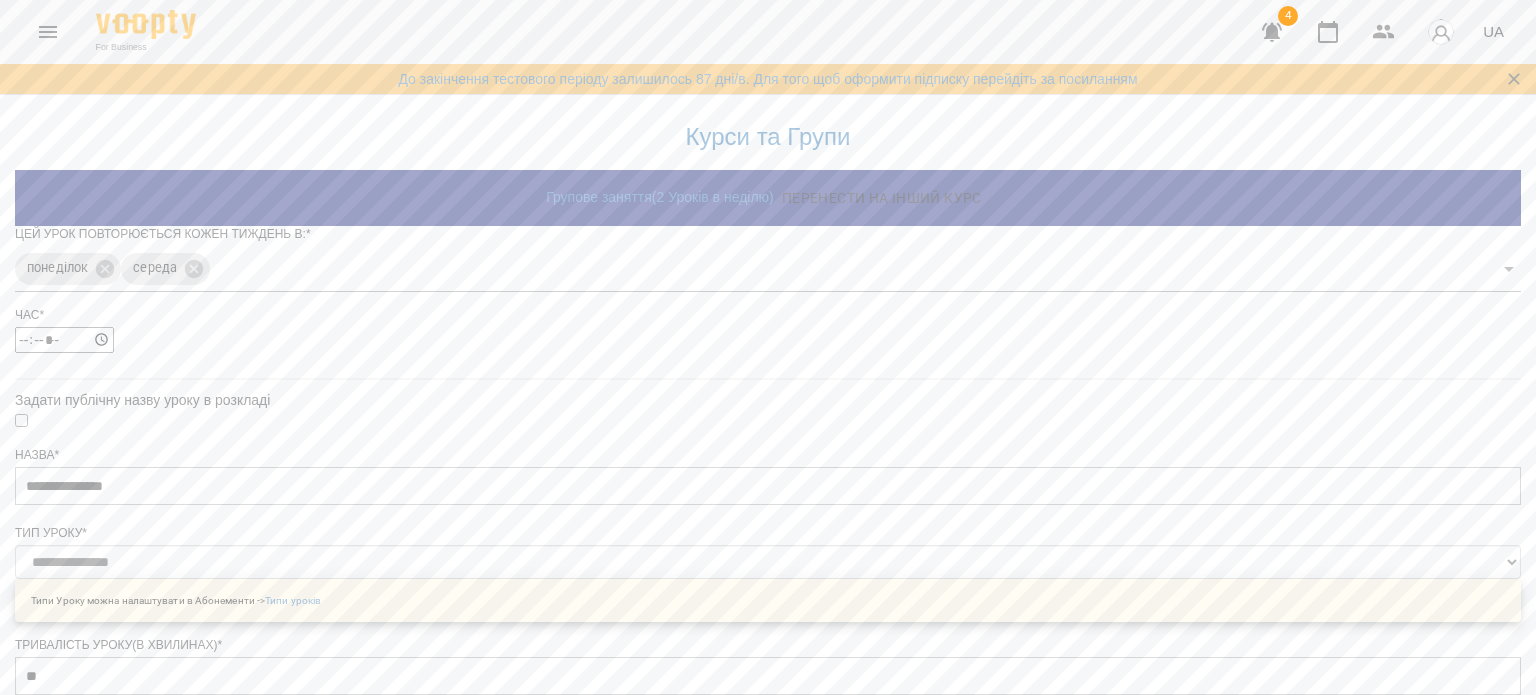 click on "Задати дату початку" at bounding box center [768, 1421] 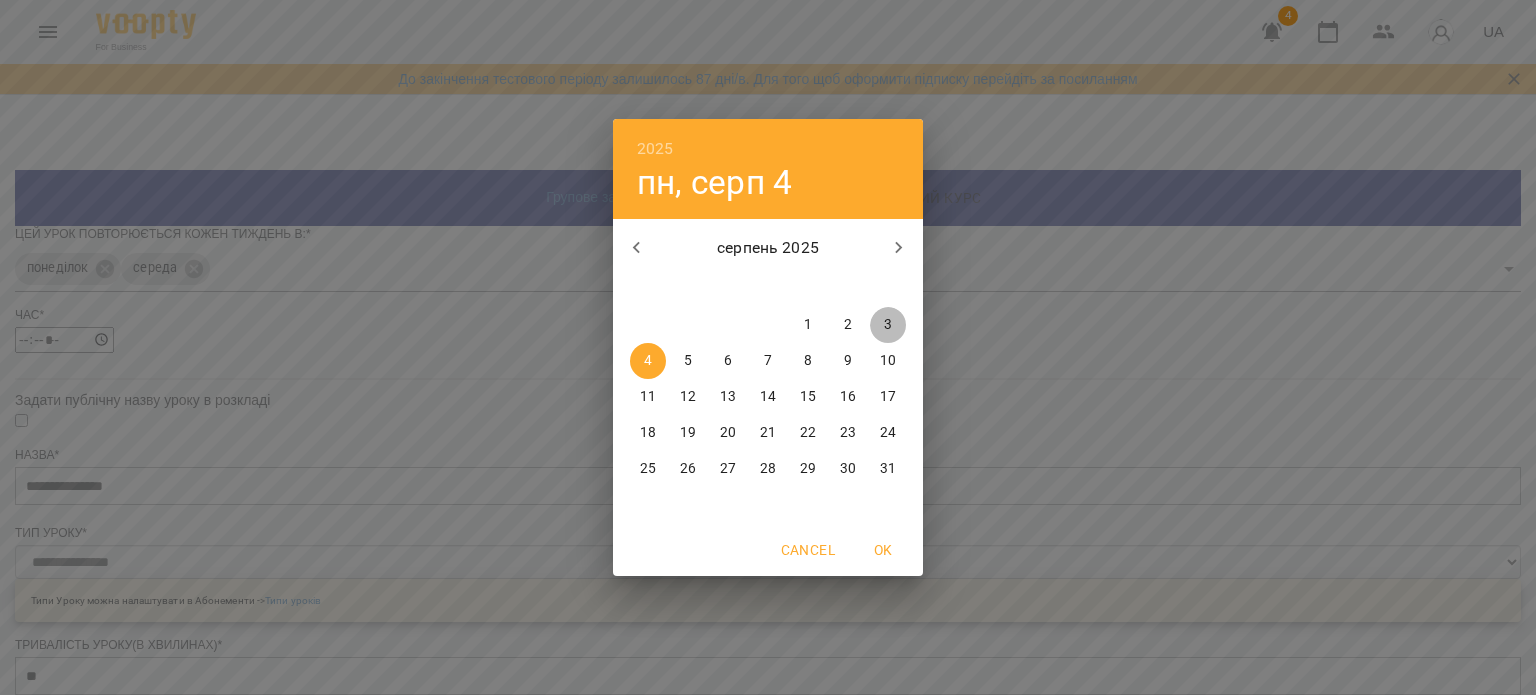 click on "3" at bounding box center [888, 325] 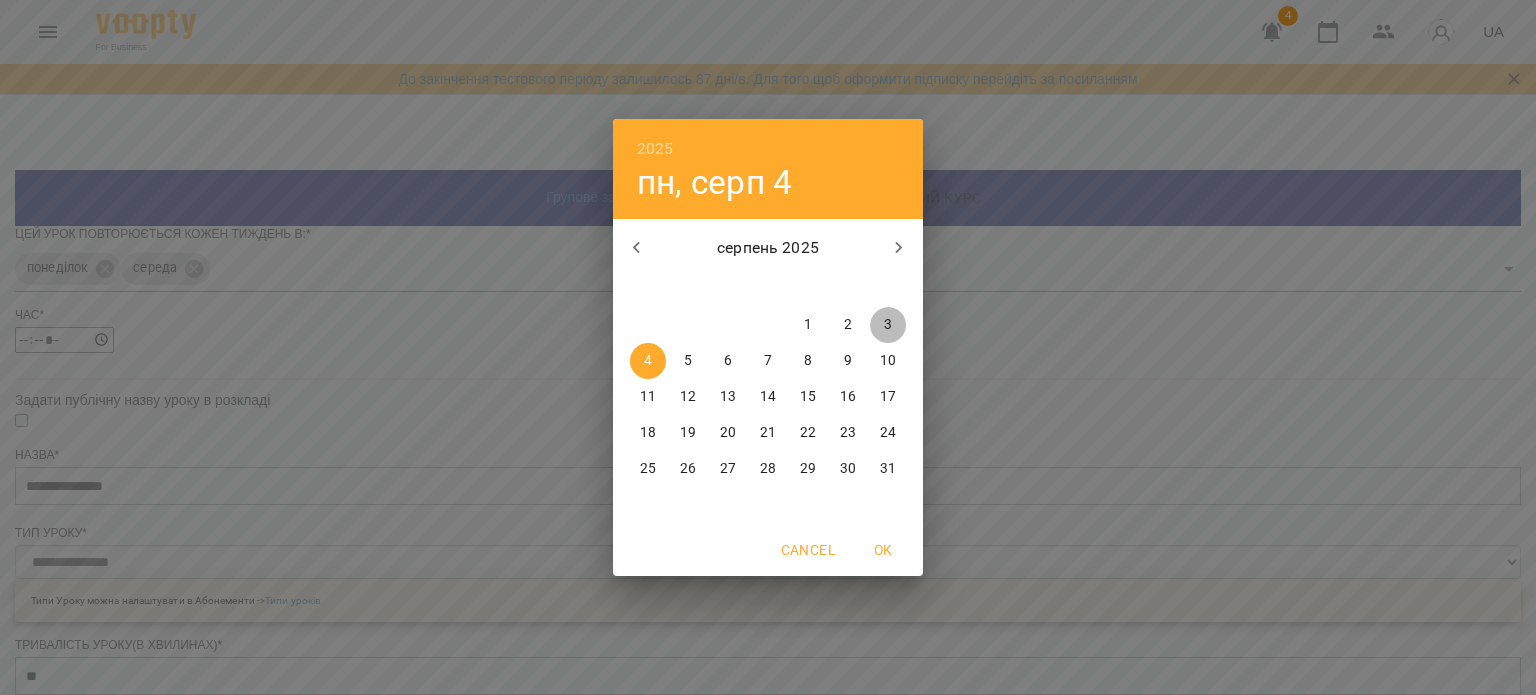 type on "**********" 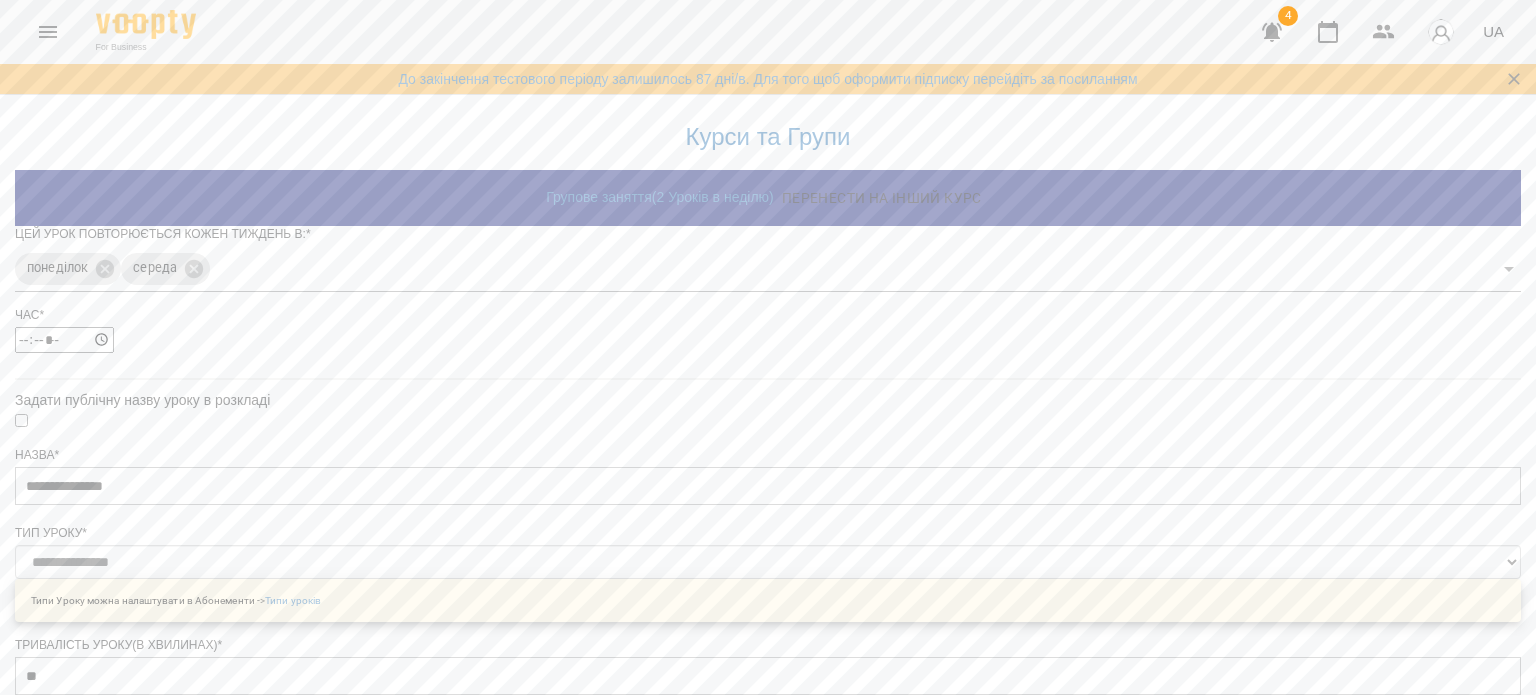click on "Зберегти" at bounding box center [768, 1581] 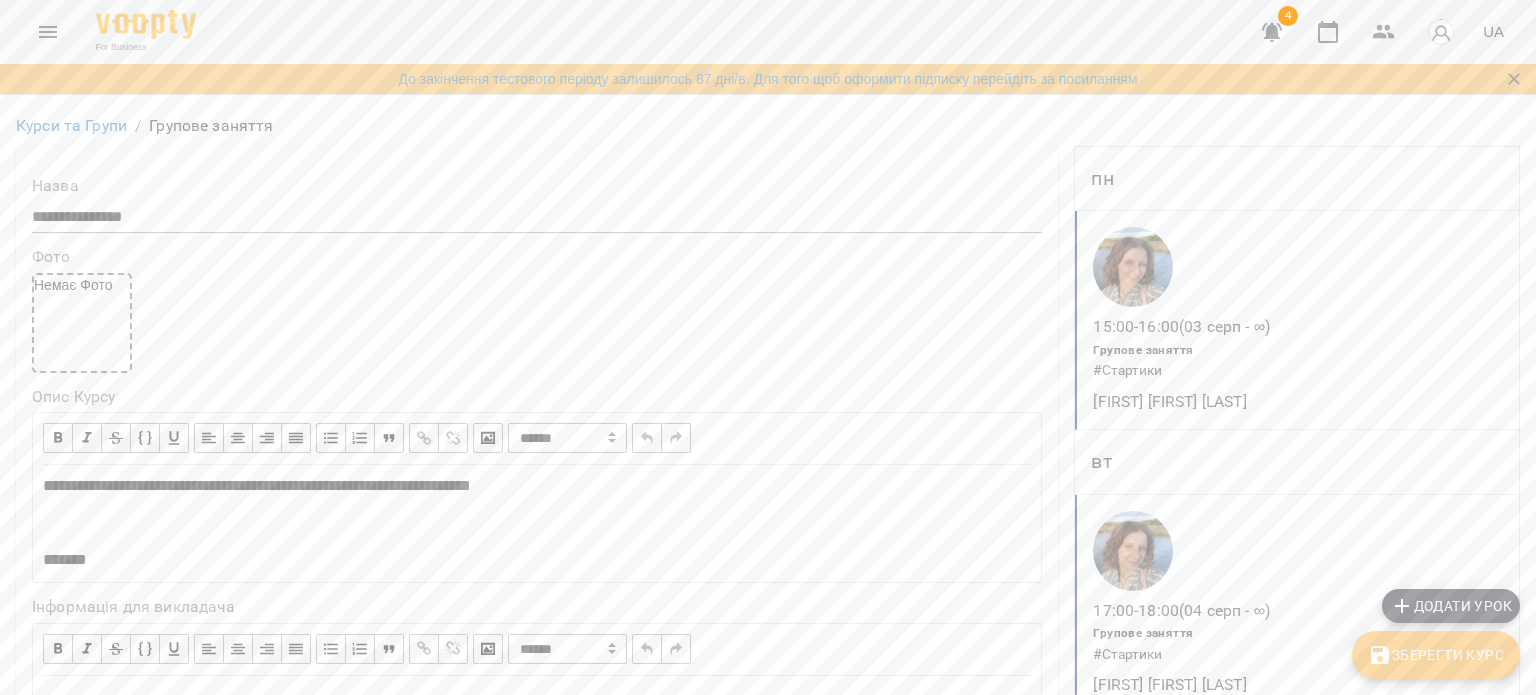 scroll, scrollTop: 1981, scrollLeft: 0, axis: vertical 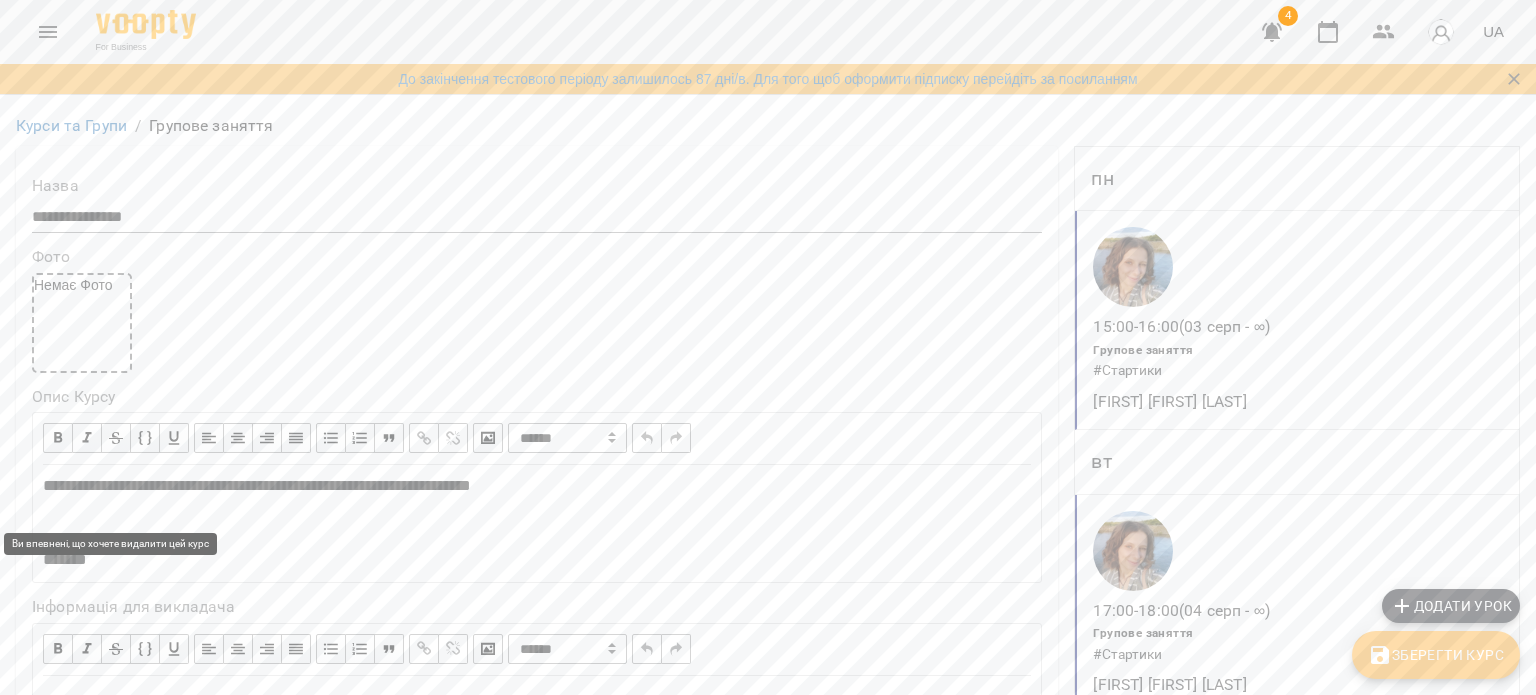 click on "Видалити курс" at bounding box center [92, 2477] 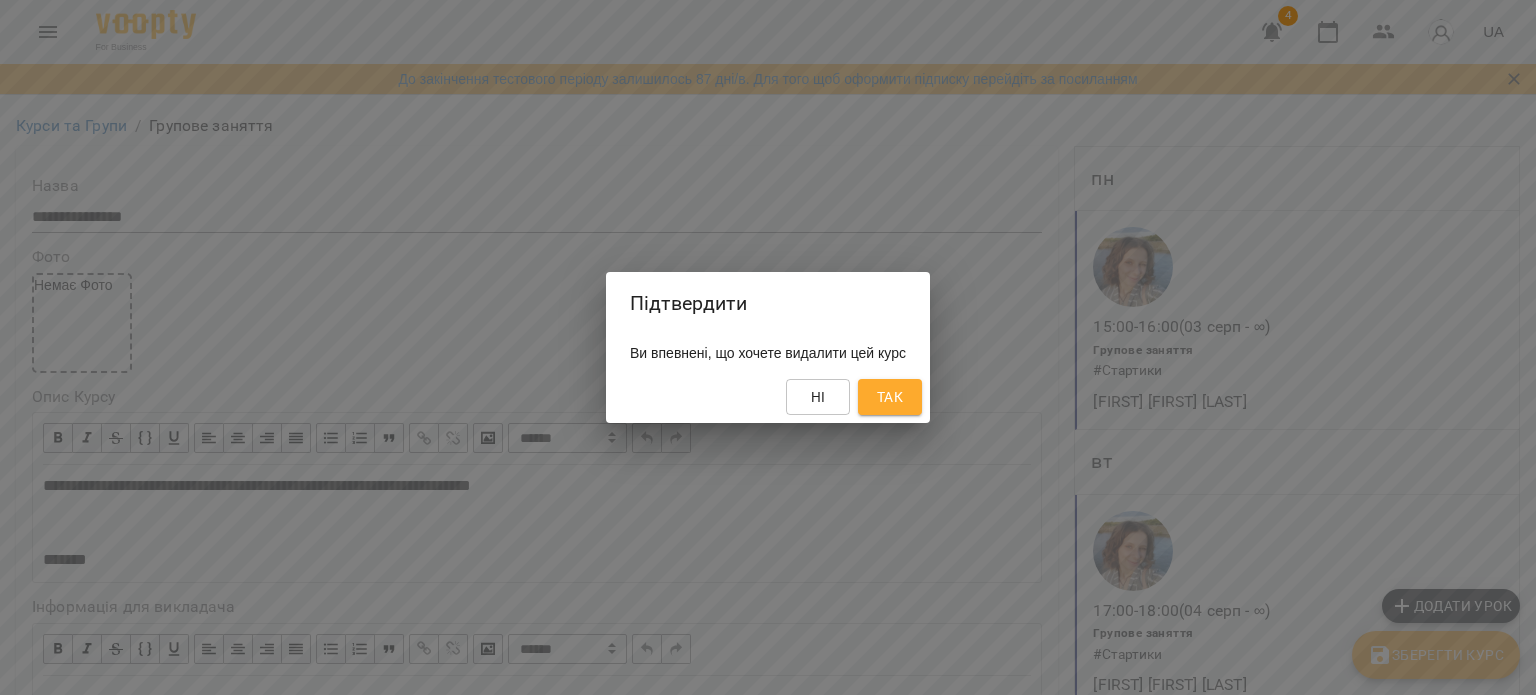 click on "Так" at bounding box center (890, 397) 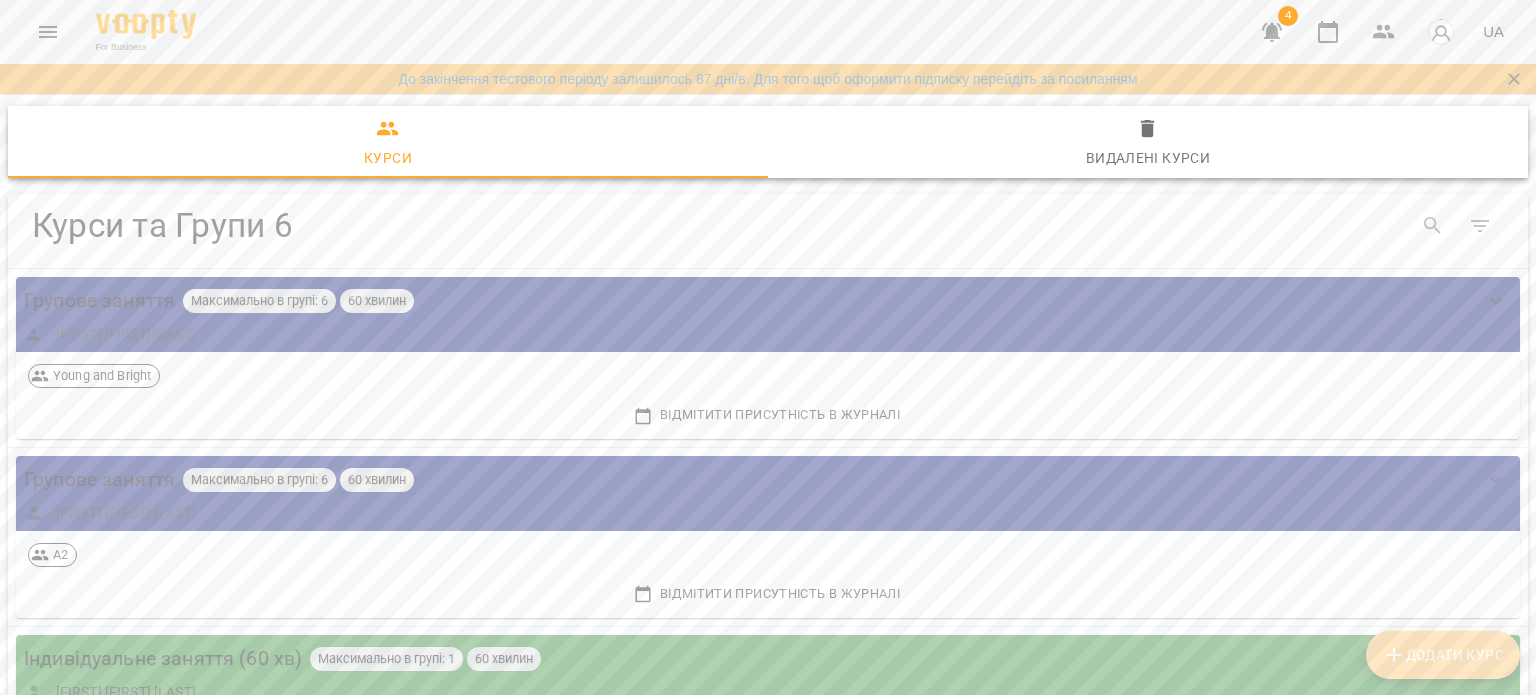 click on "Додати Курс" at bounding box center [1443, 655] 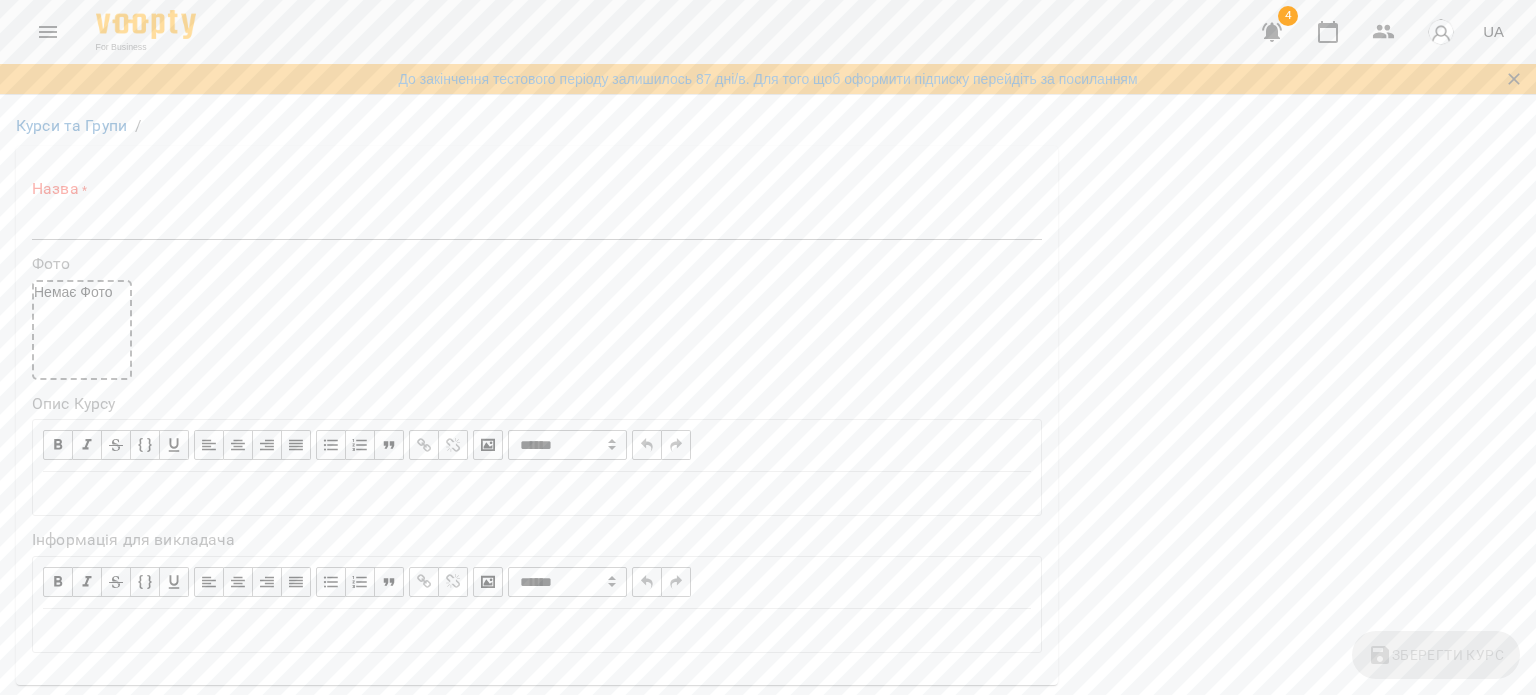 click at bounding box center (537, 224) 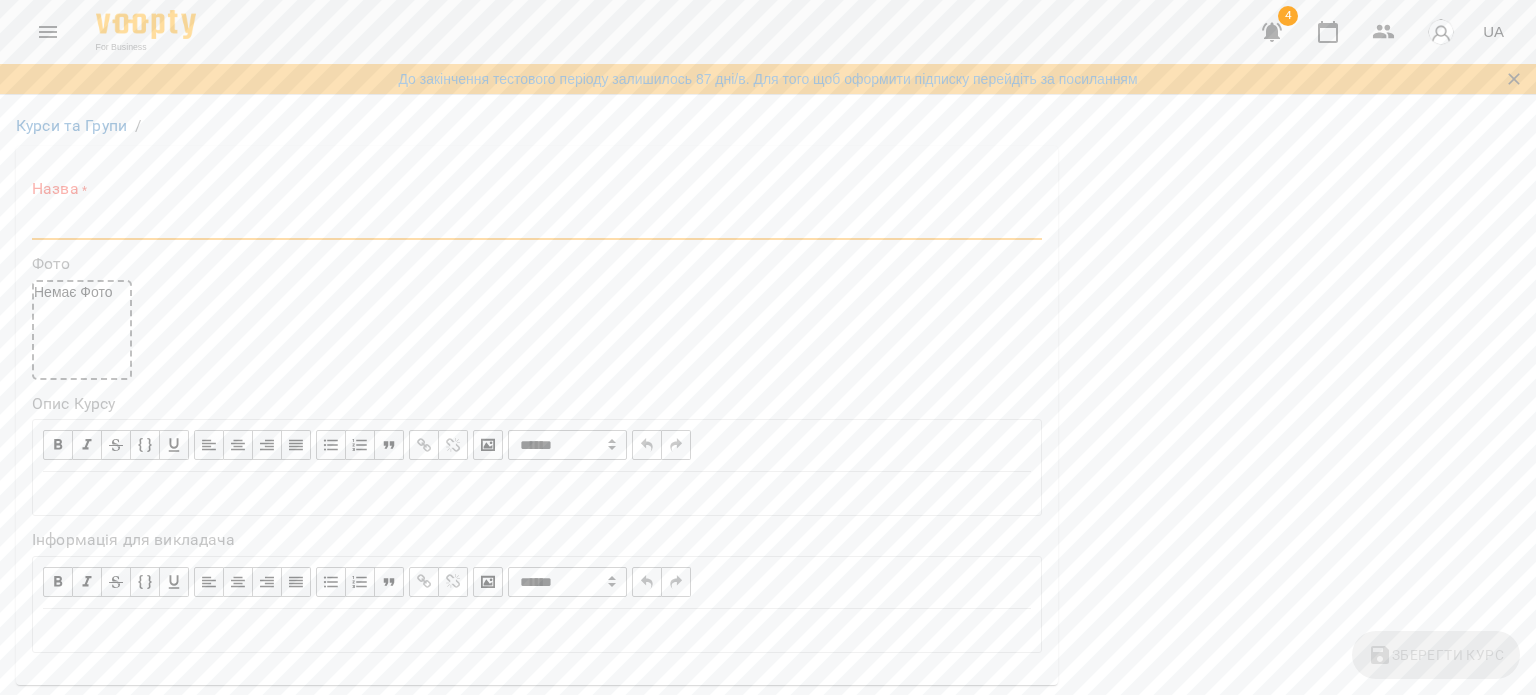 click at bounding box center (537, 224) 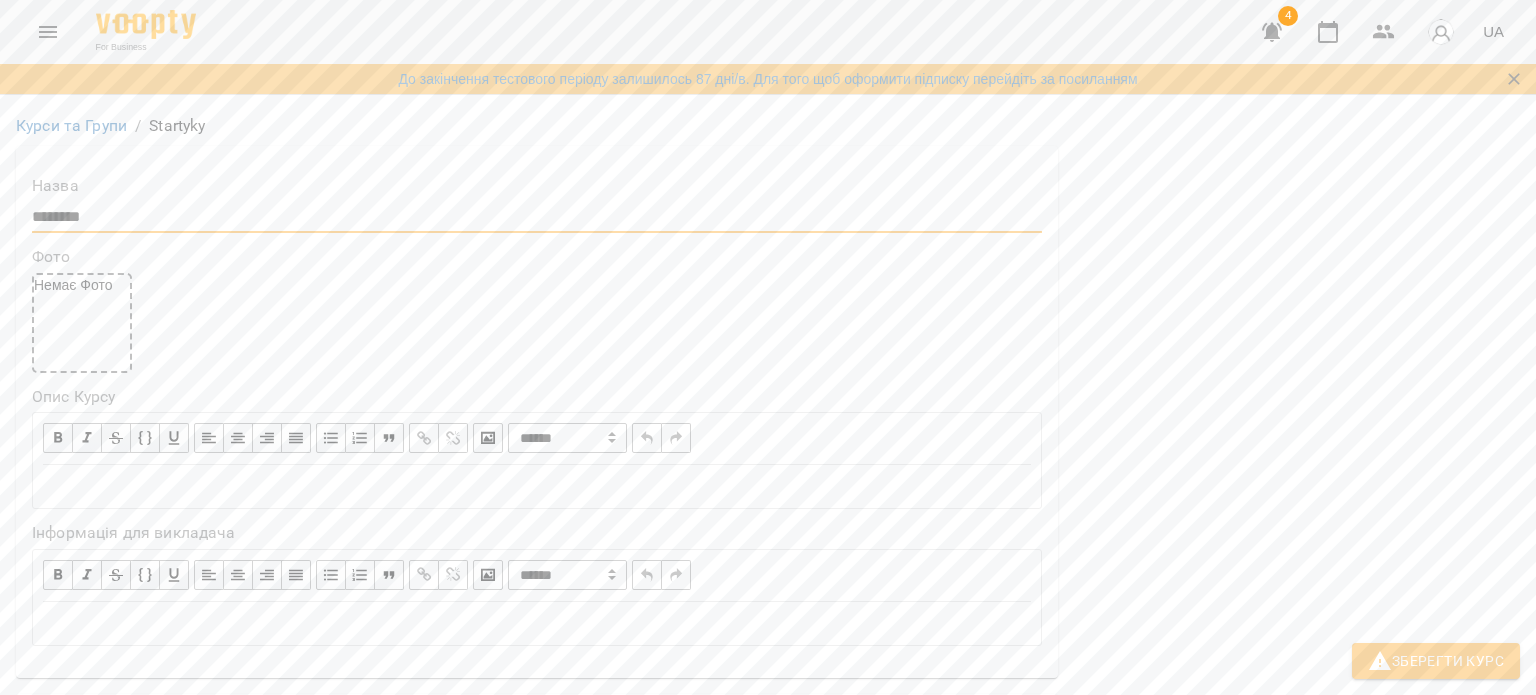 scroll, scrollTop: 400, scrollLeft: 0, axis: vertical 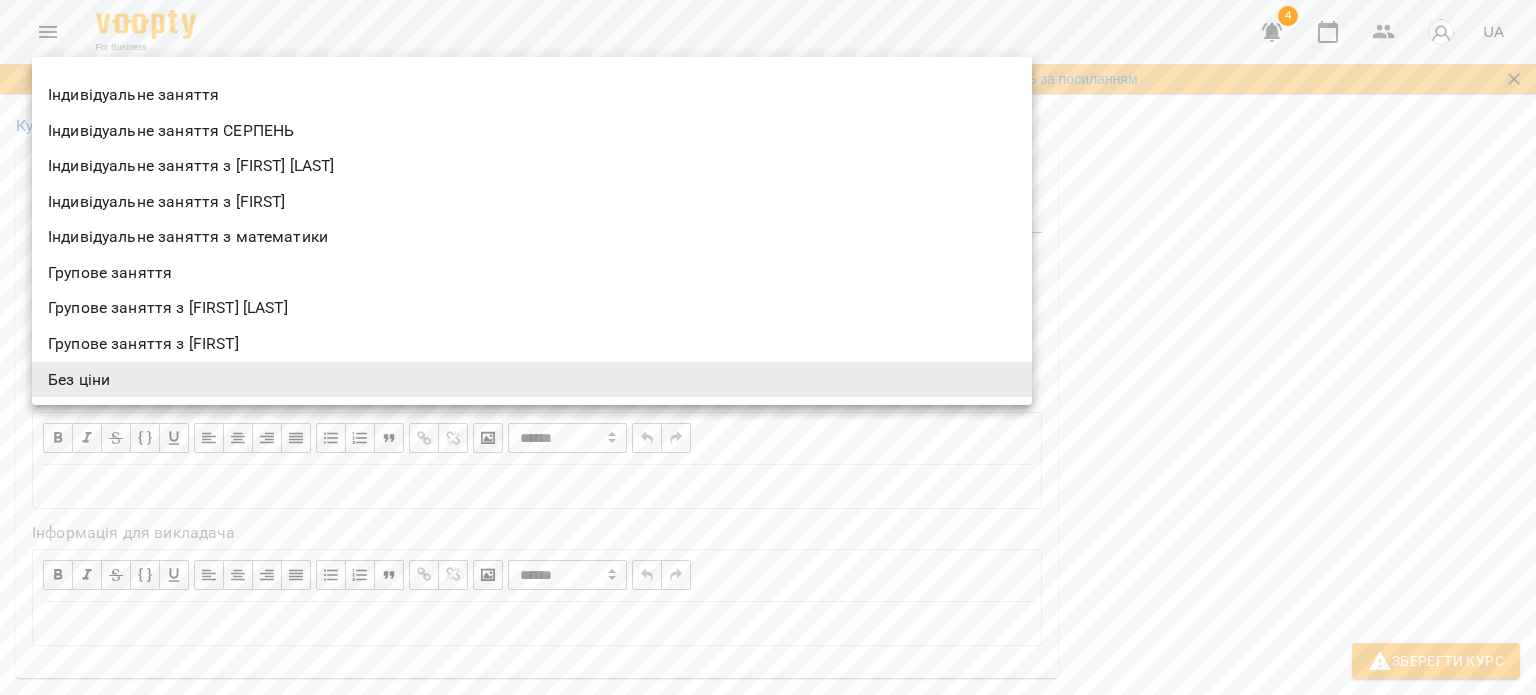 click on "**********" at bounding box center [768, 1196] 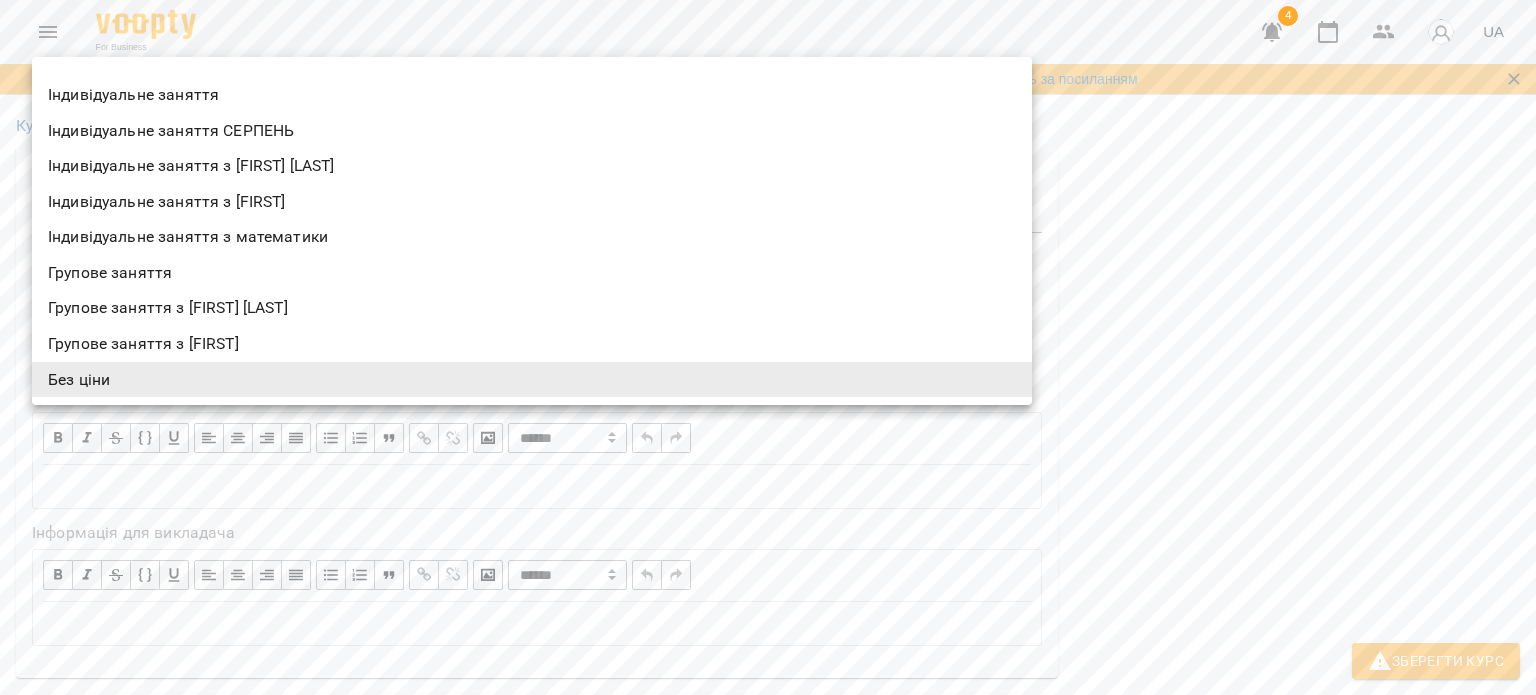 click on "Групове заняття з [FIRST] СЕРПЕНЬ" at bounding box center [532, 308] 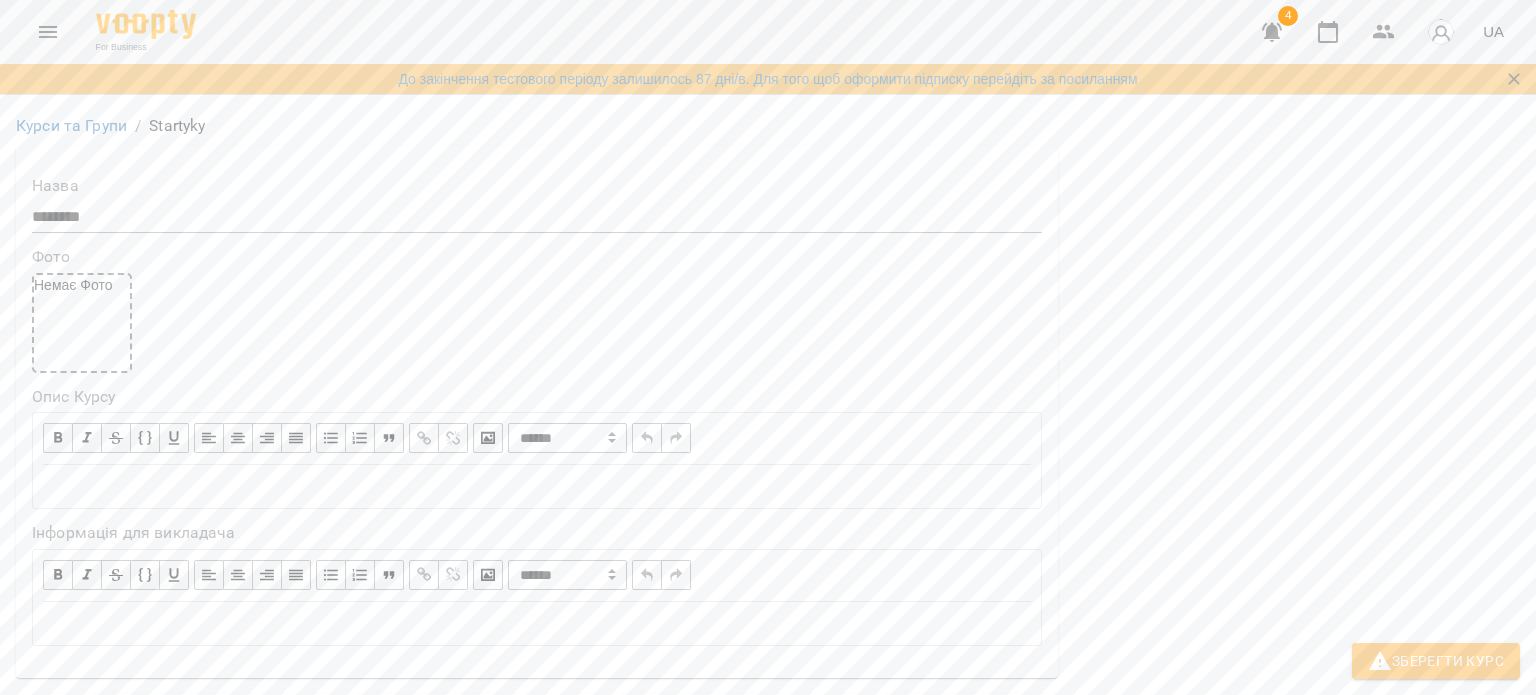 scroll, scrollTop: 500, scrollLeft: 0, axis: vertical 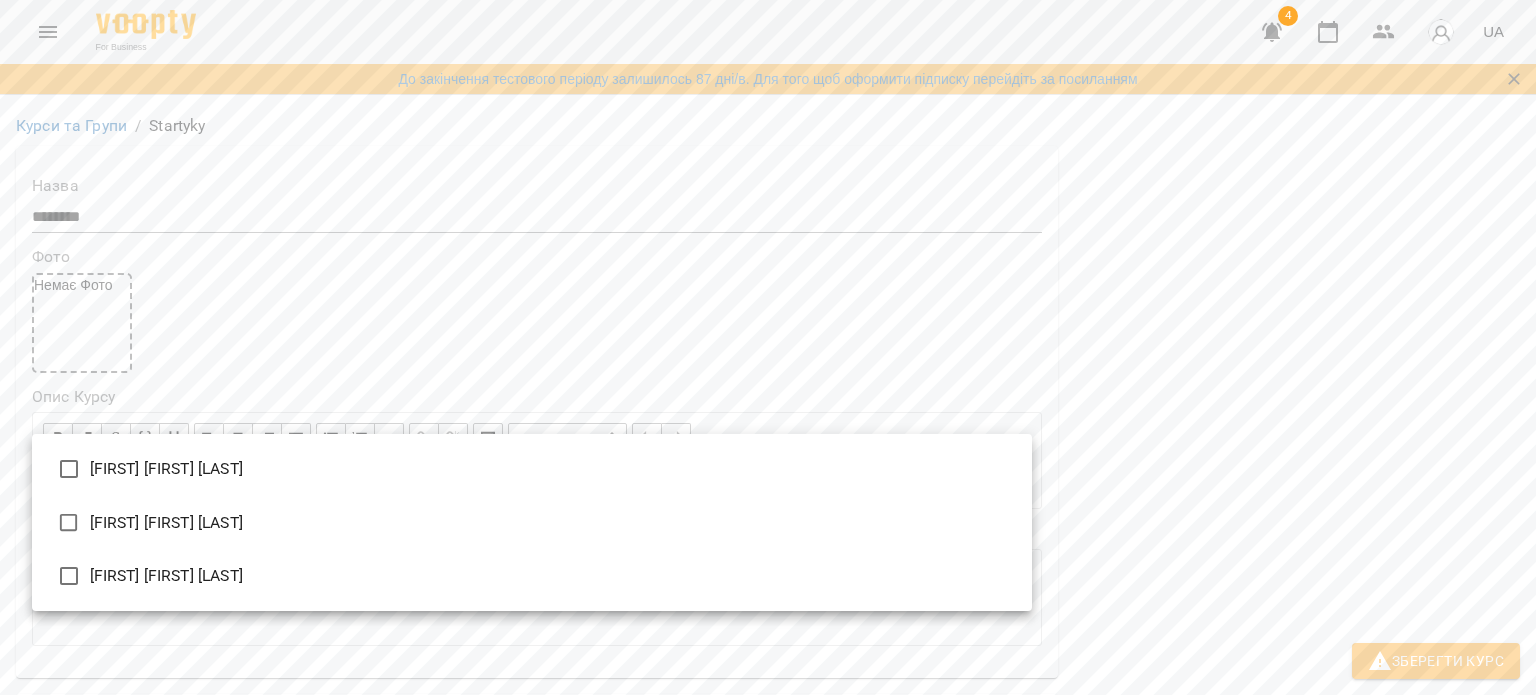 click on "[LAST] [FIRST] [PATRONYMIC]" at bounding box center (532, 576) 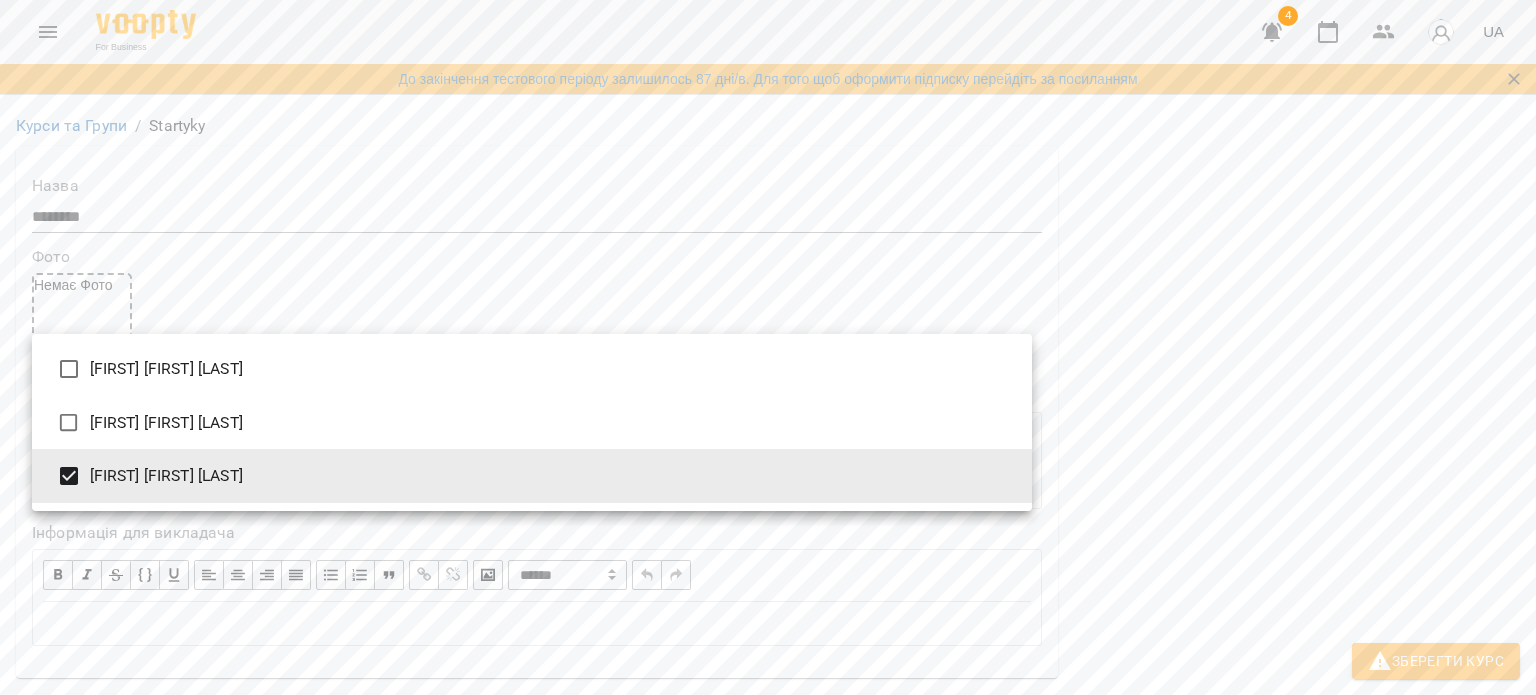 click at bounding box center [768, 347] 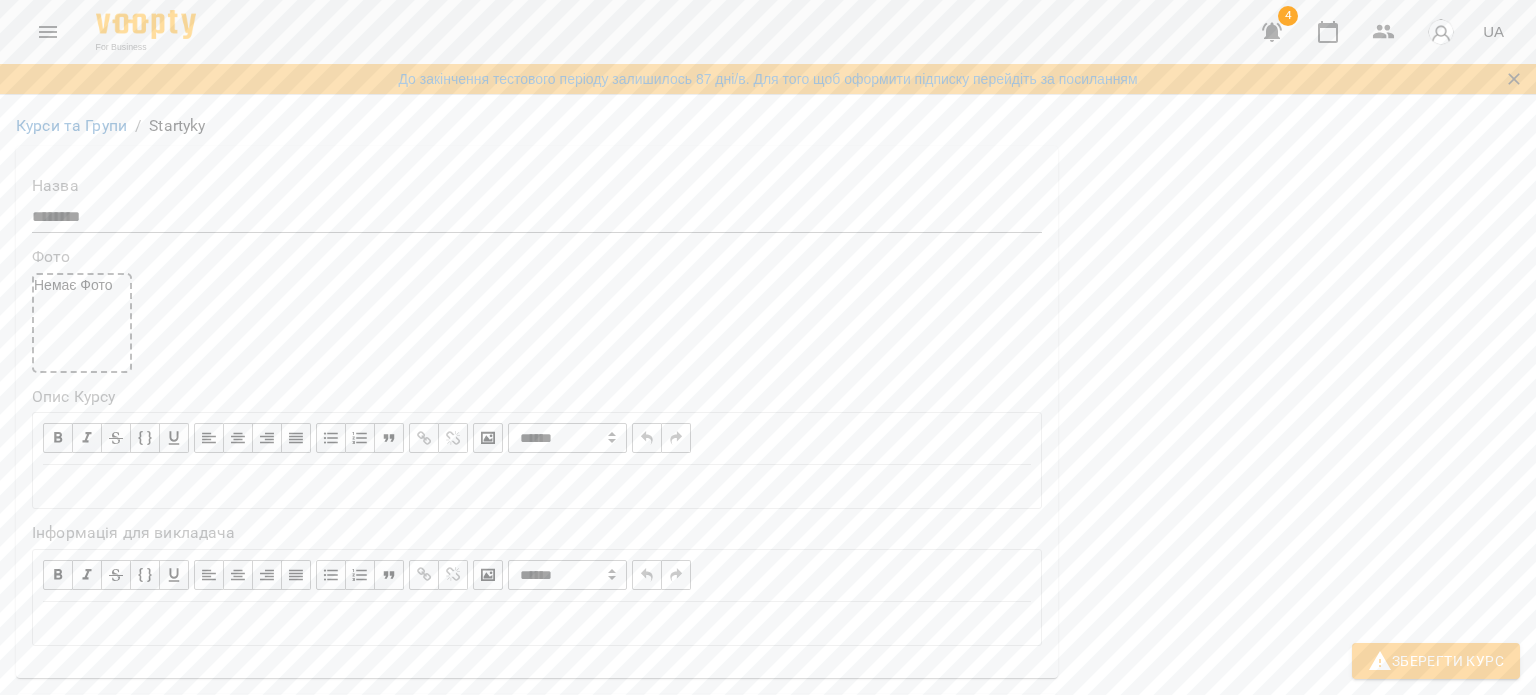 scroll, scrollTop: 1200, scrollLeft: 0, axis: vertical 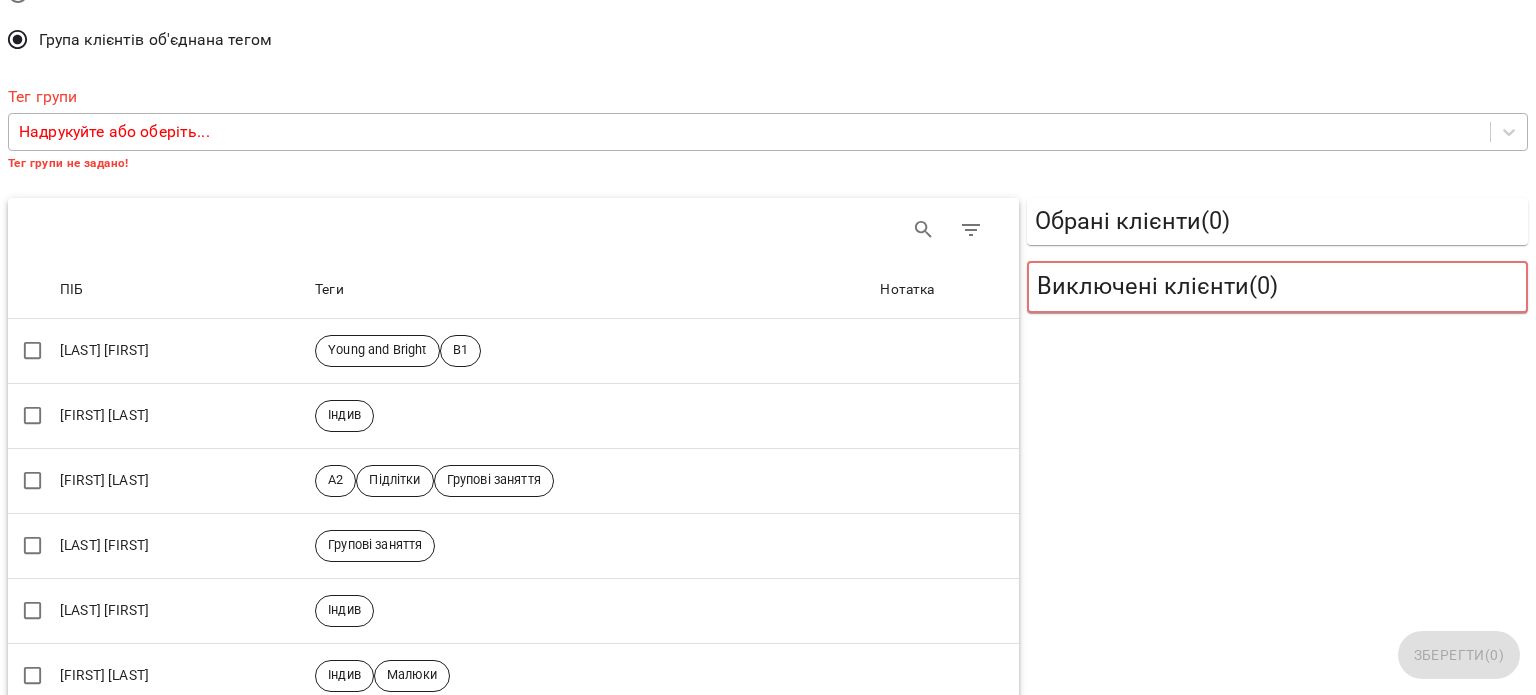click on "Надрукуйте або оберіть..." at bounding box center [749, 132] 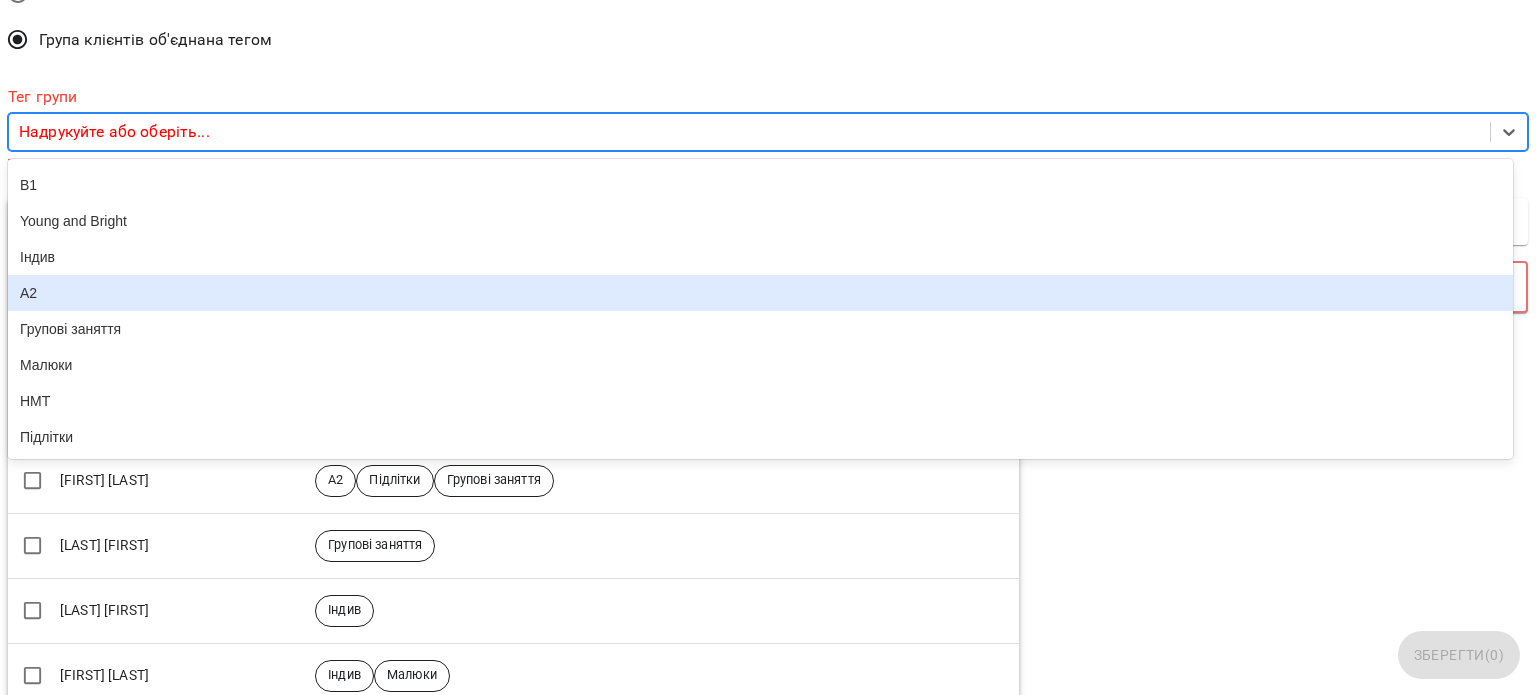 scroll, scrollTop: 0, scrollLeft: 0, axis: both 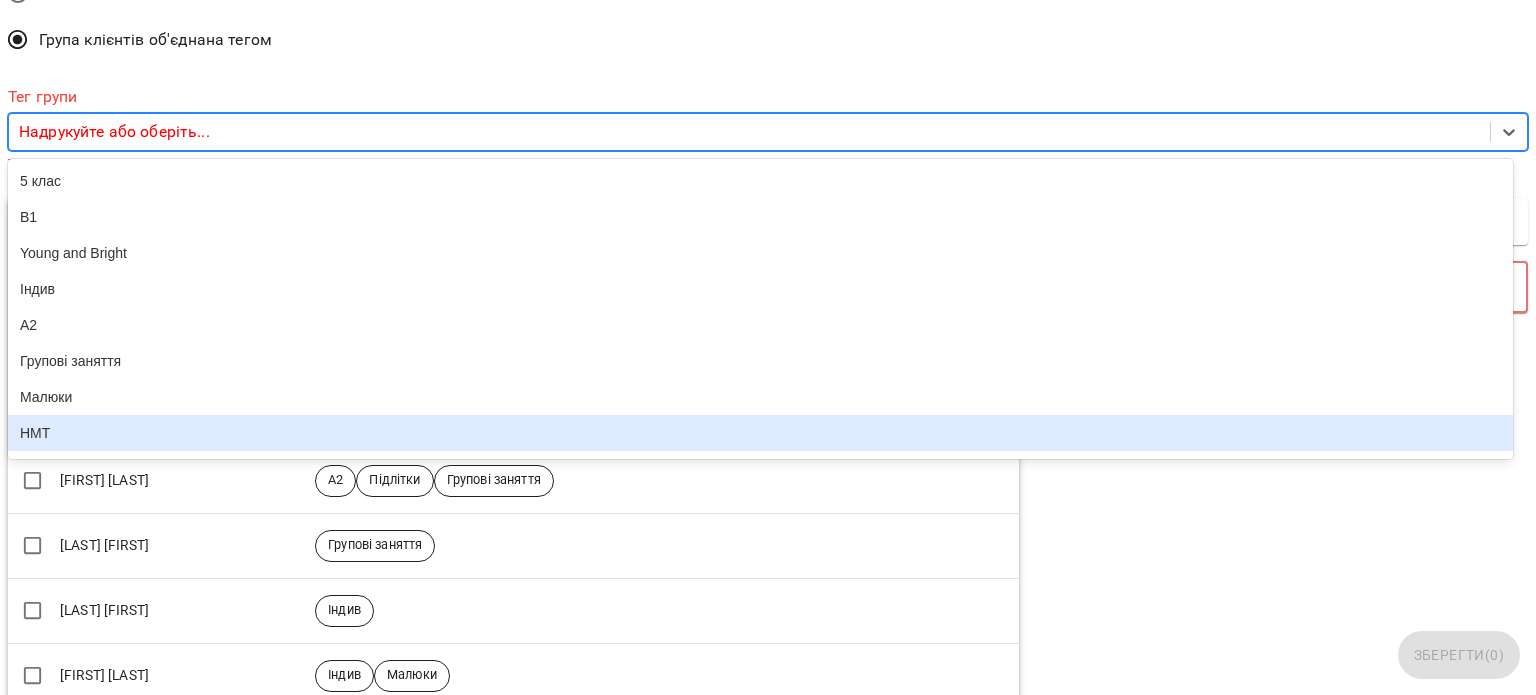 click on "Обрані клієнти ( 0 ) Виключені клієнти ( 0 )" at bounding box center (1277, 935) 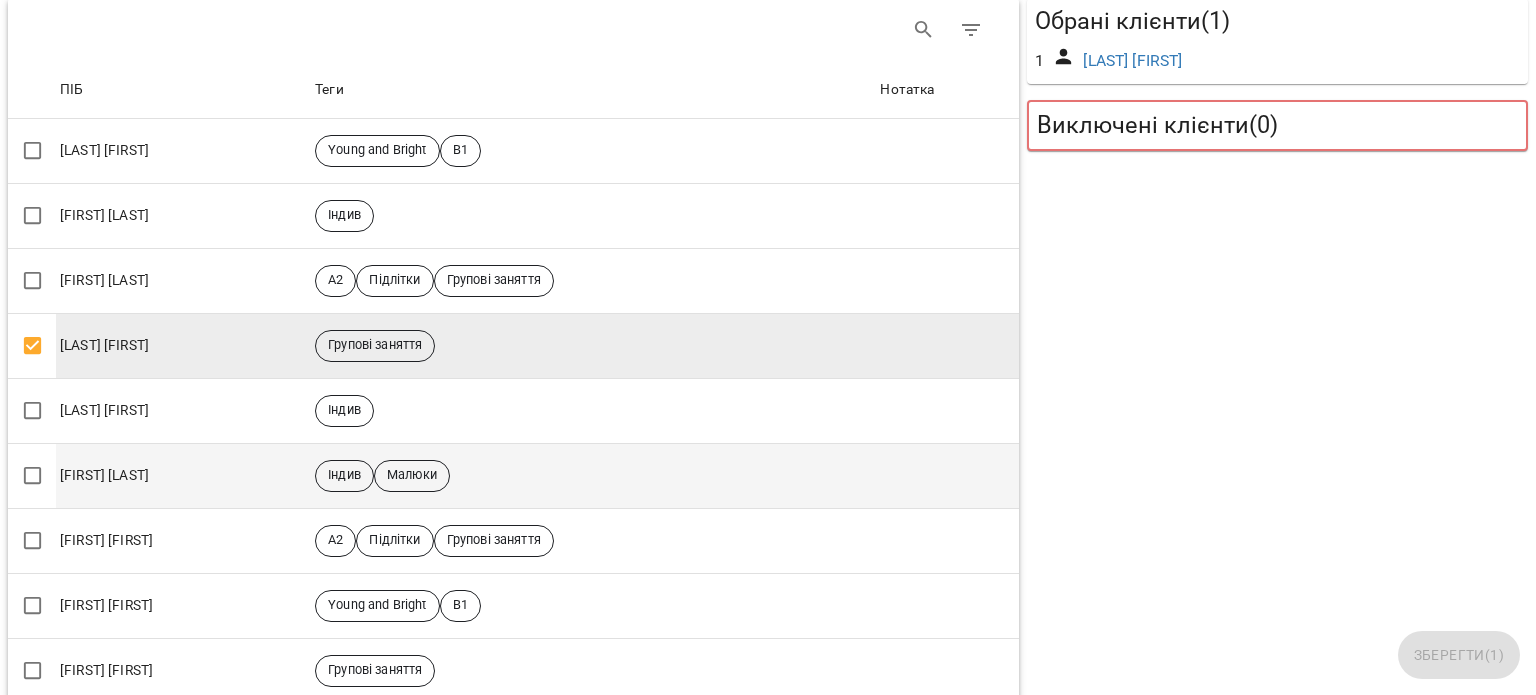 scroll, scrollTop: 400, scrollLeft: 0, axis: vertical 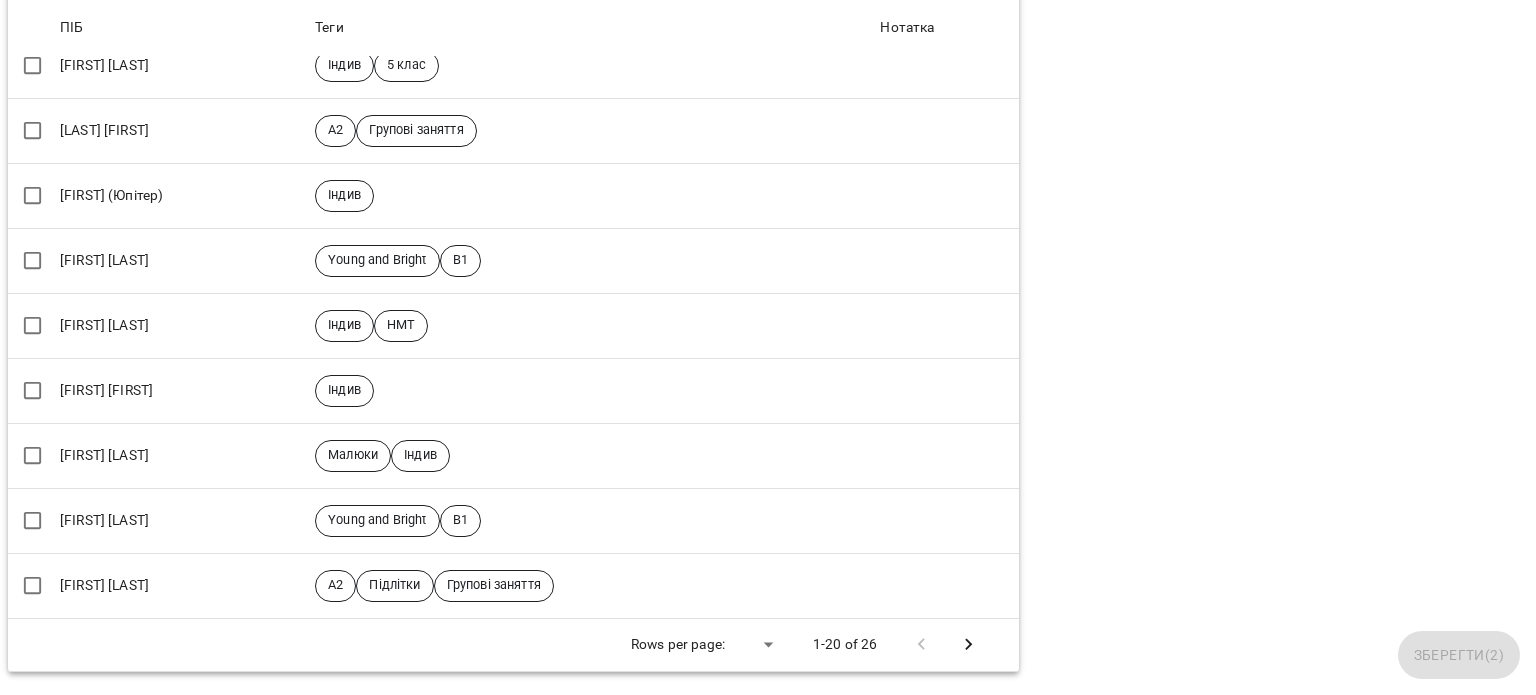 click 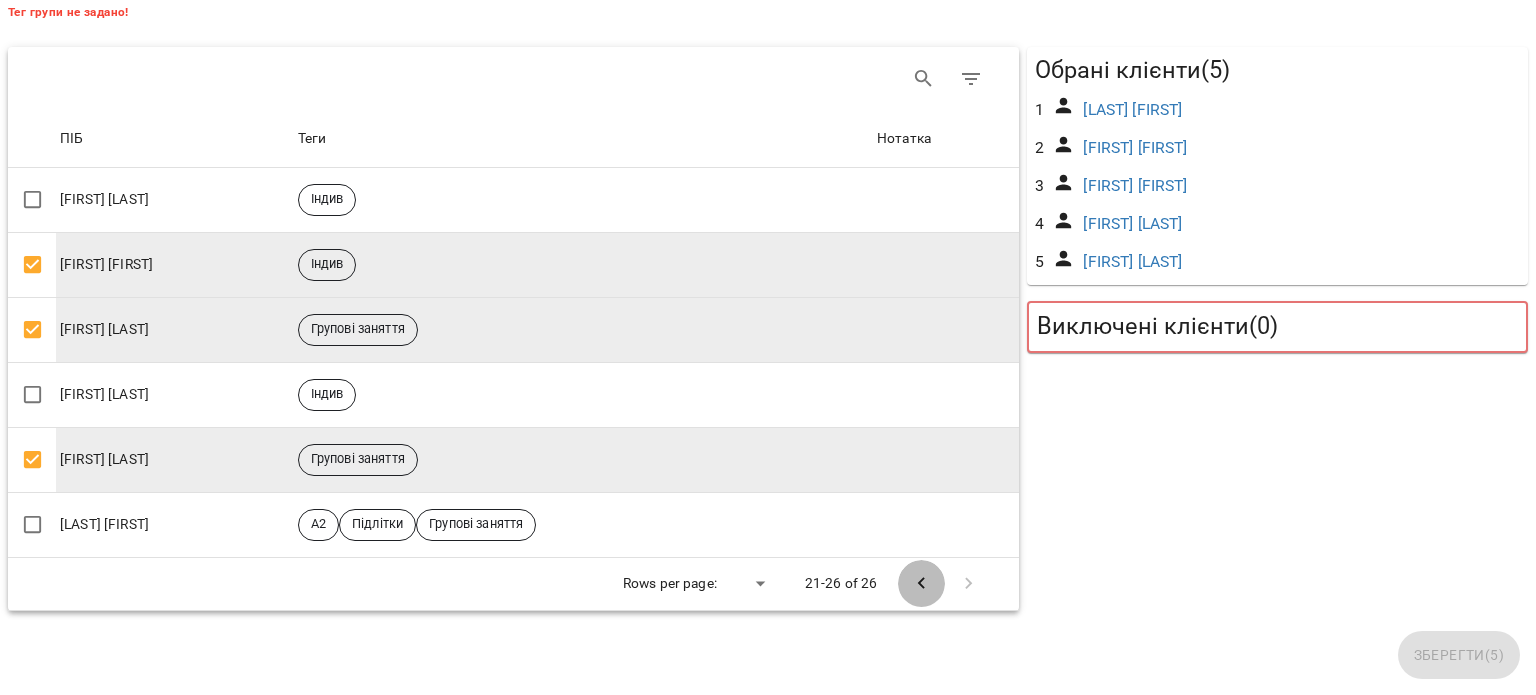 click 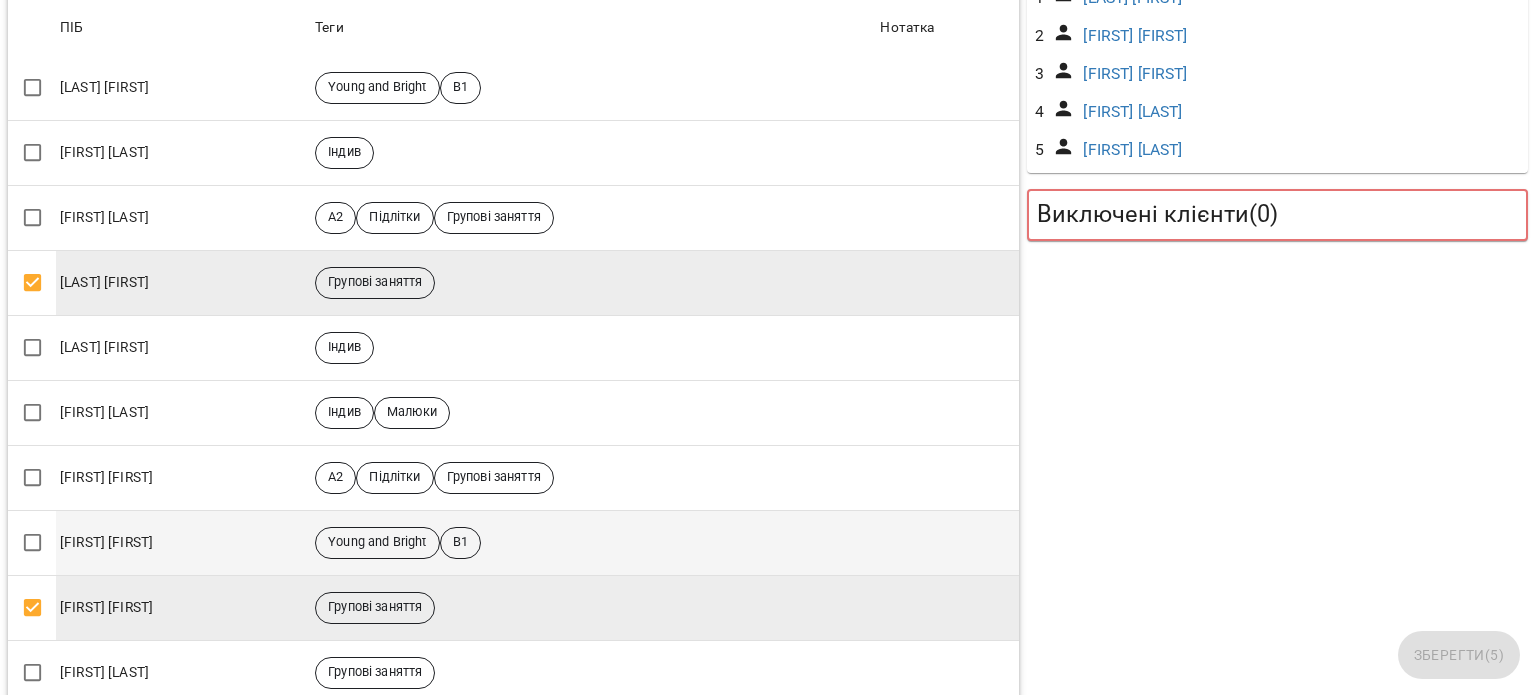 scroll, scrollTop: 463, scrollLeft: 0, axis: vertical 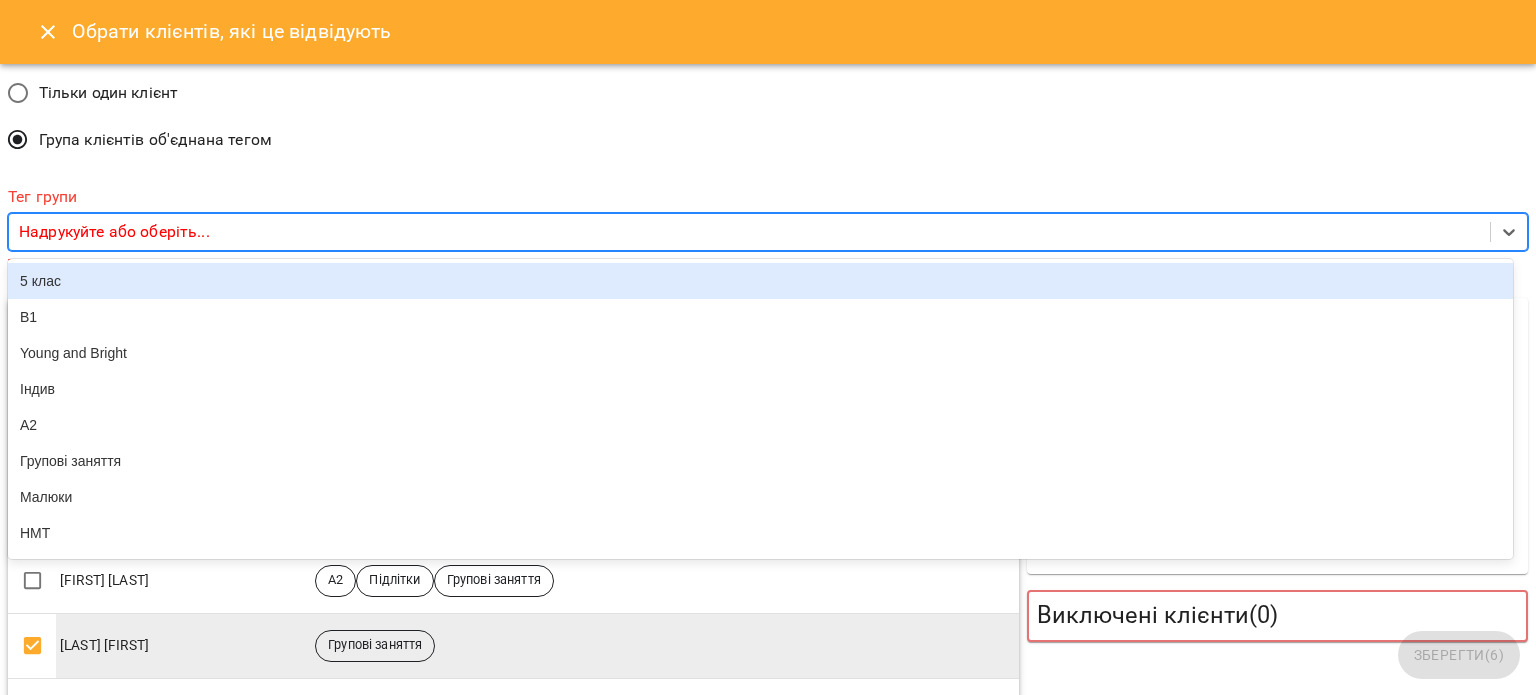 click on "Надрукуйте або оберіть..." at bounding box center [749, 232] 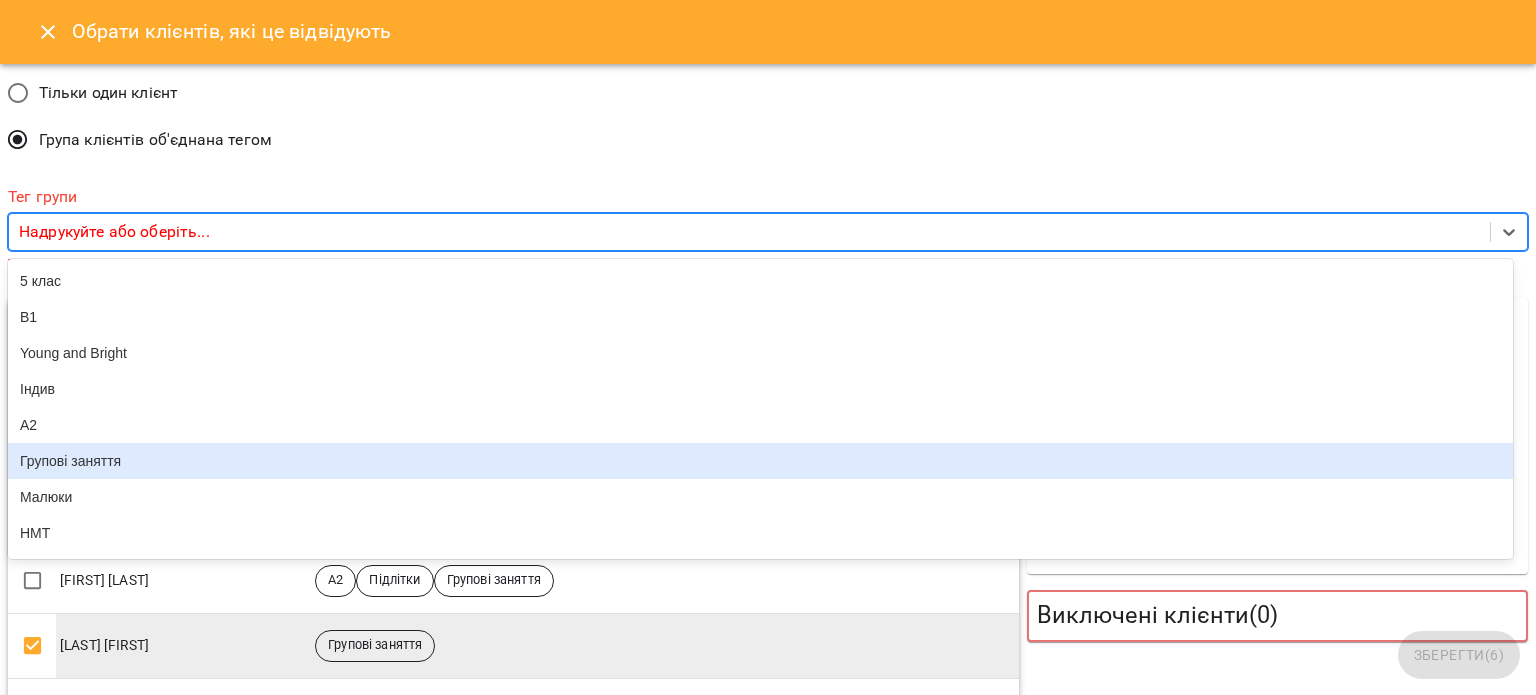 click on "Групові заняття" at bounding box center (760, 461) 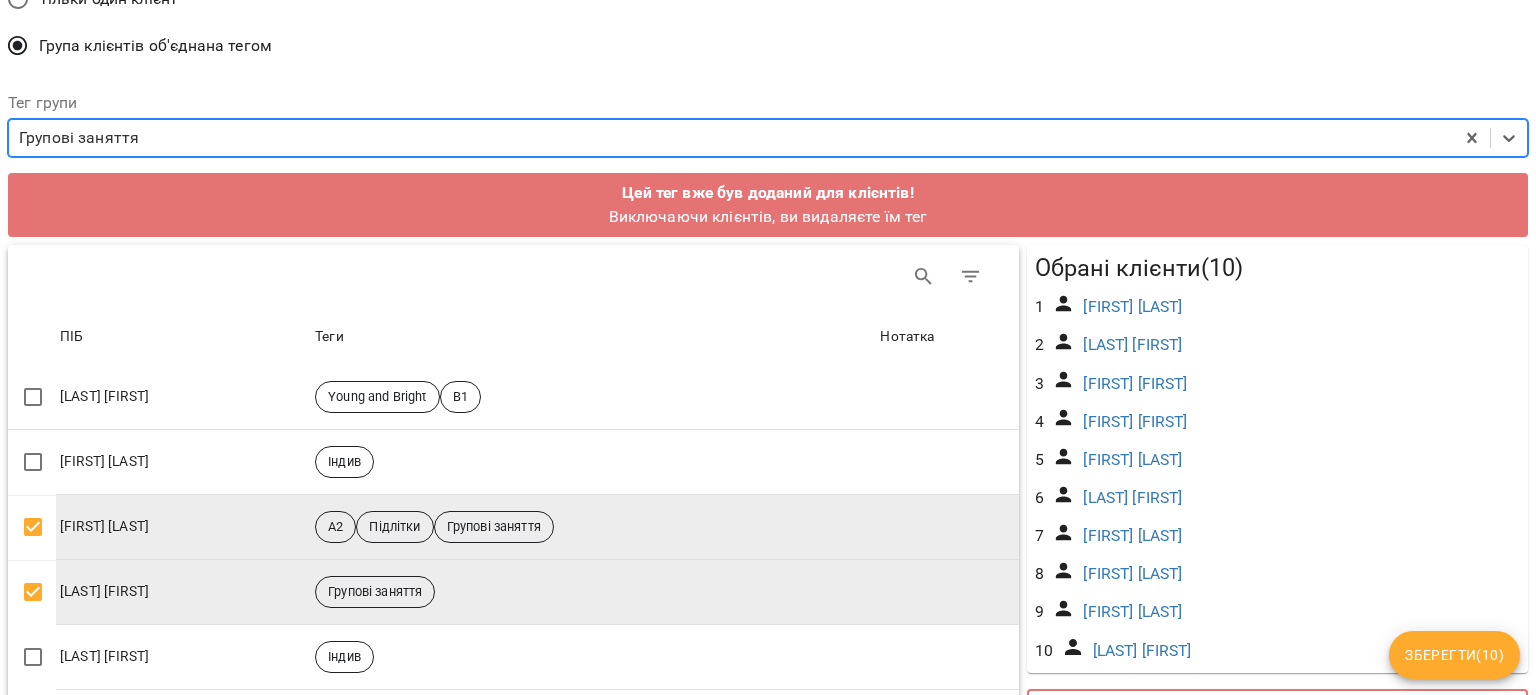 scroll, scrollTop: 200, scrollLeft: 0, axis: vertical 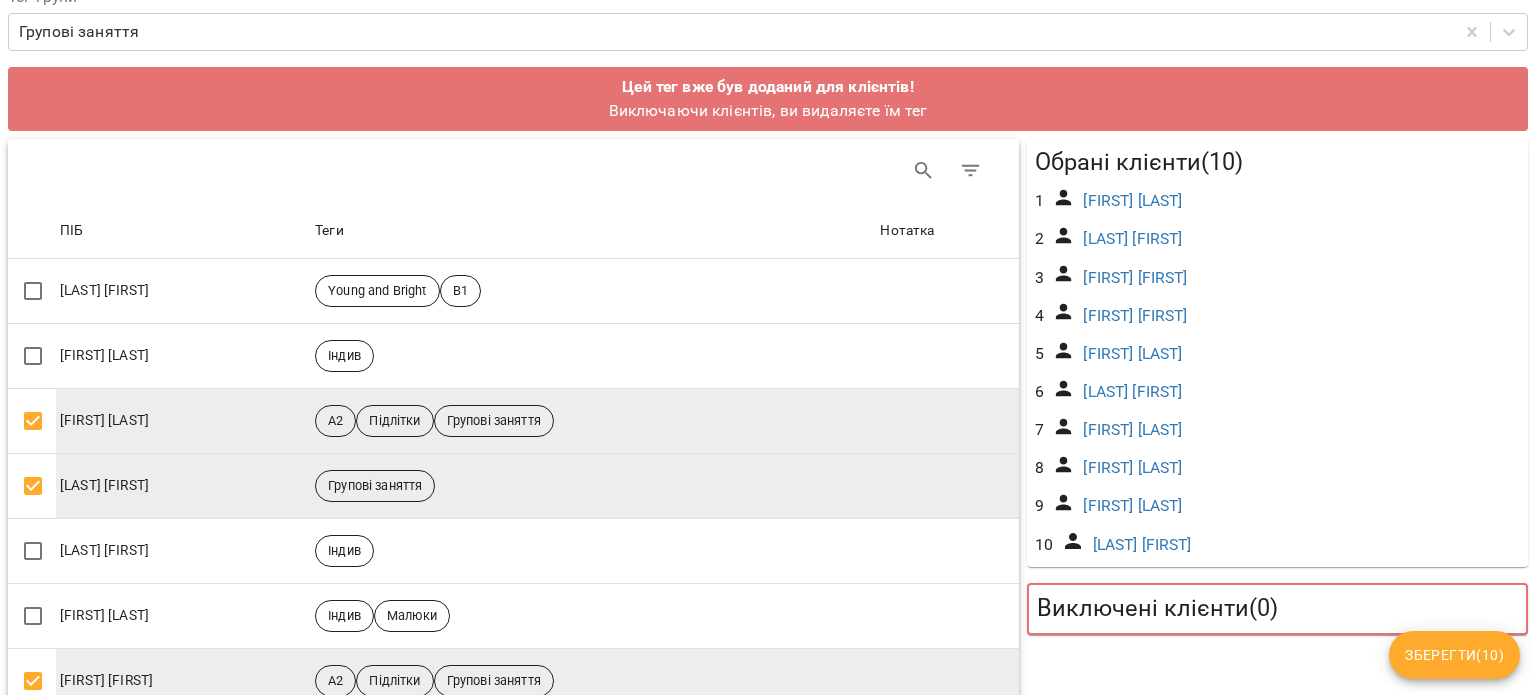 drag, startPoint x: 1160, startPoint y: 423, endPoint x: 1343, endPoint y: 460, distance: 186.70297 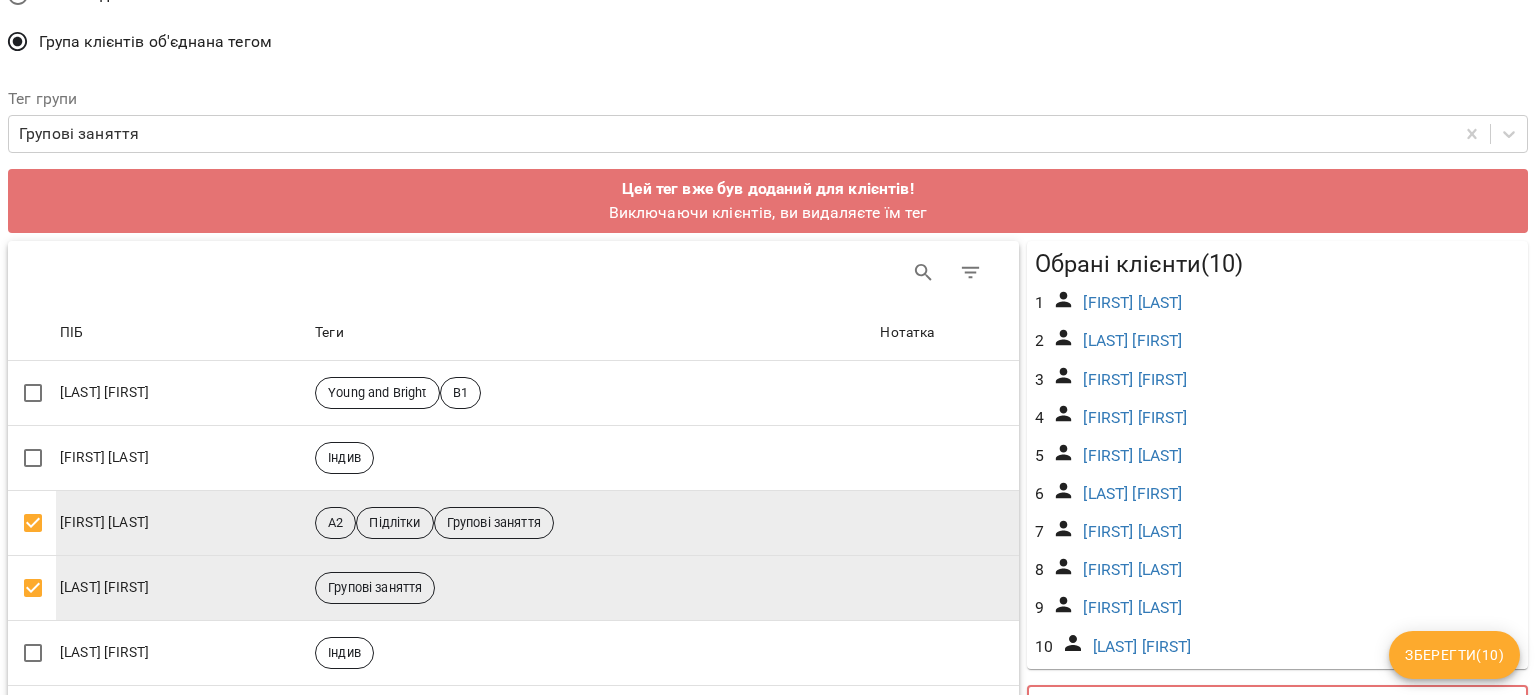 scroll, scrollTop: 0, scrollLeft: 0, axis: both 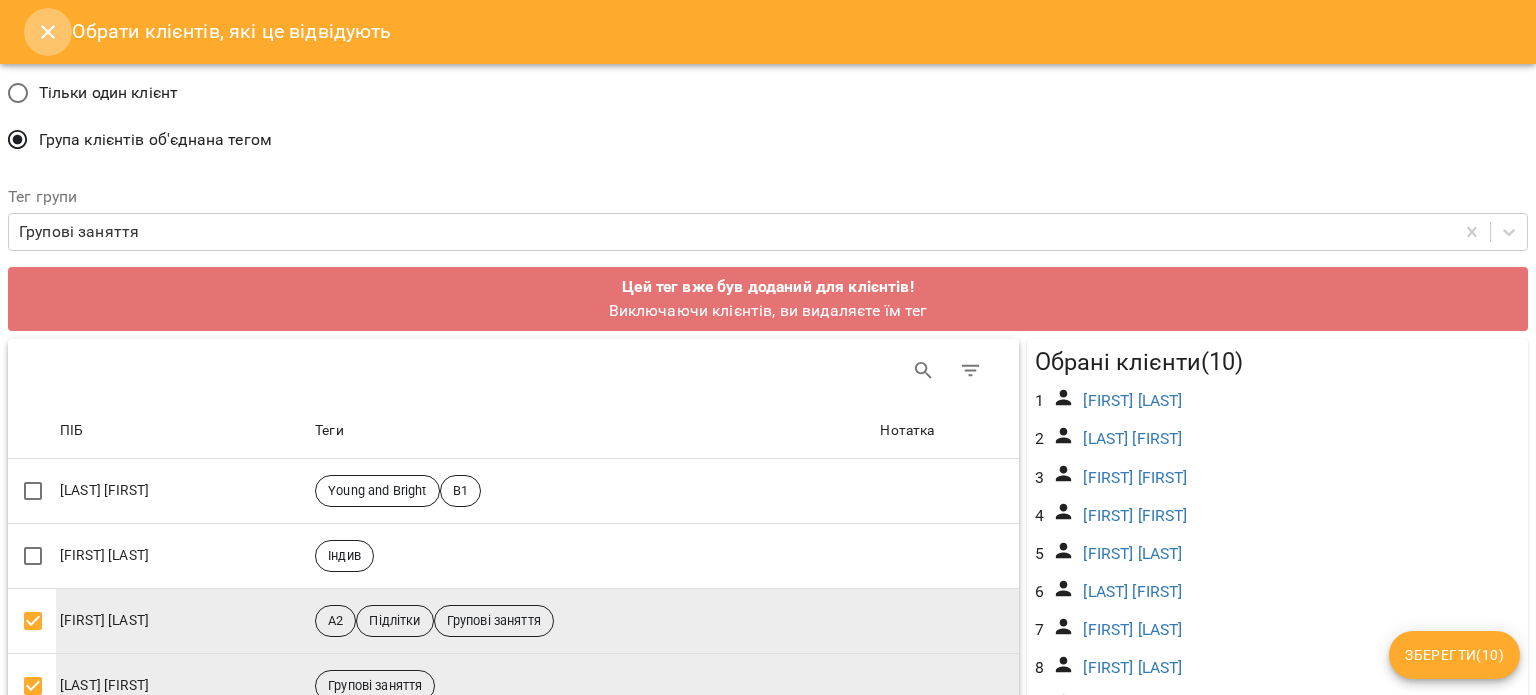 click 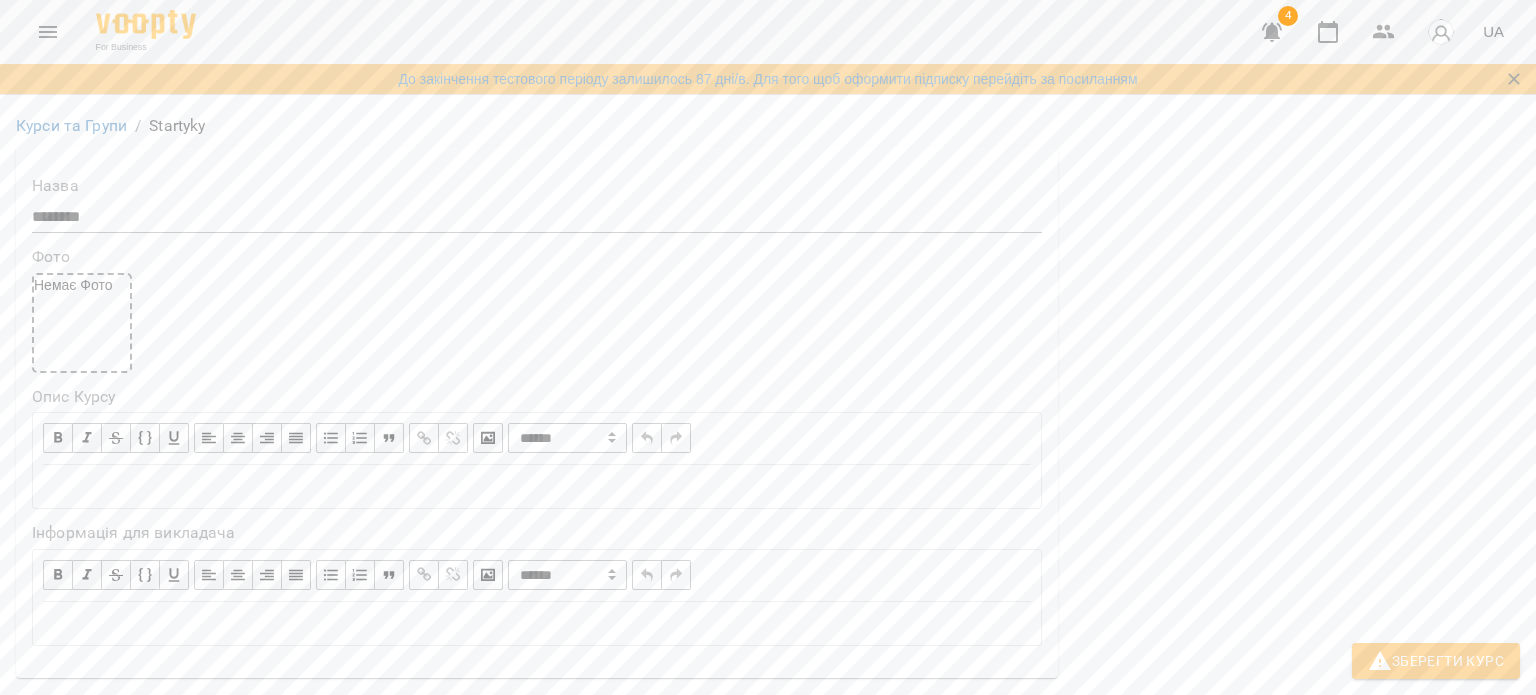 scroll, scrollTop: 0, scrollLeft: 0, axis: both 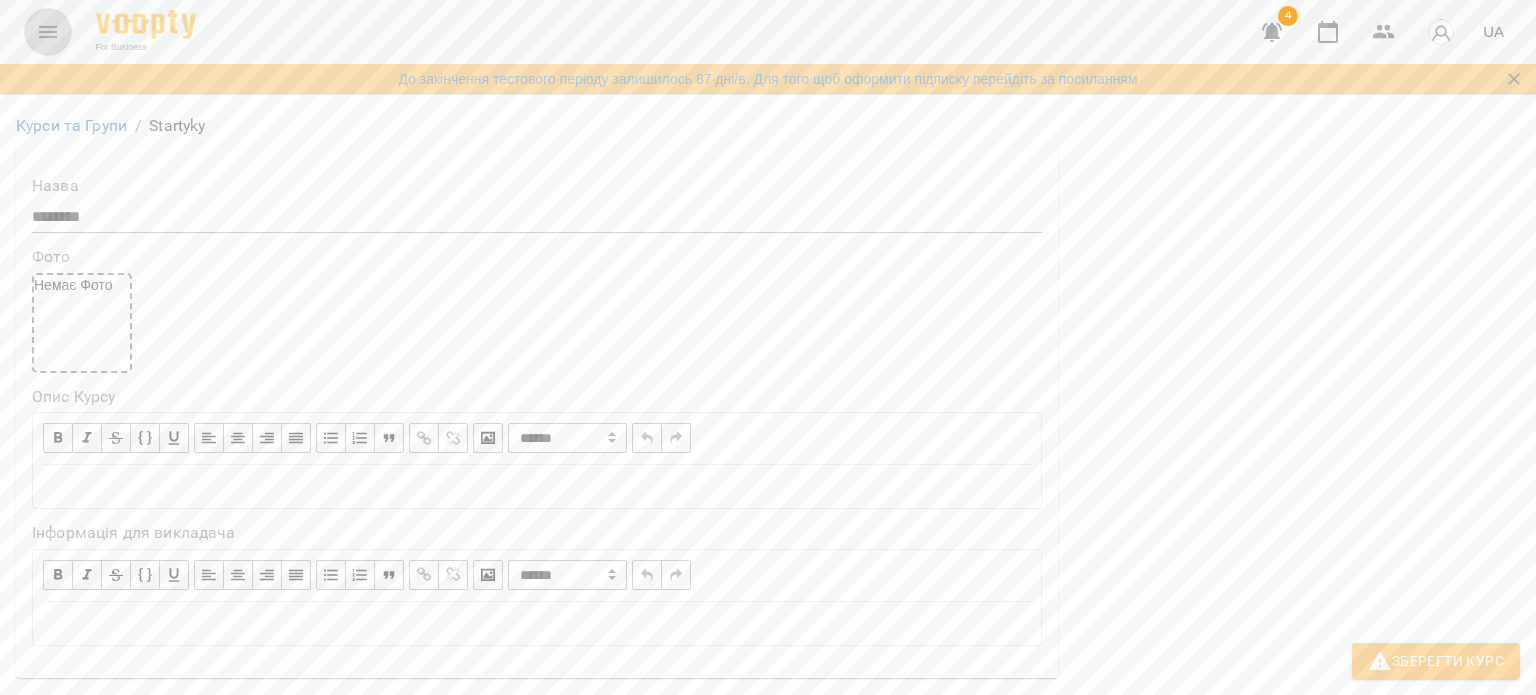 click 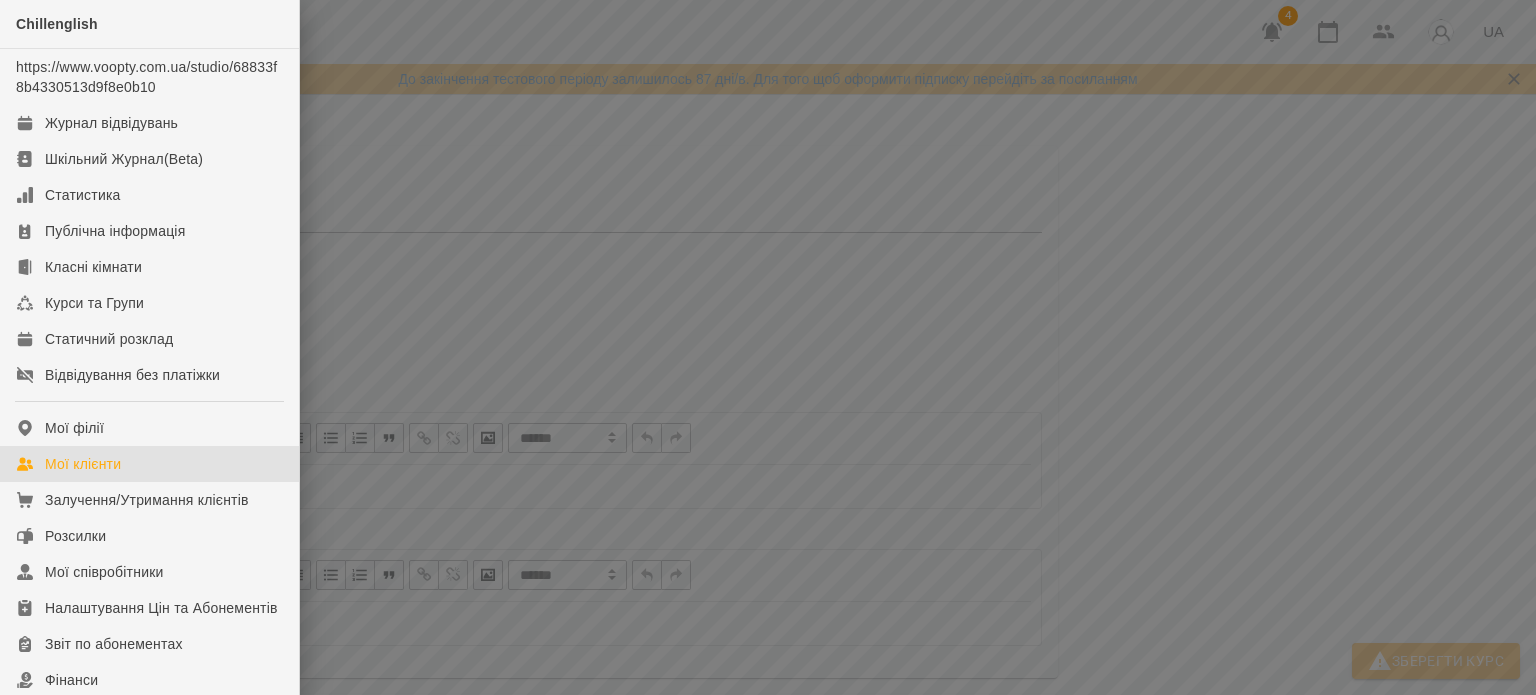 click on "Мої клієнти" at bounding box center (83, 464) 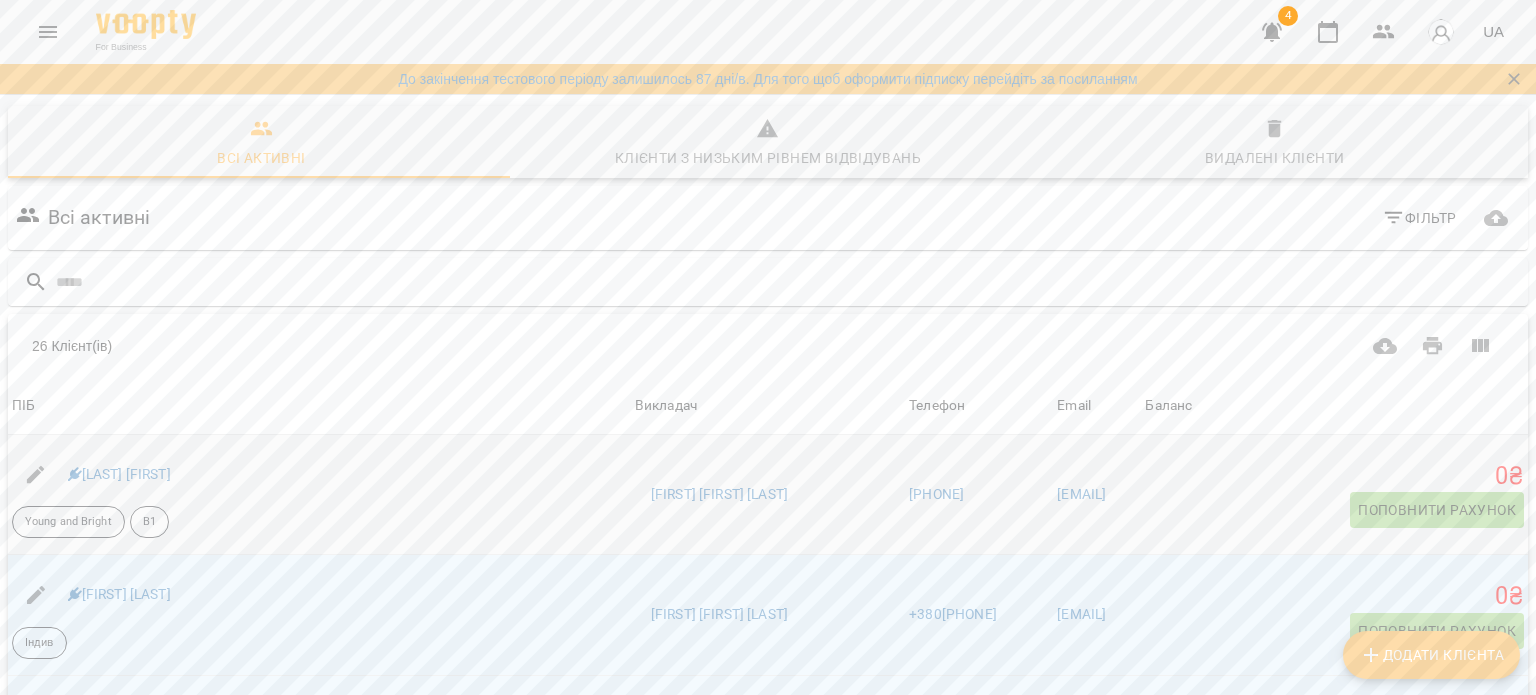 scroll, scrollTop: 200, scrollLeft: 0, axis: vertical 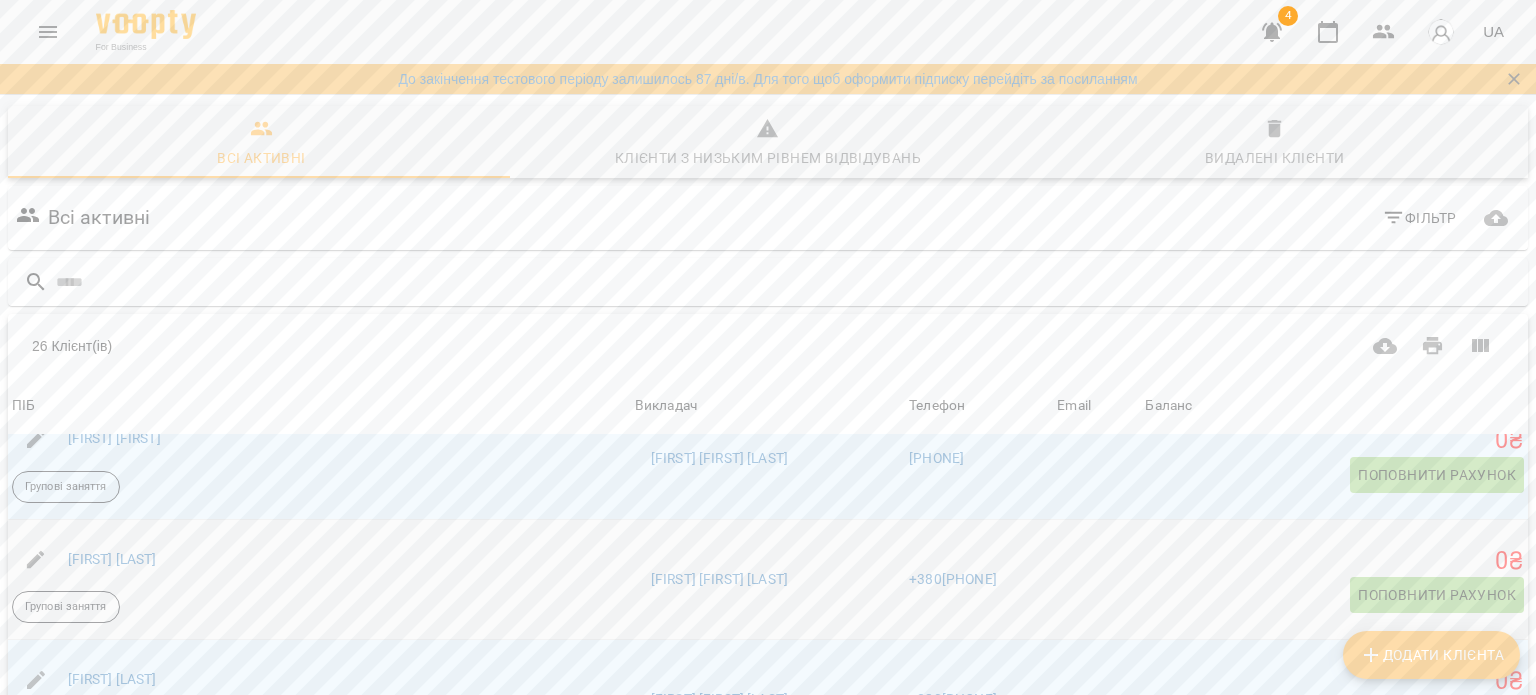 click at bounding box center (36, 560) 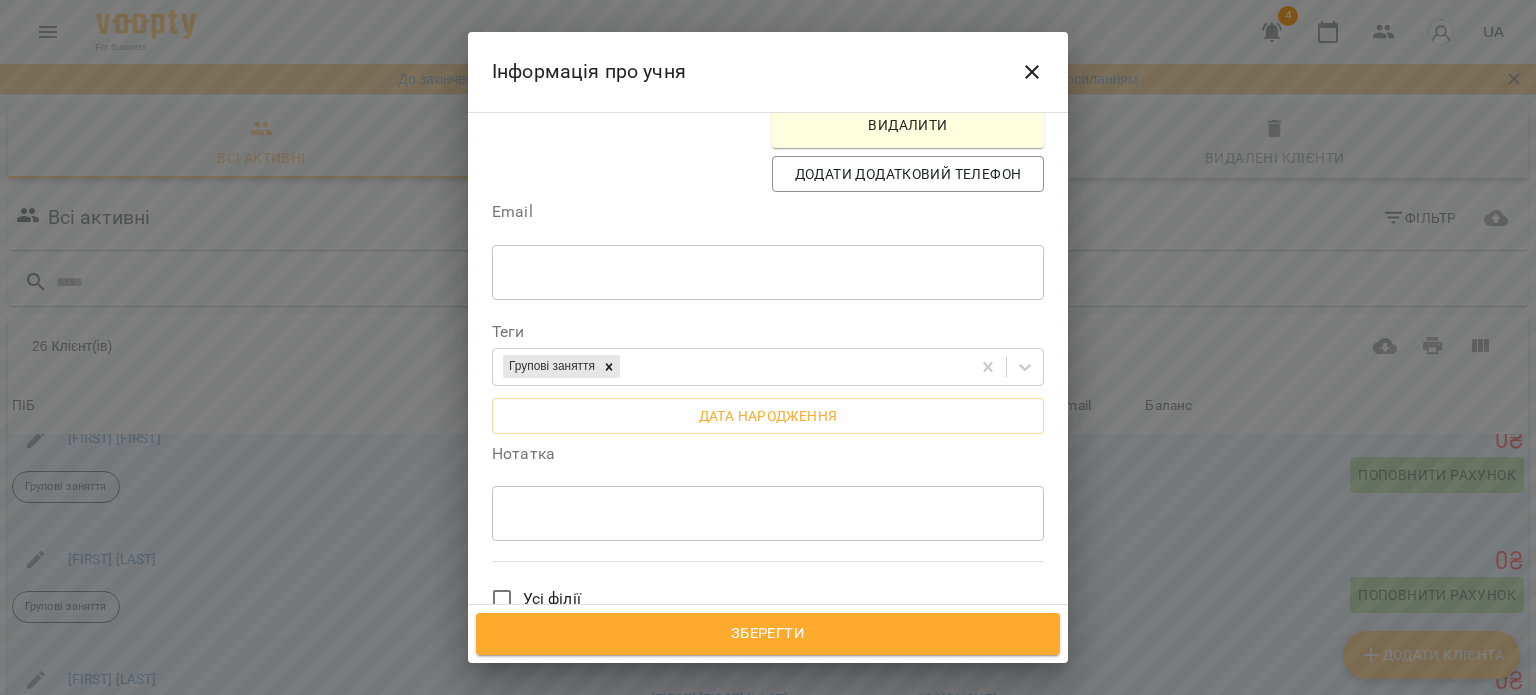 scroll, scrollTop: 500, scrollLeft: 0, axis: vertical 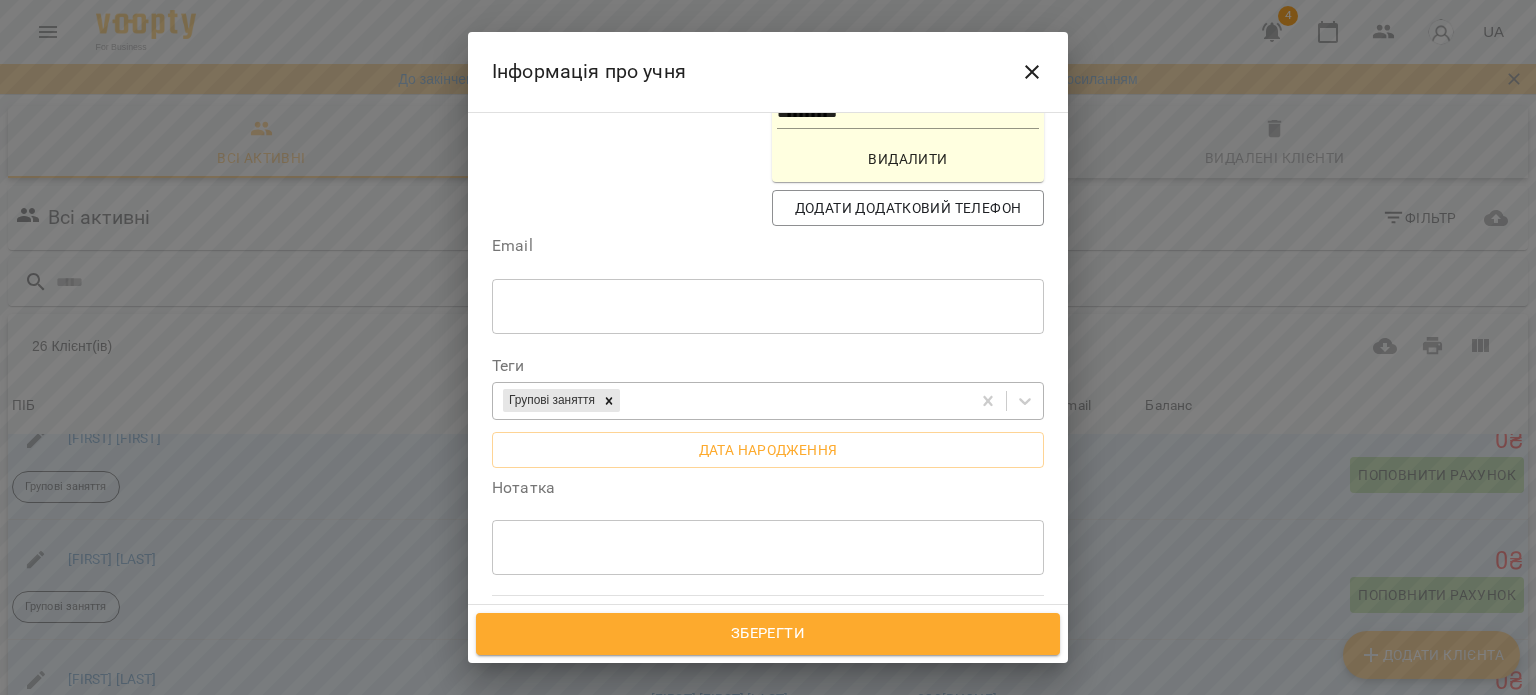 click on "Групові заняття" at bounding box center [731, 400] 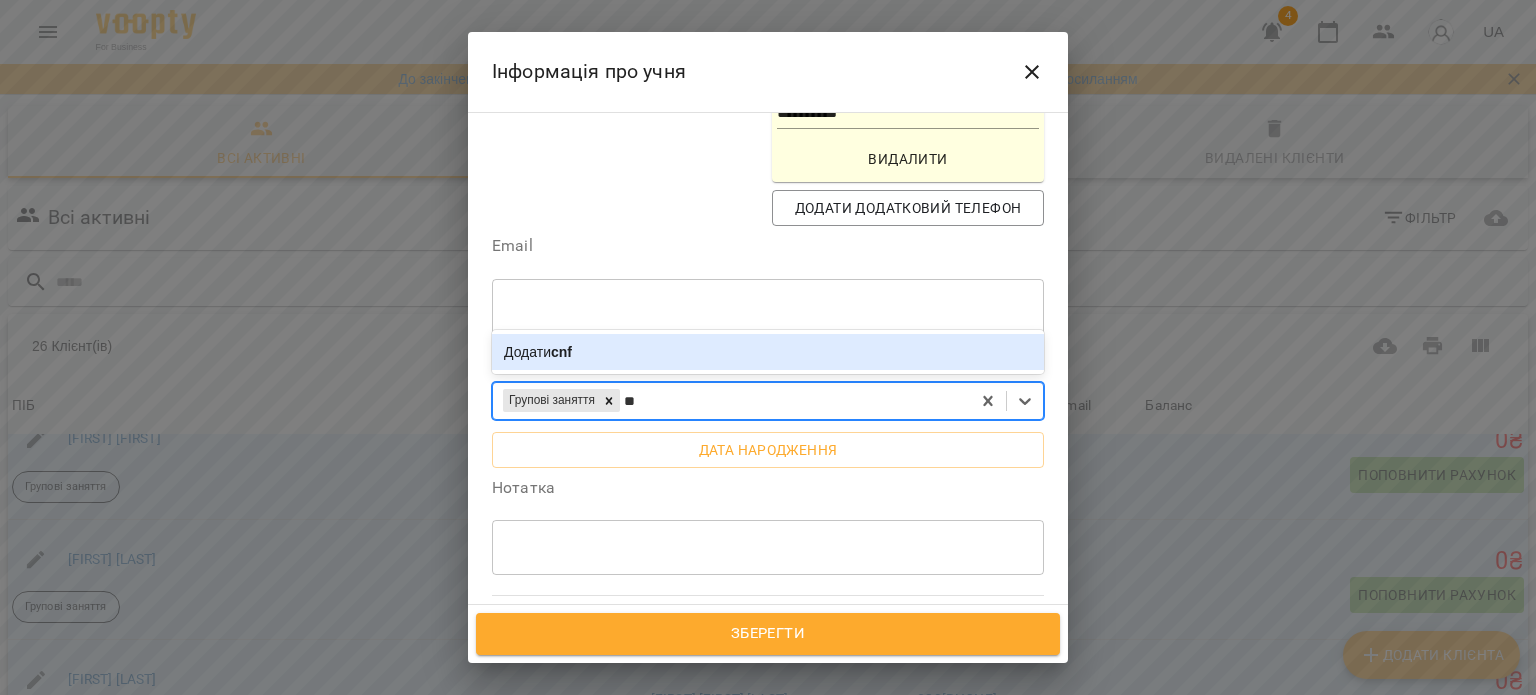 type on "*" 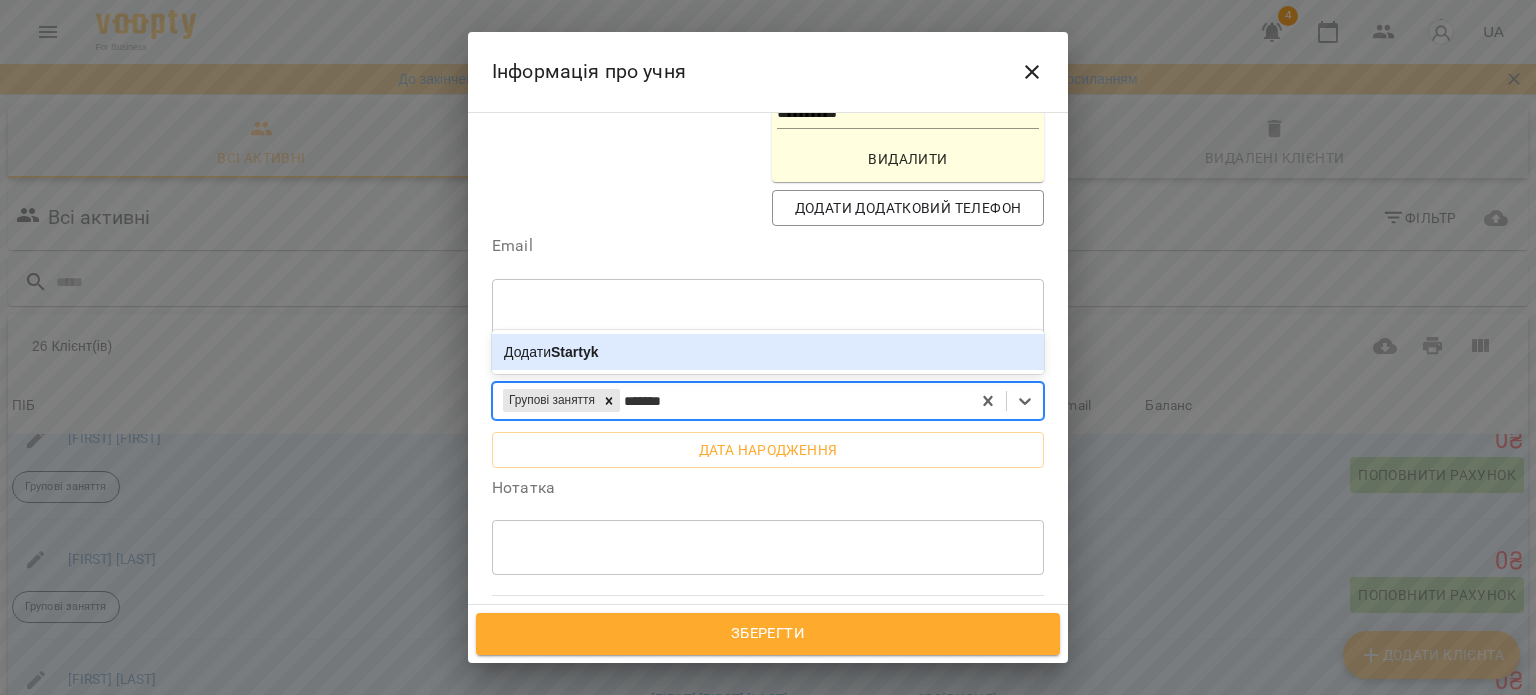 type on "********" 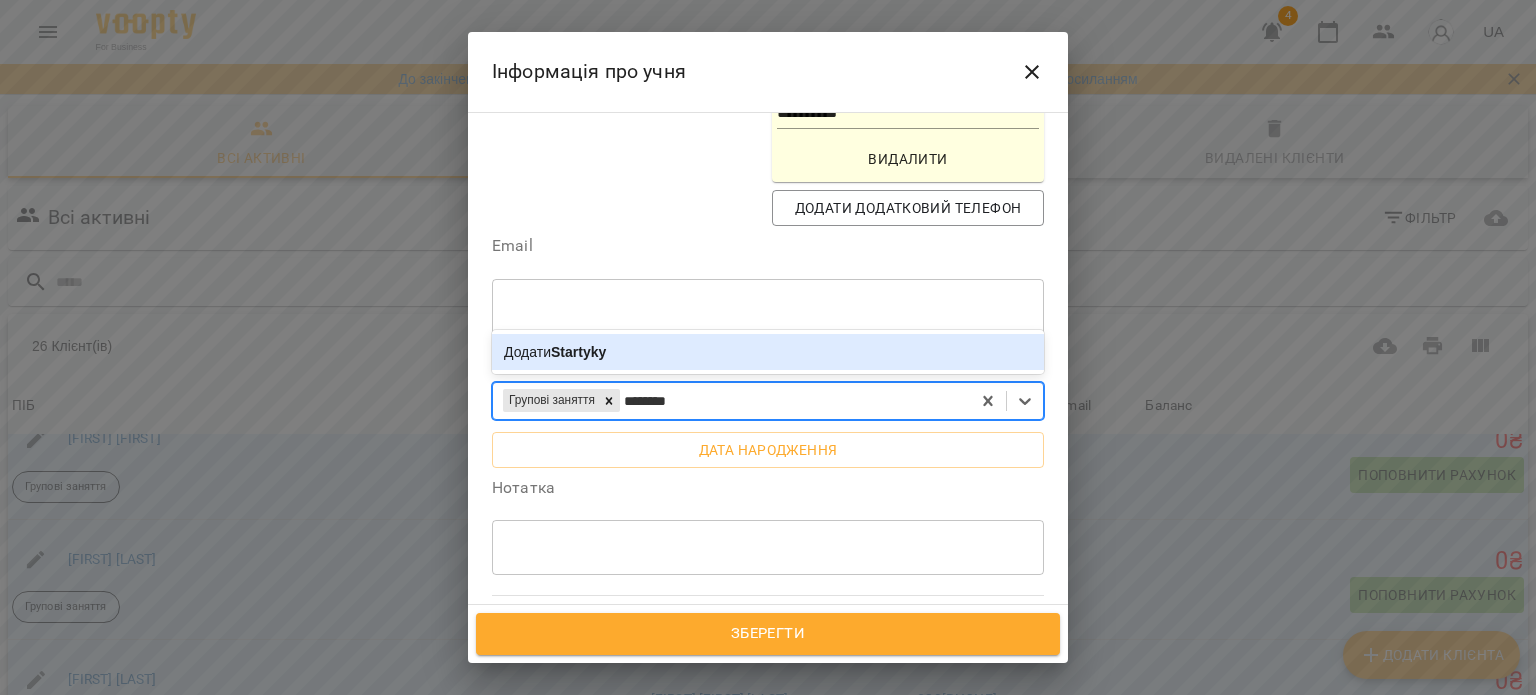 click on "Додати  Startyky" at bounding box center (768, 352) 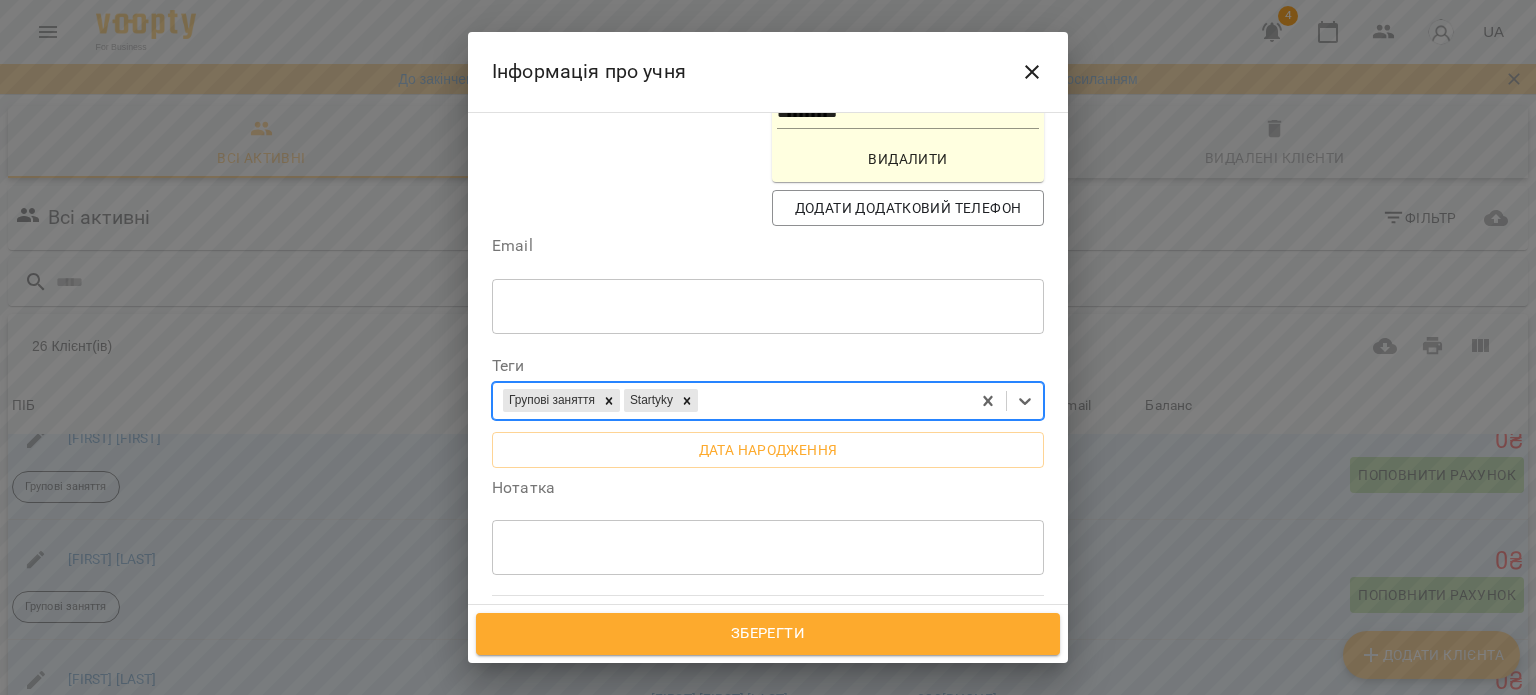 click on "Зберегти" at bounding box center [768, 634] 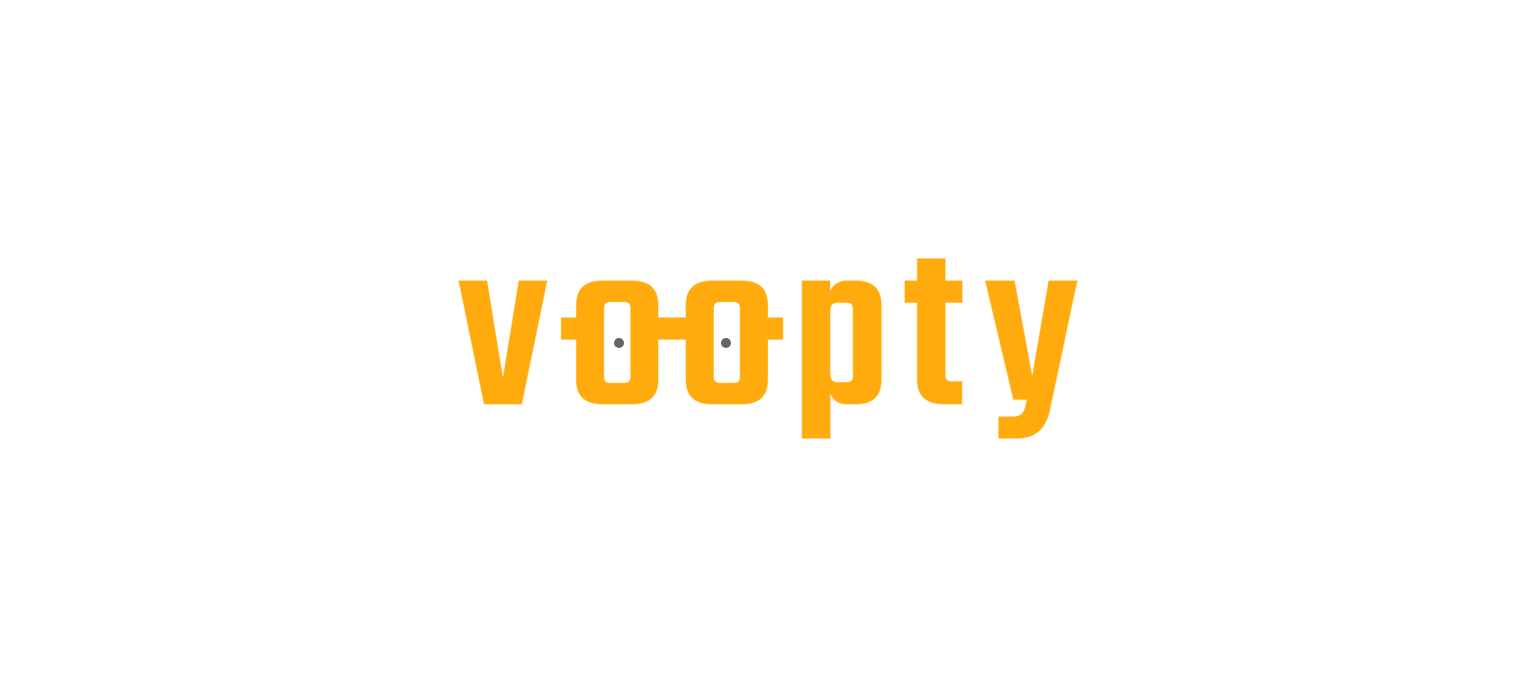 scroll, scrollTop: 0, scrollLeft: 0, axis: both 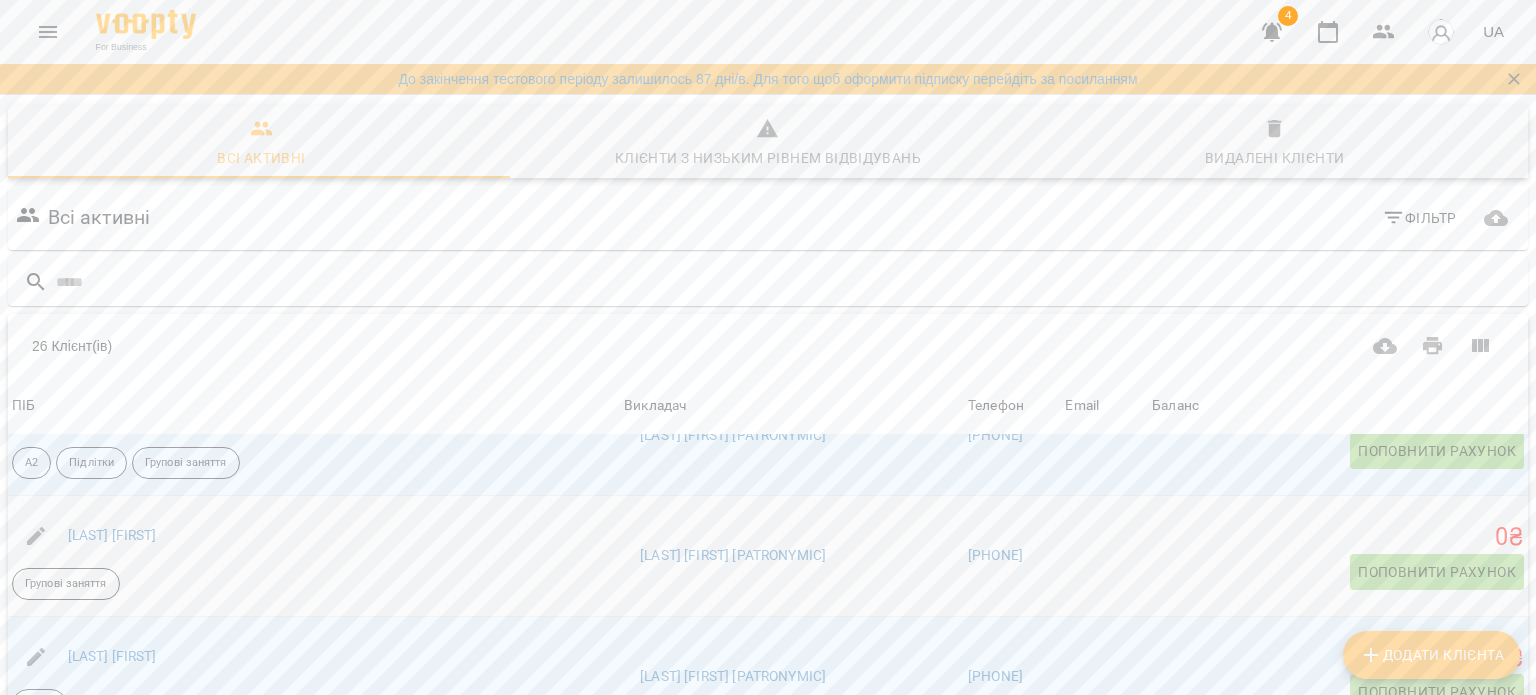 click 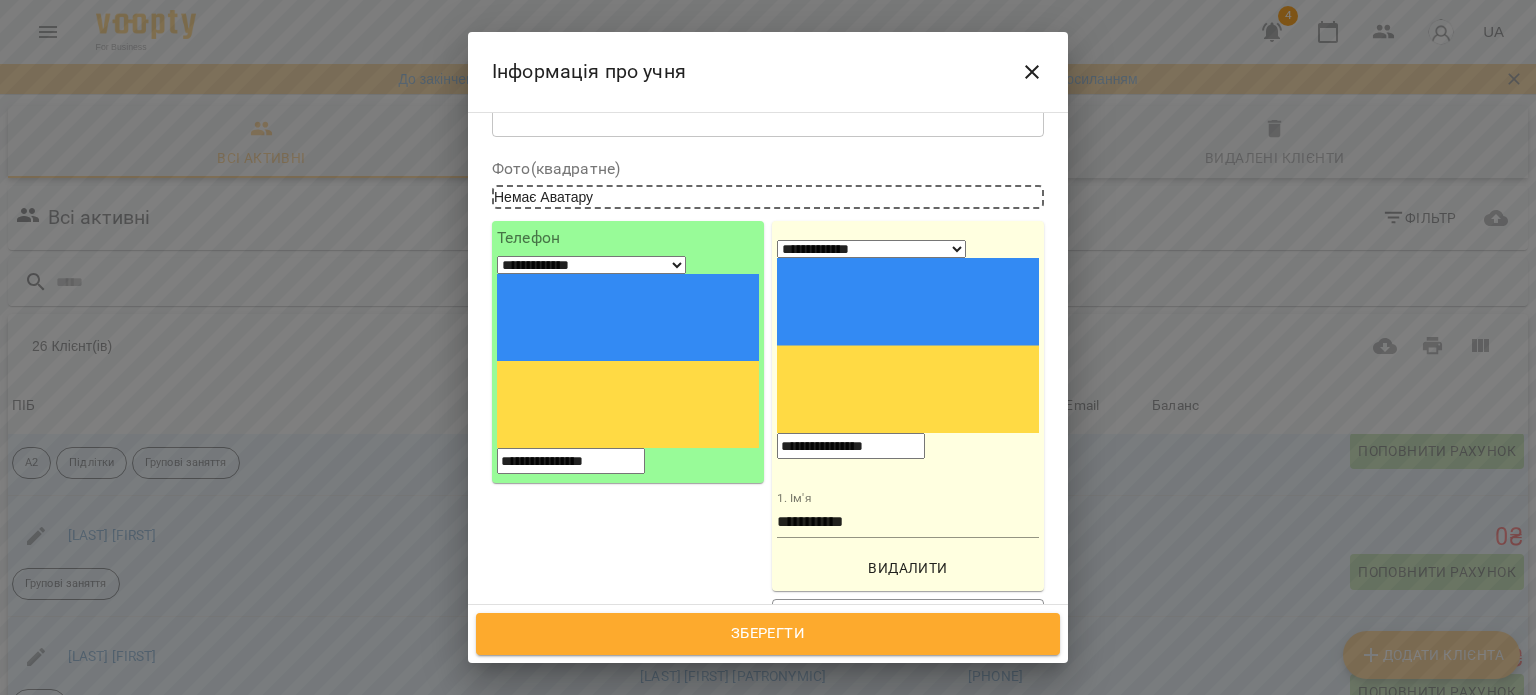 scroll, scrollTop: 200, scrollLeft: 0, axis: vertical 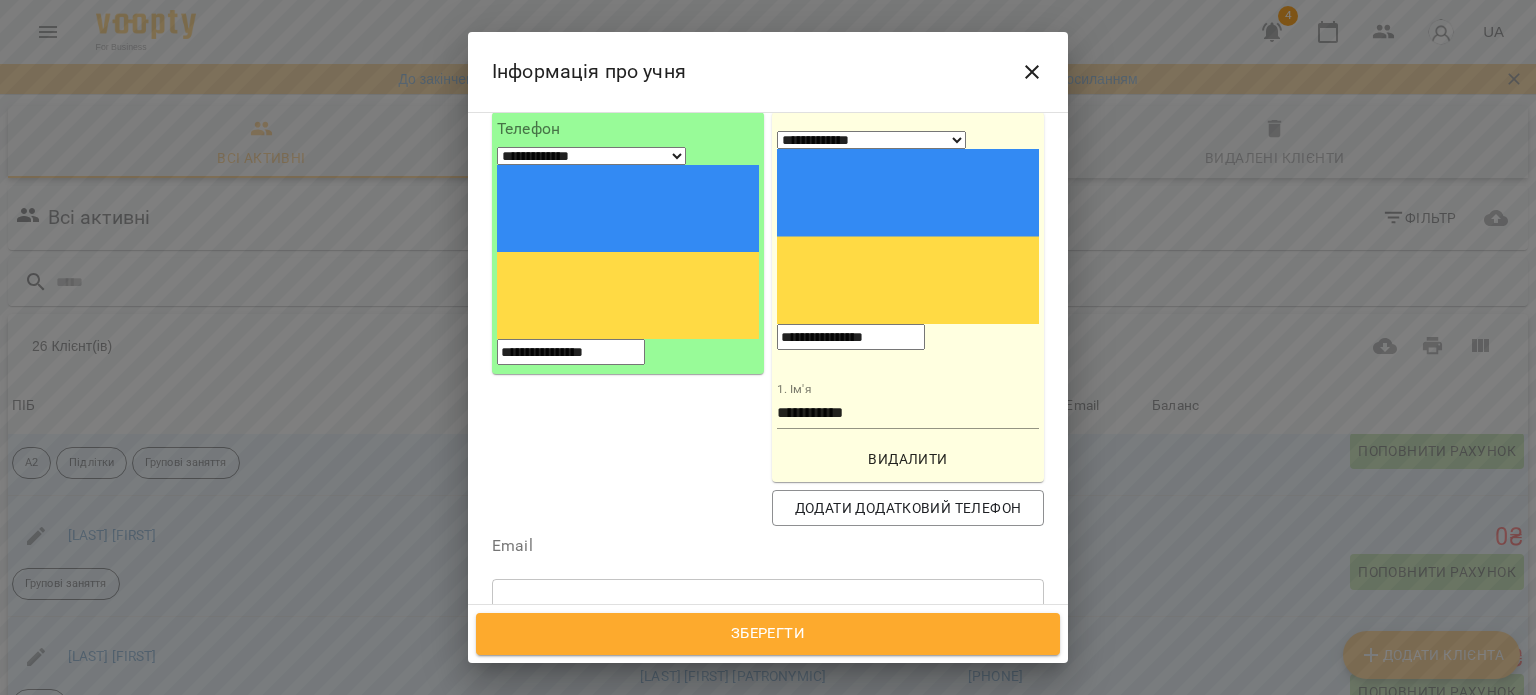 click on "Групові заняття" at bounding box center [731, 700] 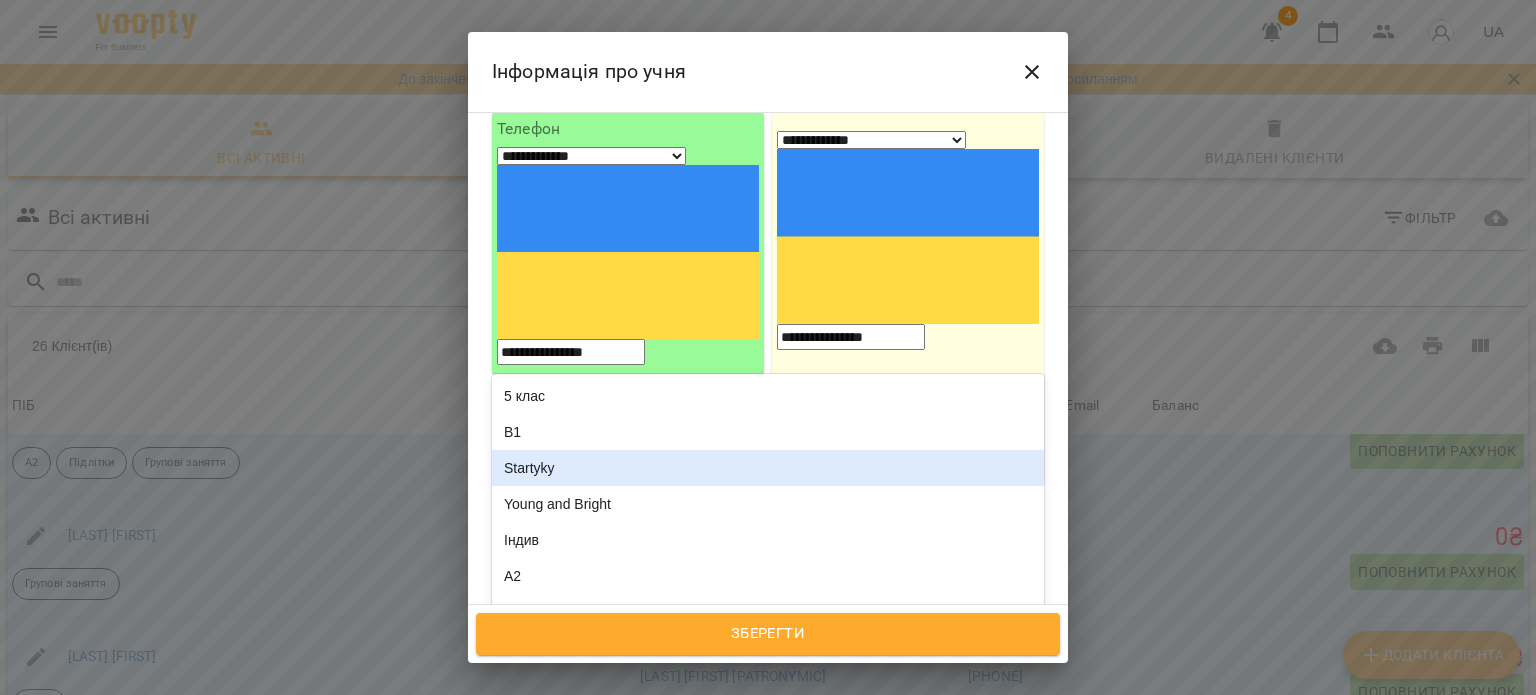 click on "Startyky" at bounding box center (768, 468) 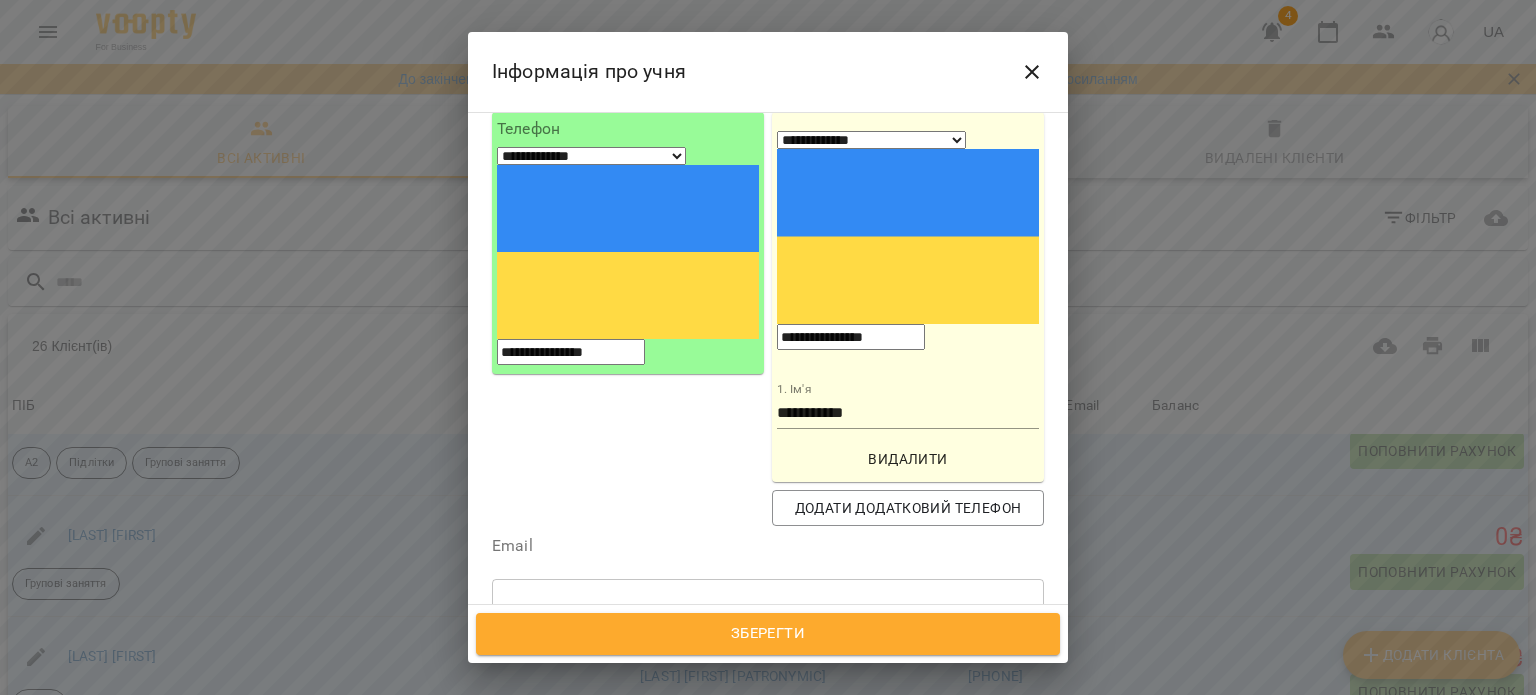 click on "Зберегти" at bounding box center [768, 634] 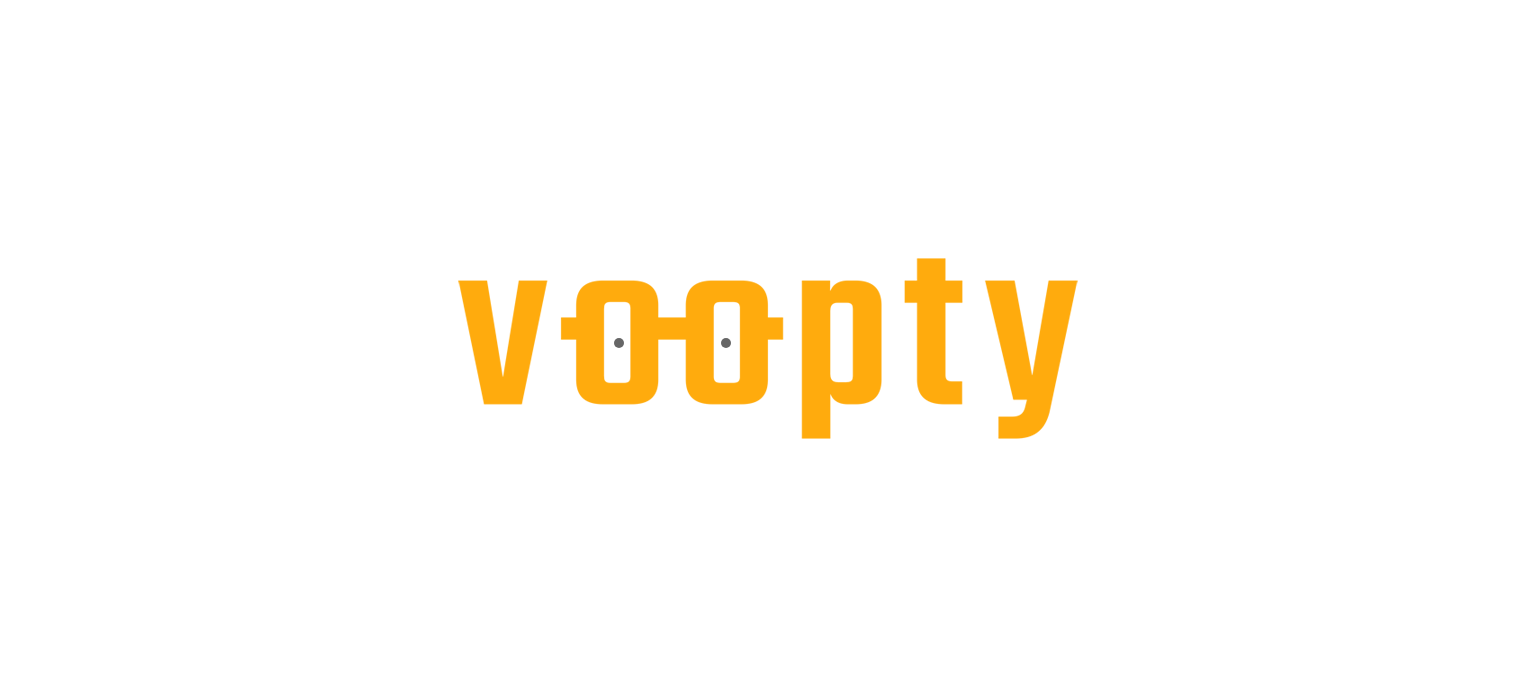 scroll, scrollTop: 0, scrollLeft: 0, axis: both 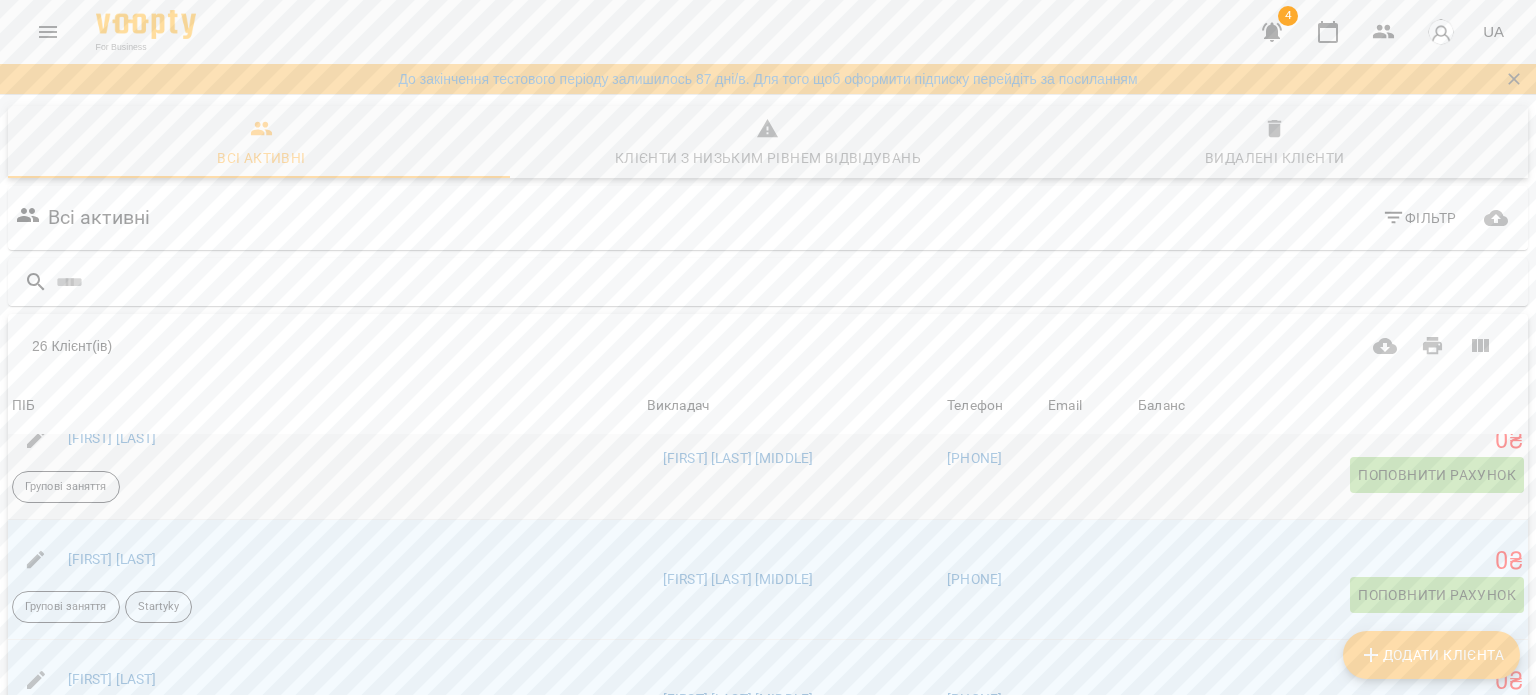 click 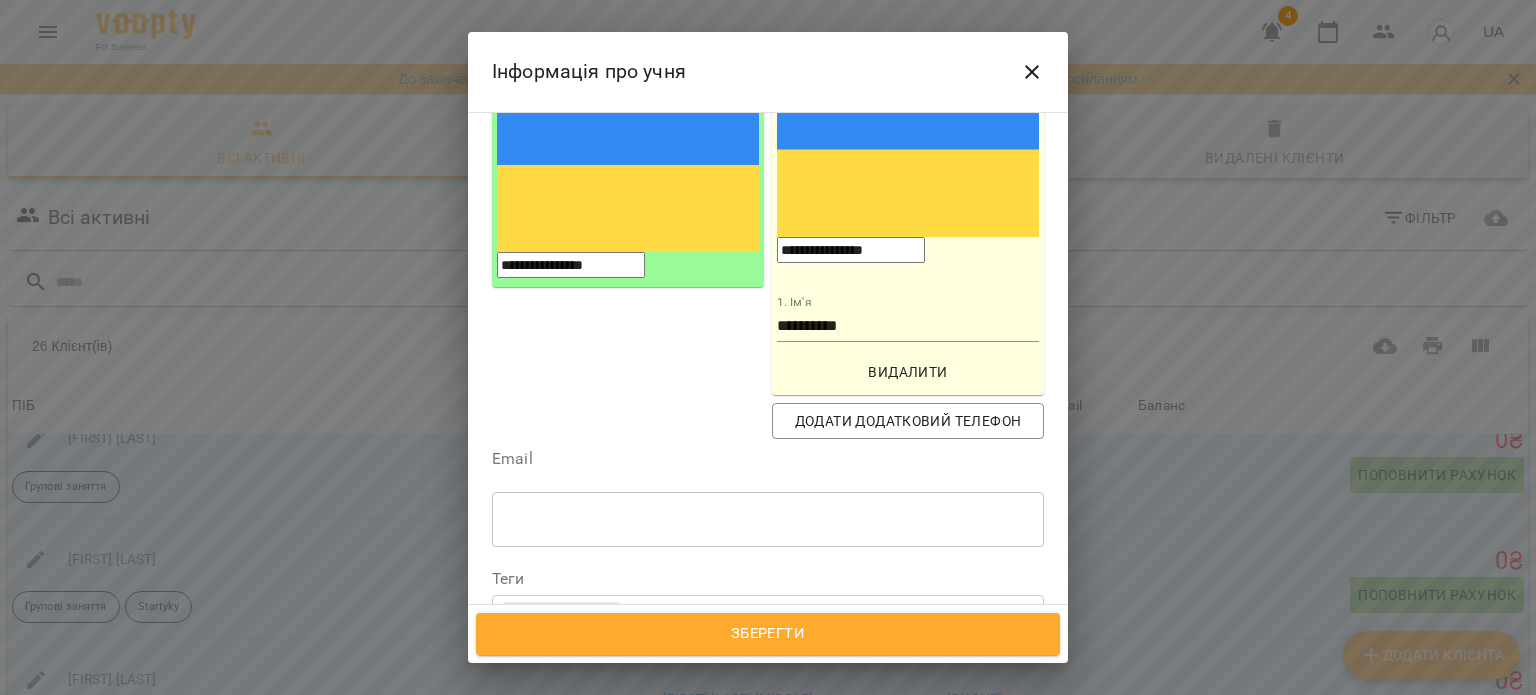 scroll, scrollTop: 200, scrollLeft: 0, axis: vertical 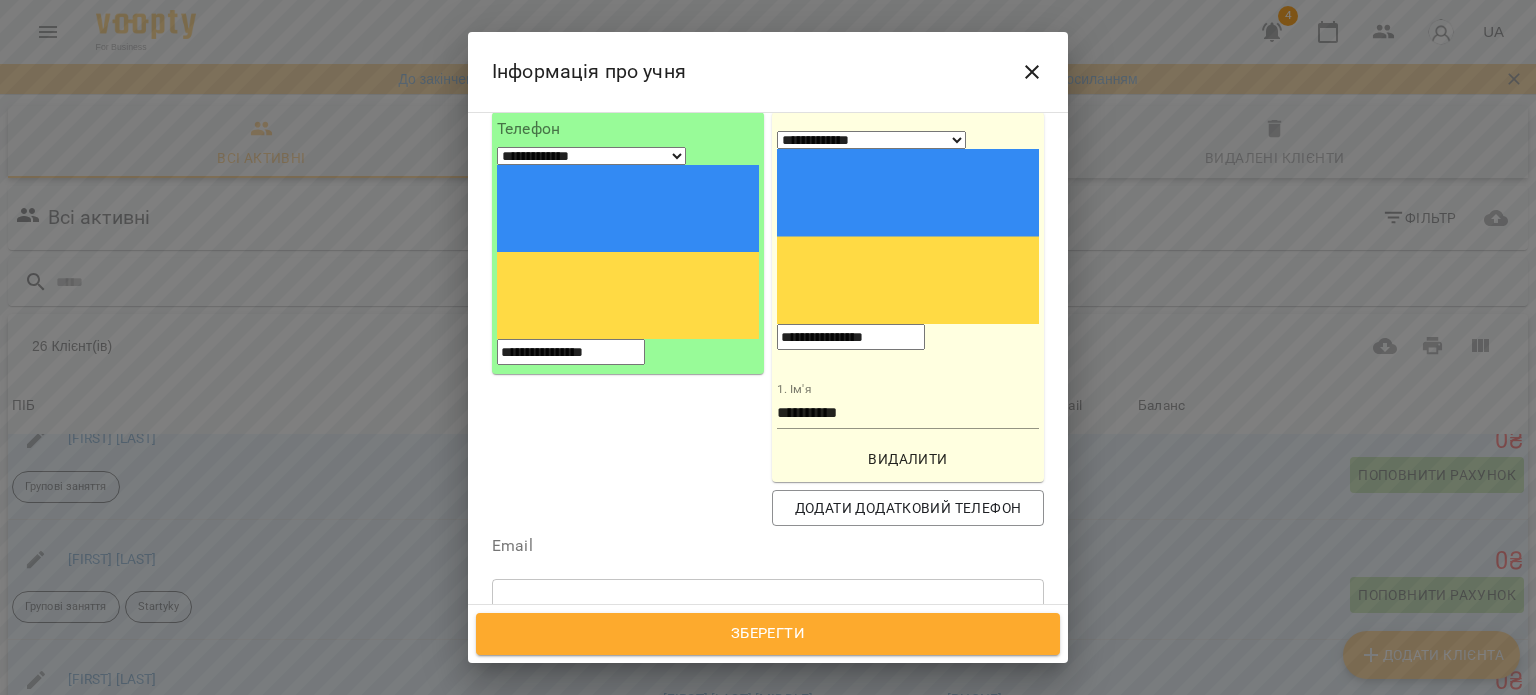 click on "Групові заняття" at bounding box center [731, 700] 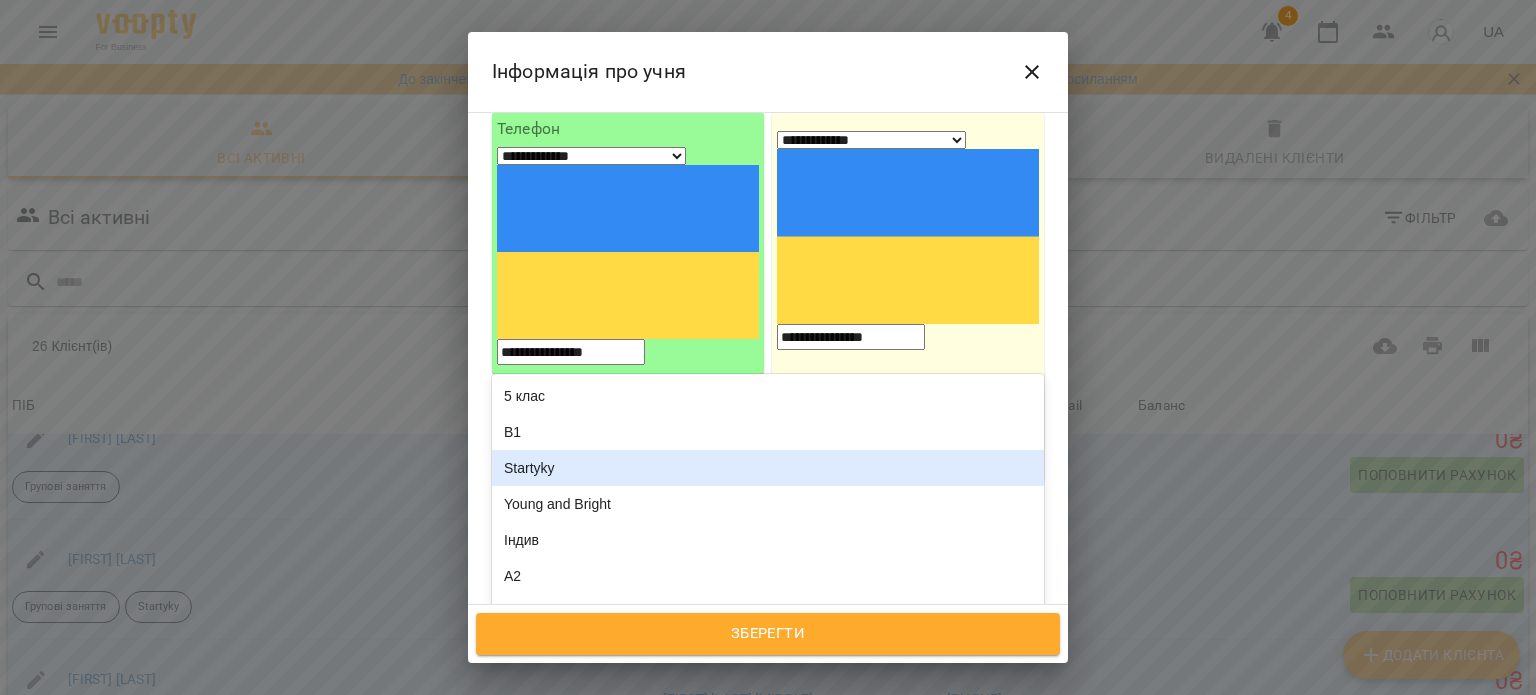 click on "Startyky" at bounding box center [768, 468] 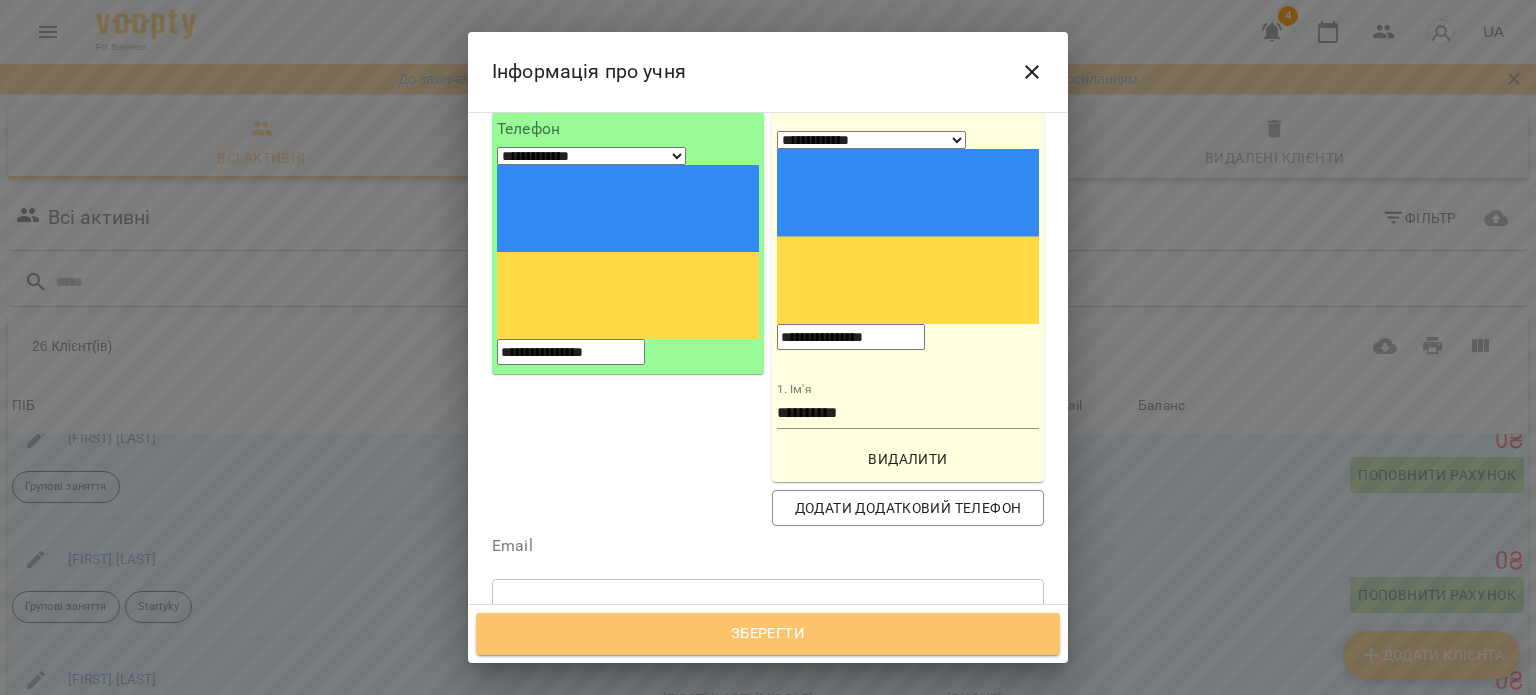 click on "Зберегти" at bounding box center [768, 634] 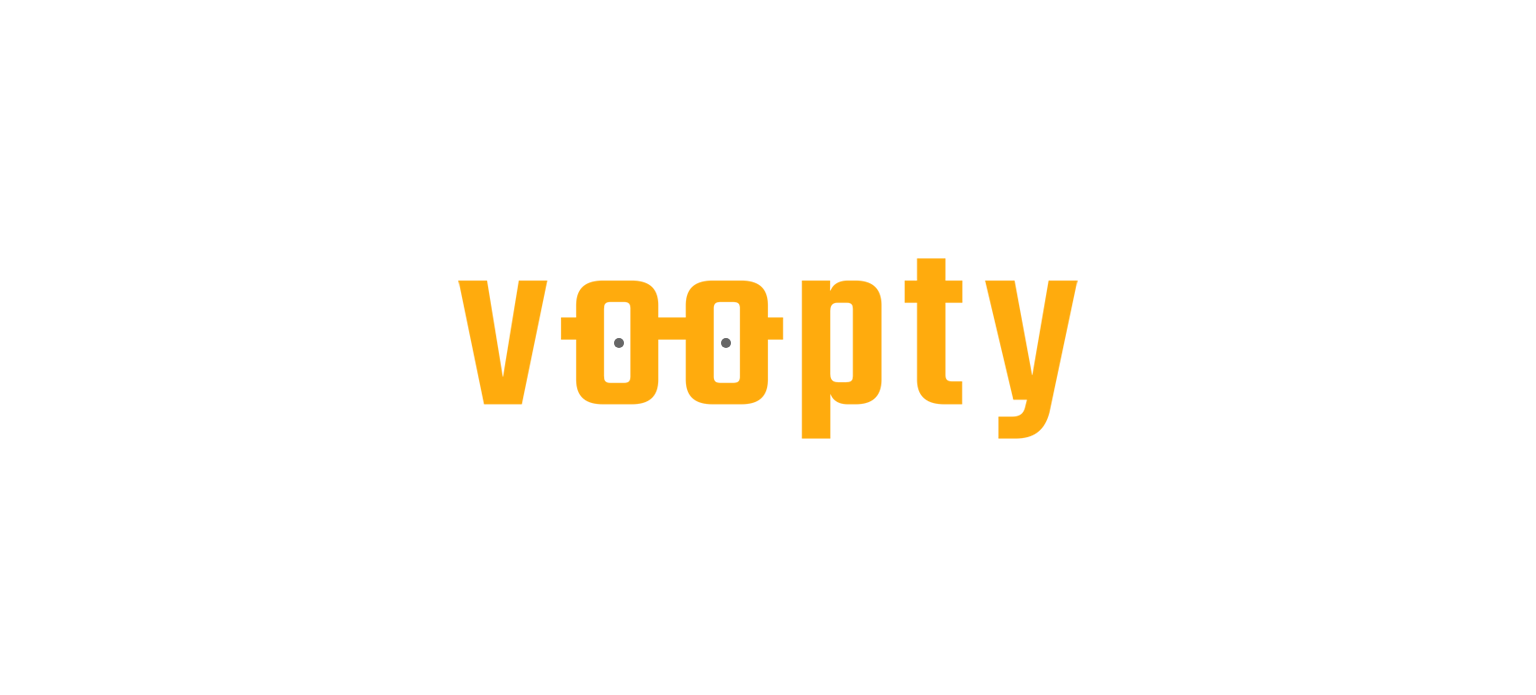 scroll, scrollTop: 0, scrollLeft: 0, axis: both 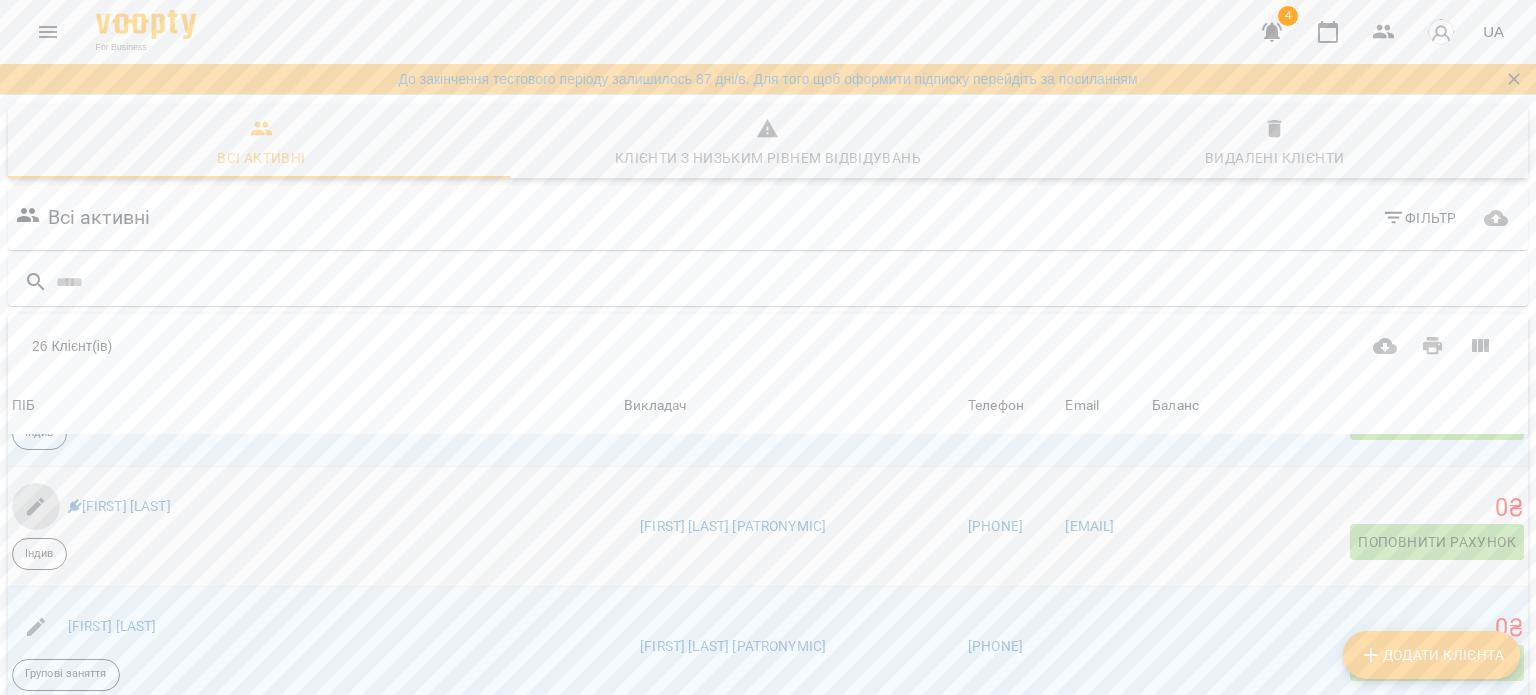 click 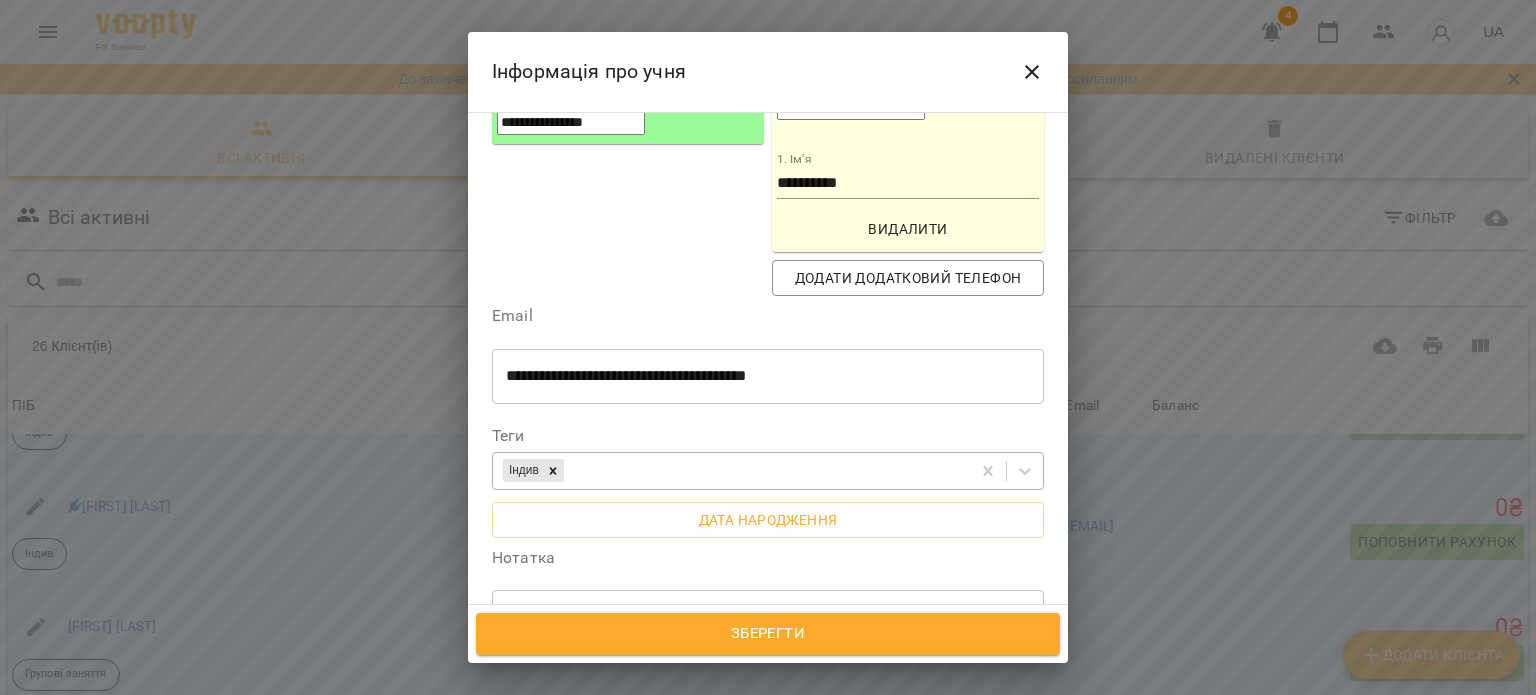 scroll, scrollTop: 400, scrollLeft: 0, axis: vertical 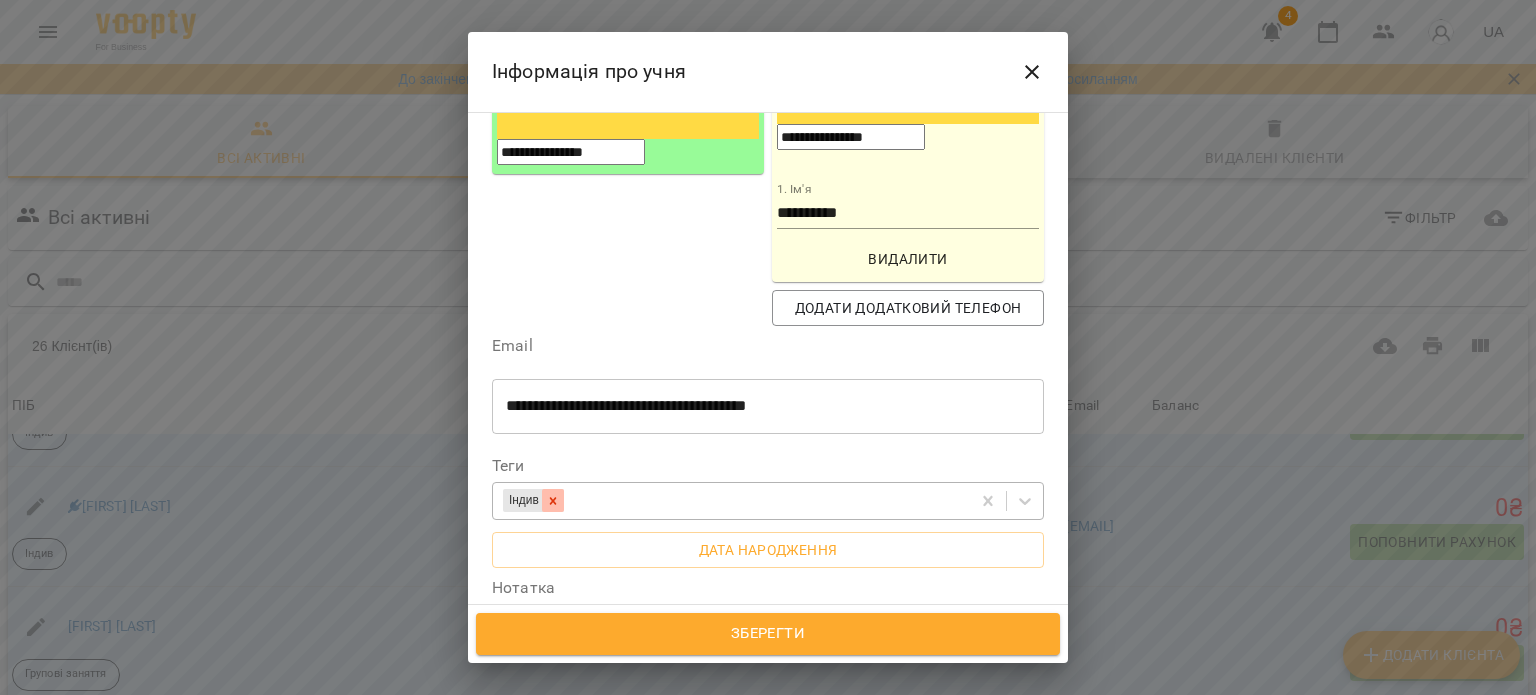 click 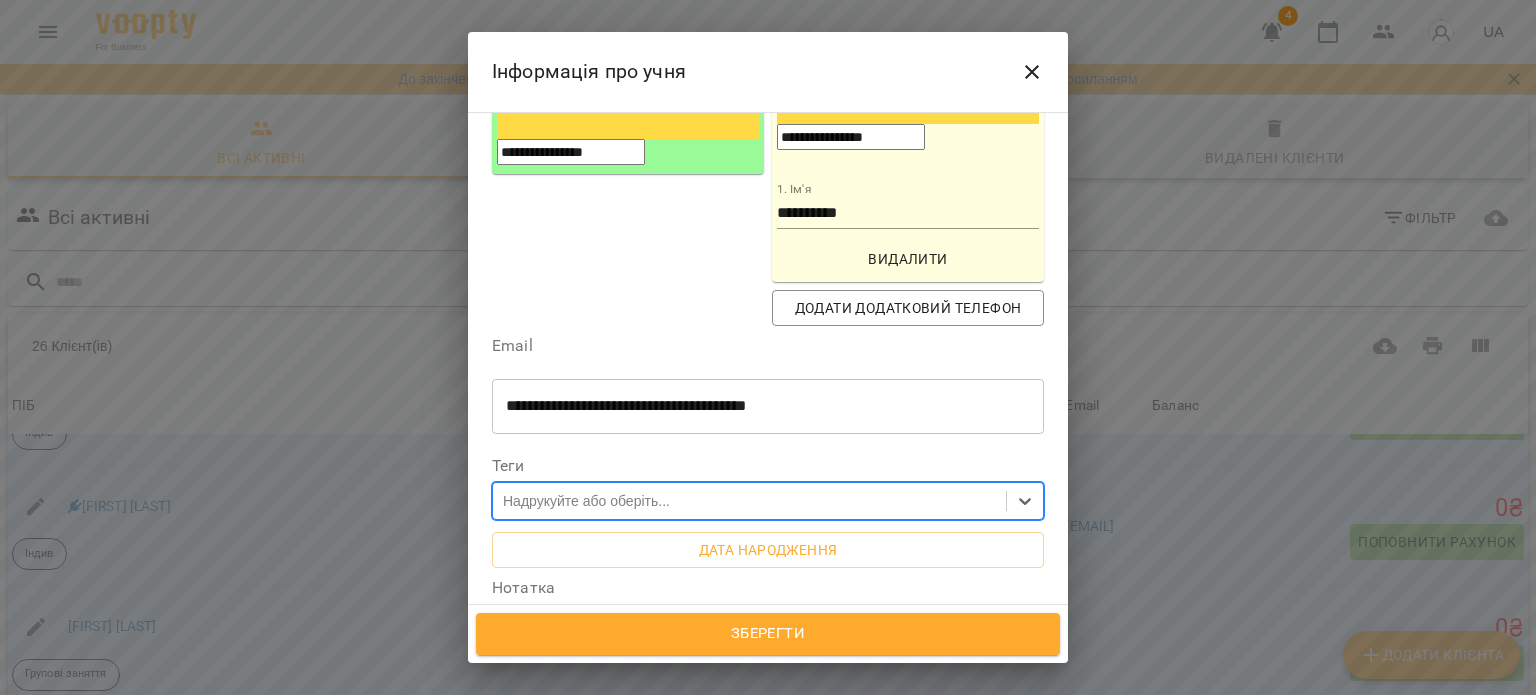 click on "Надрукуйте або оберіть..." at bounding box center [586, 501] 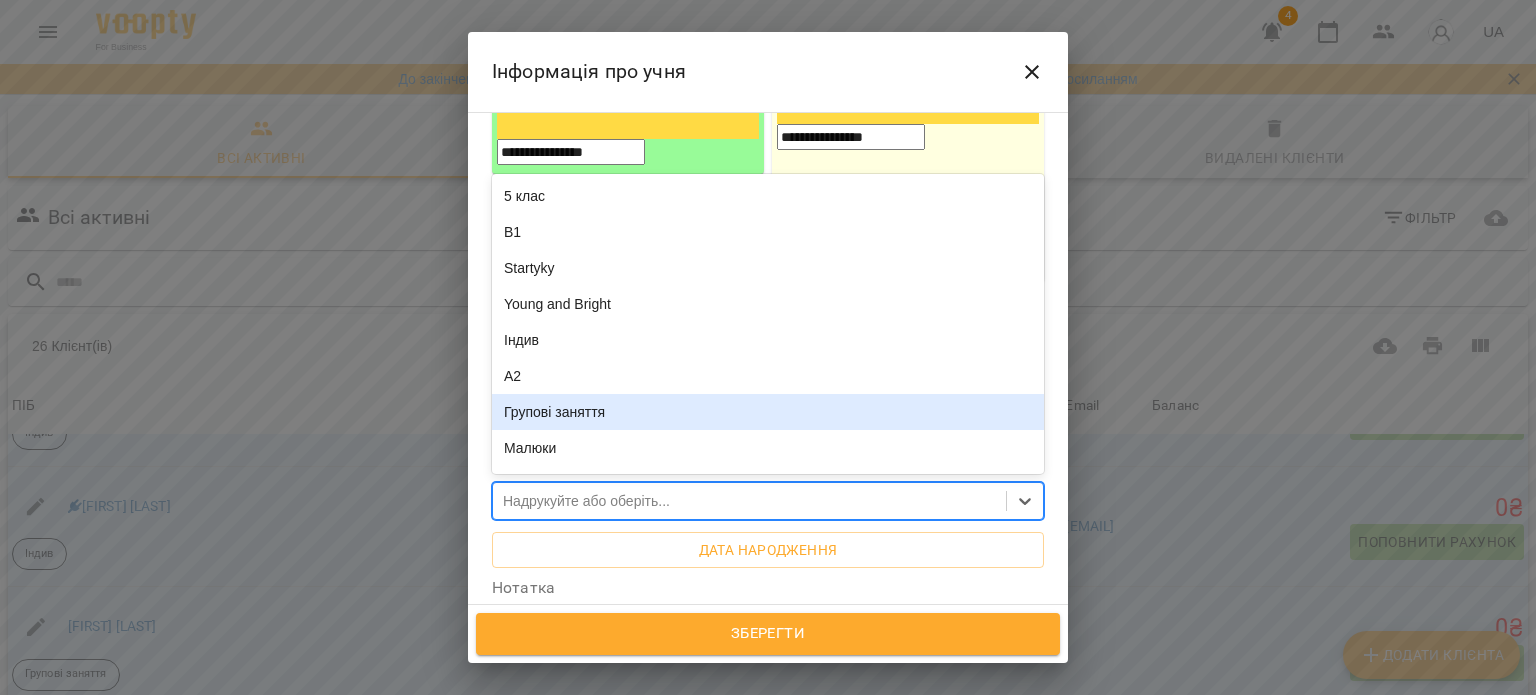 click on "Групові заняття" at bounding box center (768, 412) 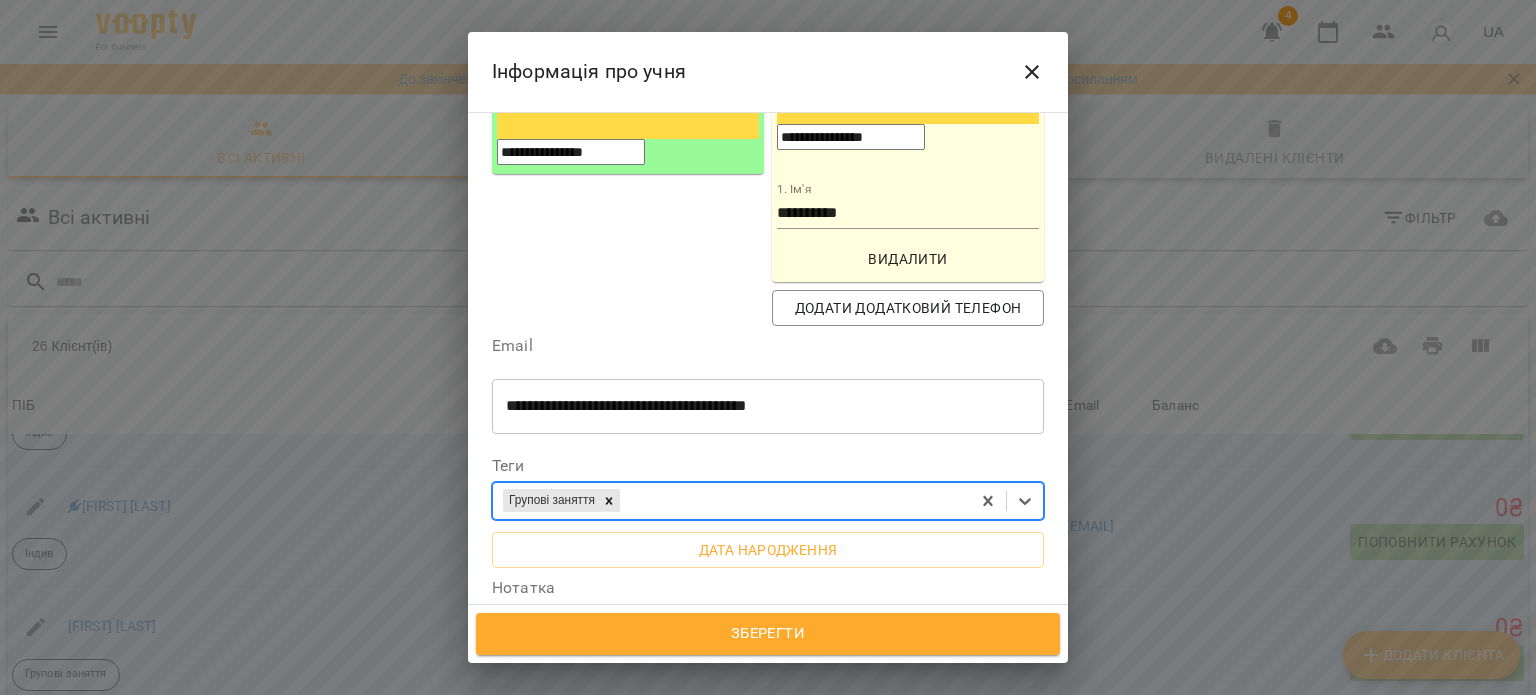 click on "Групові заняття" at bounding box center [731, 500] 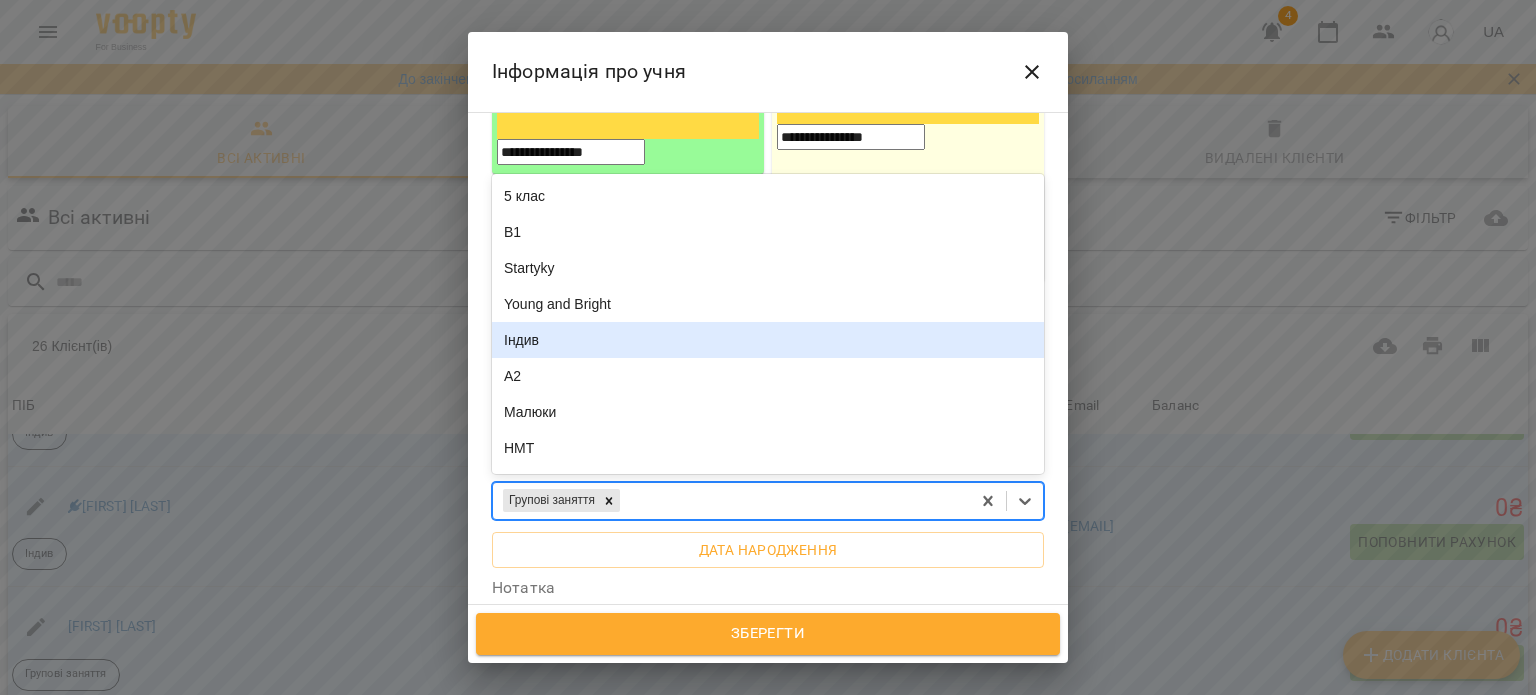 scroll, scrollTop: 57, scrollLeft: 0, axis: vertical 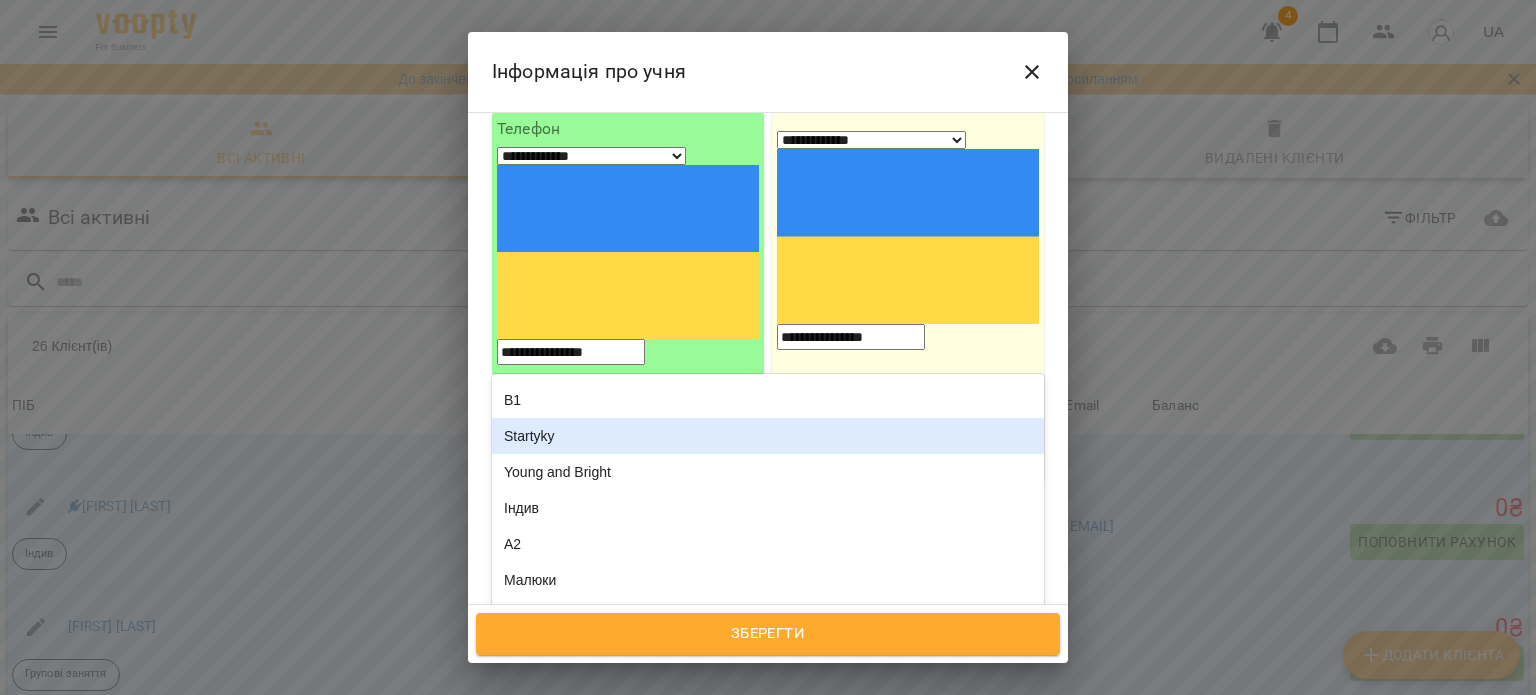 click on "Startyky" at bounding box center (768, 436) 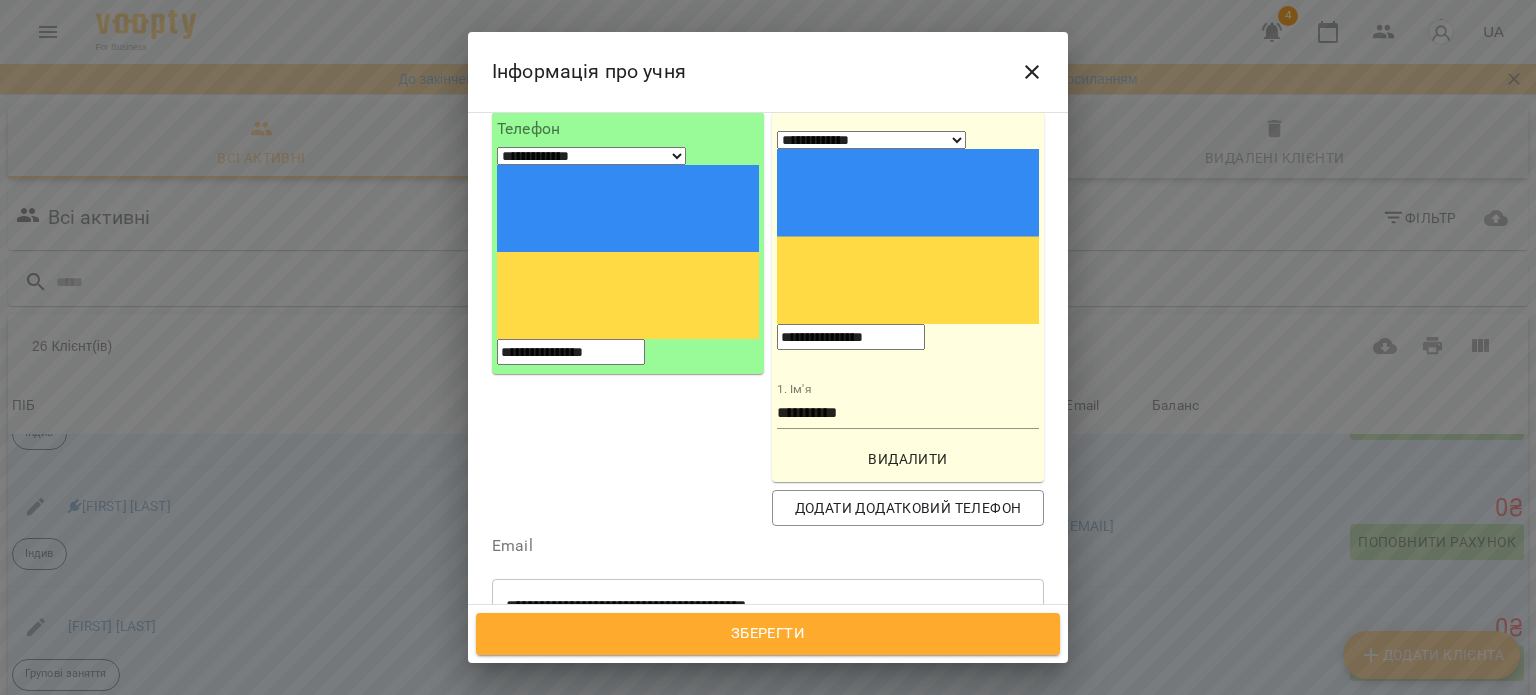 click on "Зберегти" at bounding box center (768, 634) 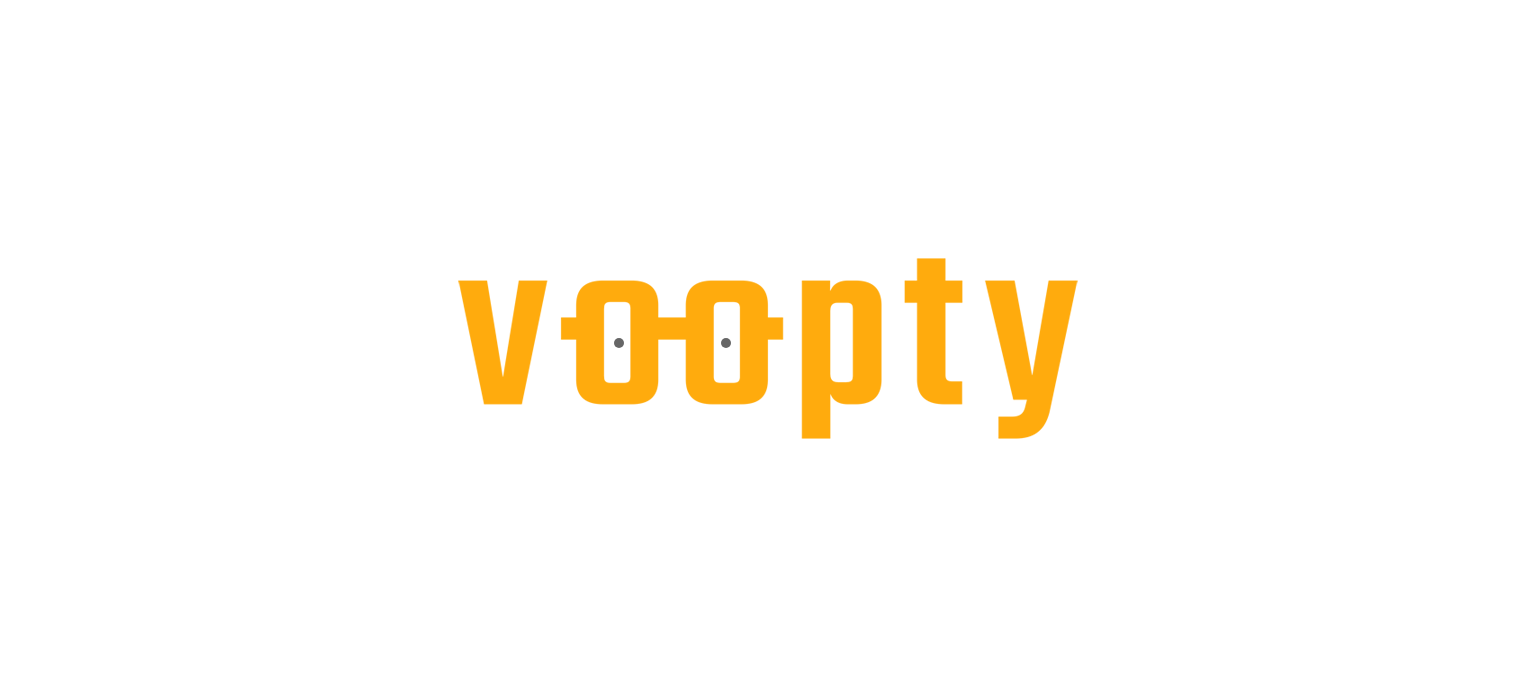 scroll, scrollTop: 0, scrollLeft: 0, axis: both 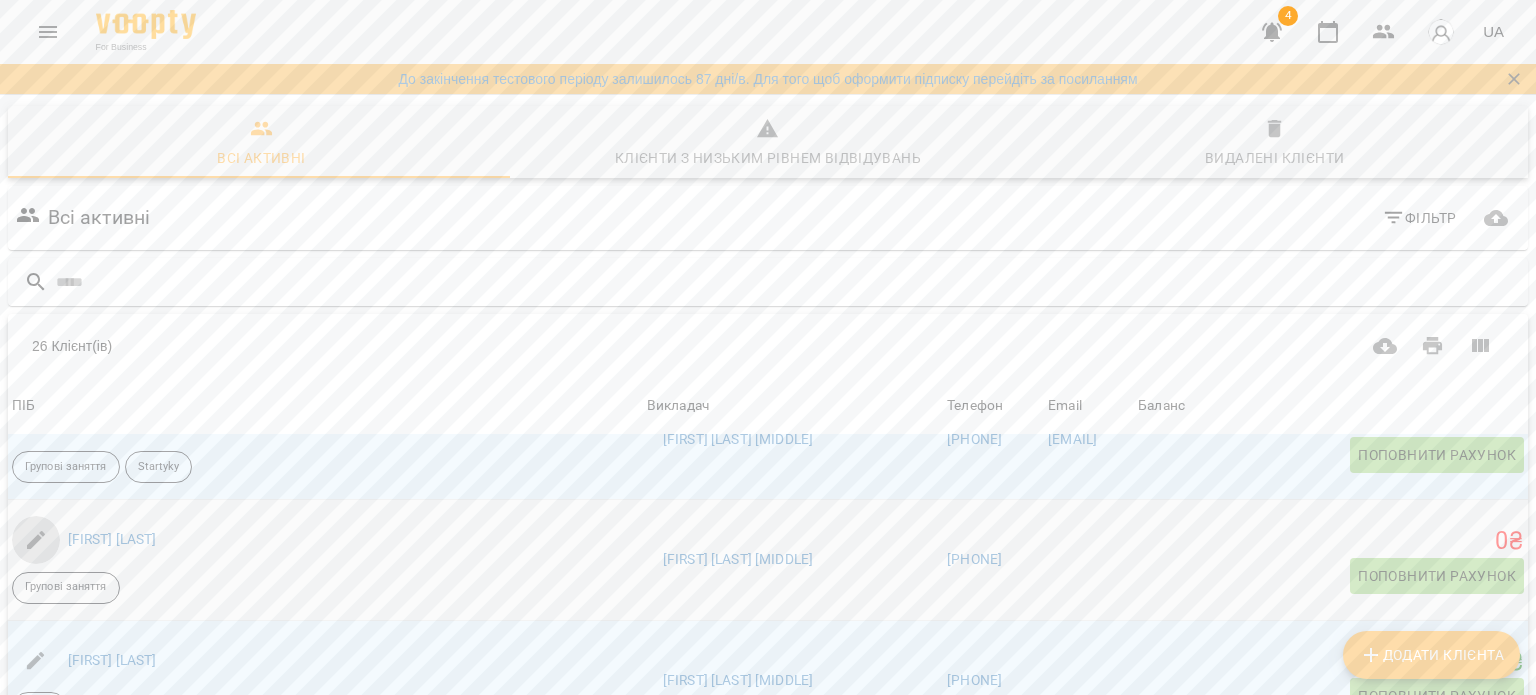 click 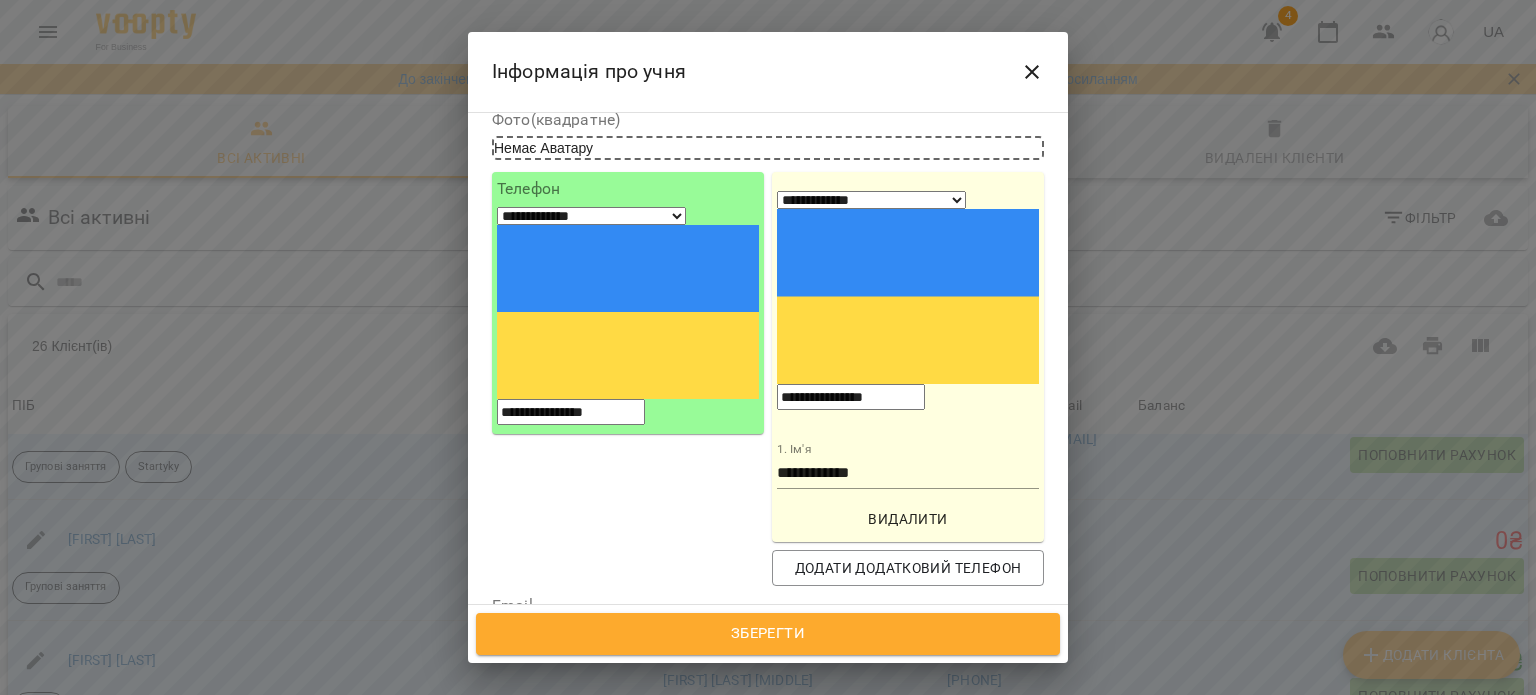 scroll, scrollTop: 300, scrollLeft: 0, axis: vertical 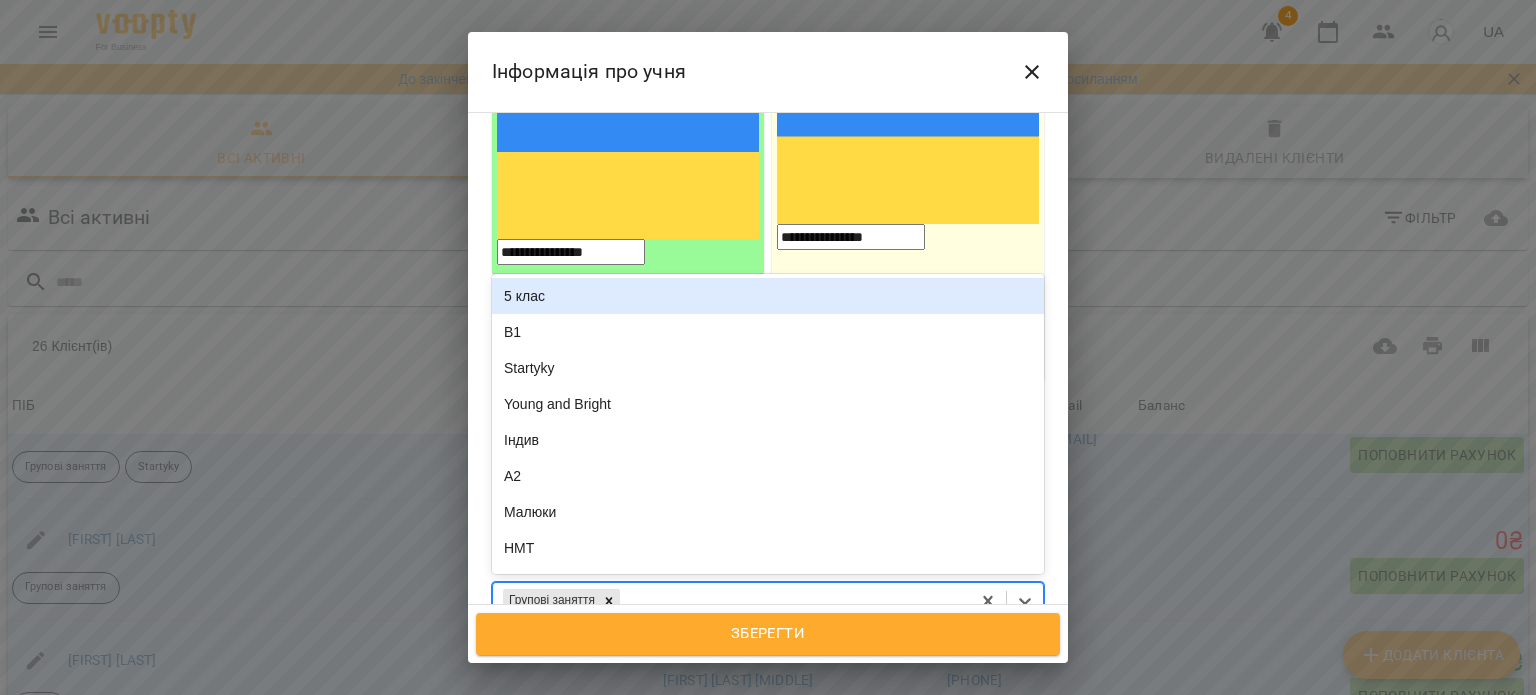 click on "Групові заняття" at bounding box center [731, 600] 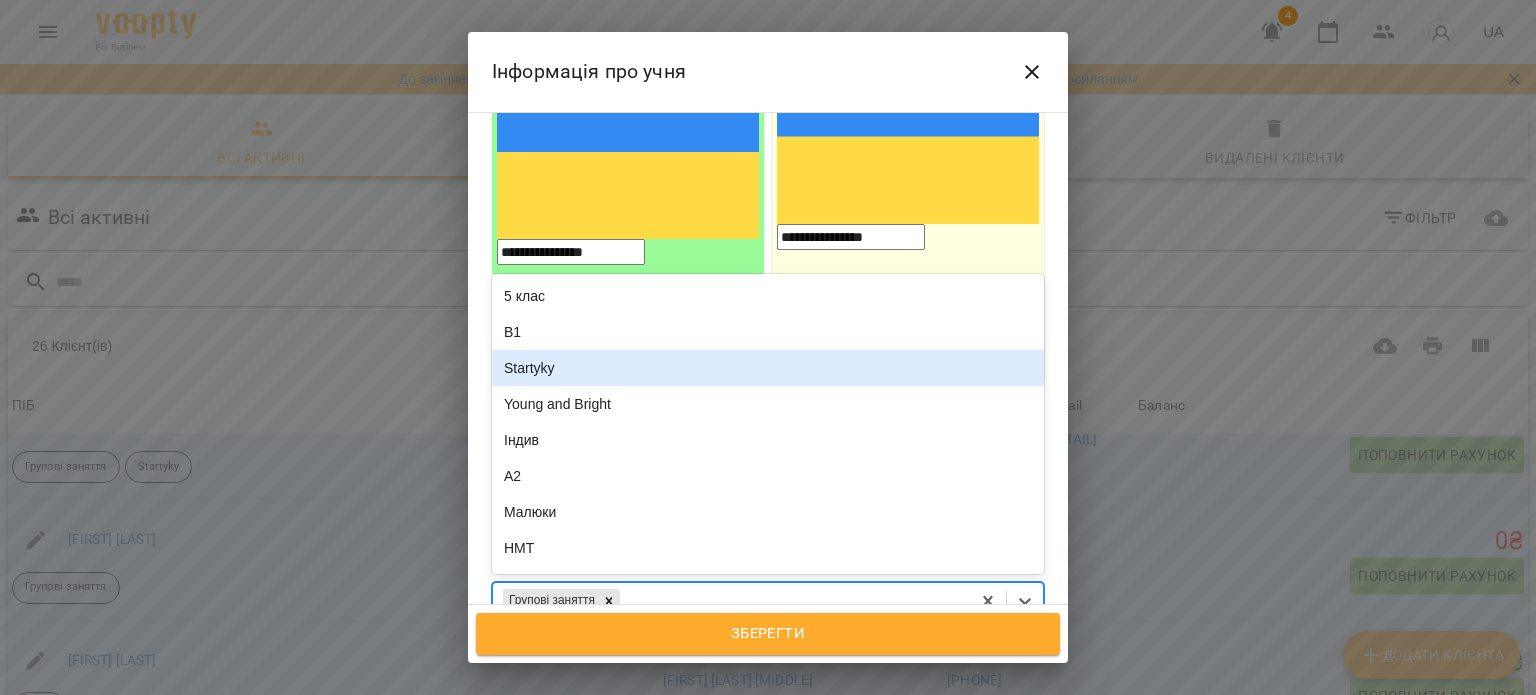 click on "Startyky" at bounding box center (768, 368) 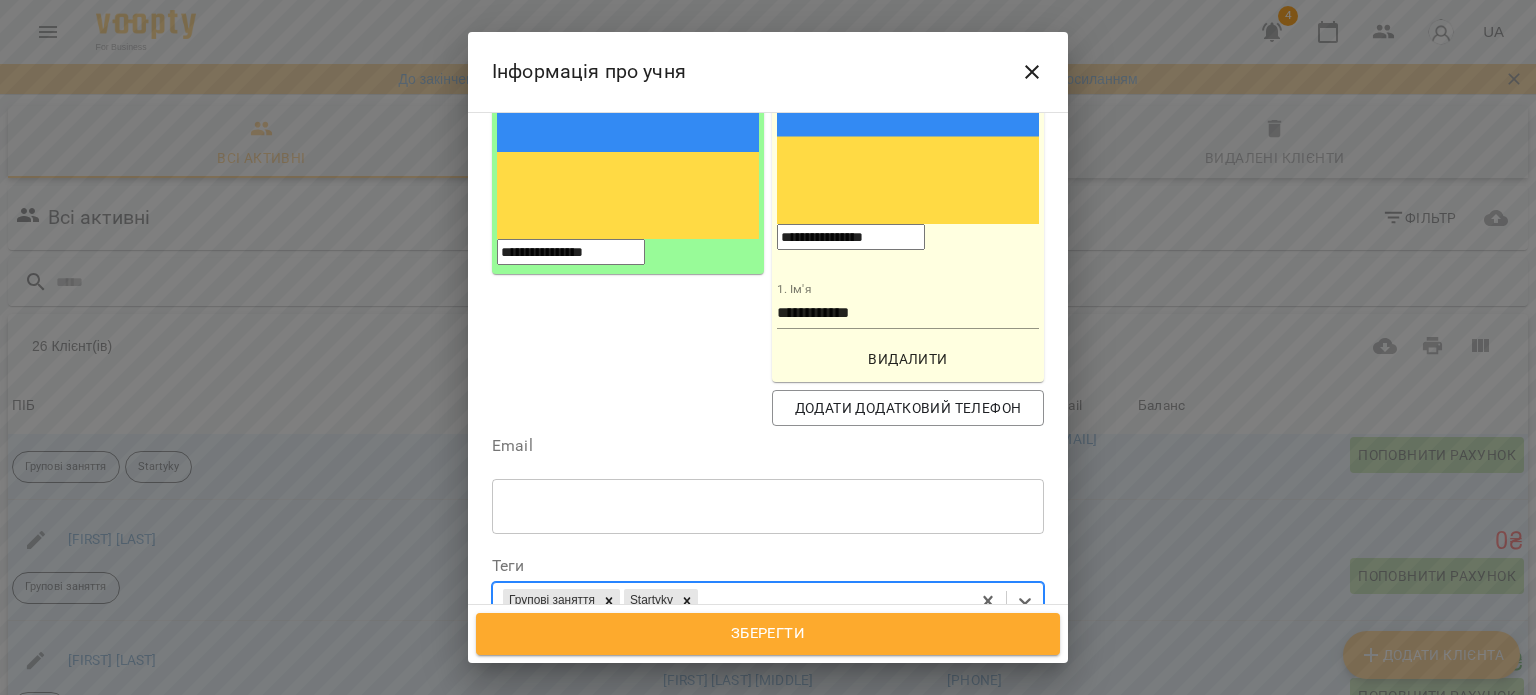 click on "Зберегти" at bounding box center [768, 634] 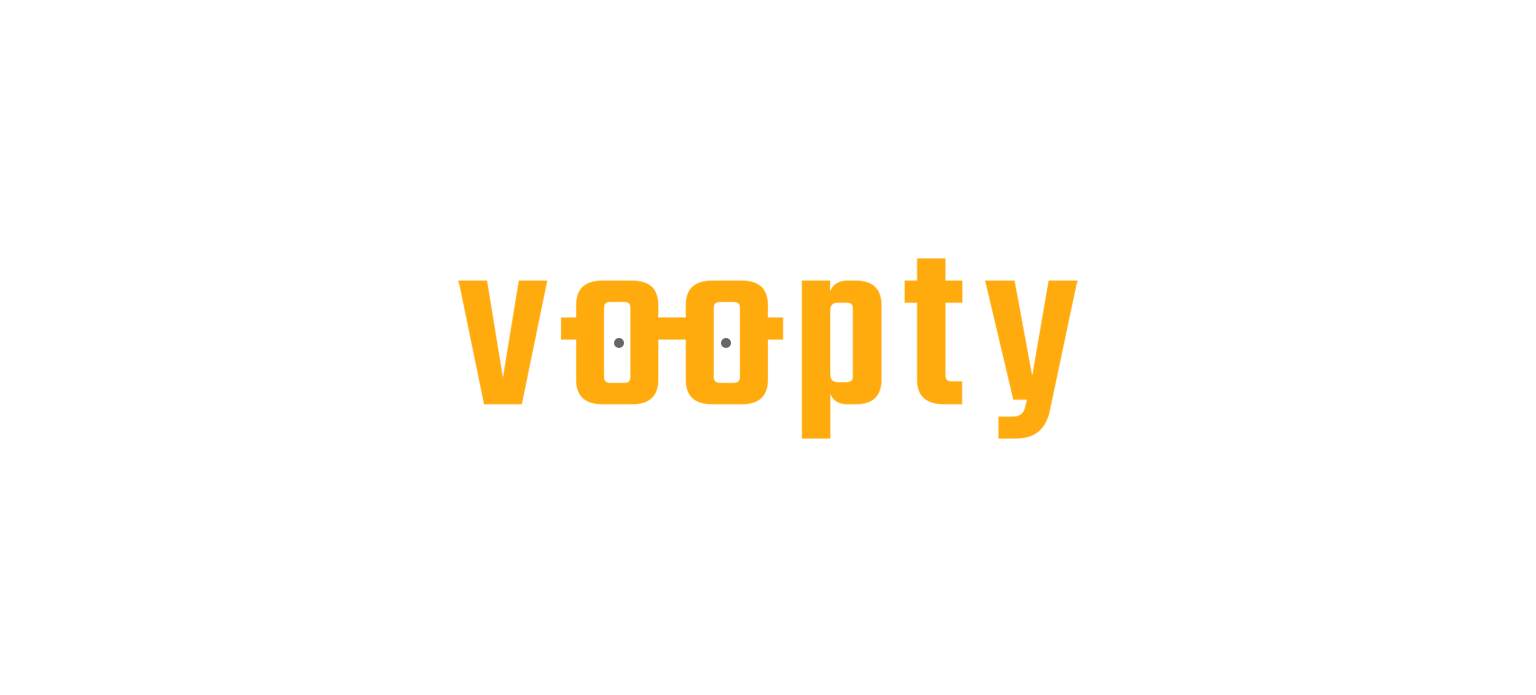 scroll, scrollTop: 0, scrollLeft: 0, axis: both 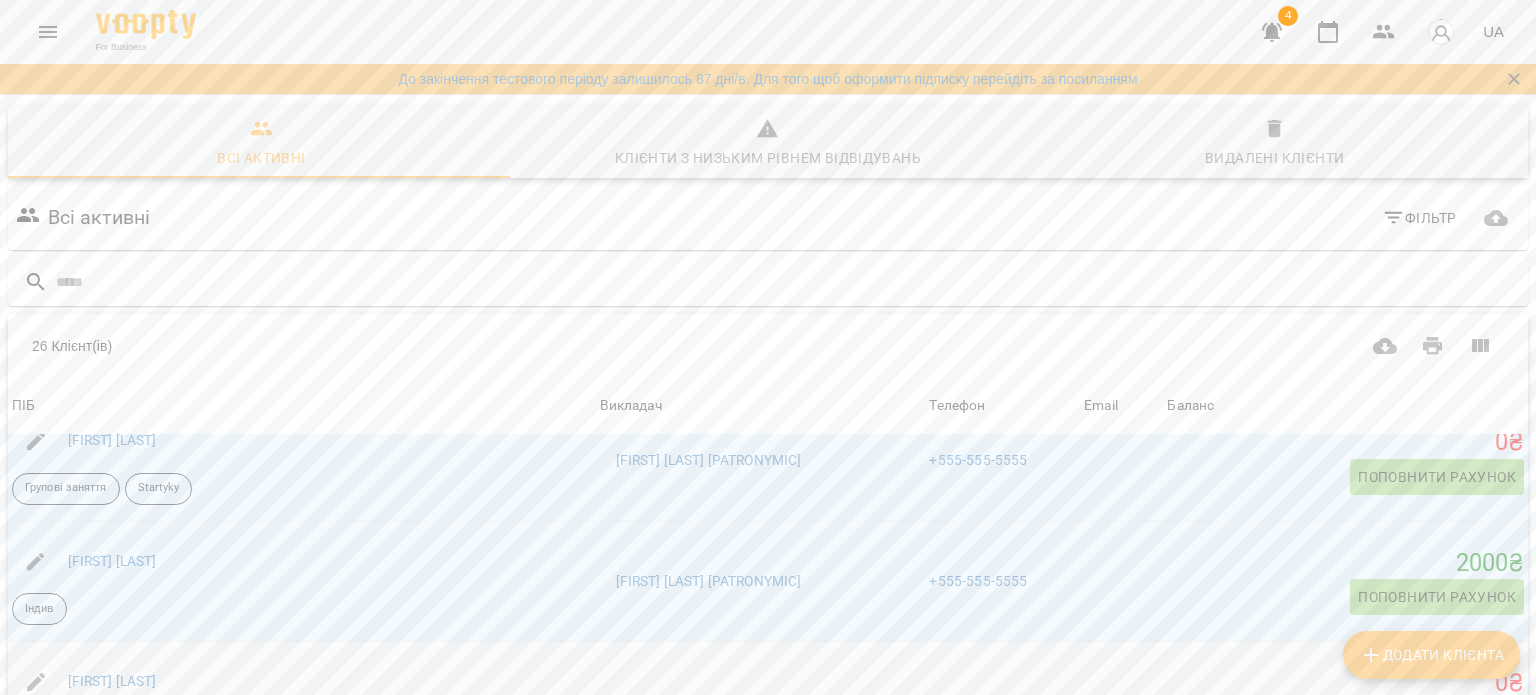 click 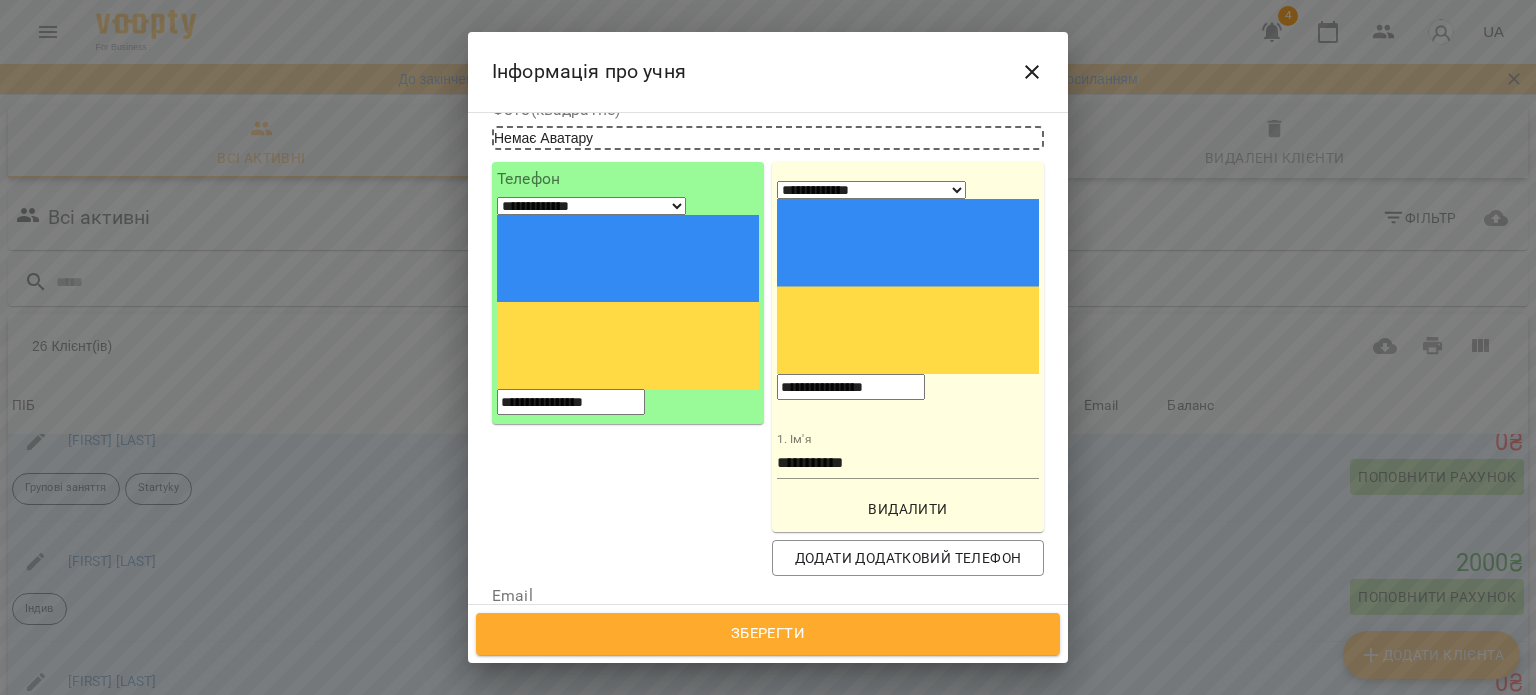 scroll, scrollTop: 300, scrollLeft: 0, axis: vertical 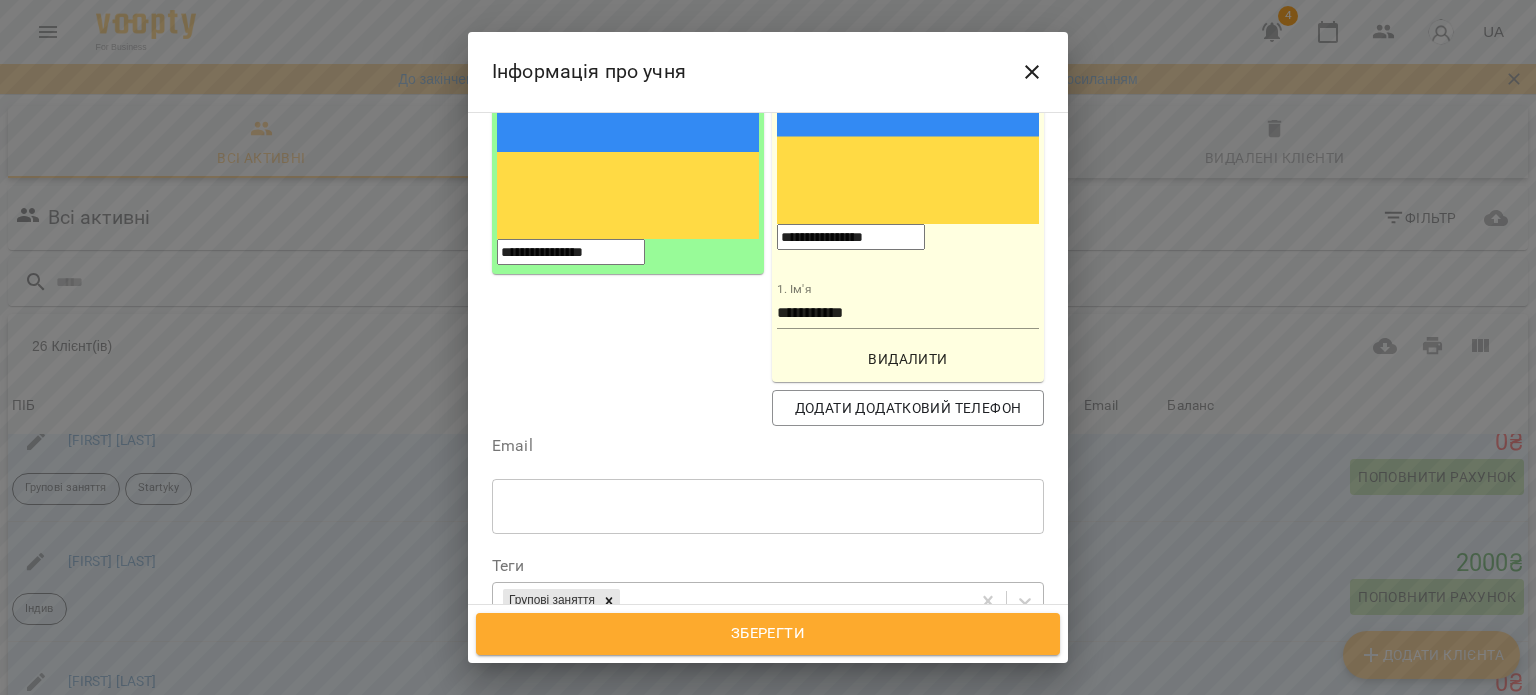 click on "Групові заняття" at bounding box center [731, 600] 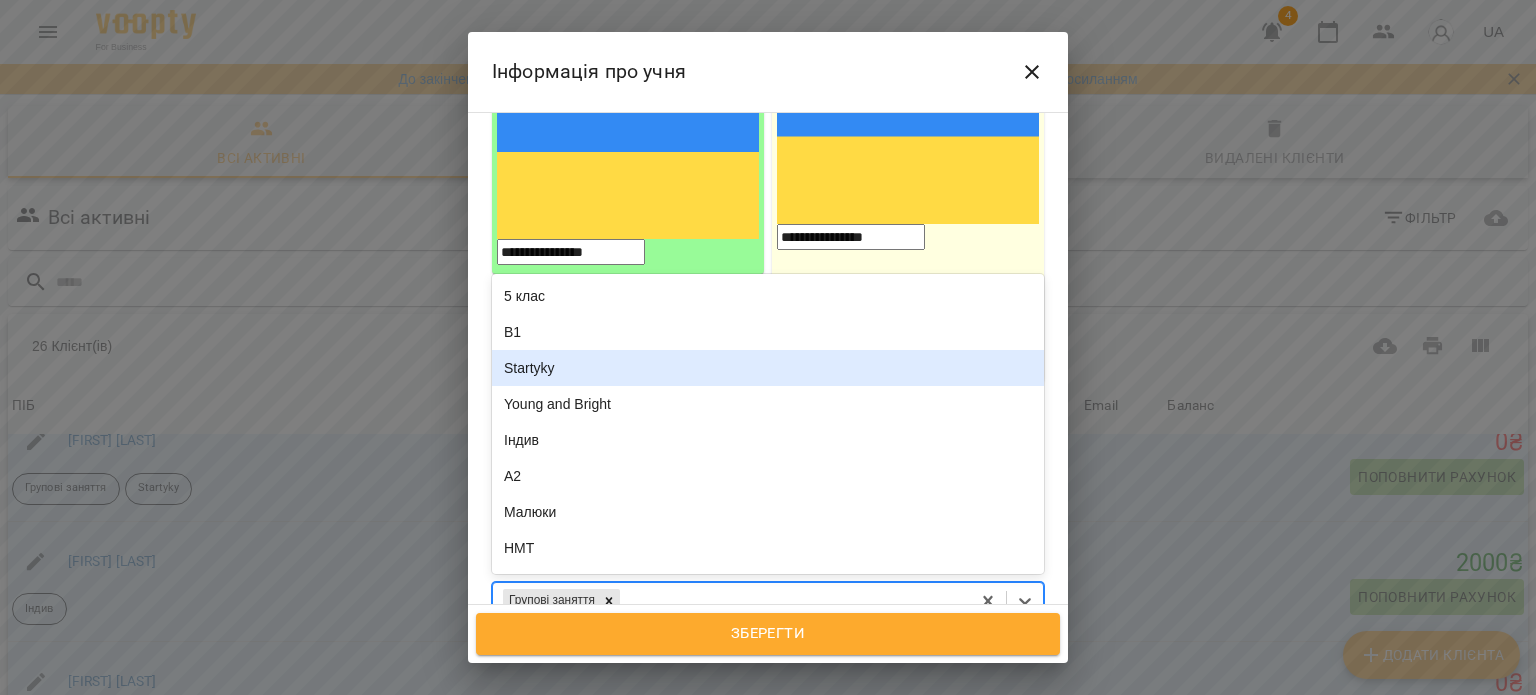 click on "Startyky" at bounding box center [768, 368] 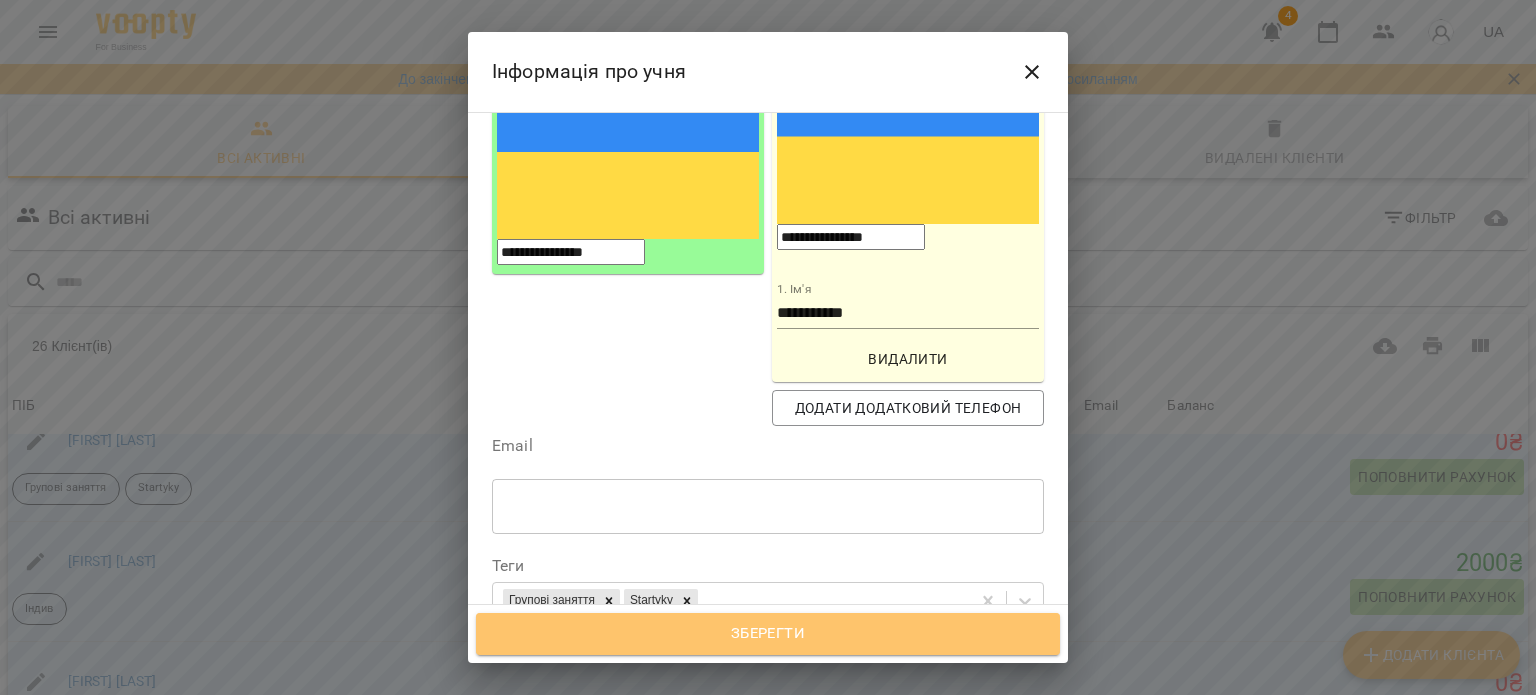 click on "Зберегти" at bounding box center (768, 634) 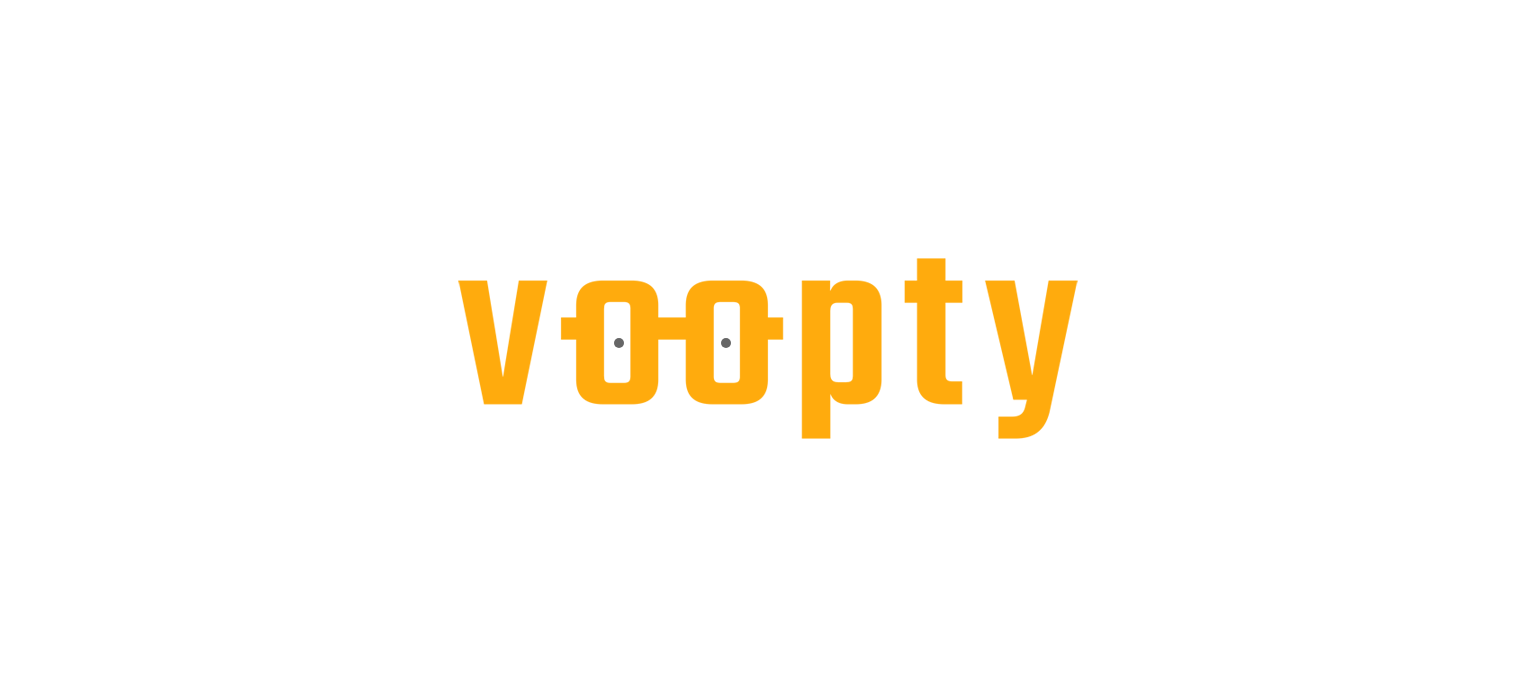 scroll, scrollTop: 0, scrollLeft: 0, axis: both 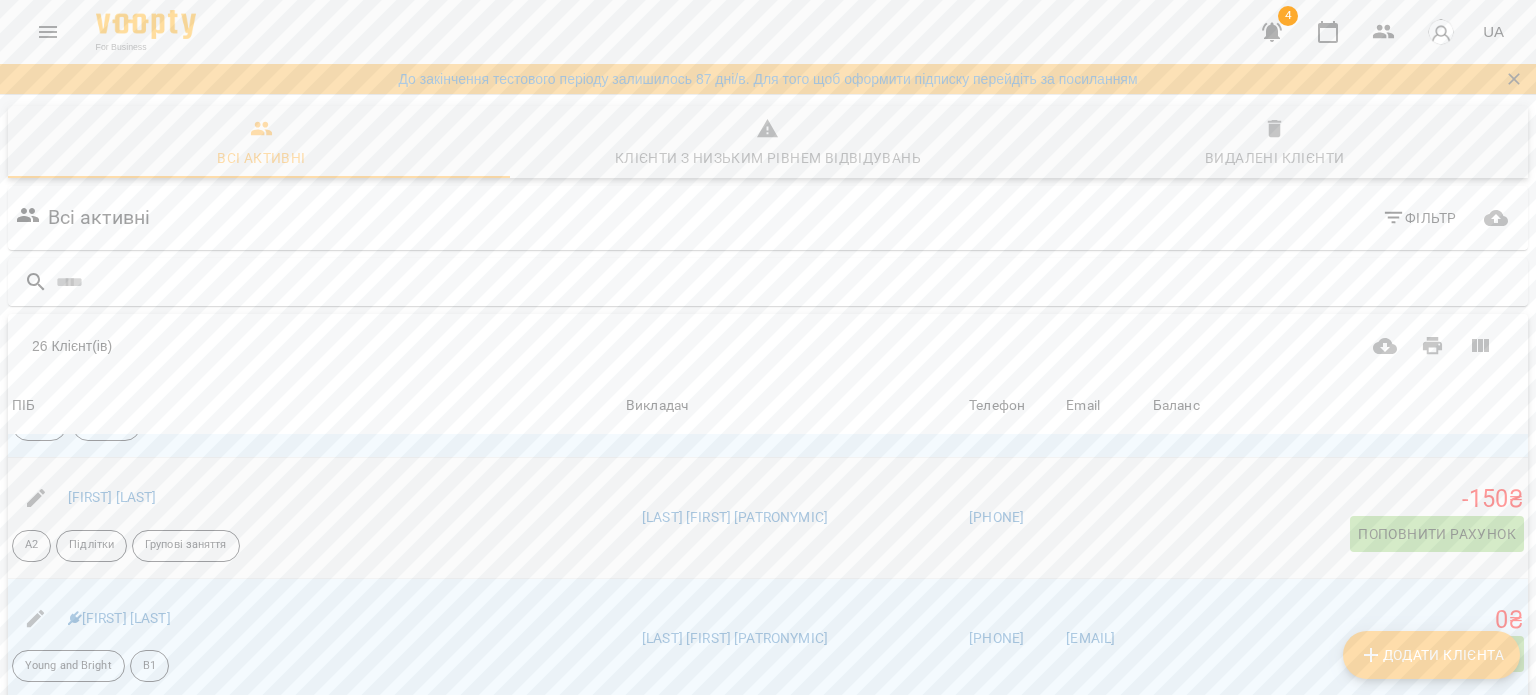 click 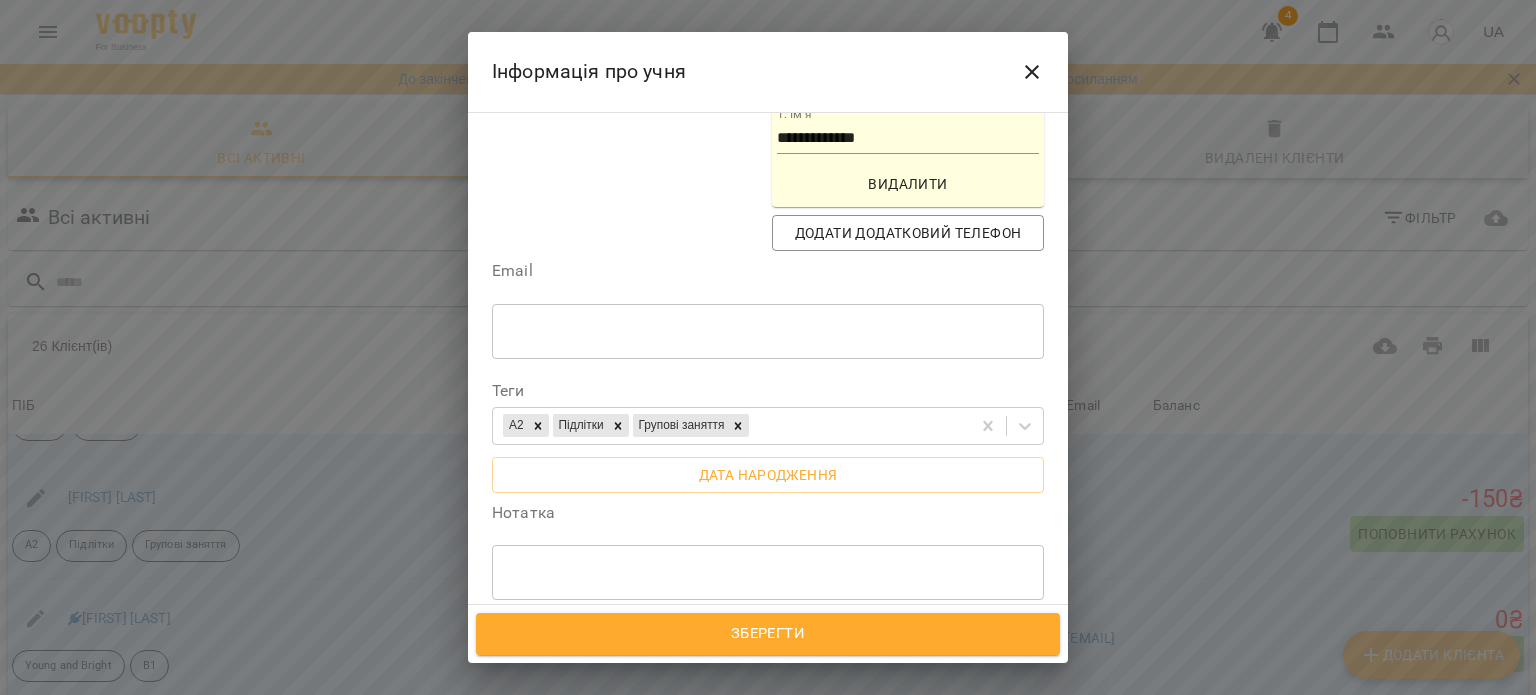 scroll, scrollTop: 500, scrollLeft: 0, axis: vertical 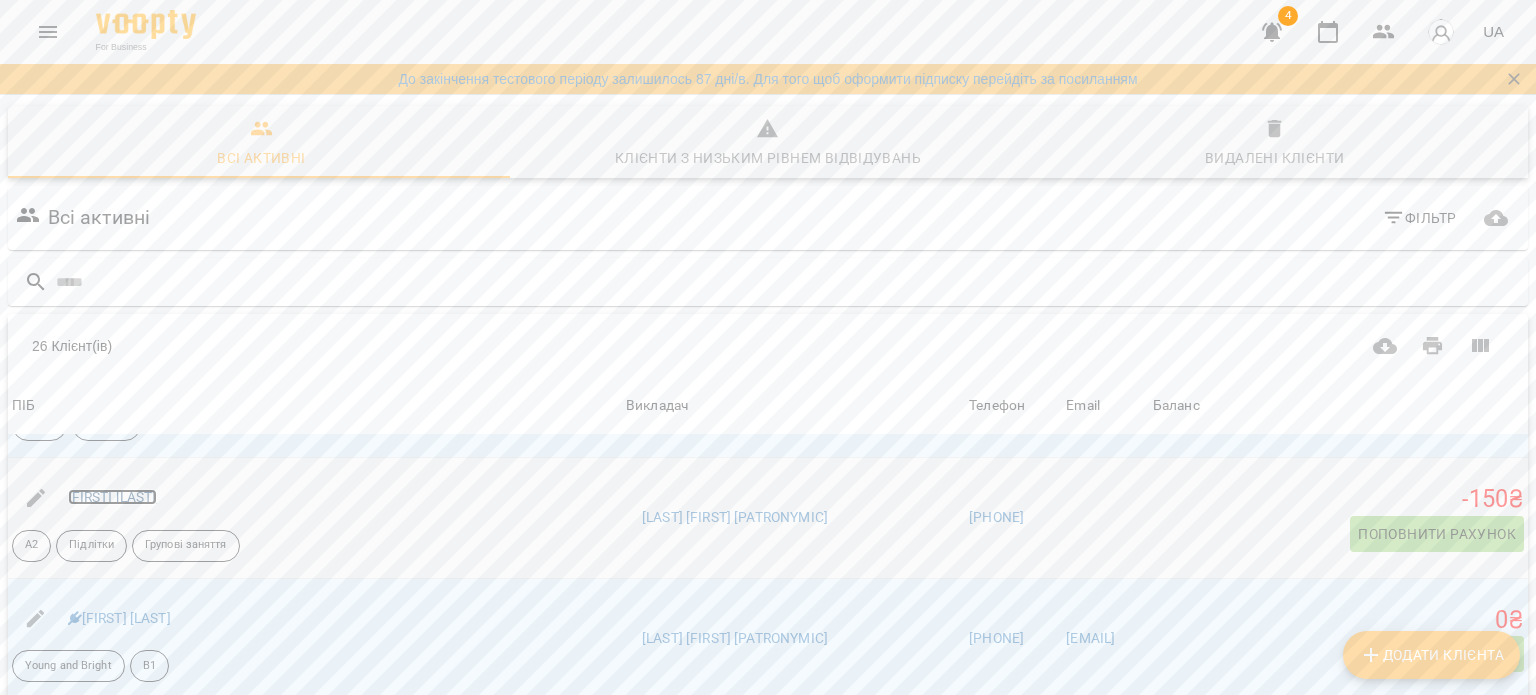 click on "[FIRST] [LAST]" at bounding box center (112, 497) 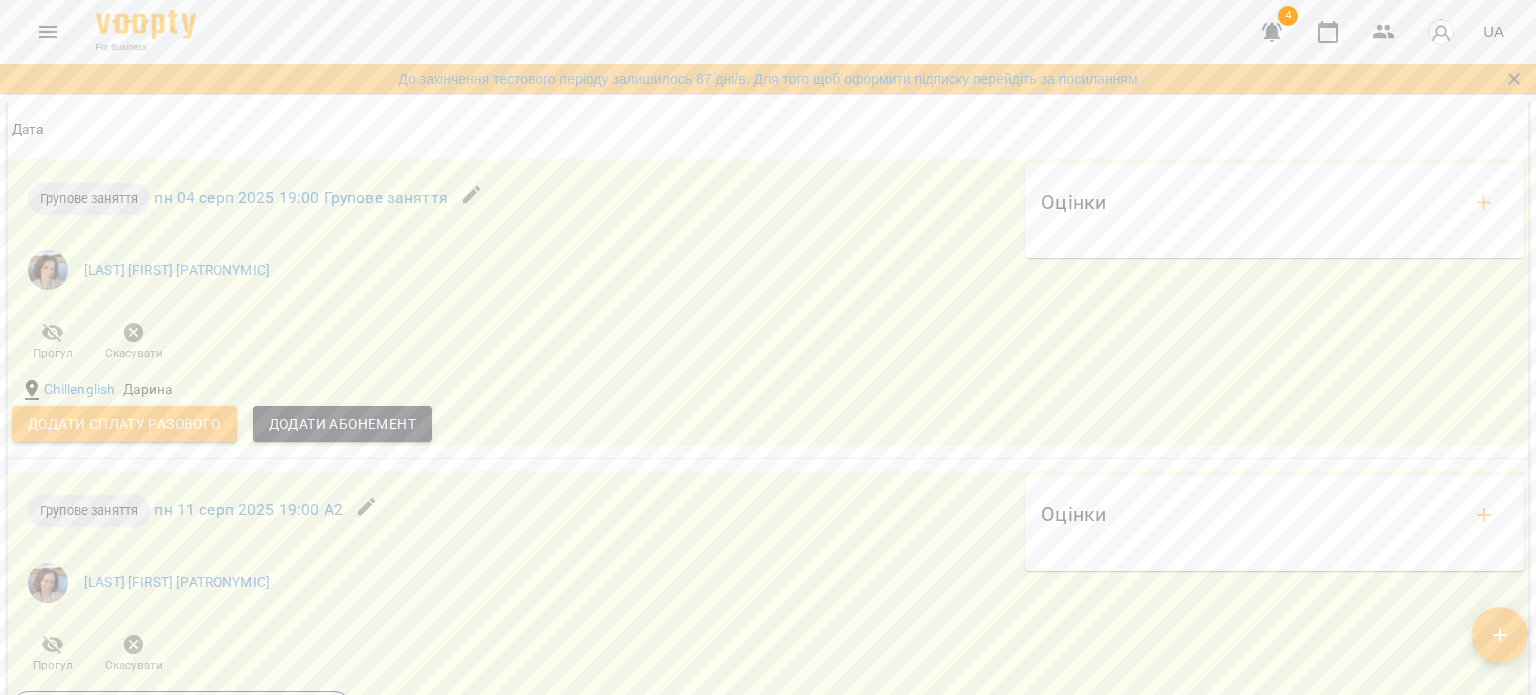 scroll, scrollTop: 1700, scrollLeft: 0, axis: vertical 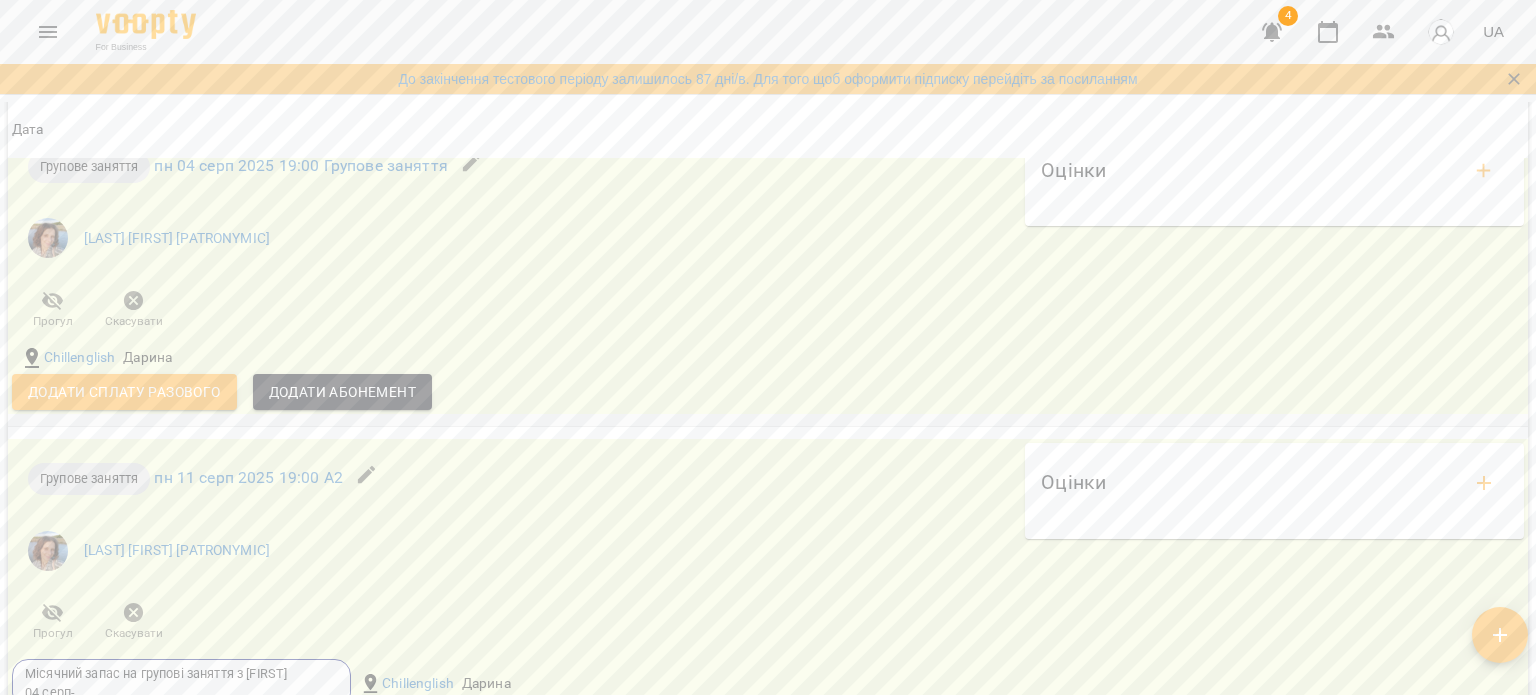 click 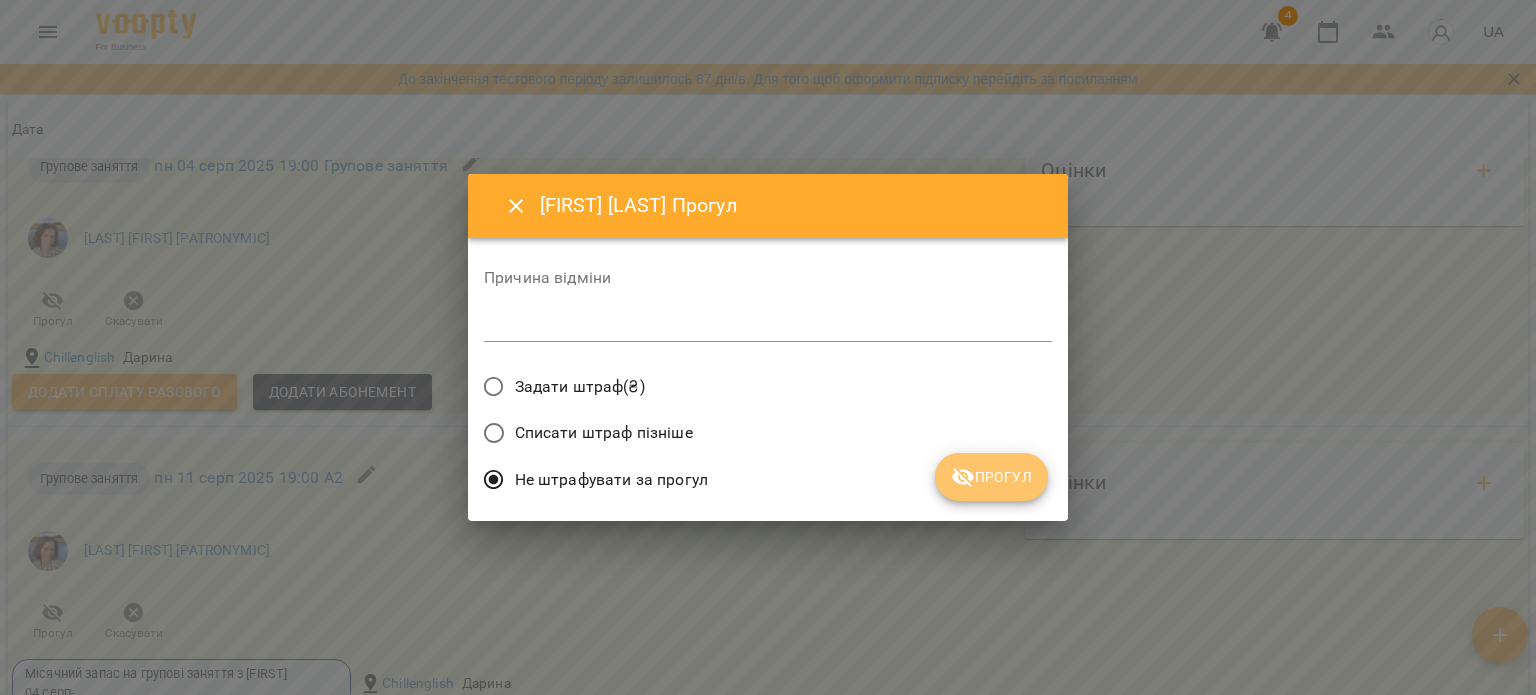 click on "Прогул" at bounding box center (991, 477) 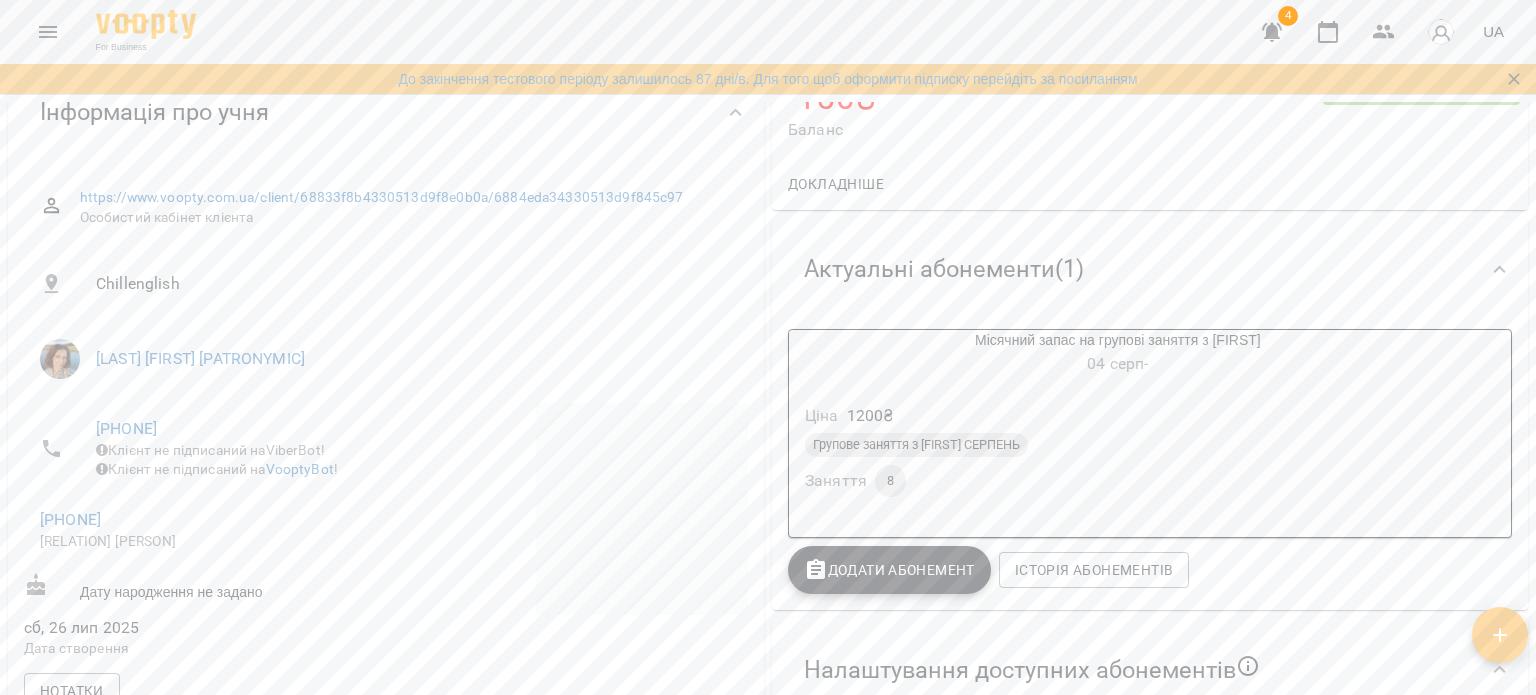 scroll, scrollTop: 0, scrollLeft: 0, axis: both 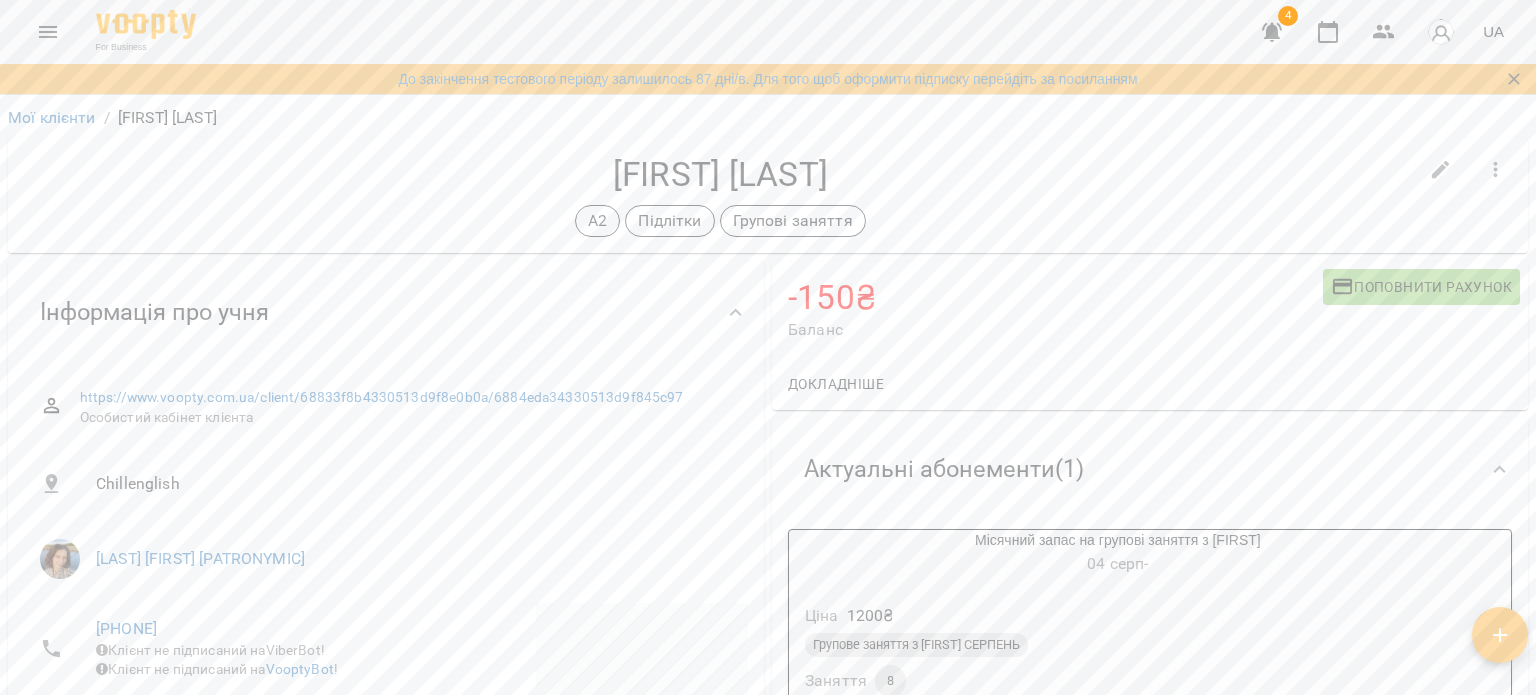 click 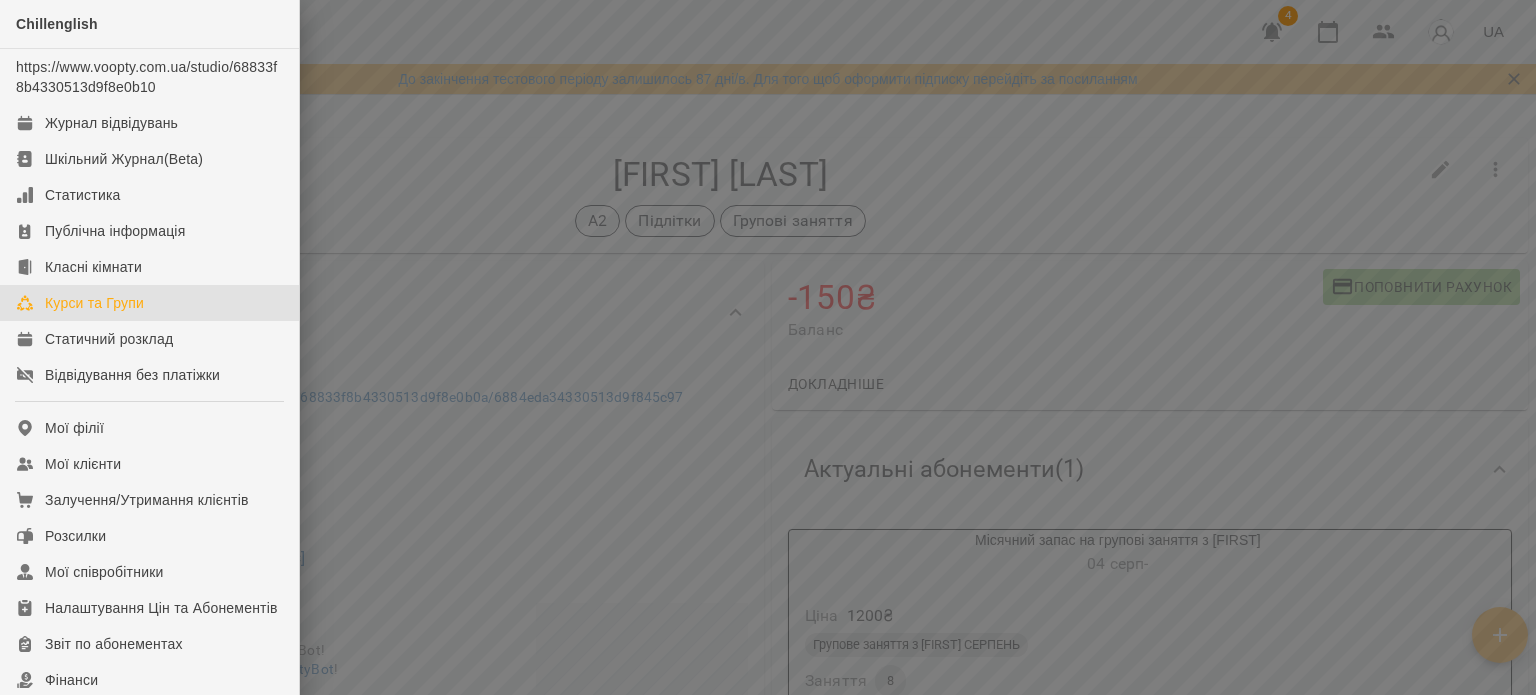 click on "Курси та Групи" at bounding box center [149, 303] 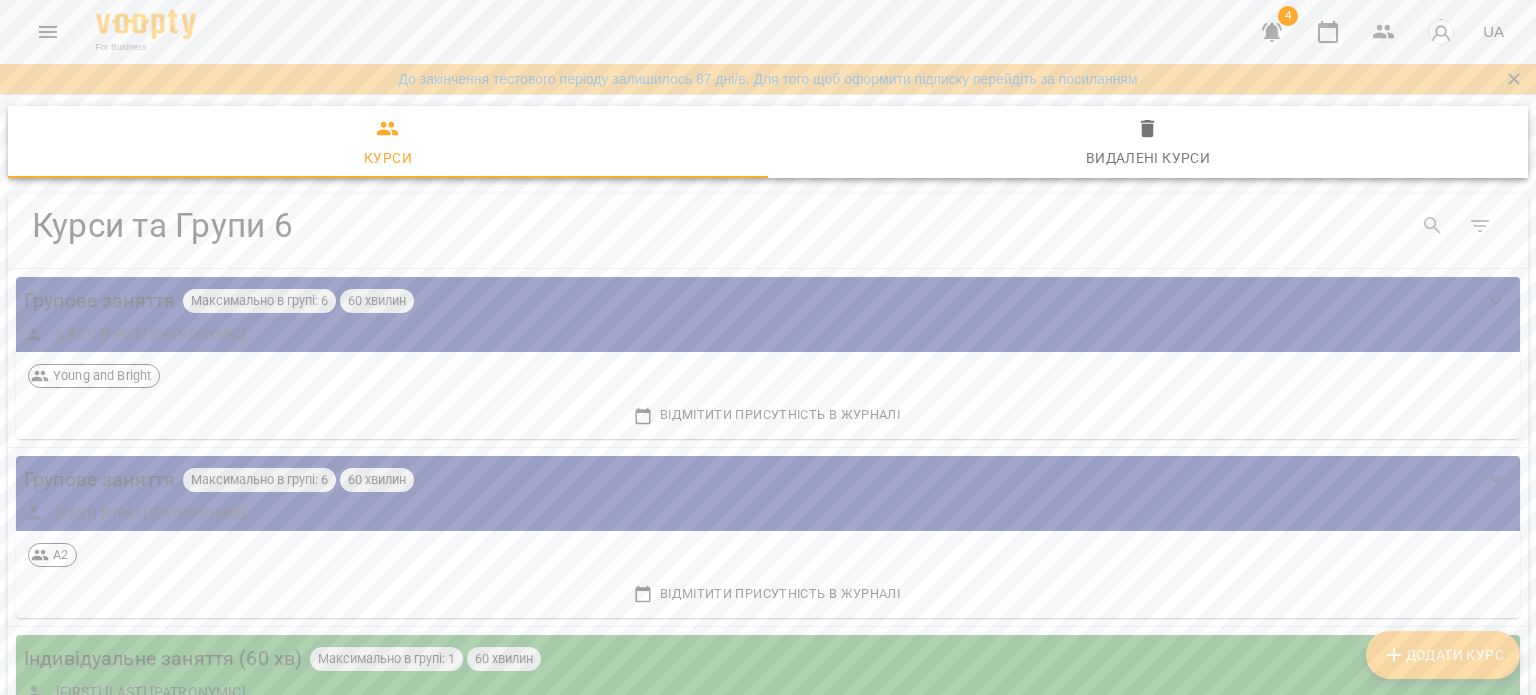 scroll, scrollTop: 580, scrollLeft: 0, axis: vertical 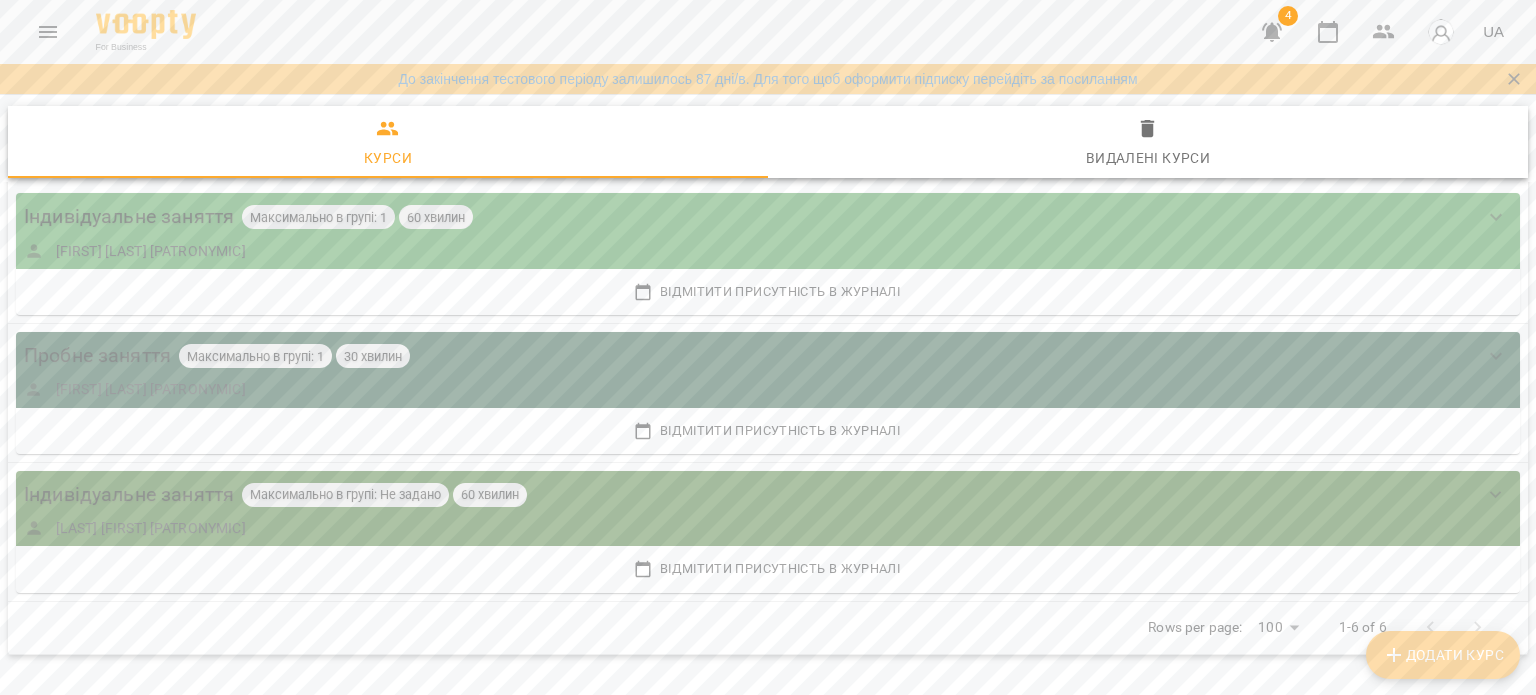 click on "Додати Курс" at bounding box center [1443, 655] 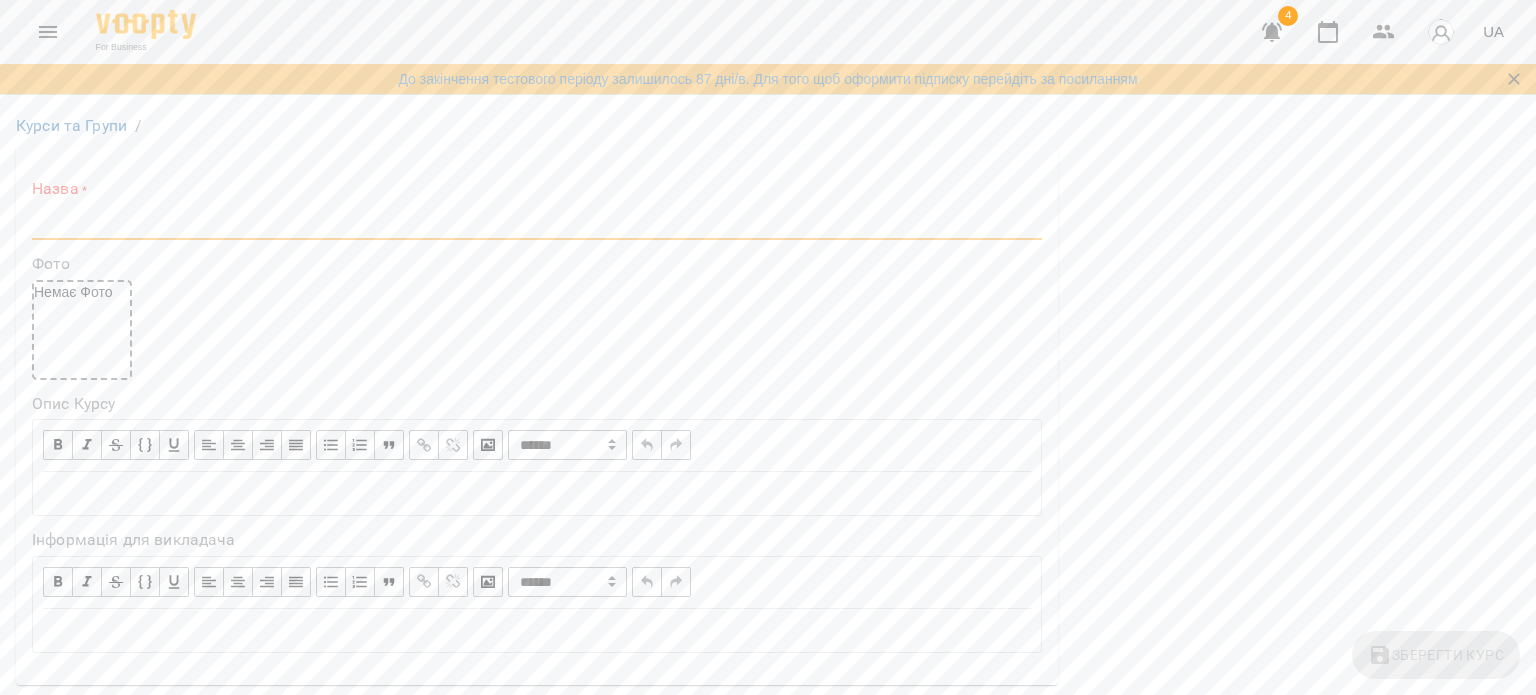 click at bounding box center (537, 224) 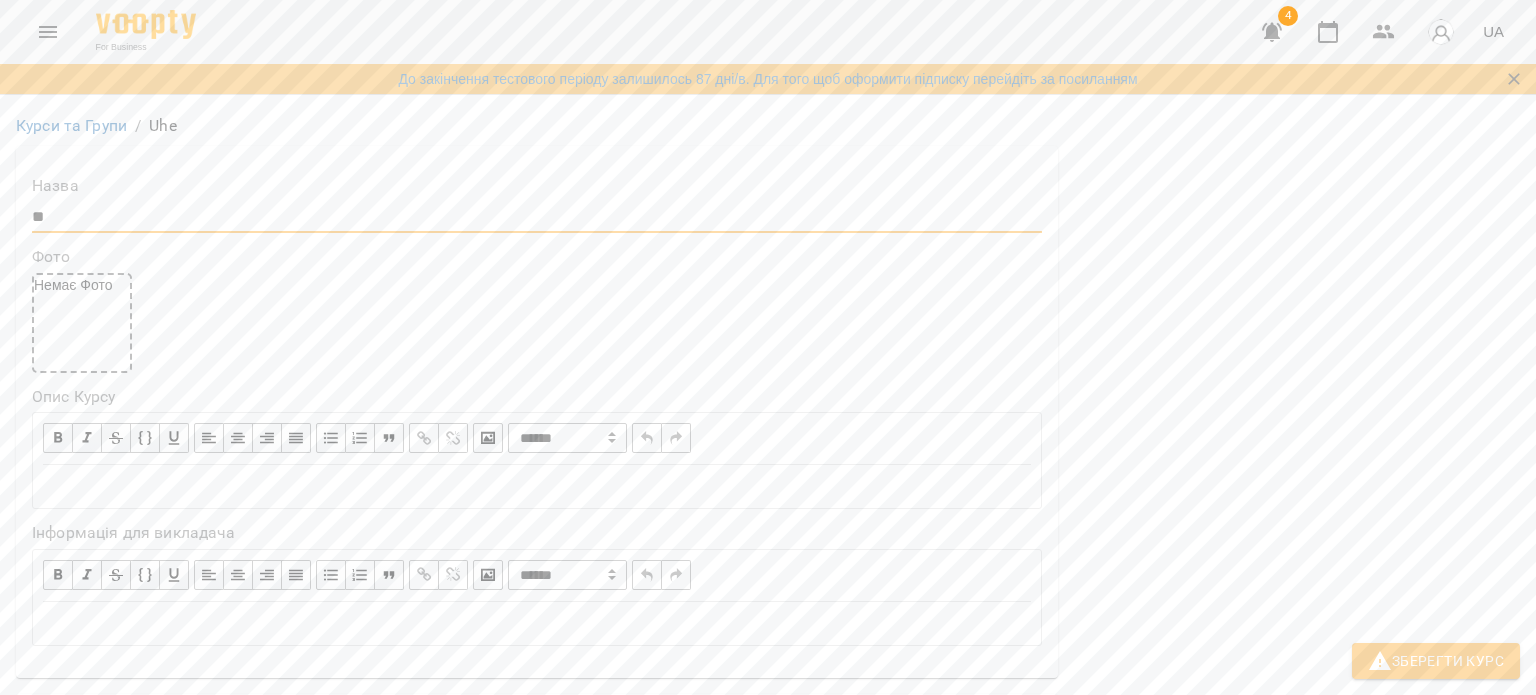 type on "*" 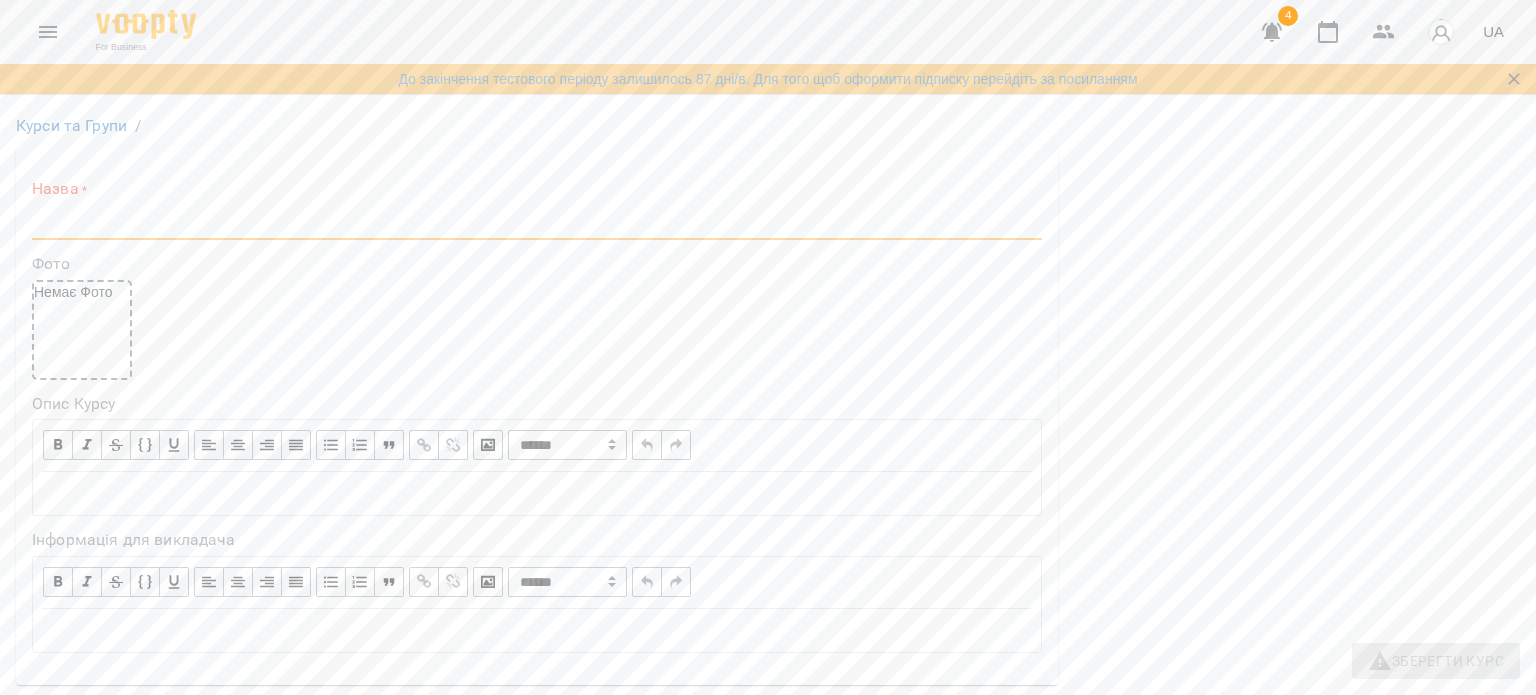 type on "*" 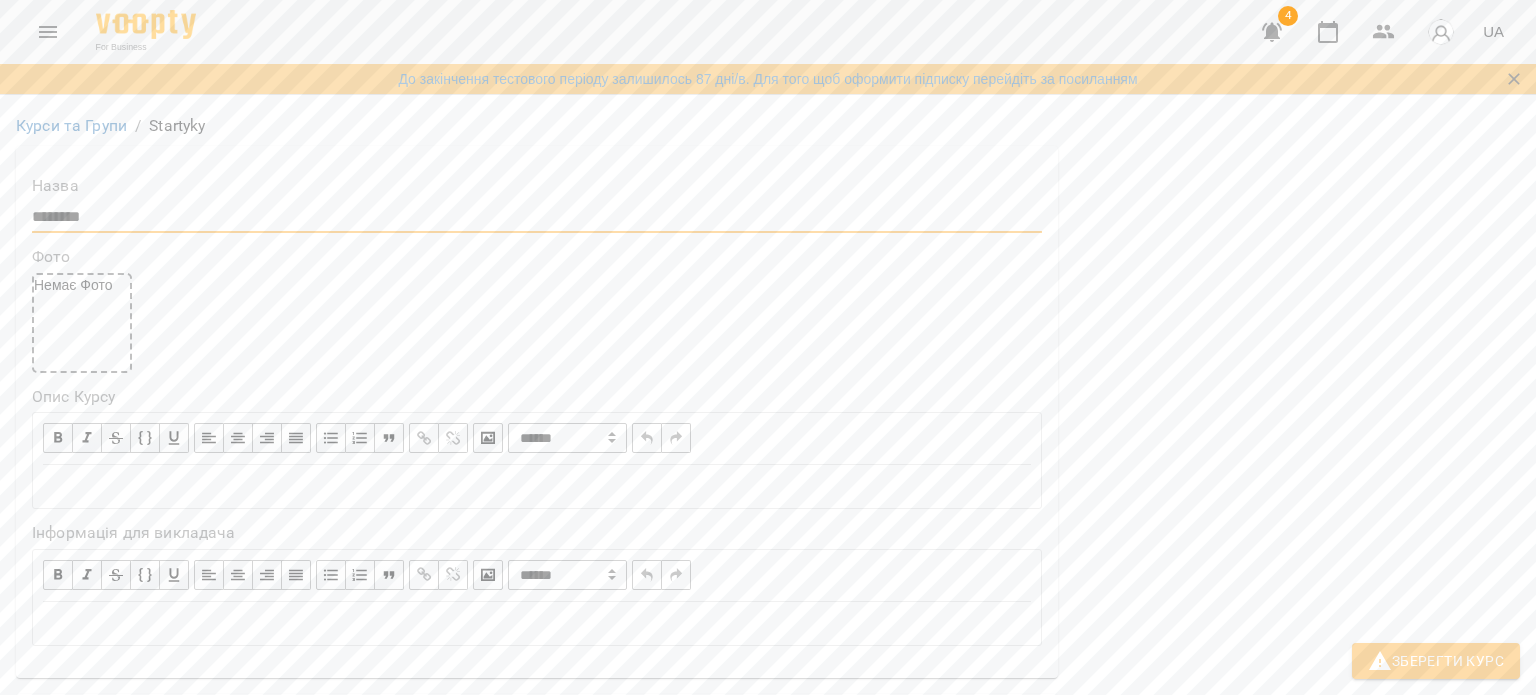 scroll, scrollTop: 600, scrollLeft: 0, axis: vertical 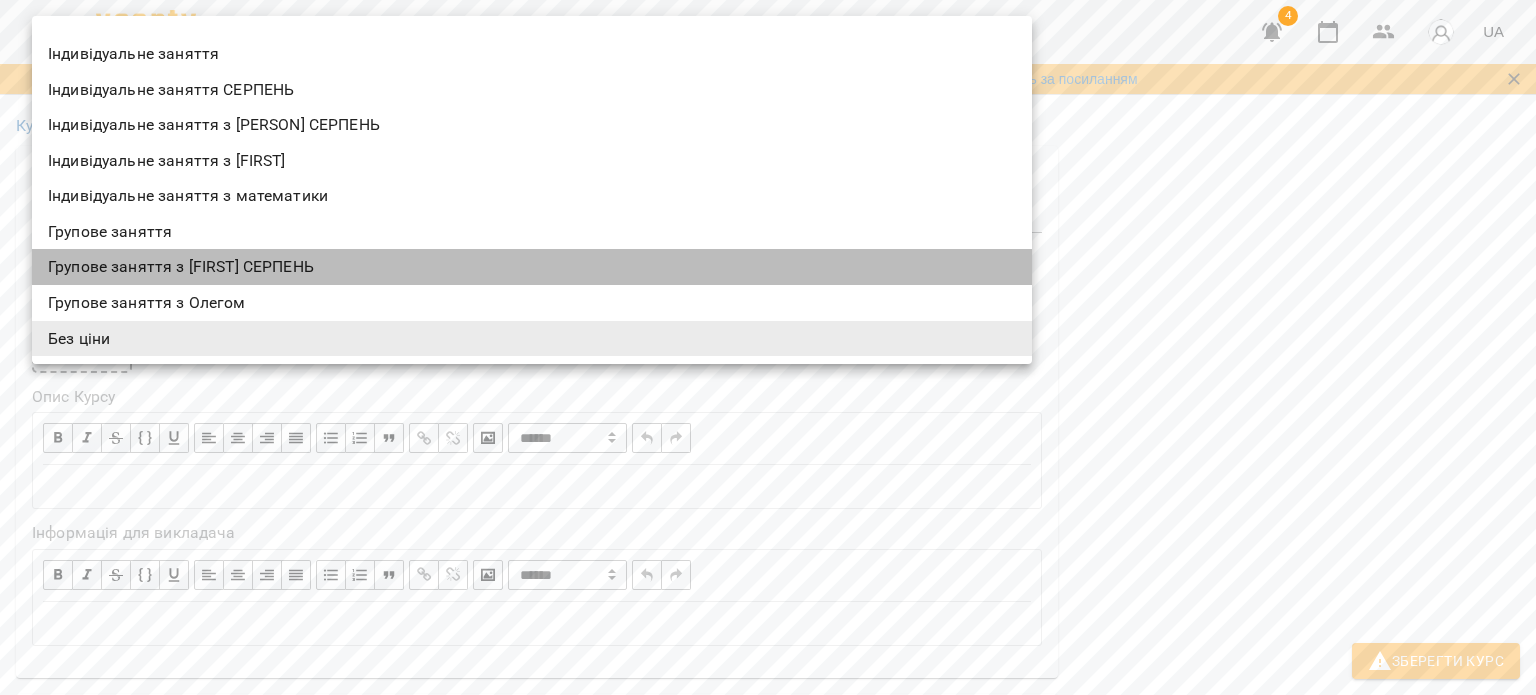 click on "Групове заняття з [FIRST] СЕРПЕНЬ" at bounding box center [532, 267] 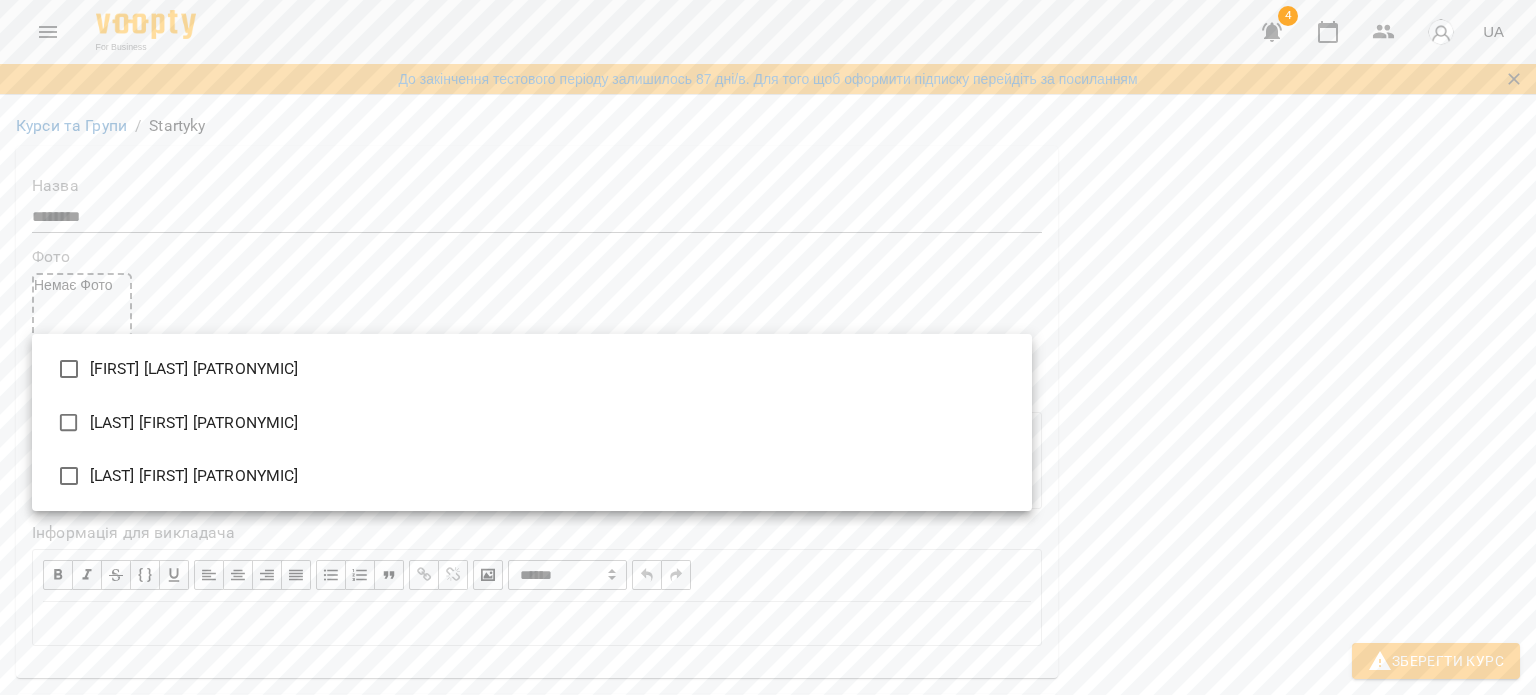 click on "**********" at bounding box center (768, 1196) 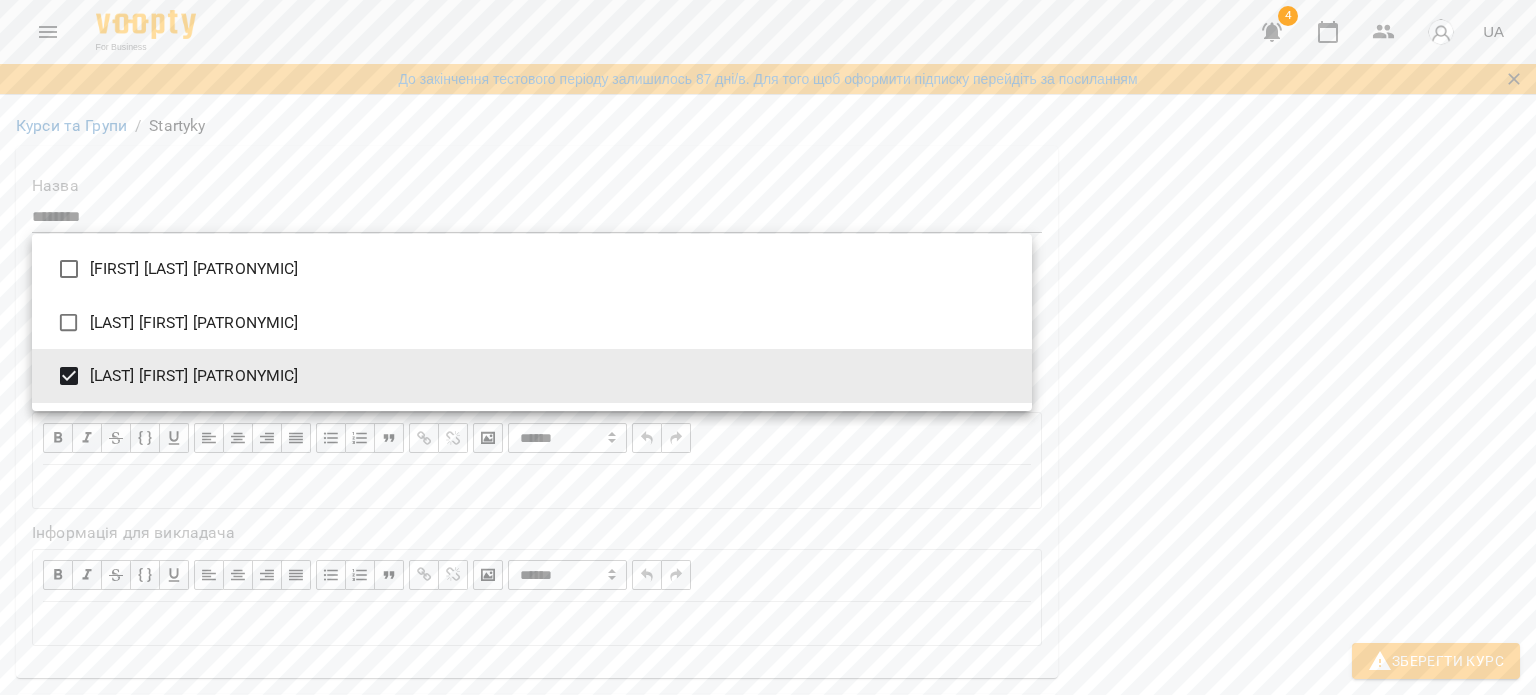 click at bounding box center [768, 347] 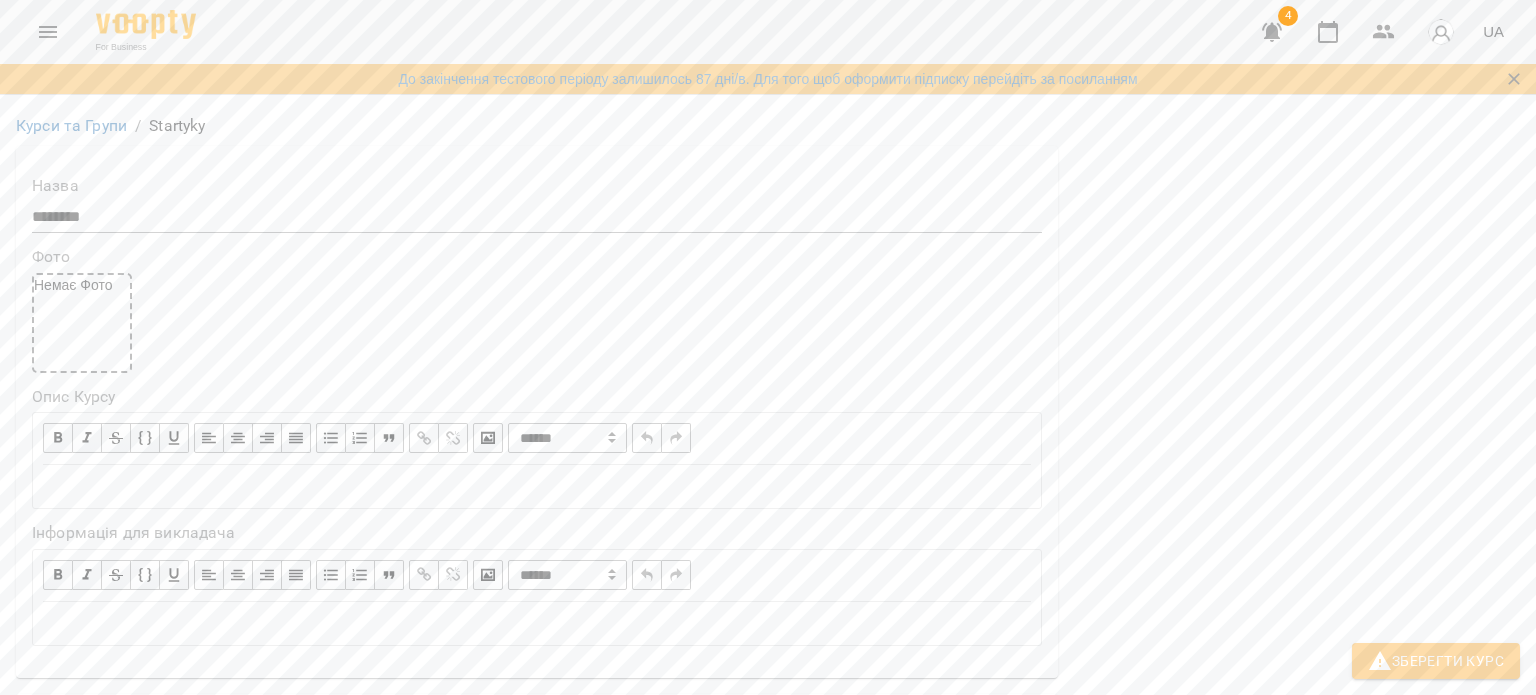 scroll, scrollTop: 1000, scrollLeft: 0, axis: vertical 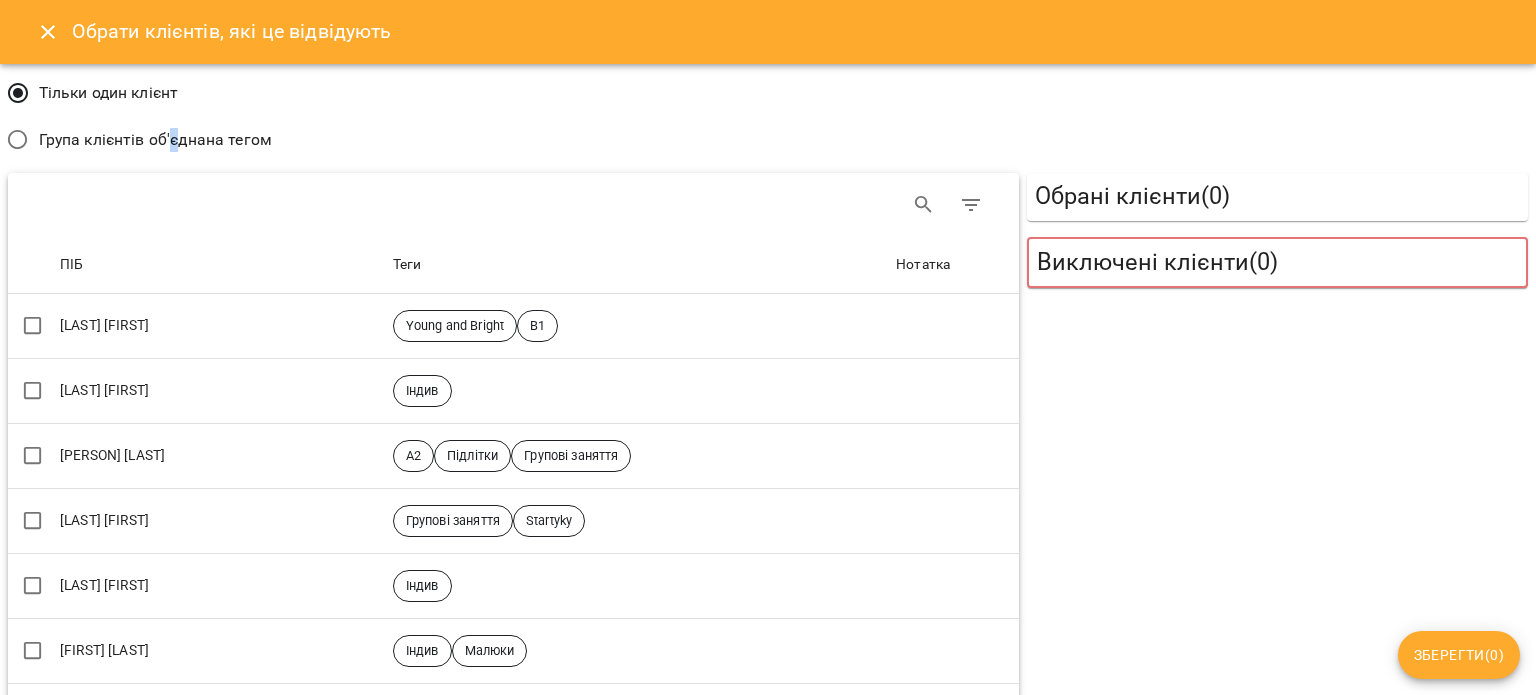 click on "Група клієнтів об'єднана тегом" at bounding box center (134, 140) 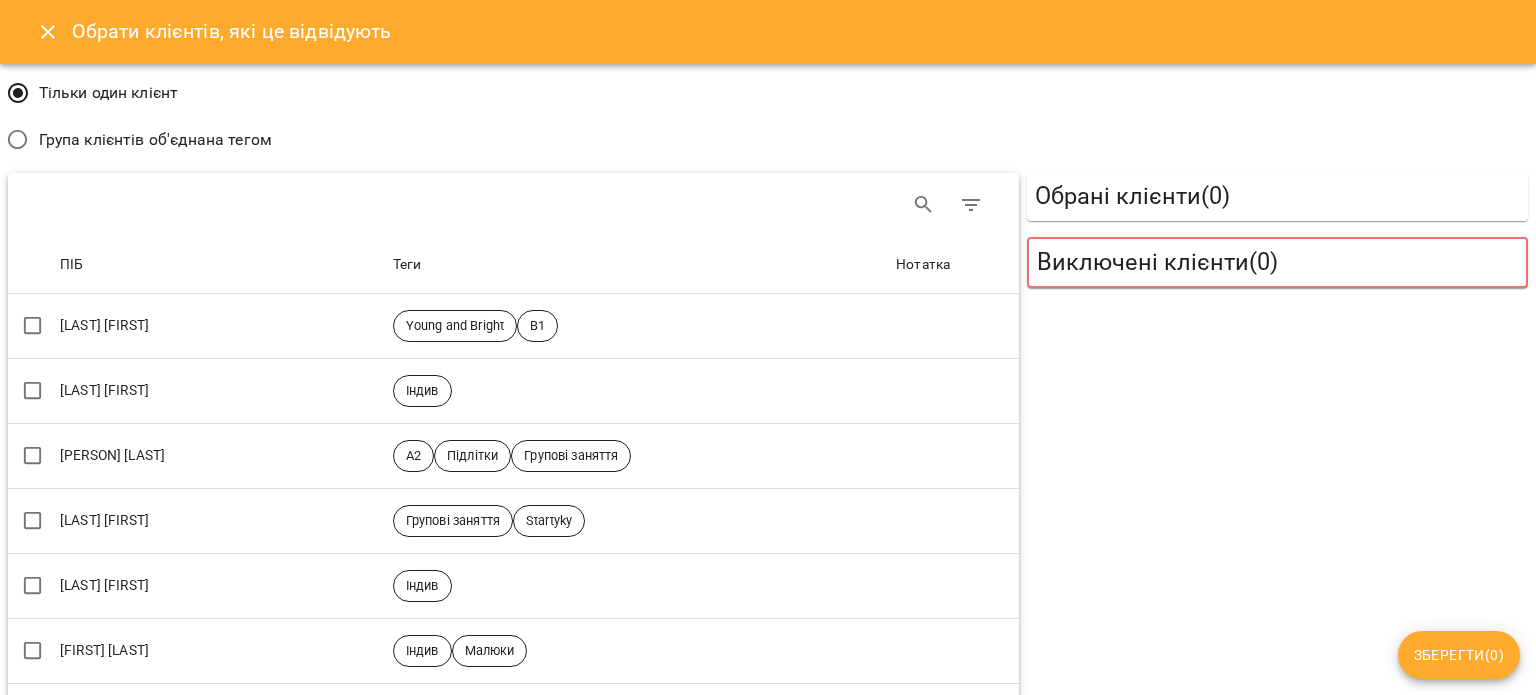 click on "Група клієнтів об'єднана тегом" at bounding box center (155, 140) 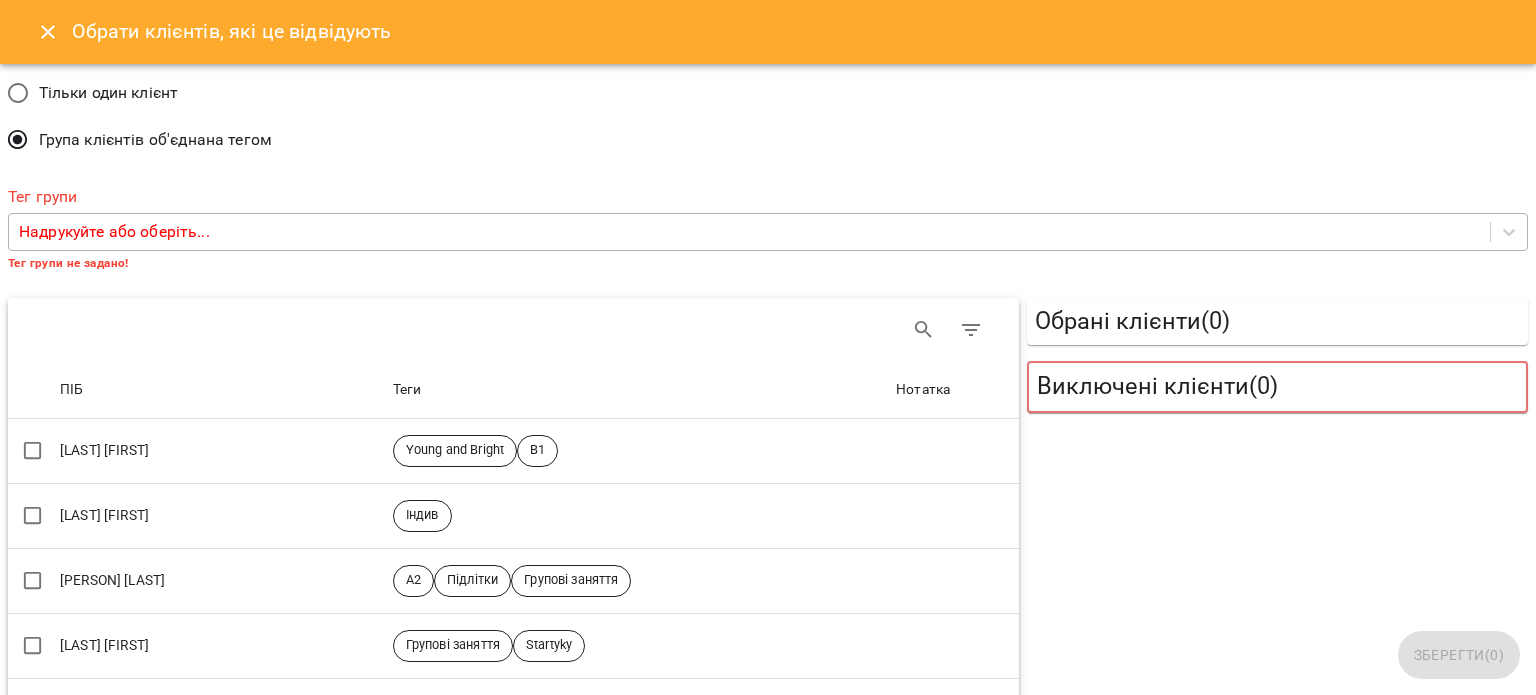 click on "Надрукуйте або оберіть..." at bounding box center [749, 232] 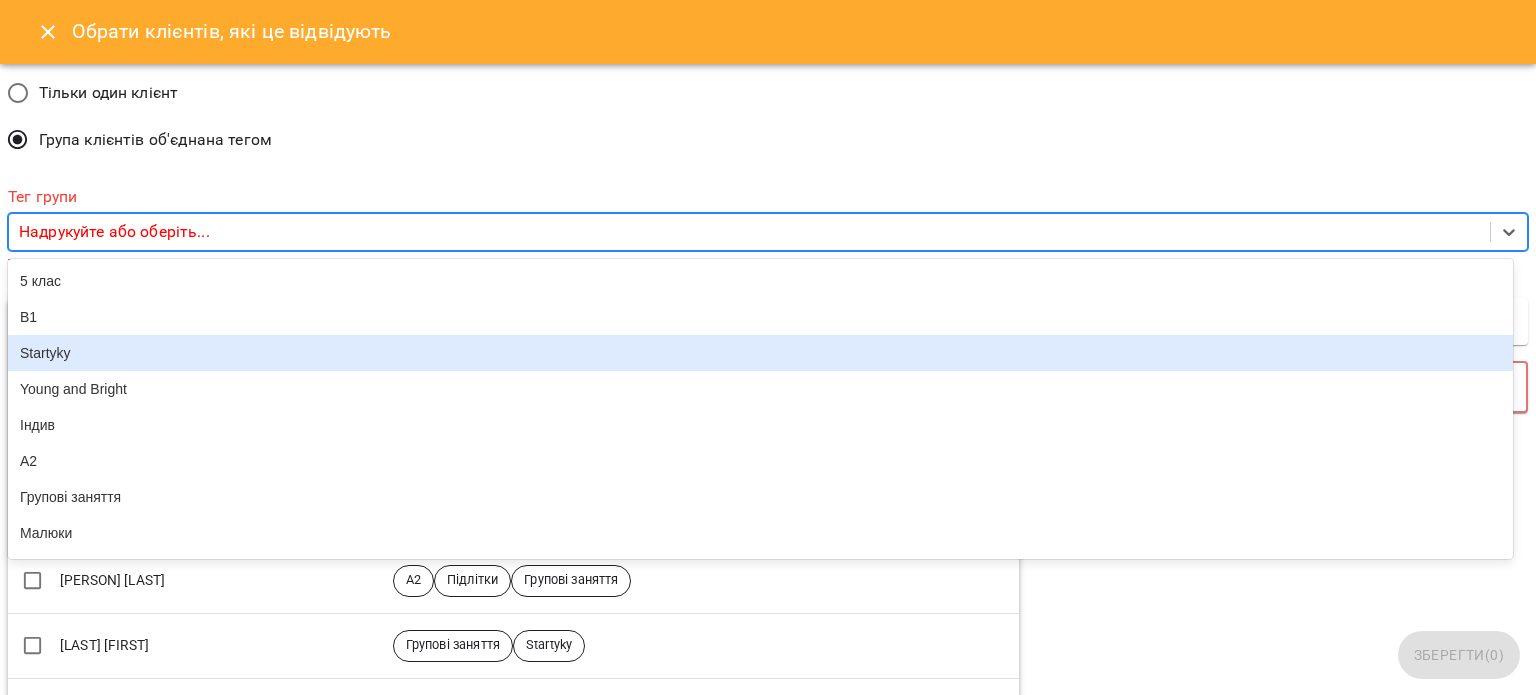 click on "Startyky" at bounding box center [760, 353] 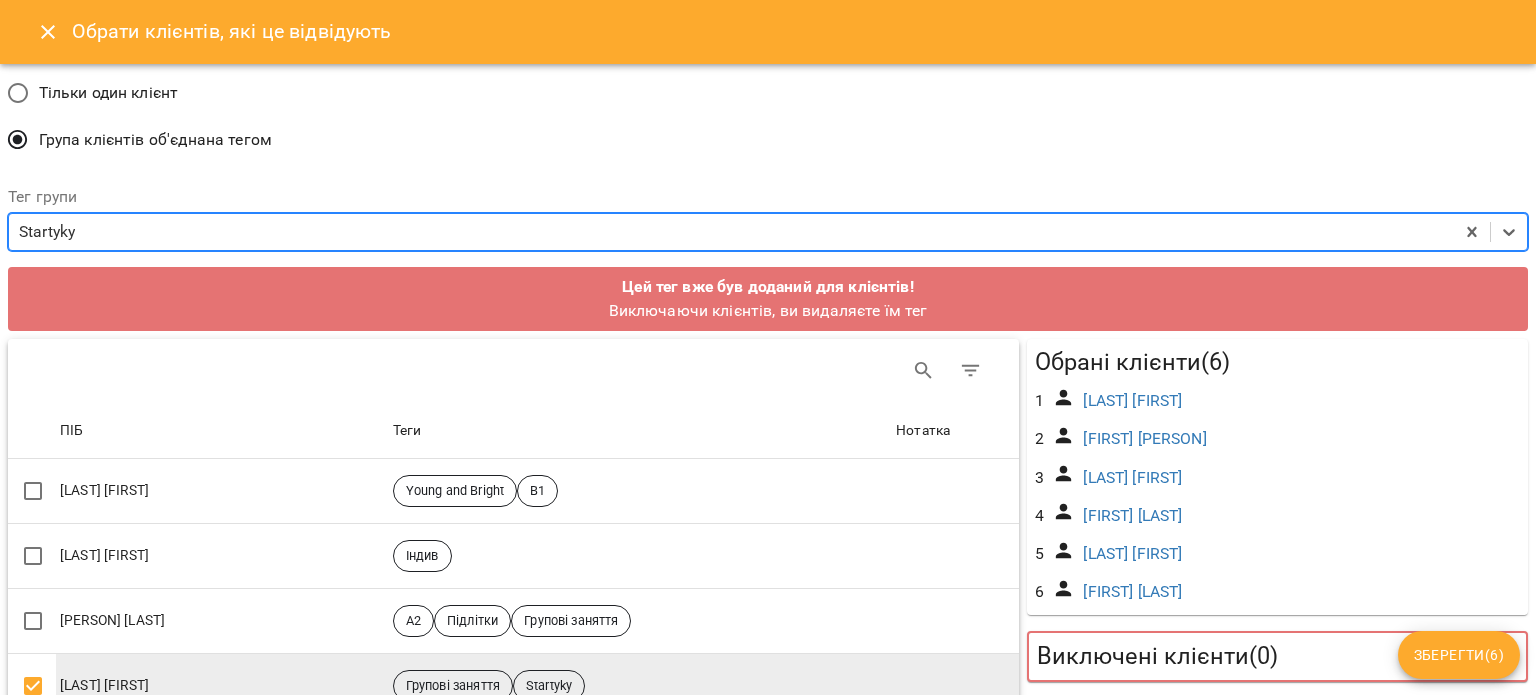 click on "Зберегти ( 6 )" at bounding box center (1459, 655) 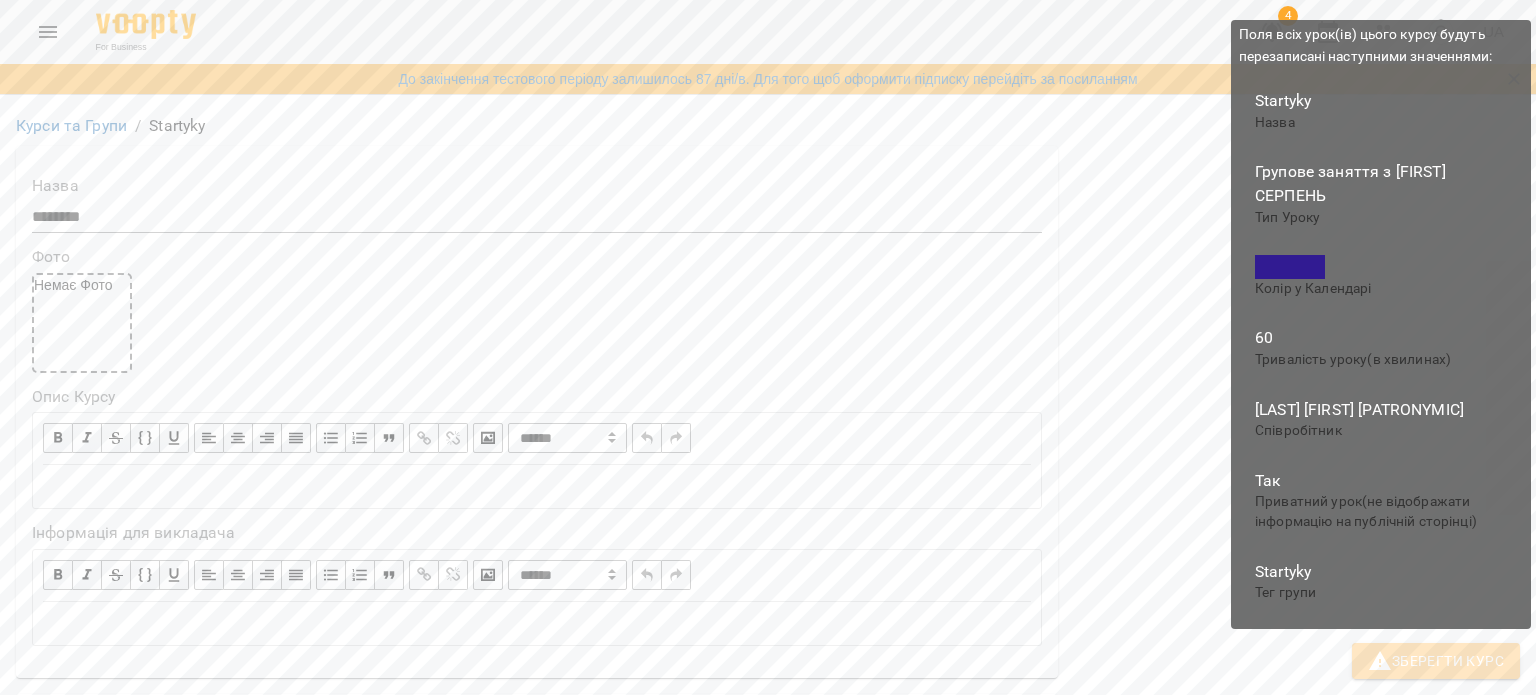 click on "Зберегти Курс" at bounding box center [1436, 661] 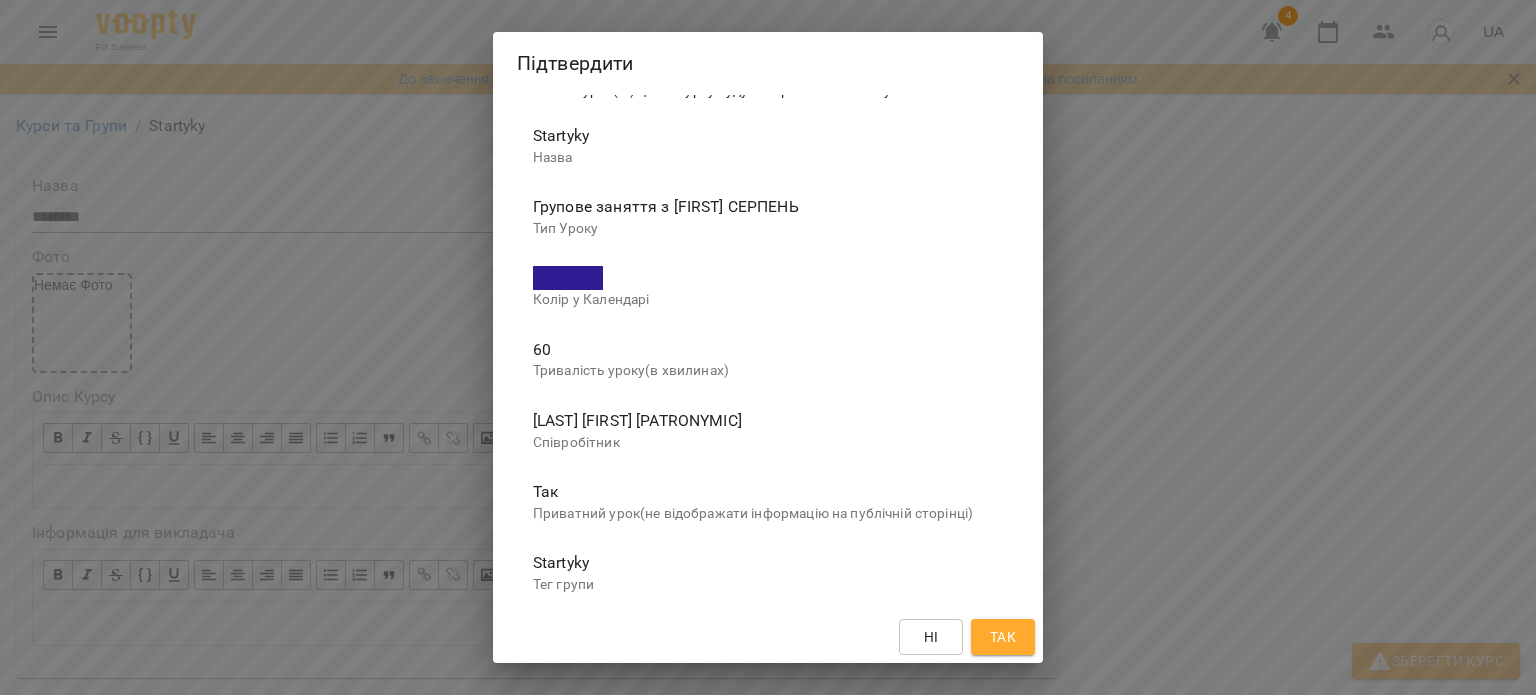 scroll, scrollTop: 36, scrollLeft: 0, axis: vertical 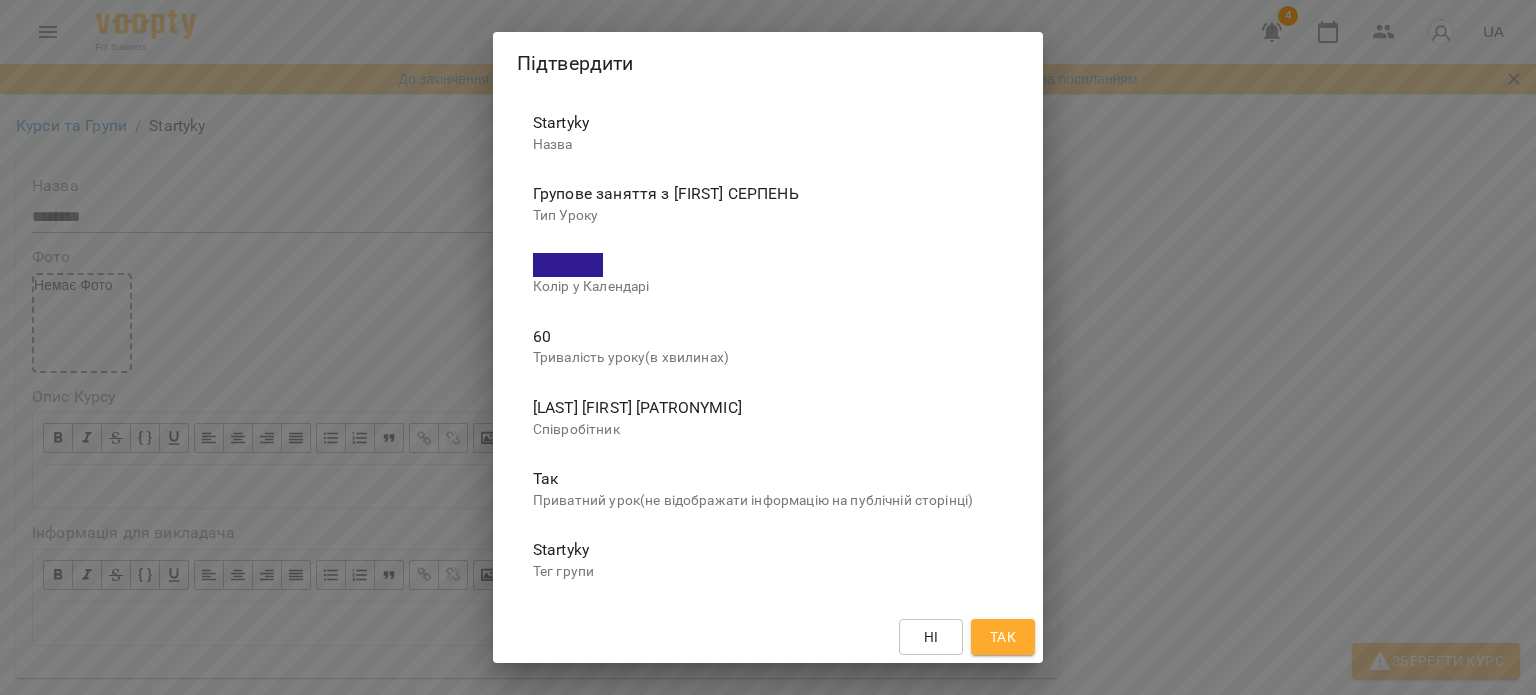 click on "Так" at bounding box center (1003, 637) 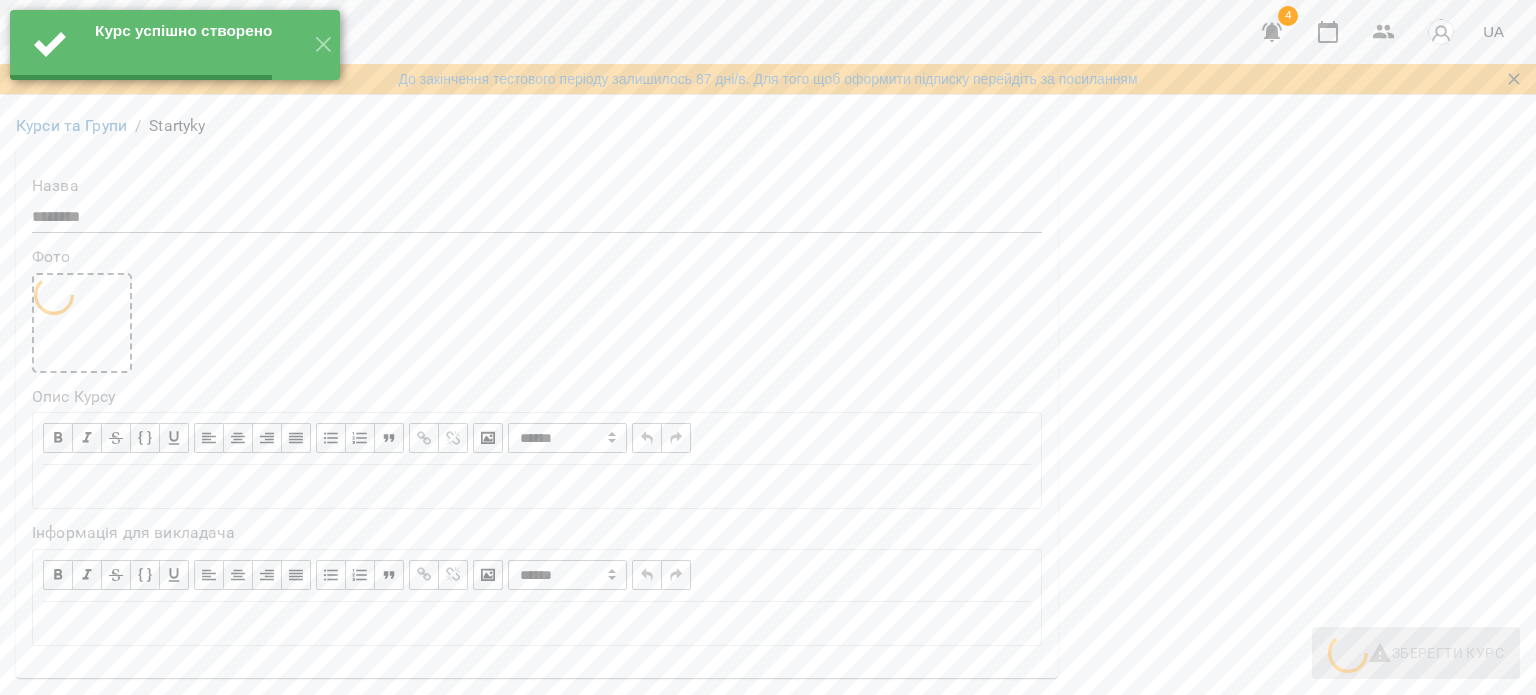 scroll, scrollTop: 0, scrollLeft: 0, axis: both 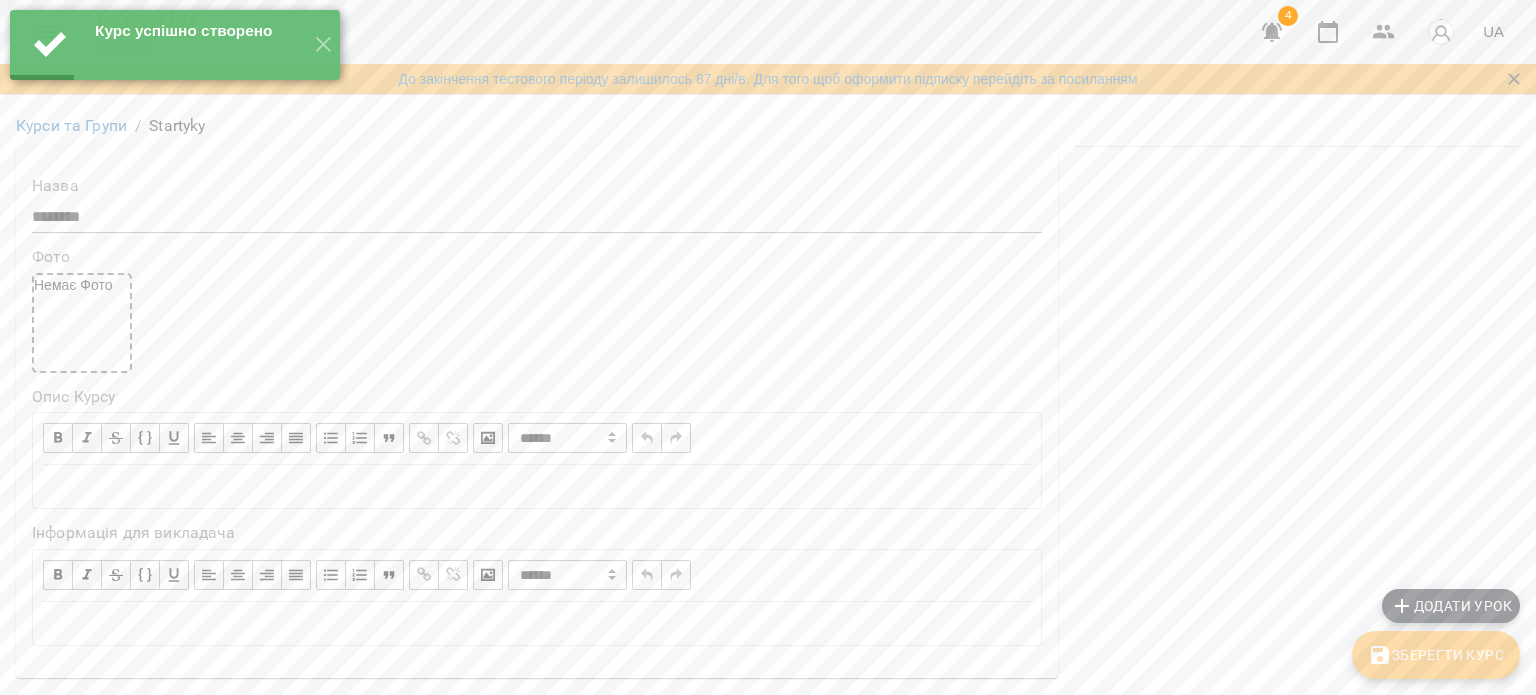 click on "Додати урок" at bounding box center (1451, 606) 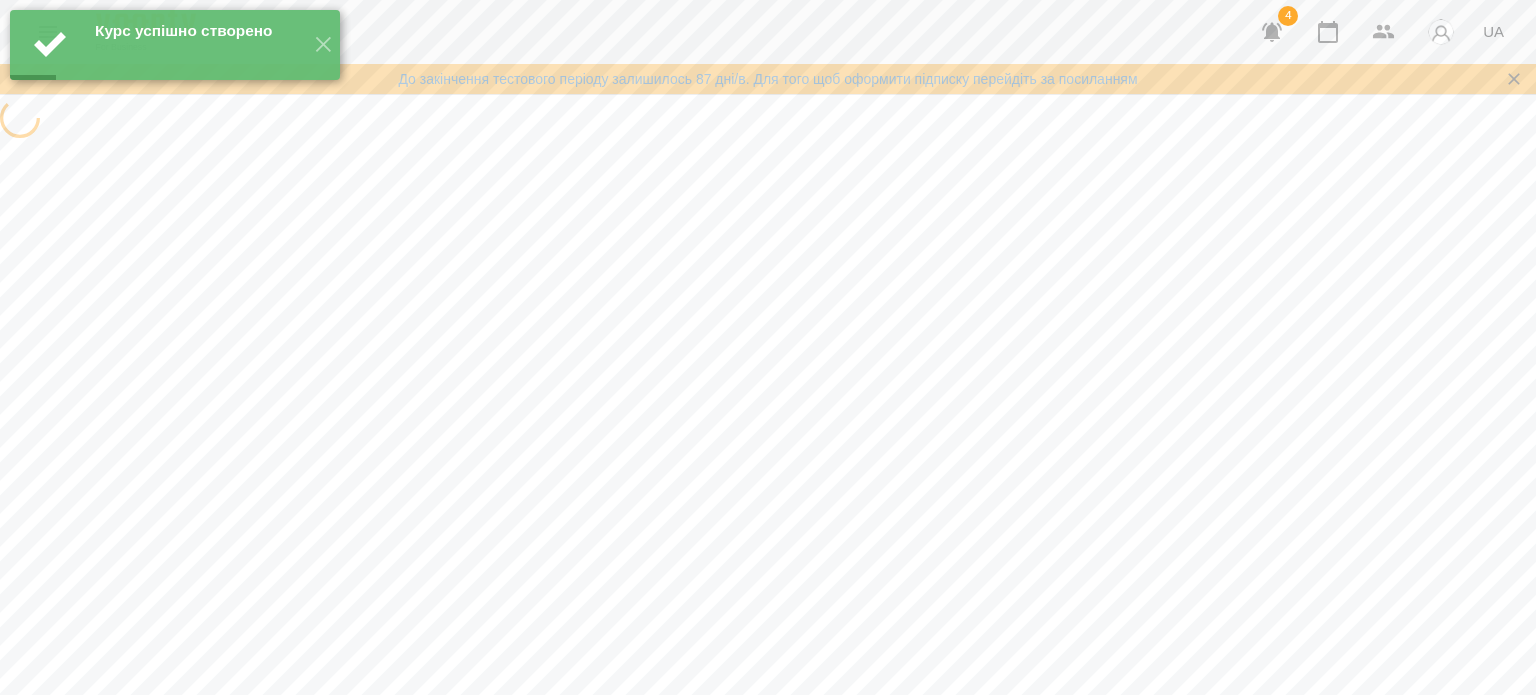 select on "**********" 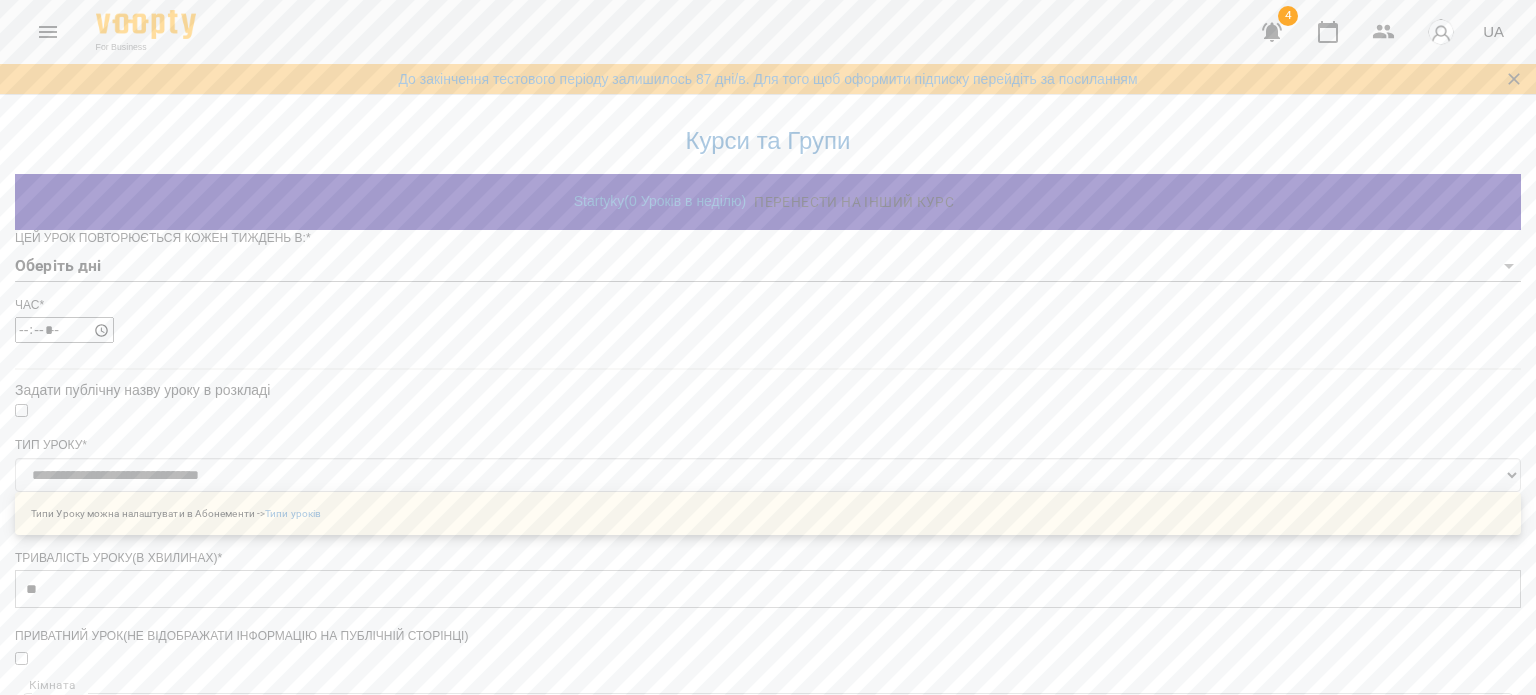 click on "**********" at bounding box center (768, 750) 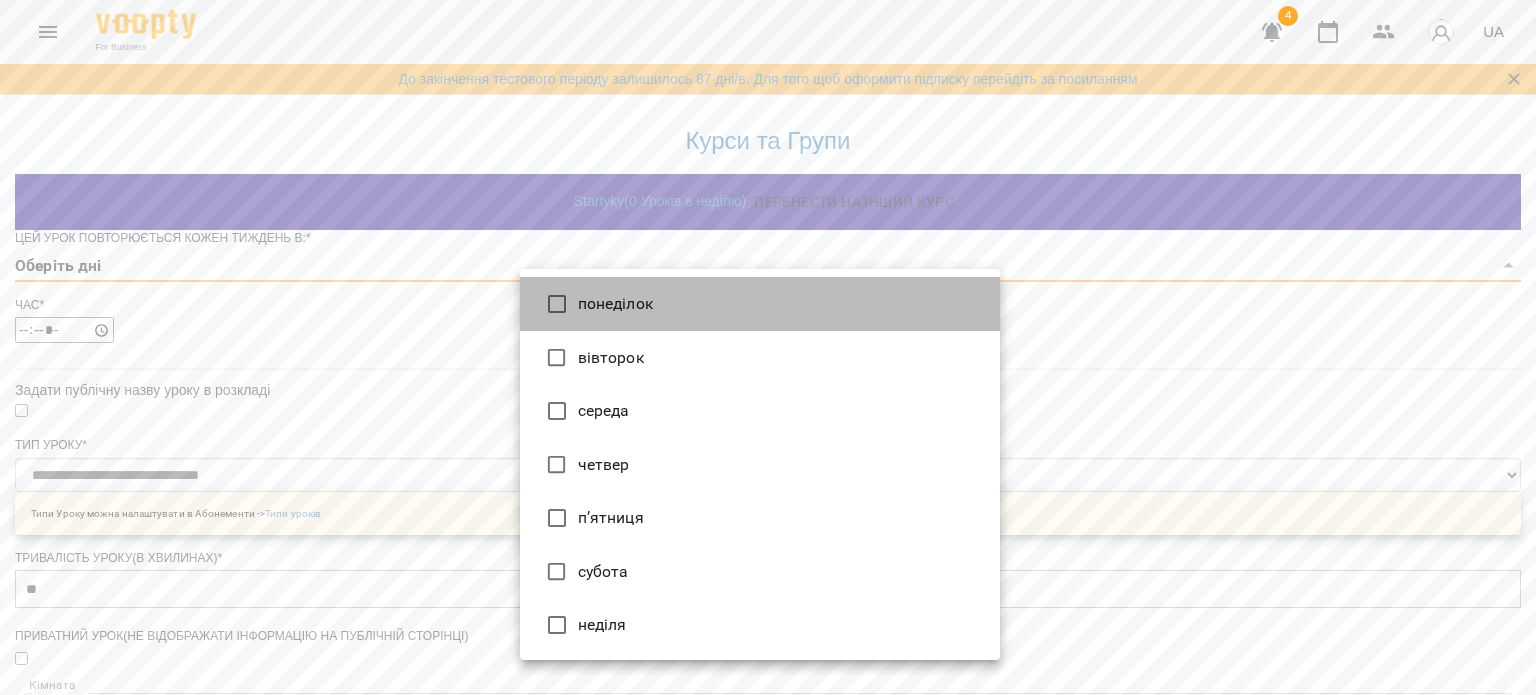 click on "понеділок" at bounding box center (760, 304) 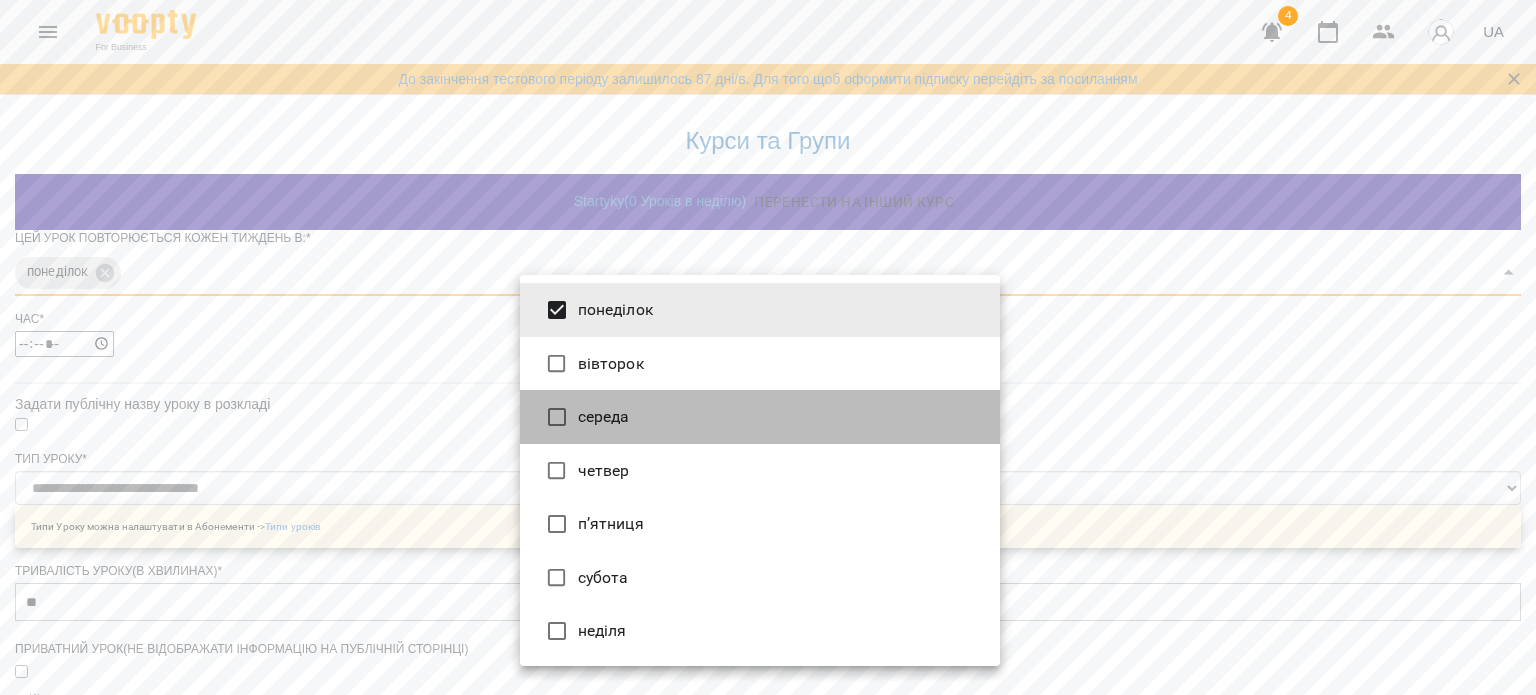 click on "середа" at bounding box center (760, 417) 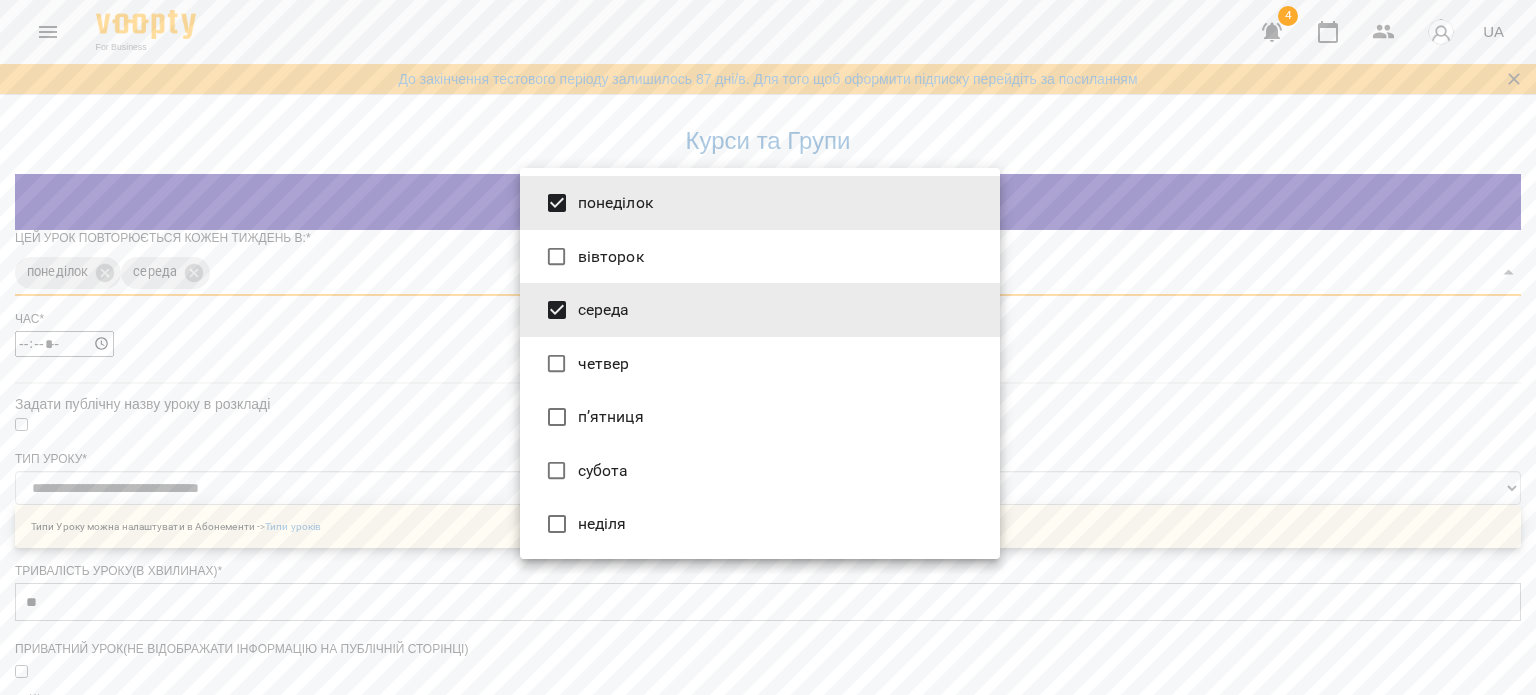 click at bounding box center [768, 347] 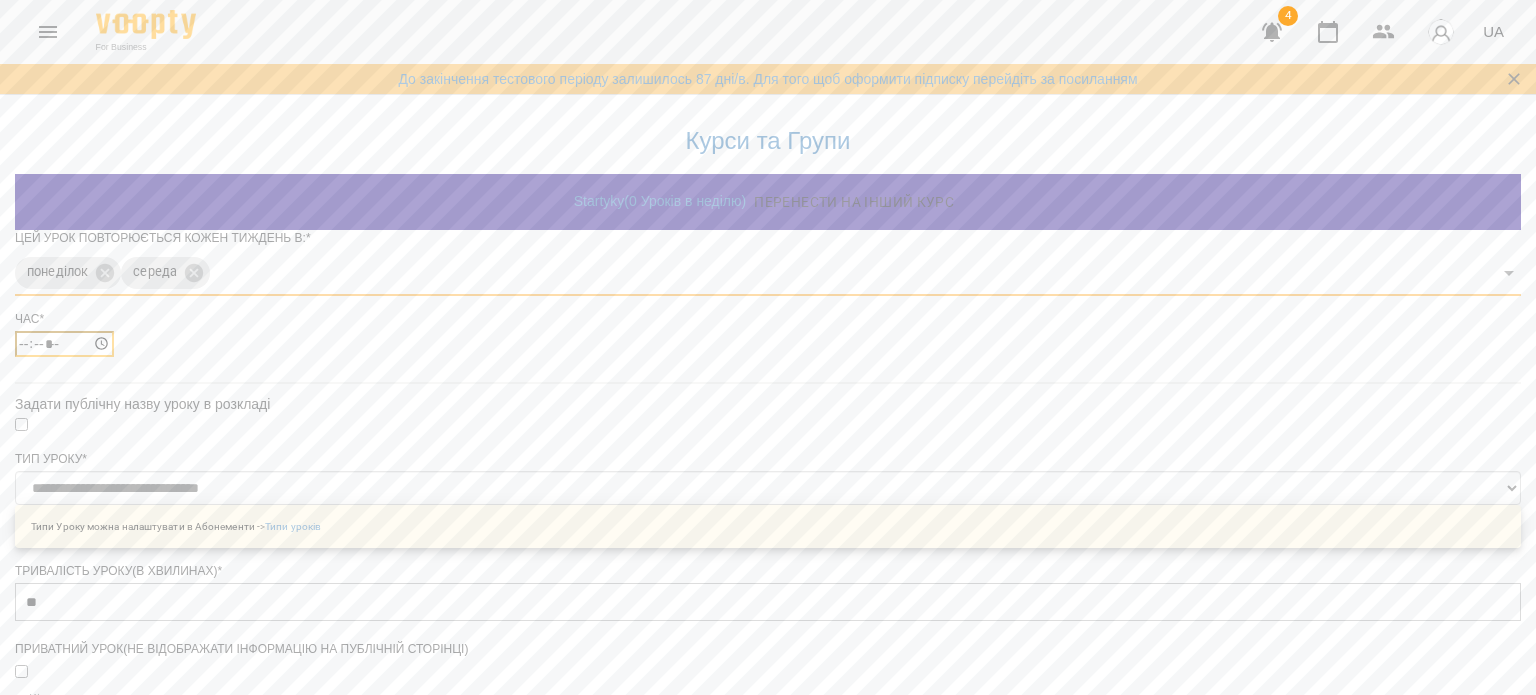 click on "*****" at bounding box center (64, 344) 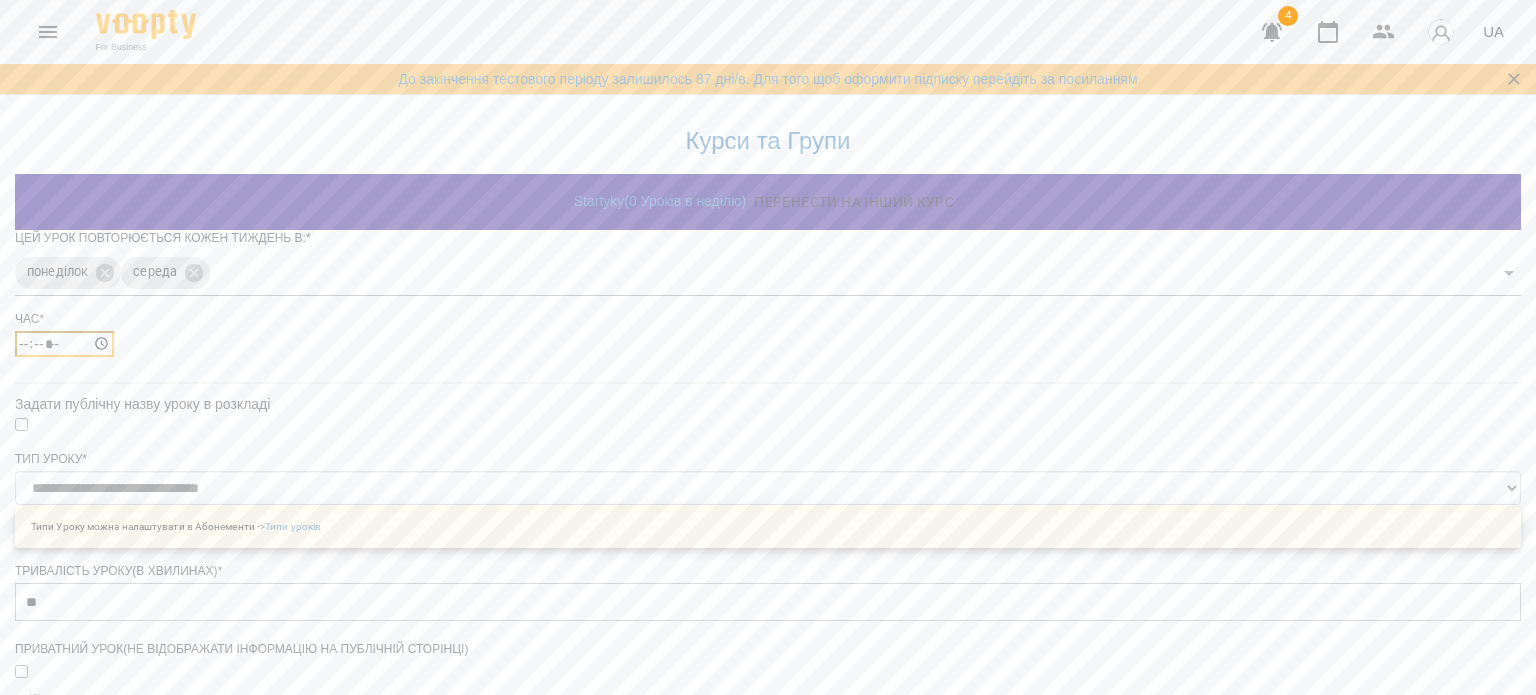 type on "*****" 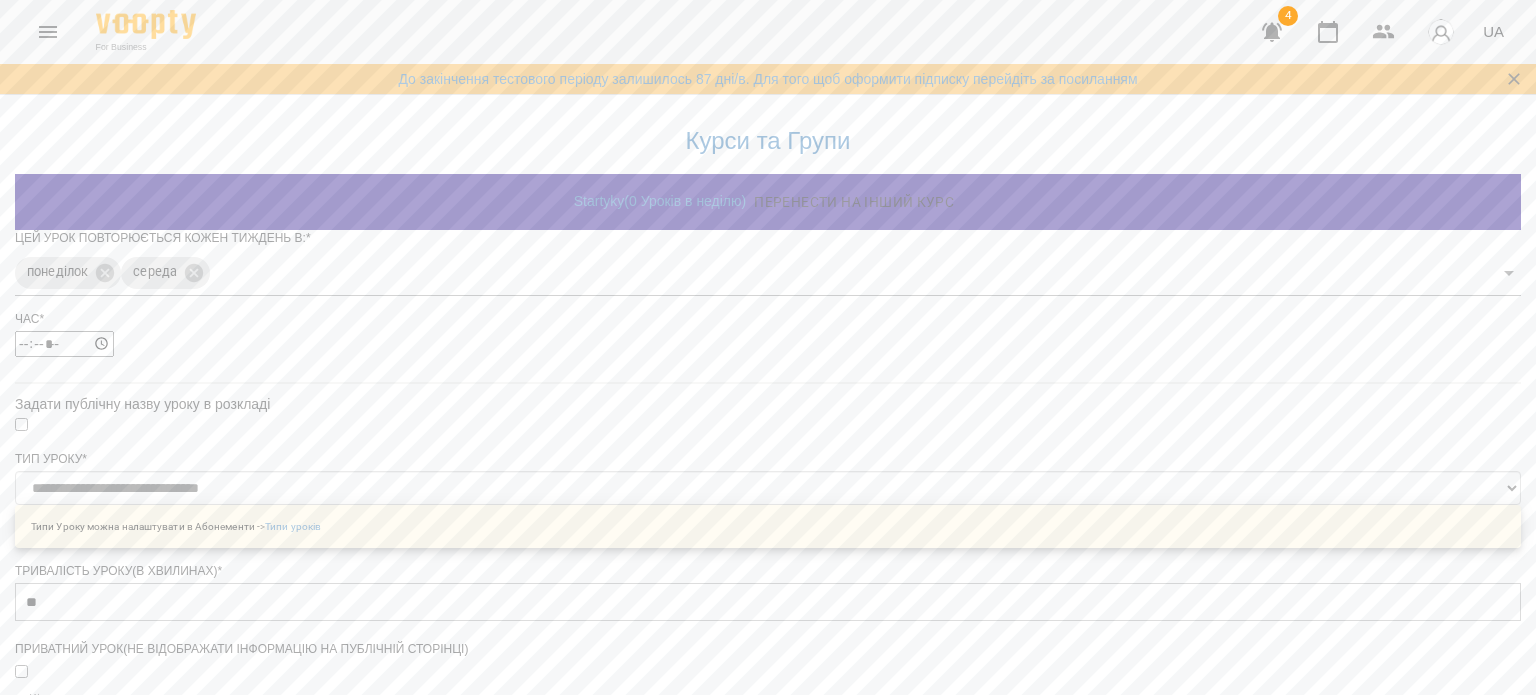 click on "**********" at bounding box center [768, 808] 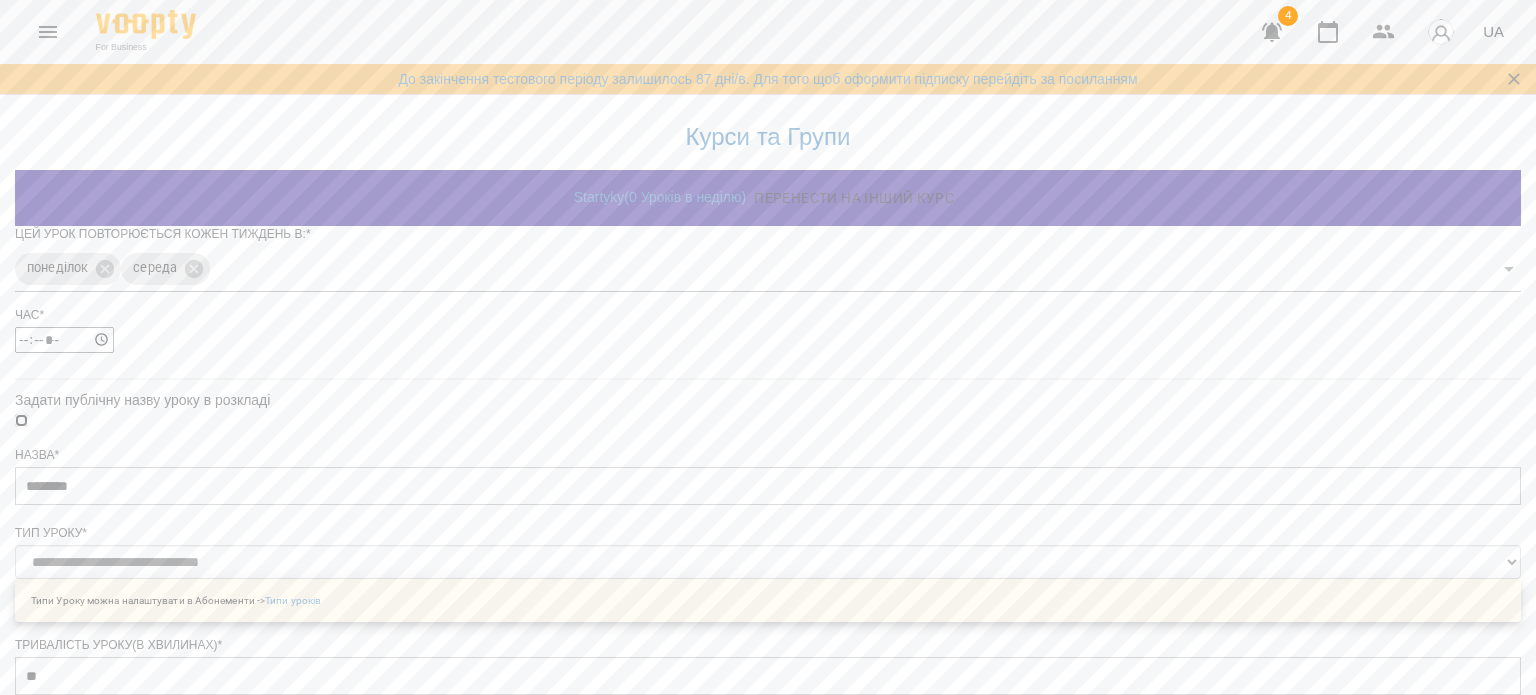 scroll, scrollTop: 300, scrollLeft: 0, axis: vertical 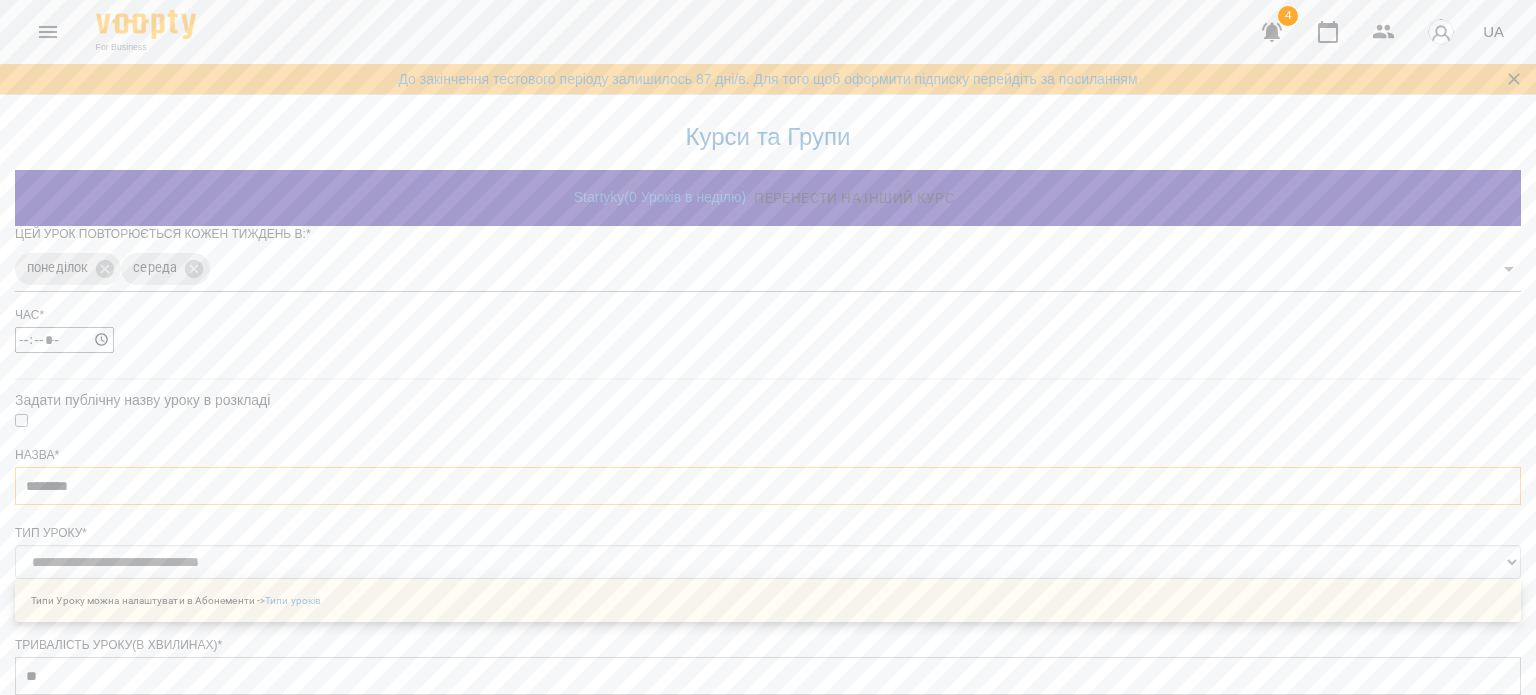 drag, startPoint x: 623, startPoint y: 238, endPoint x: 512, endPoint y: 229, distance: 111.364265 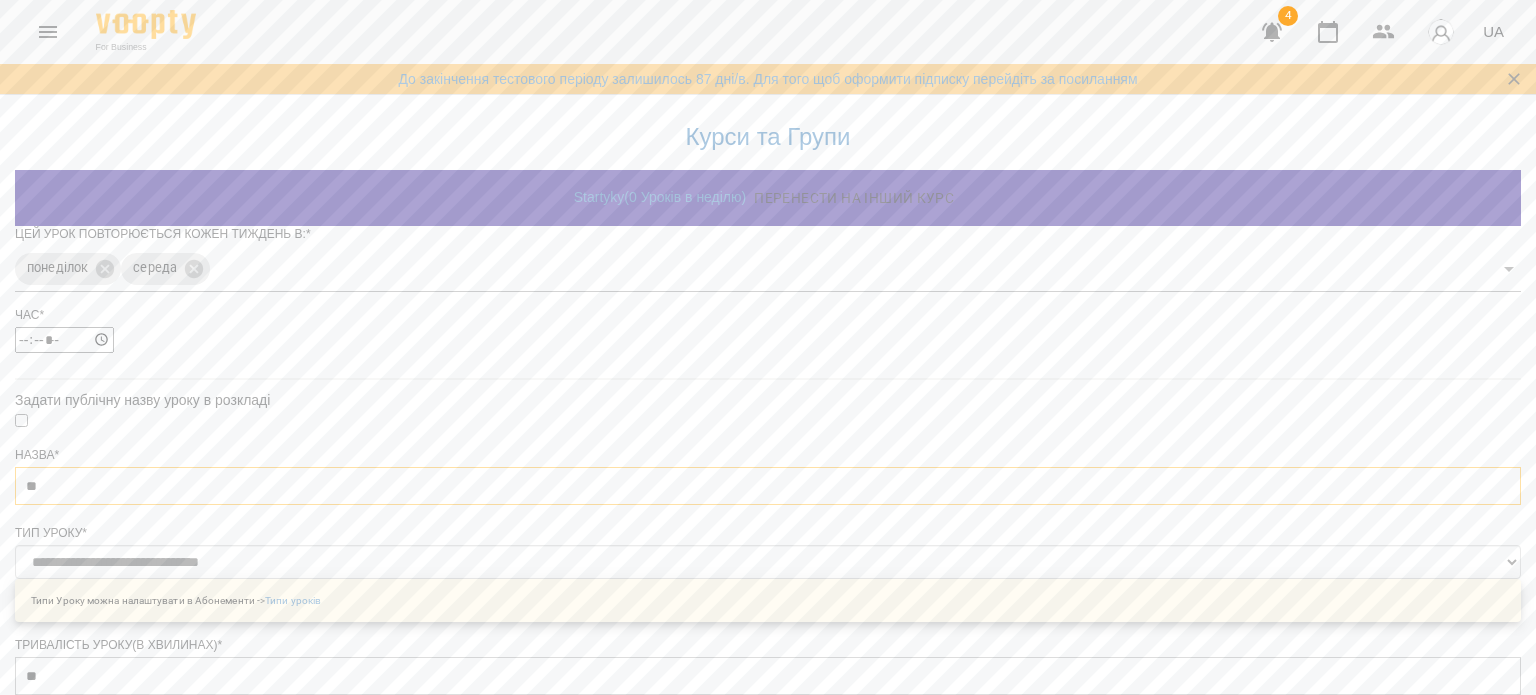 type on "*" 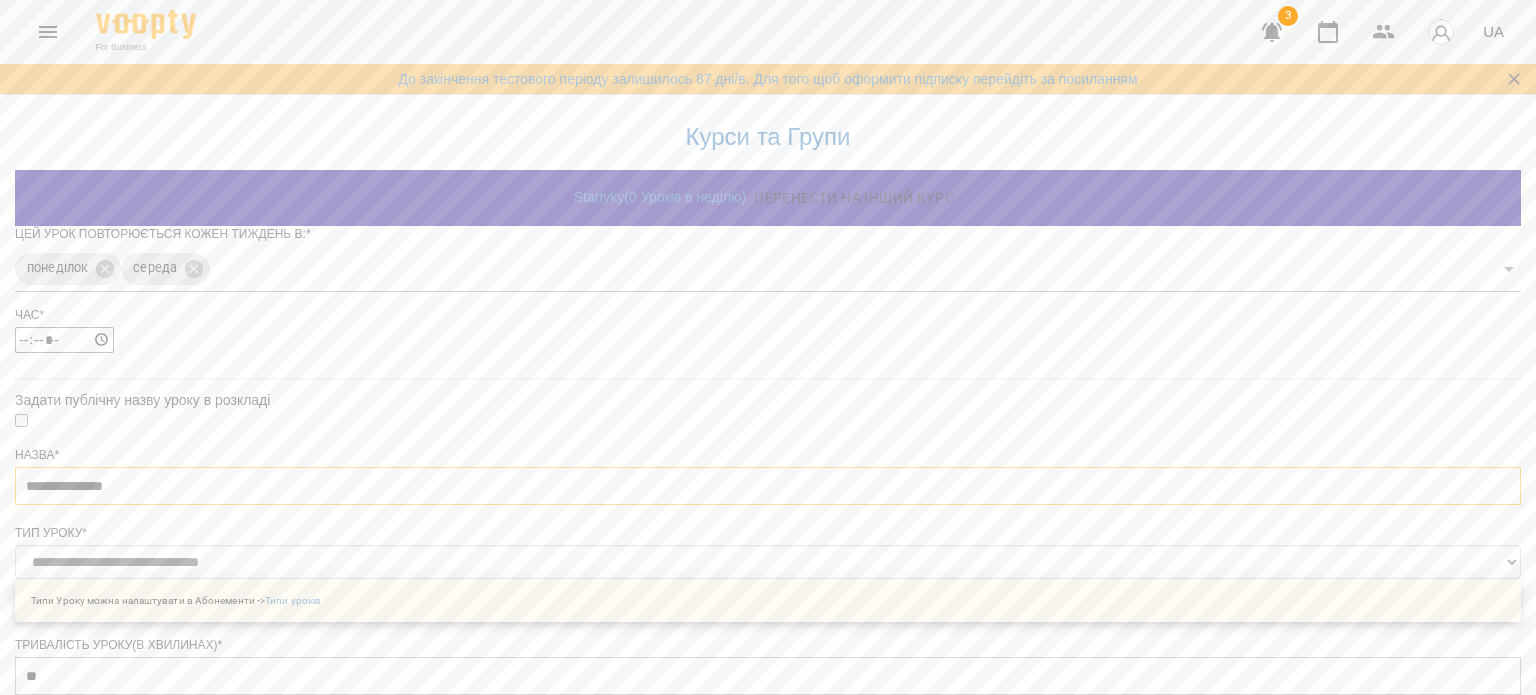 scroll, scrollTop: 704, scrollLeft: 0, axis: vertical 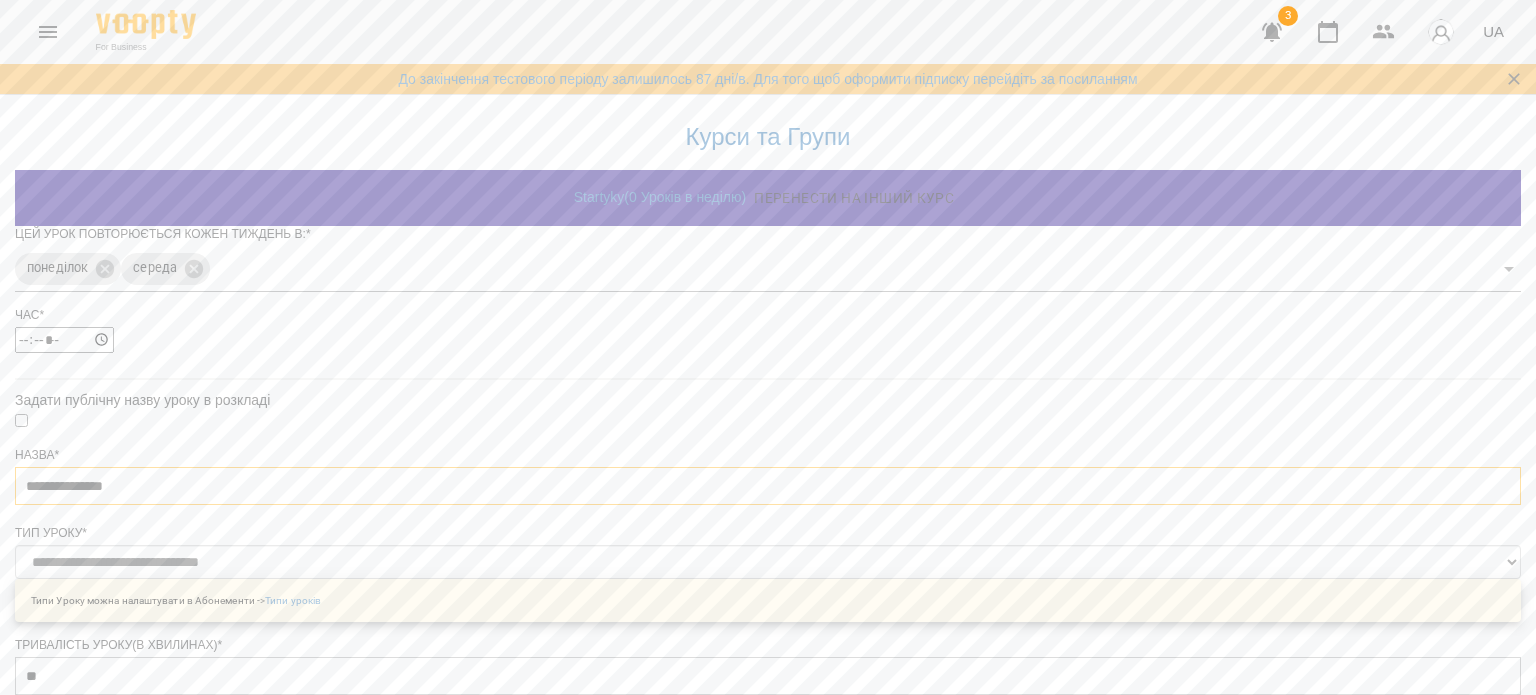 type on "**********" 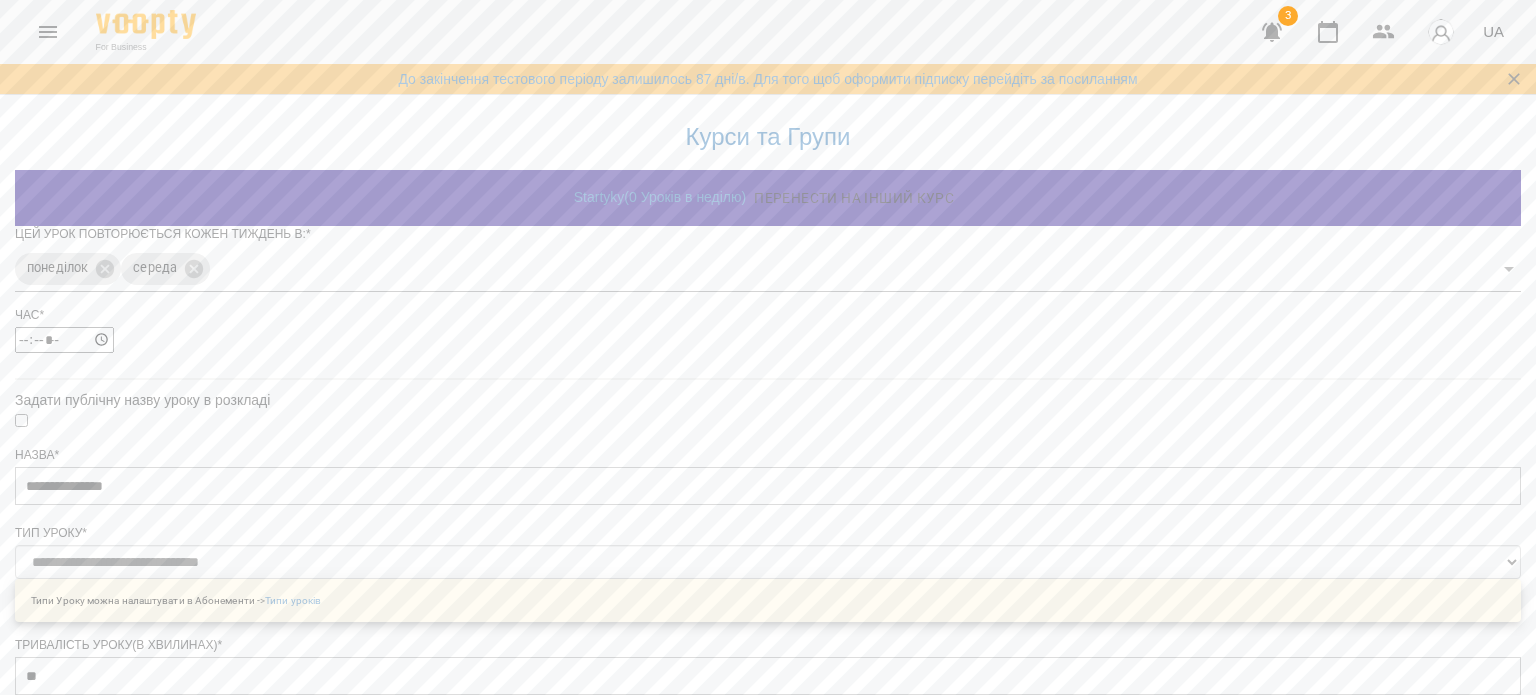 click at bounding box center [768, 1060] 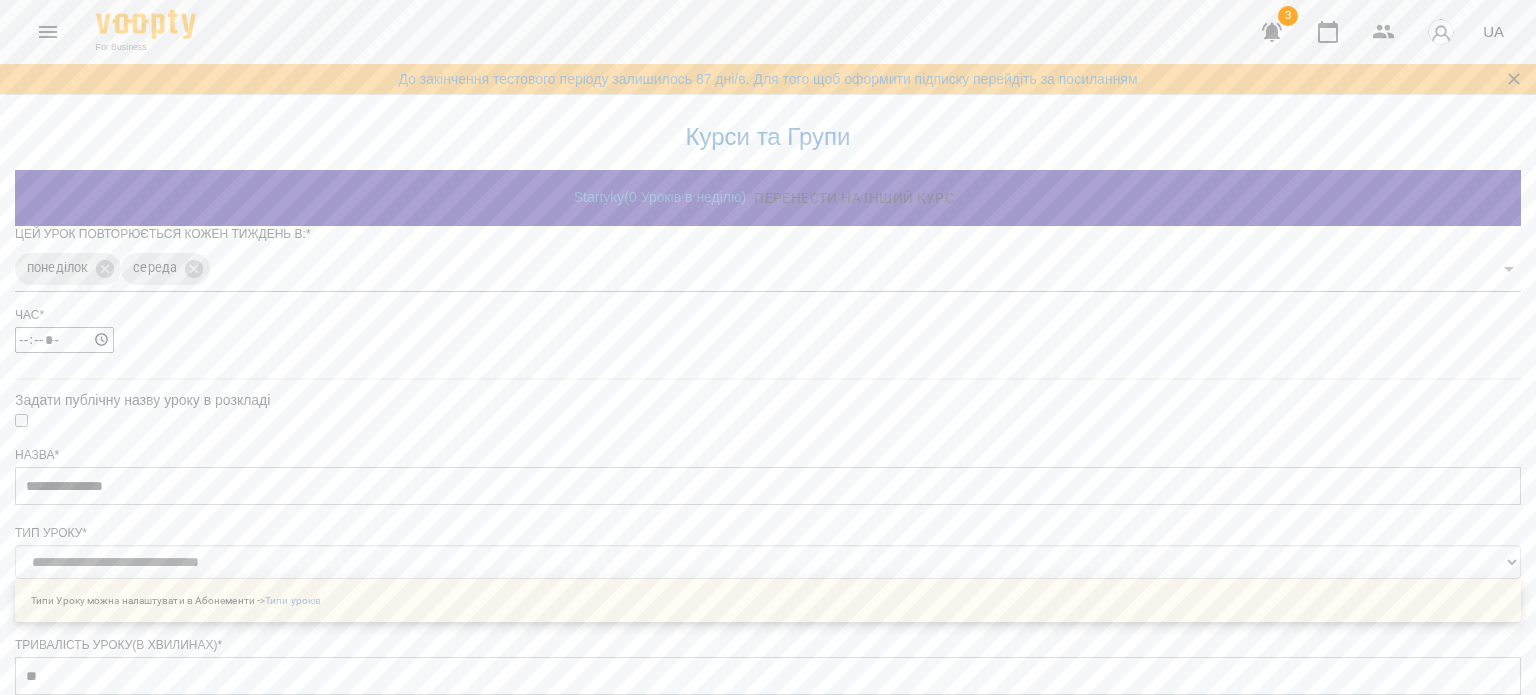 click on "**********" at bounding box center (768, 843) 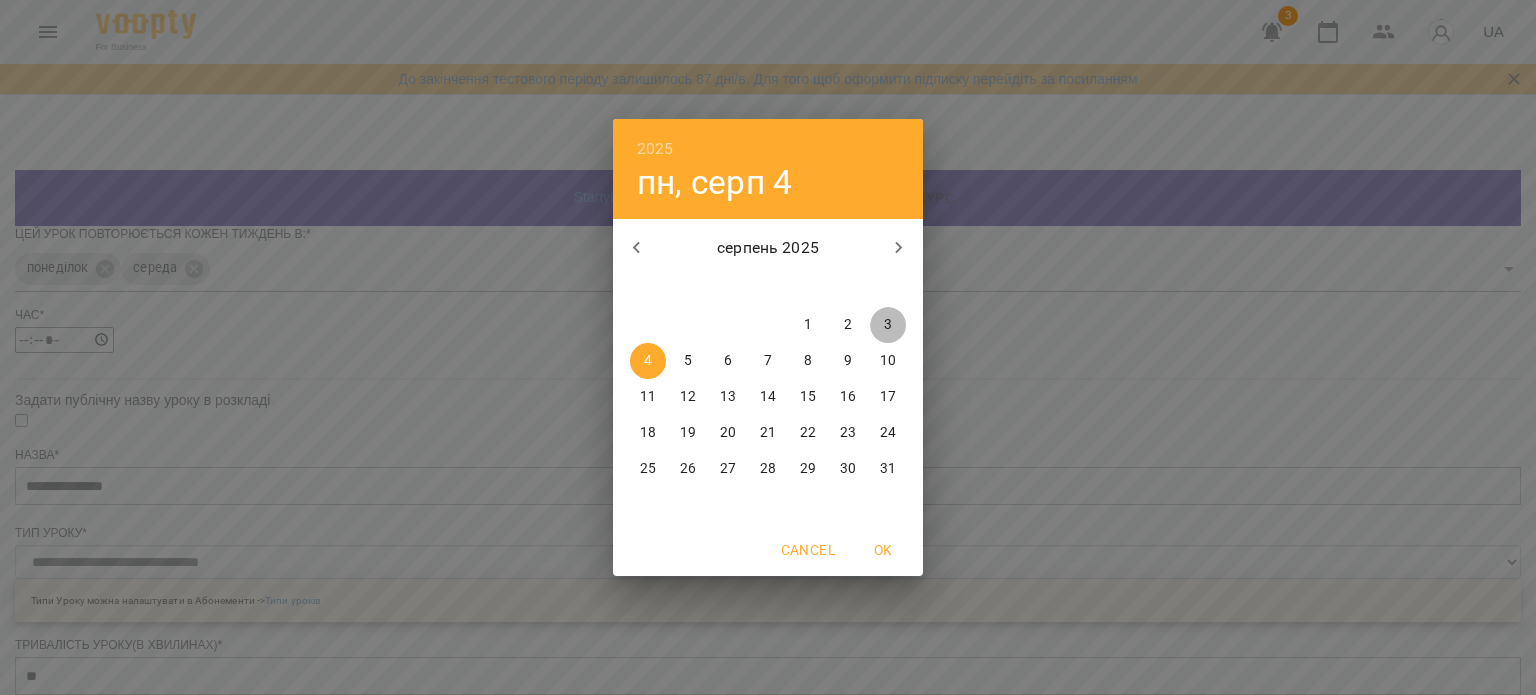 click on "3" at bounding box center (888, 325) 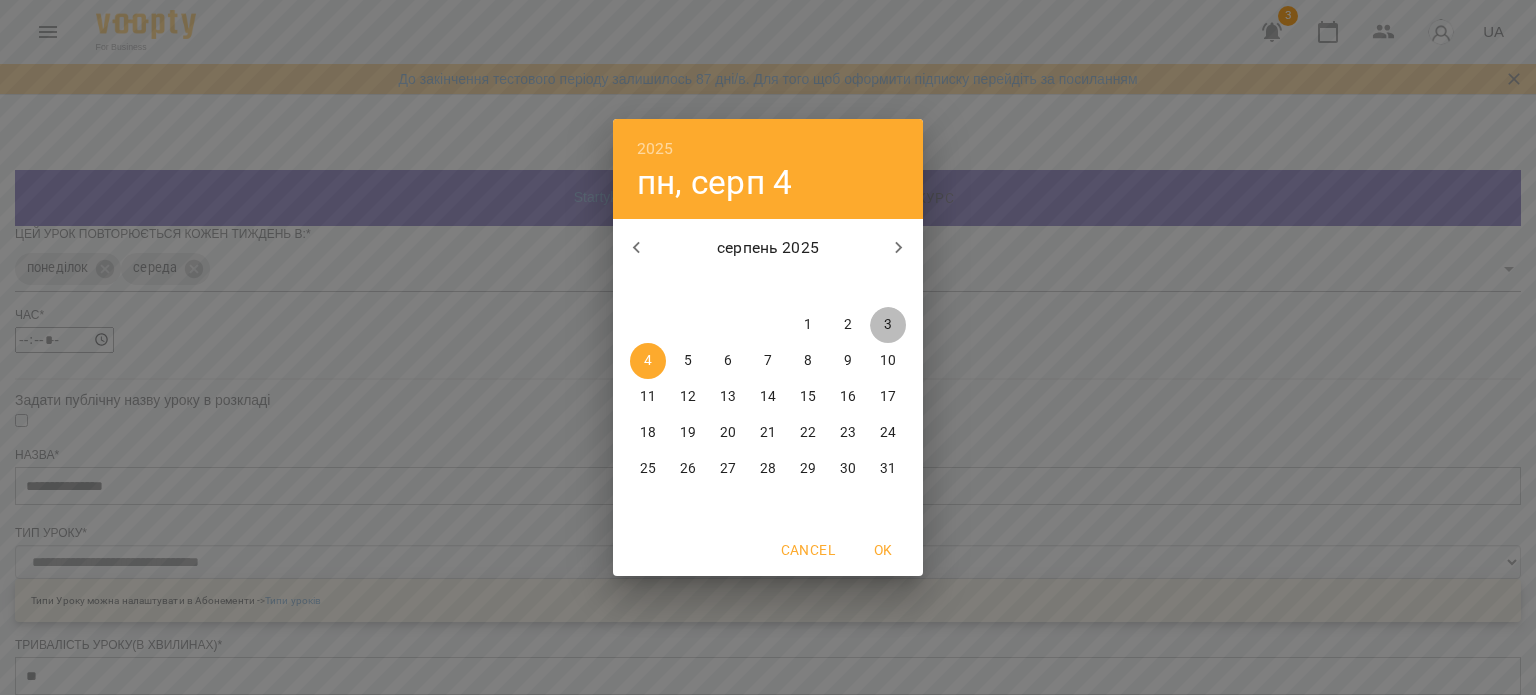 type on "**********" 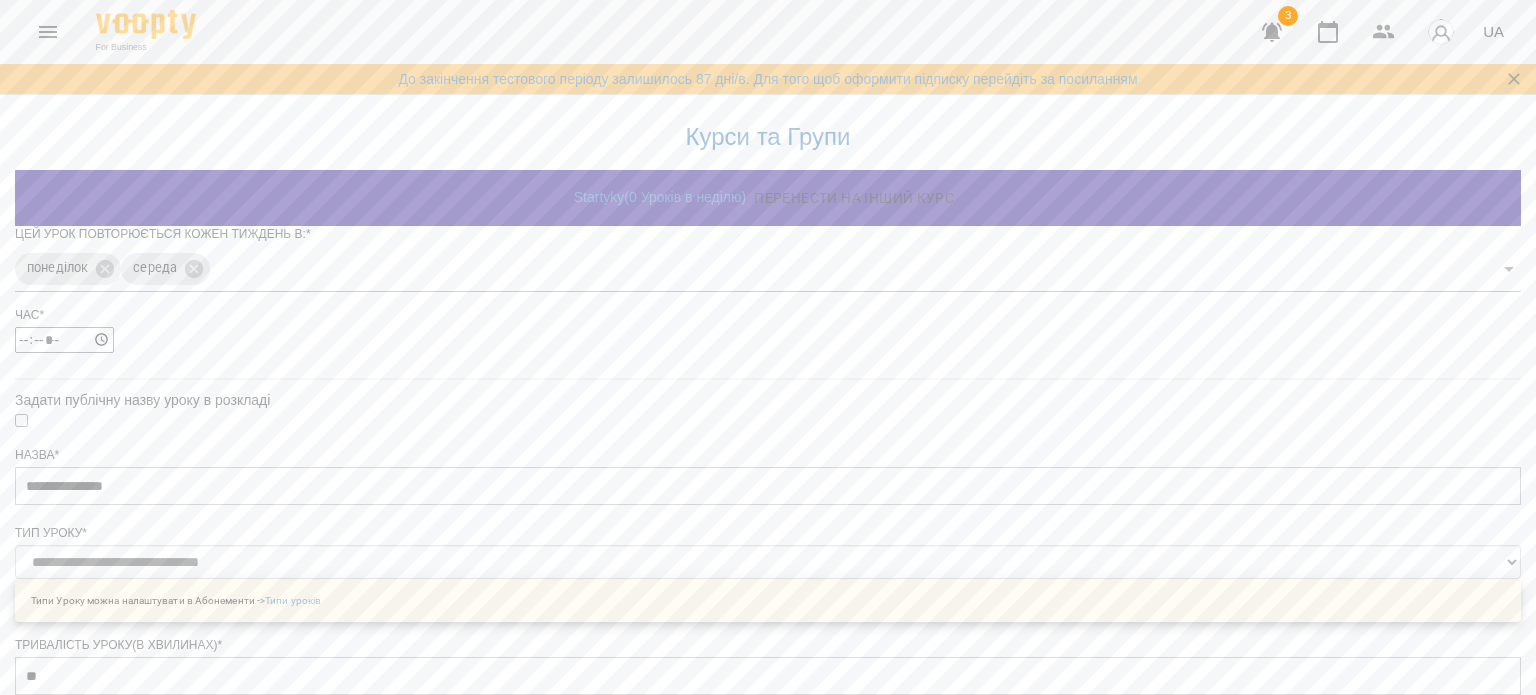 click on "Зберегти" at bounding box center [768, 1617] 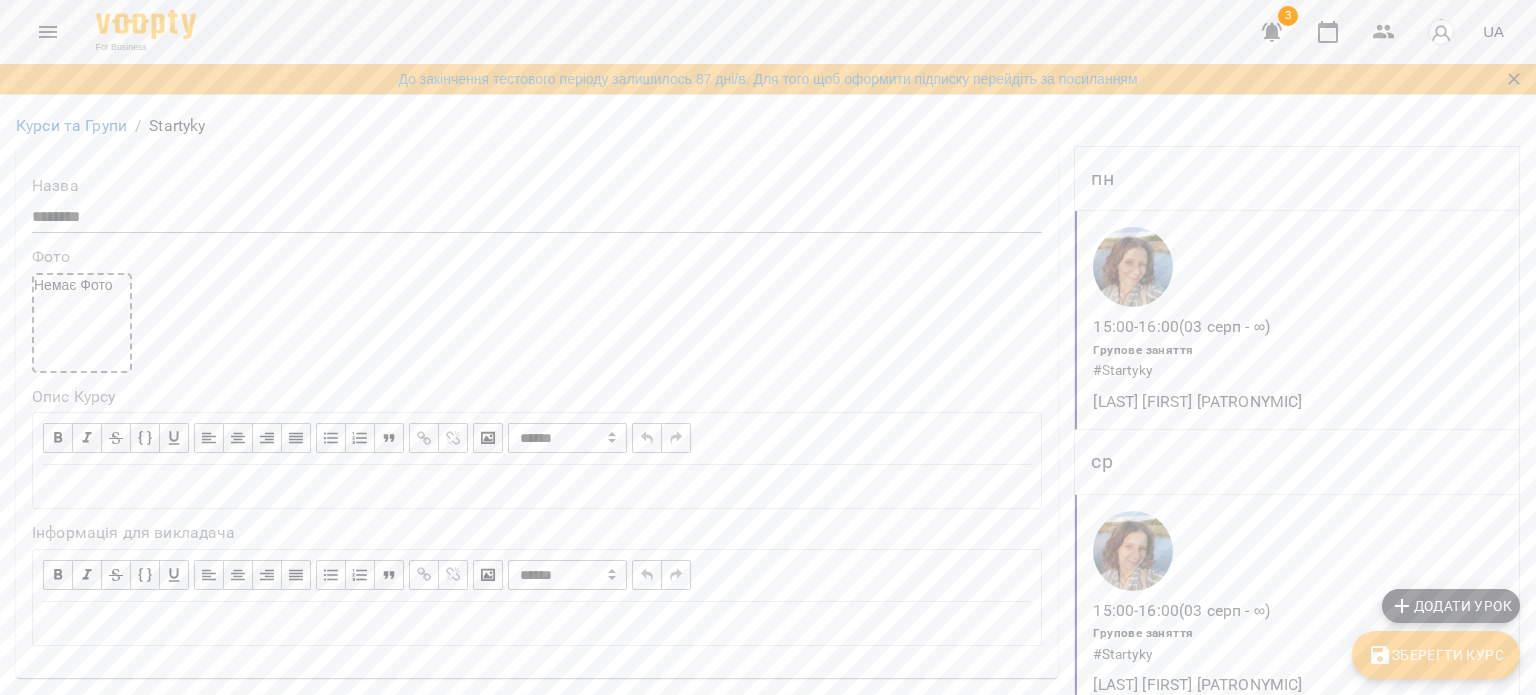 scroll, scrollTop: 0, scrollLeft: 0, axis: both 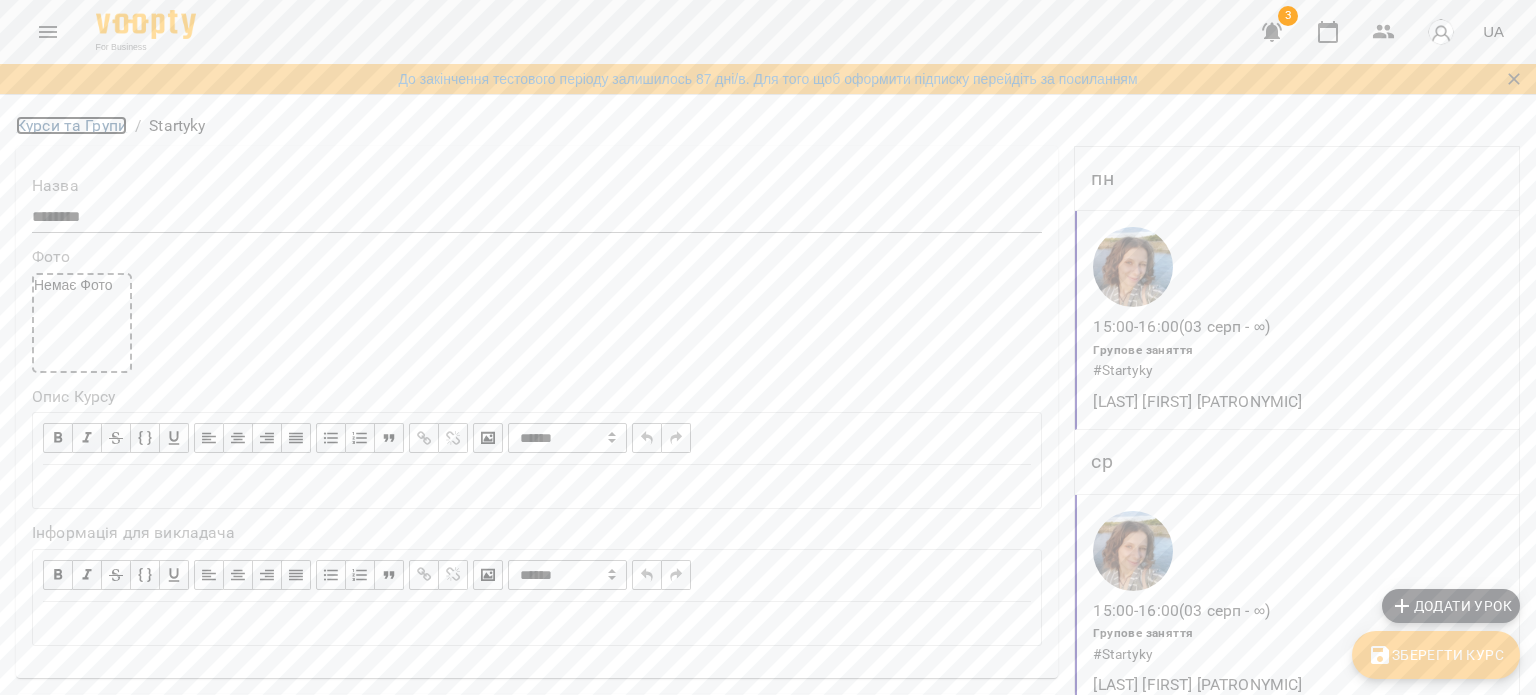 click on "Курси та Групи" at bounding box center (71, 125) 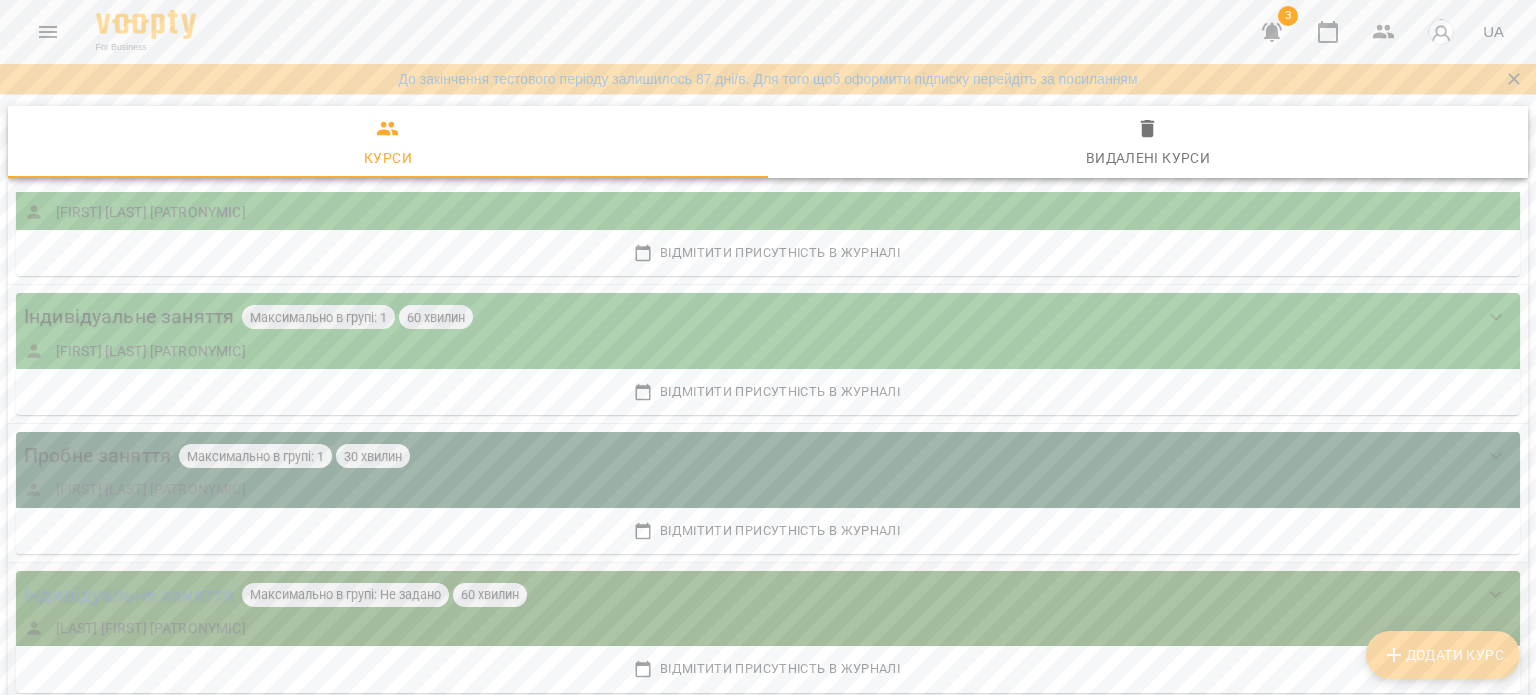 scroll, scrollTop: 759, scrollLeft: 0, axis: vertical 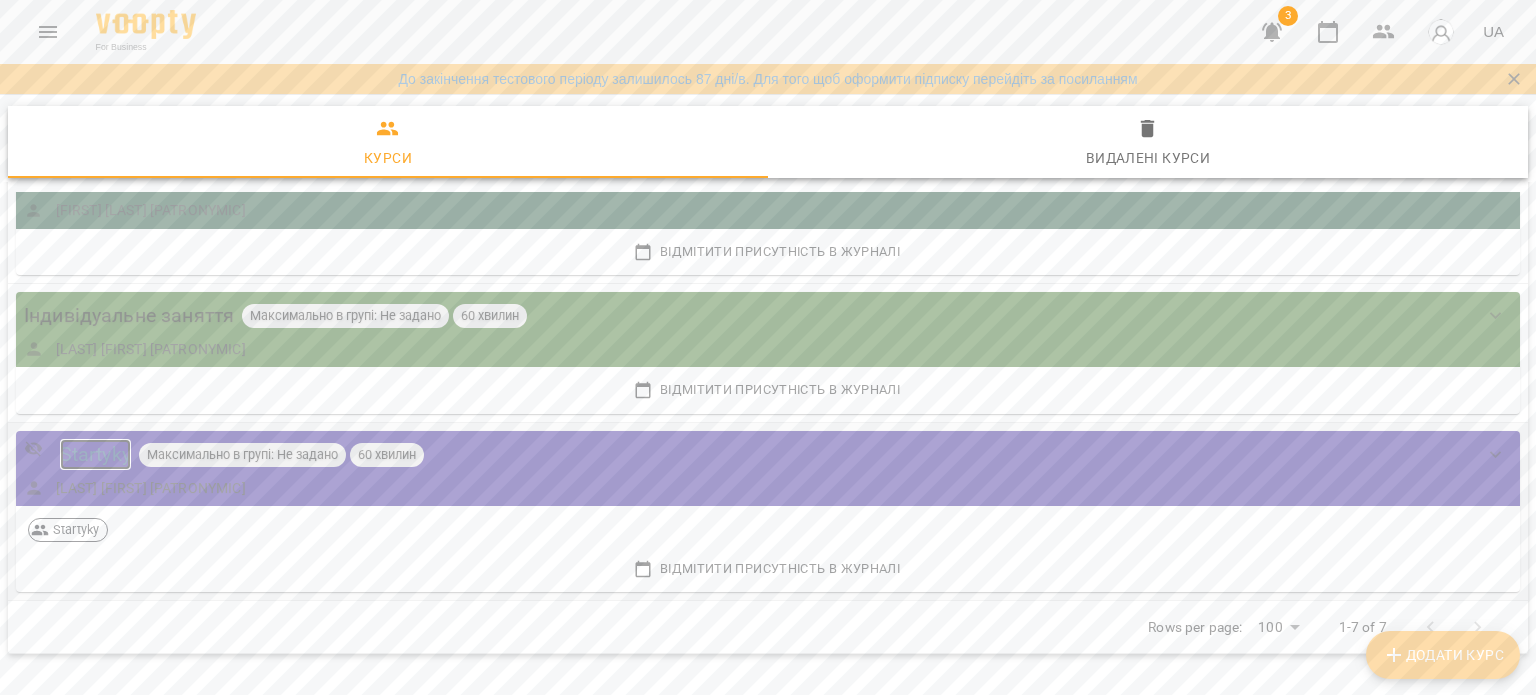 click on "Startyky" at bounding box center [95, 454] 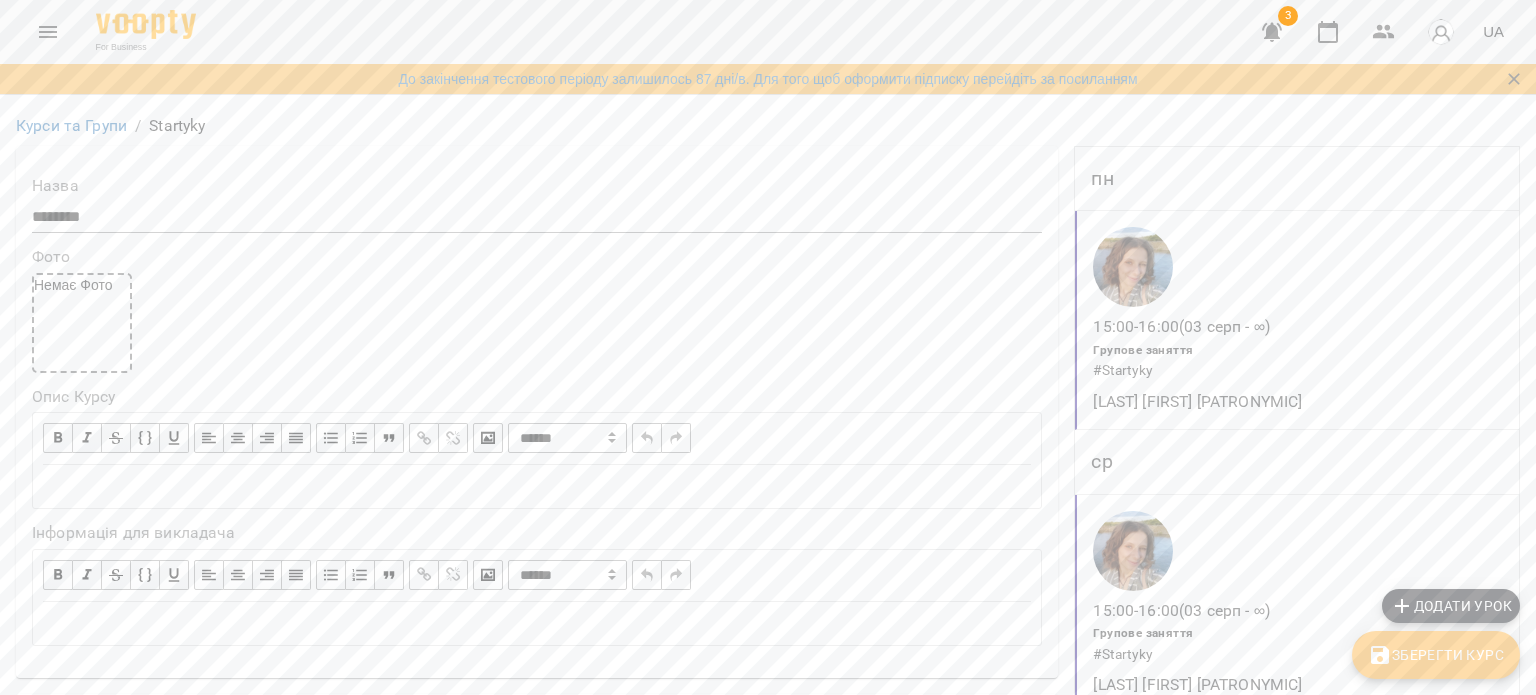 scroll, scrollTop: 0, scrollLeft: 0, axis: both 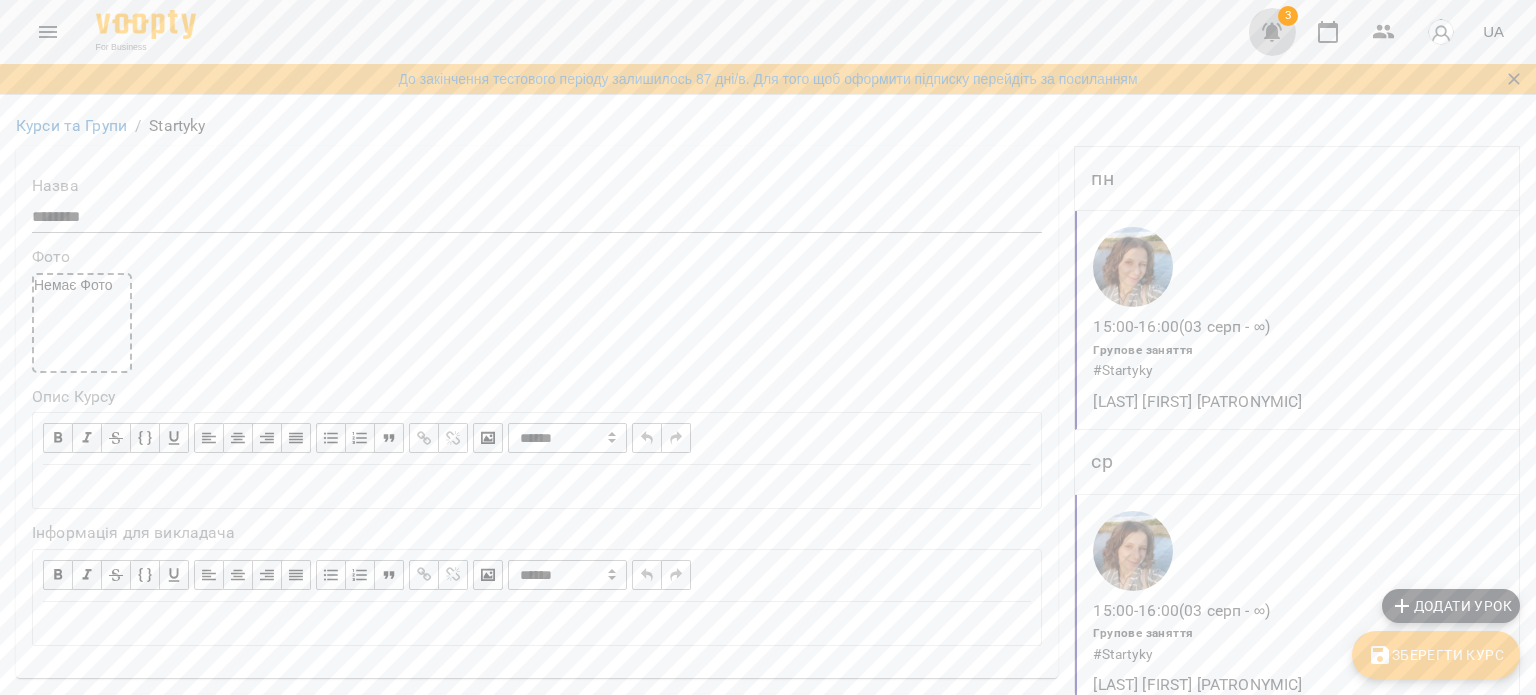 click 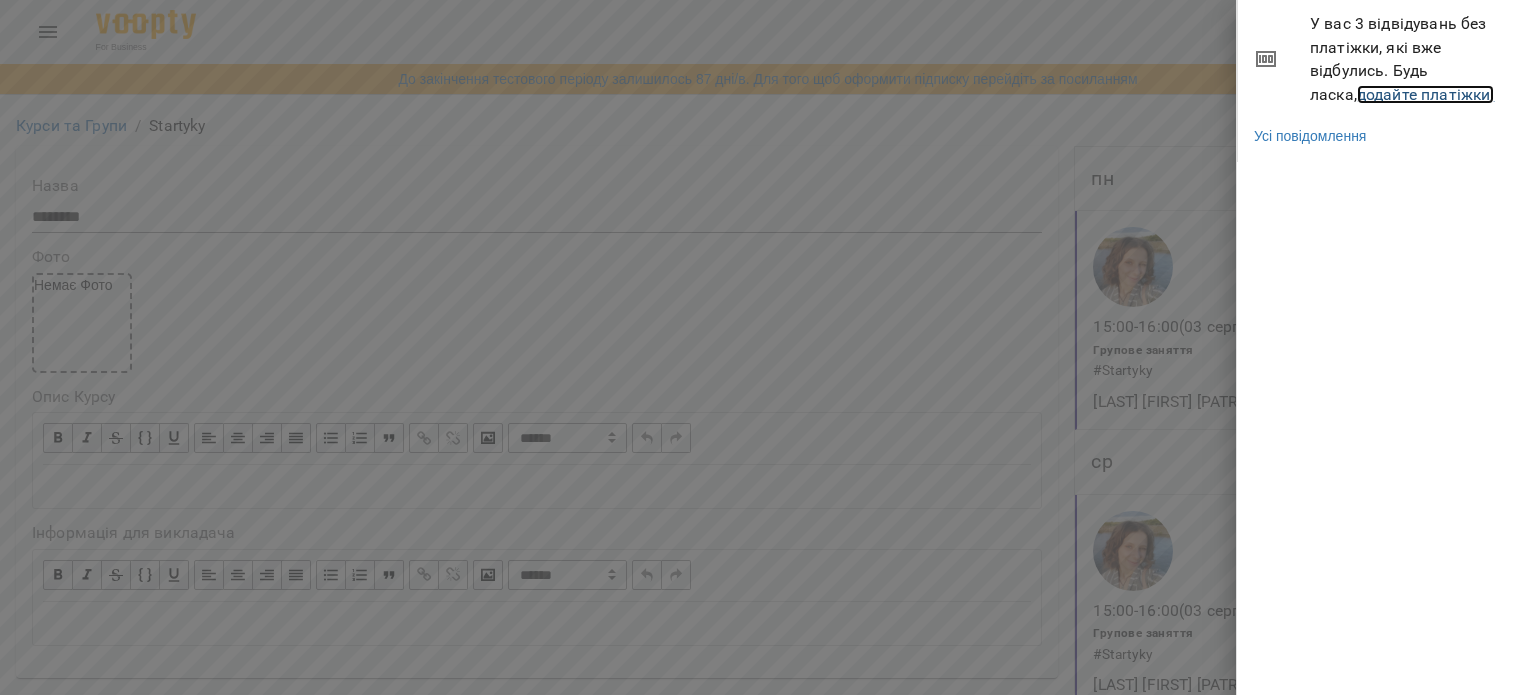 click on "додайте платіжки!" at bounding box center (1426, 94) 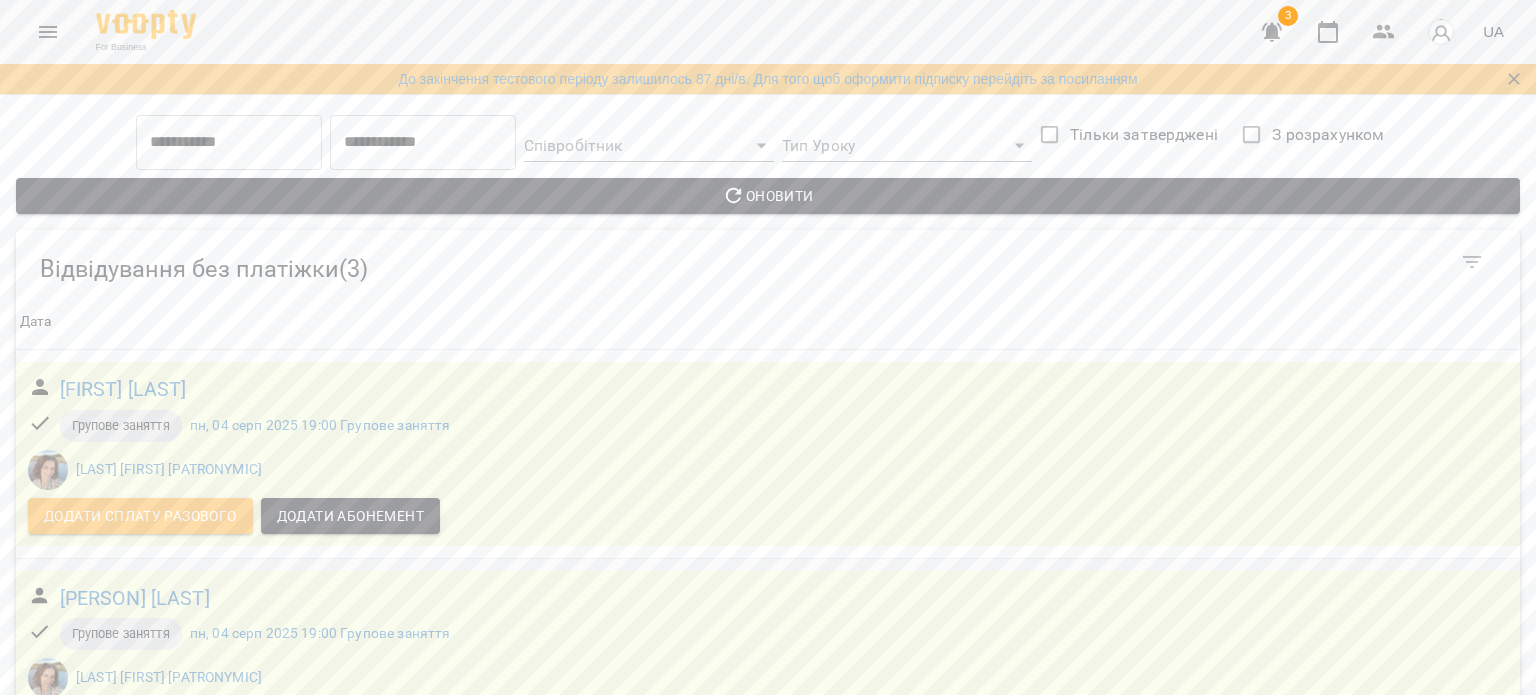 scroll, scrollTop: 196, scrollLeft: 0, axis: vertical 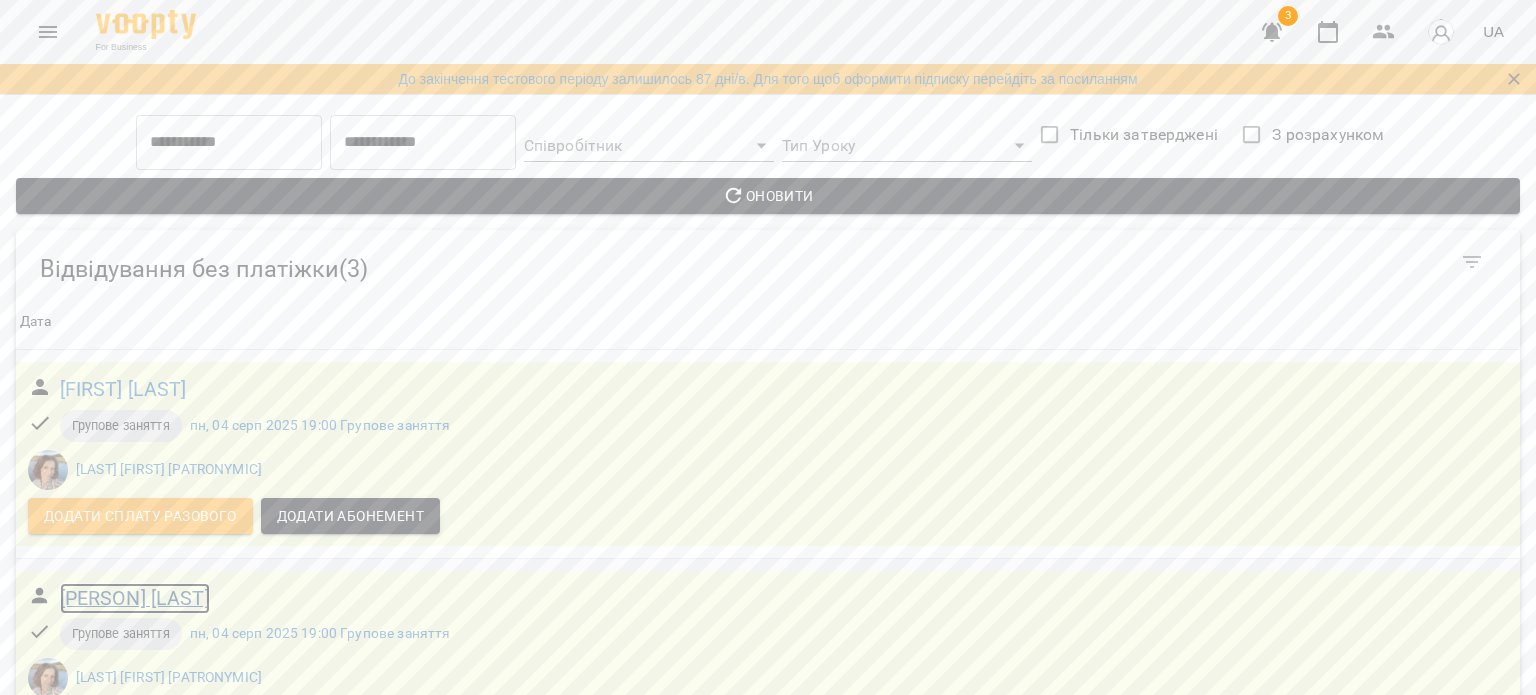 click on "Влад Царану" at bounding box center [135, 598] 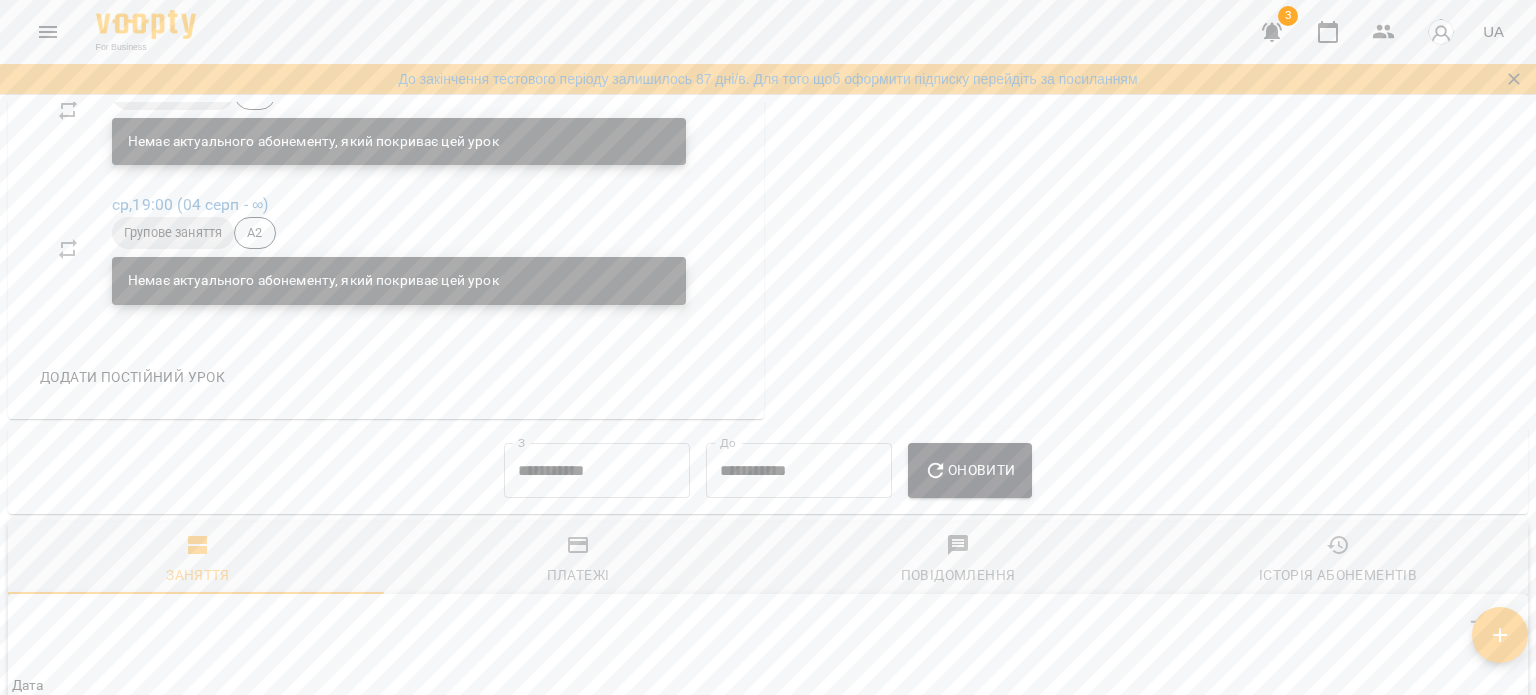 scroll, scrollTop: 1600, scrollLeft: 0, axis: vertical 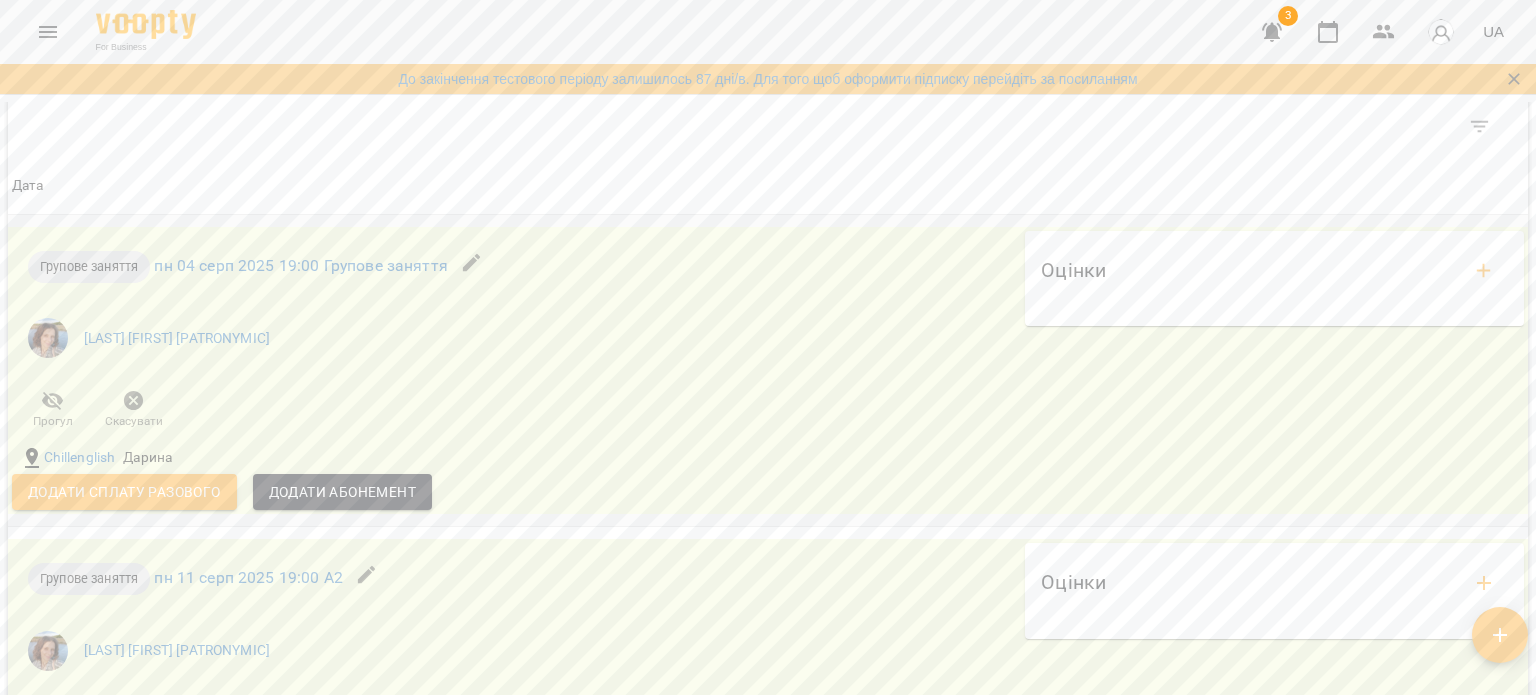 click 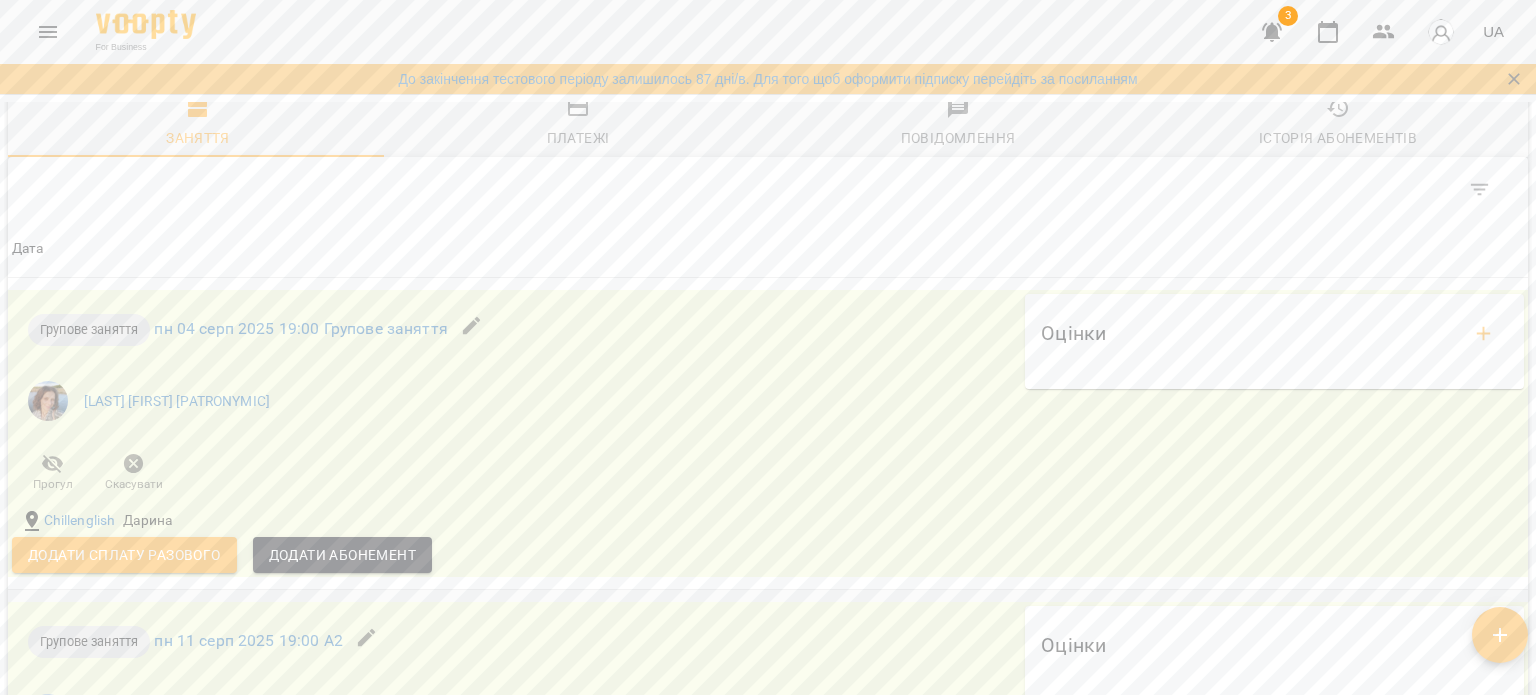 scroll, scrollTop: 1800, scrollLeft: 0, axis: vertical 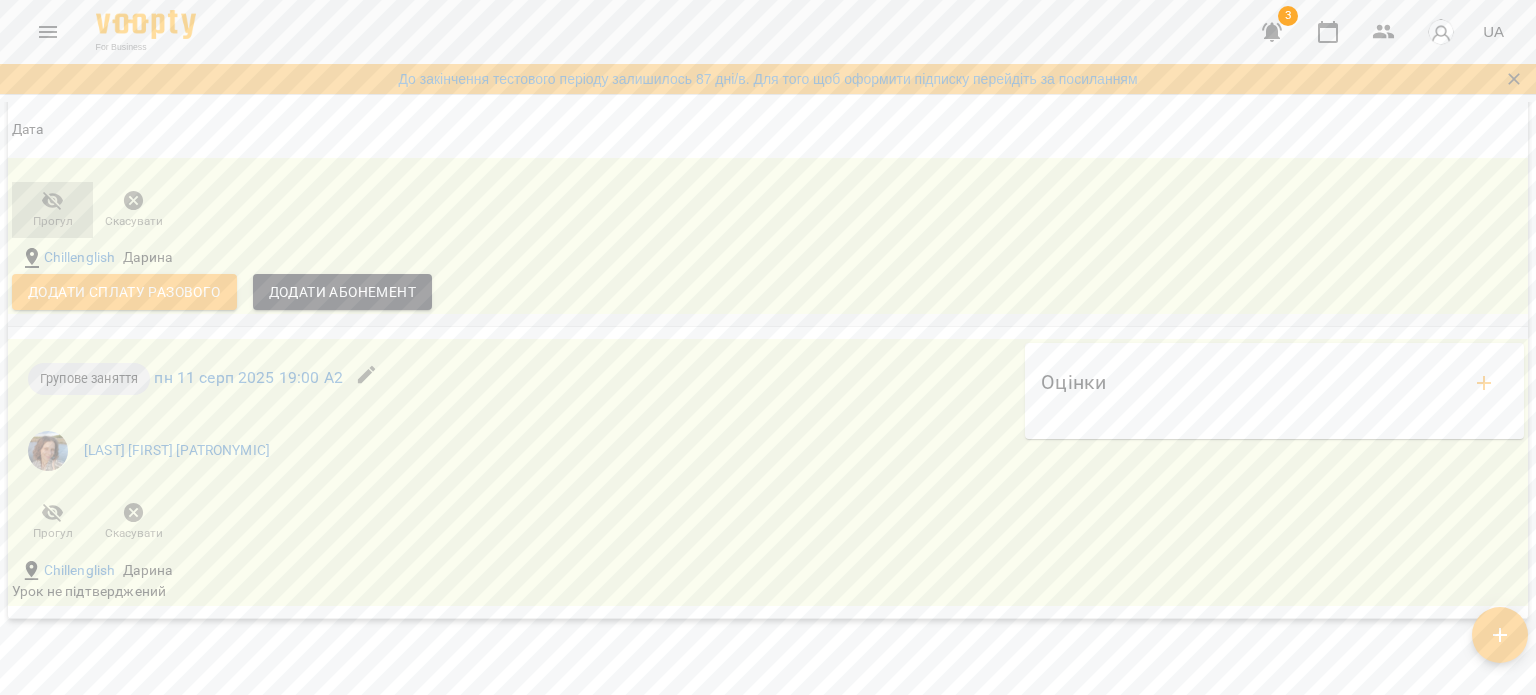 click 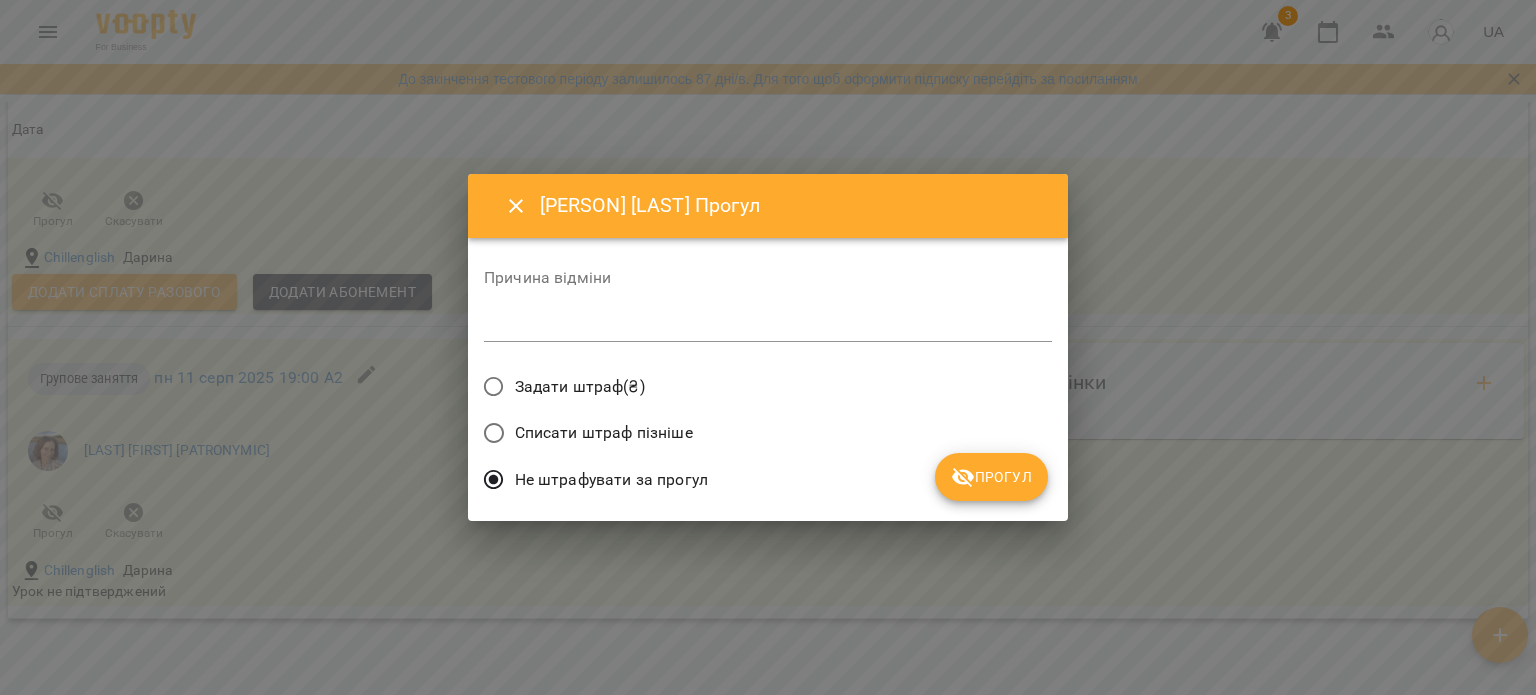 click on "Прогул" at bounding box center [991, 477] 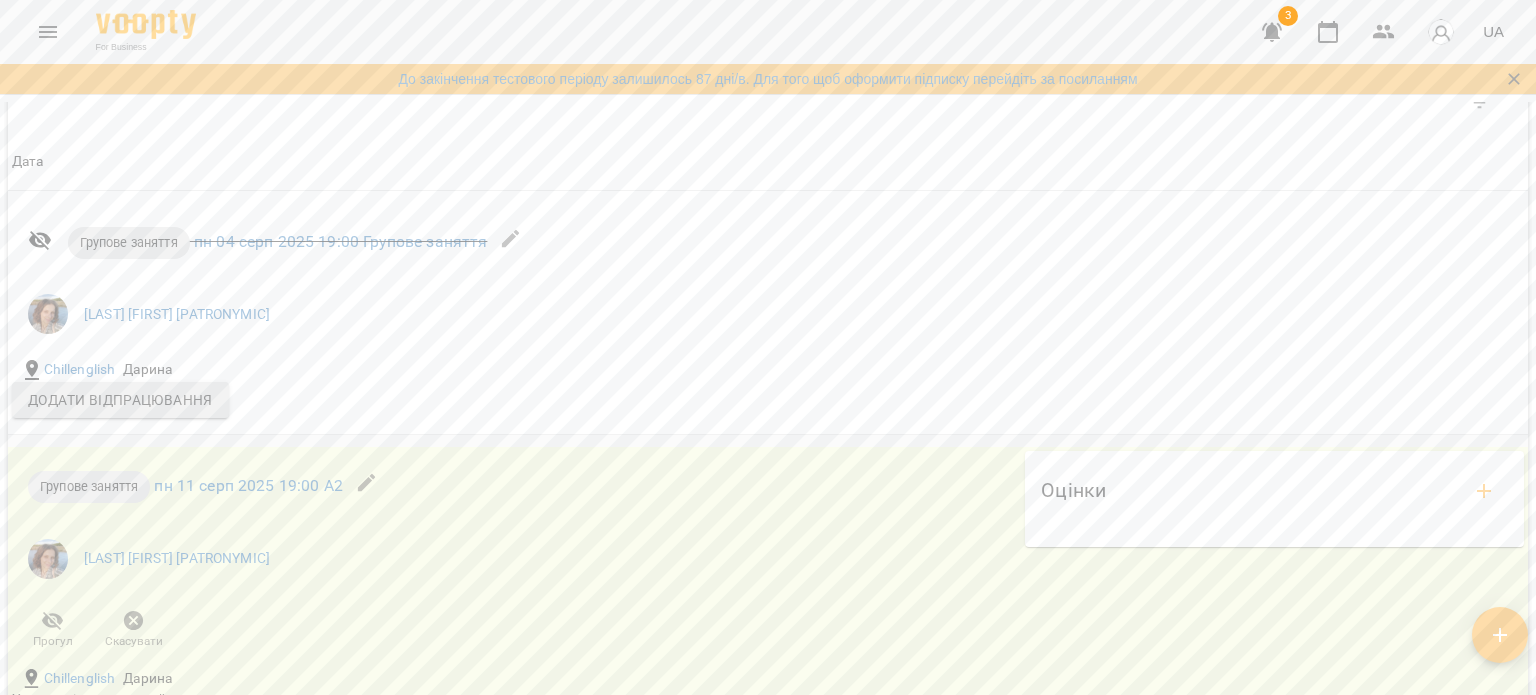 scroll, scrollTop: 1500, scrollLeft: 0, axis: vertical 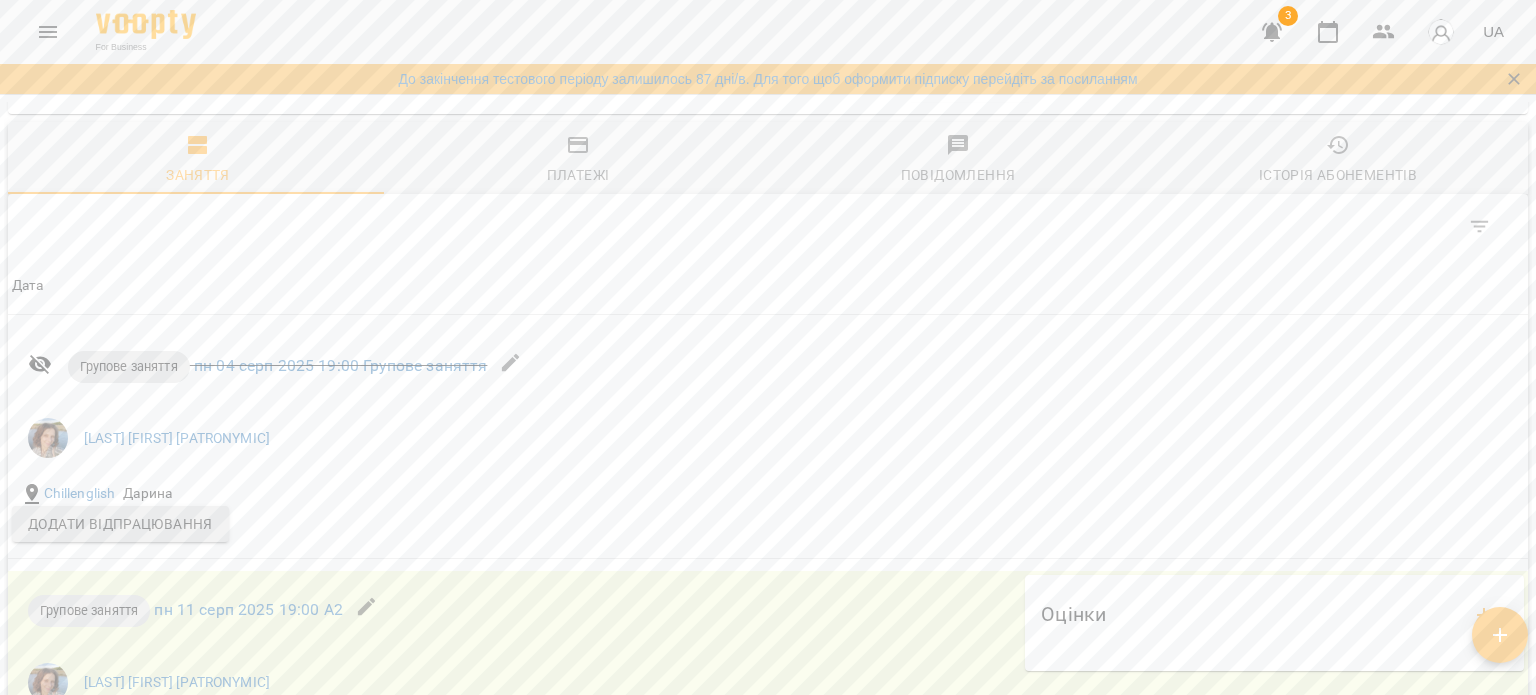 click 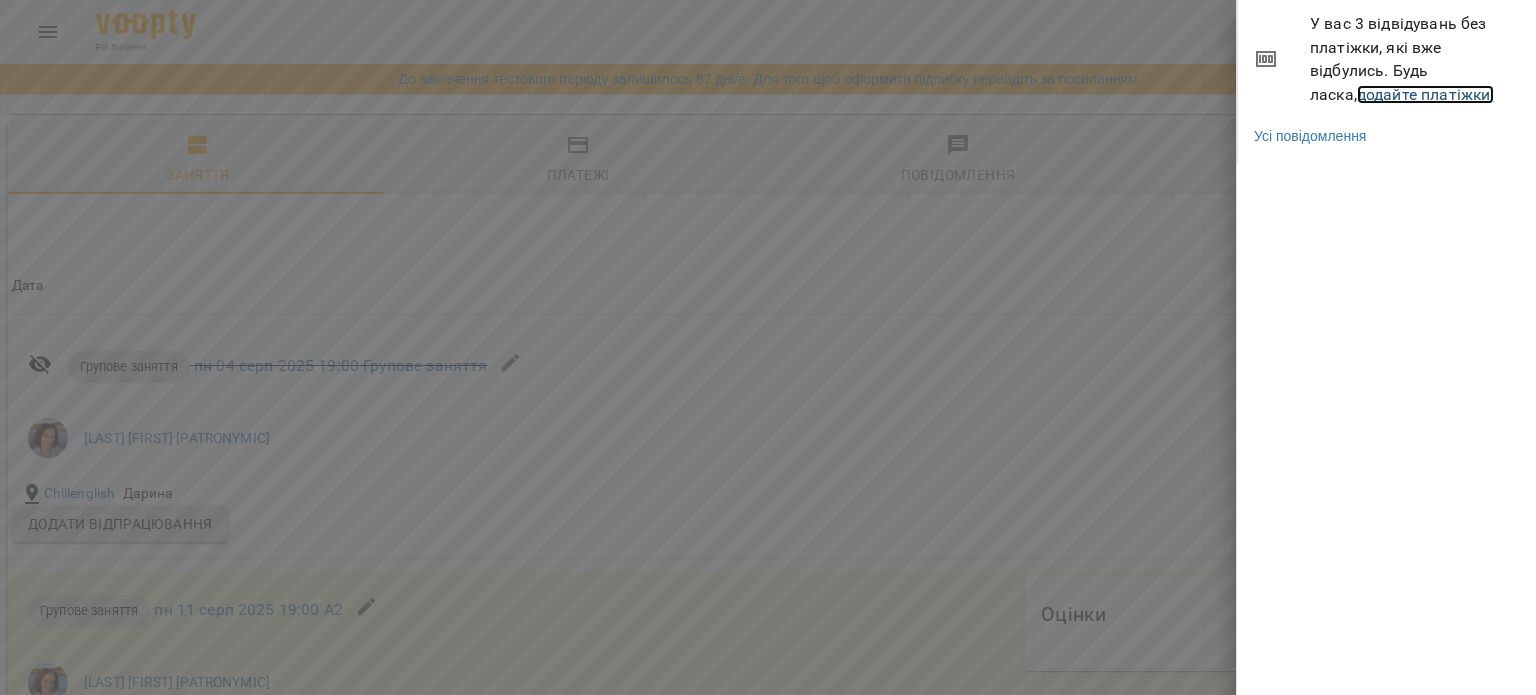 click on "додайте платіжки!" at bounding box center [1426, 94] 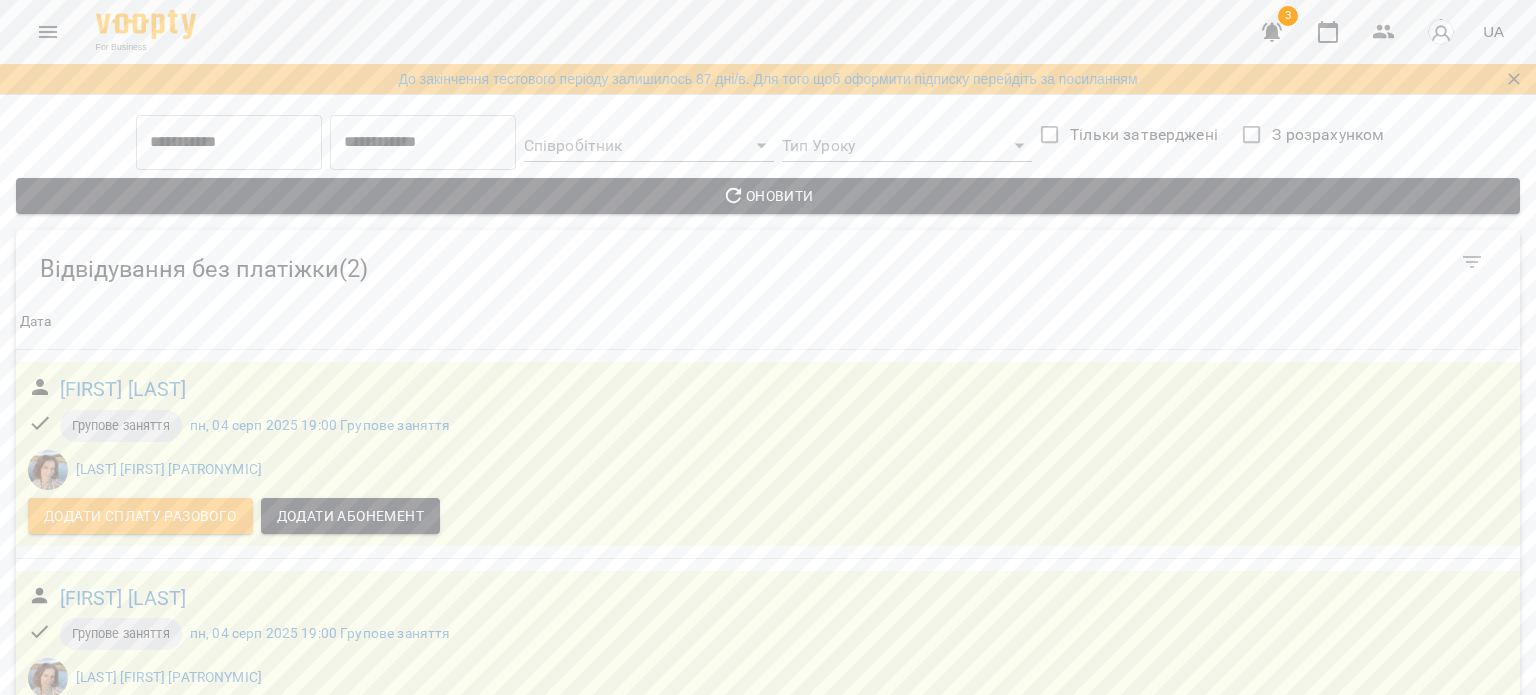 scroll, scrollTop: 87, scrollLeft: 0, axis: vertical 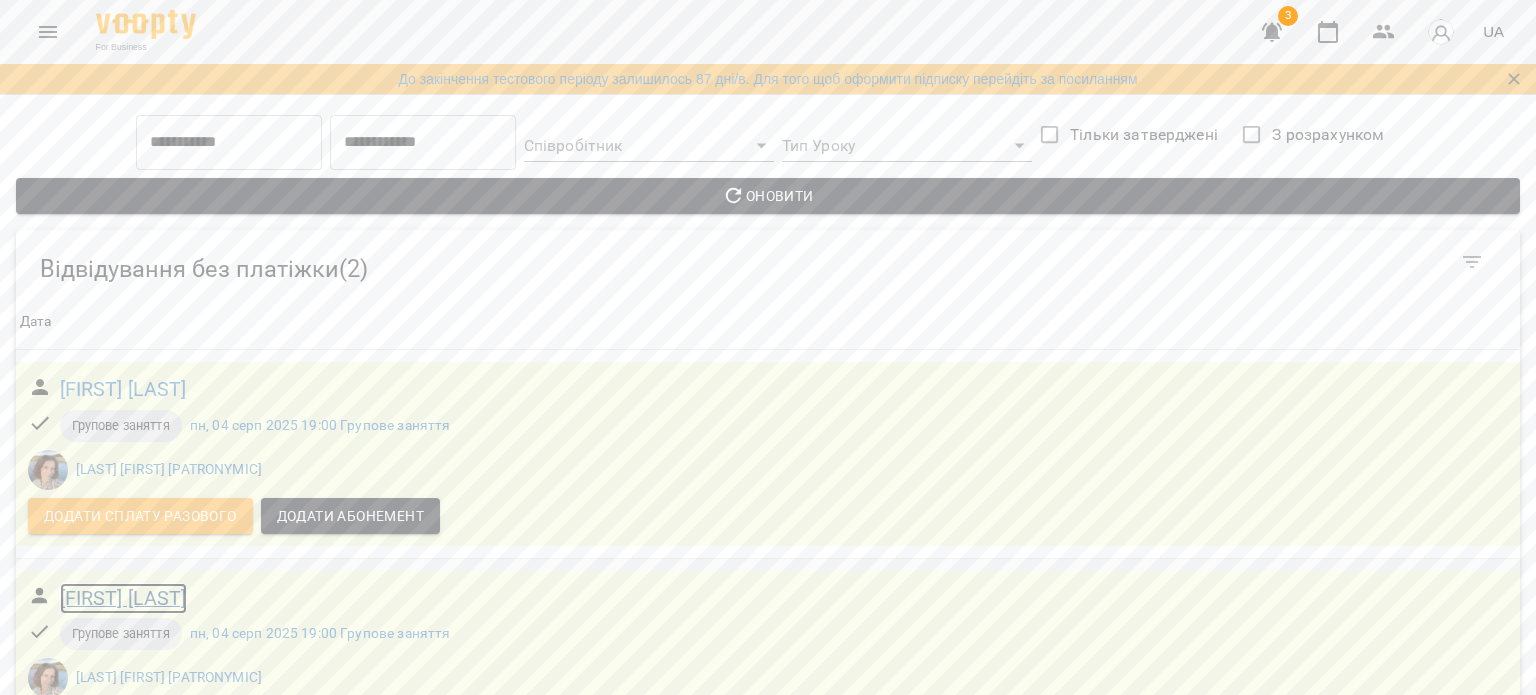 click on "Савчин Олександр" at bounding box center [123, 598] 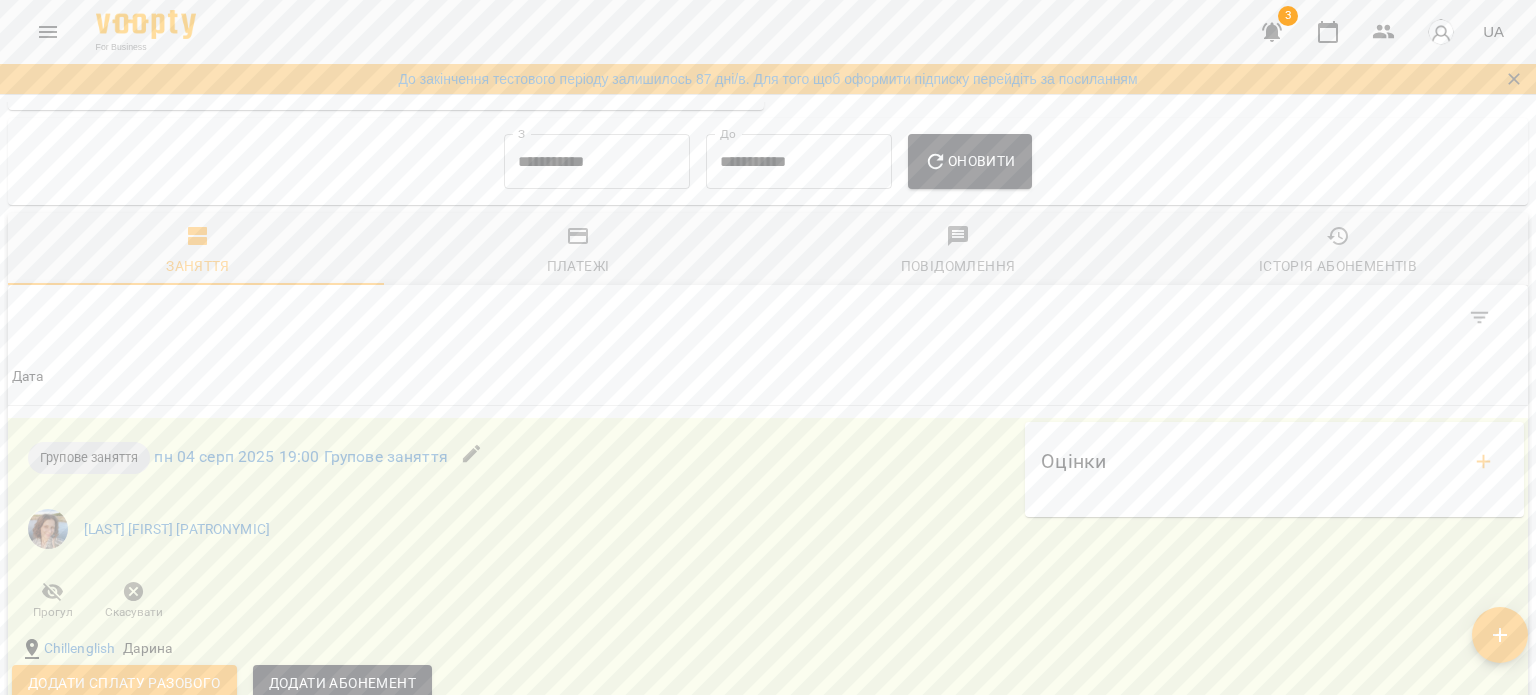 scroll, scrollTop: 1700, scrollLeft: 0, axis: vertical 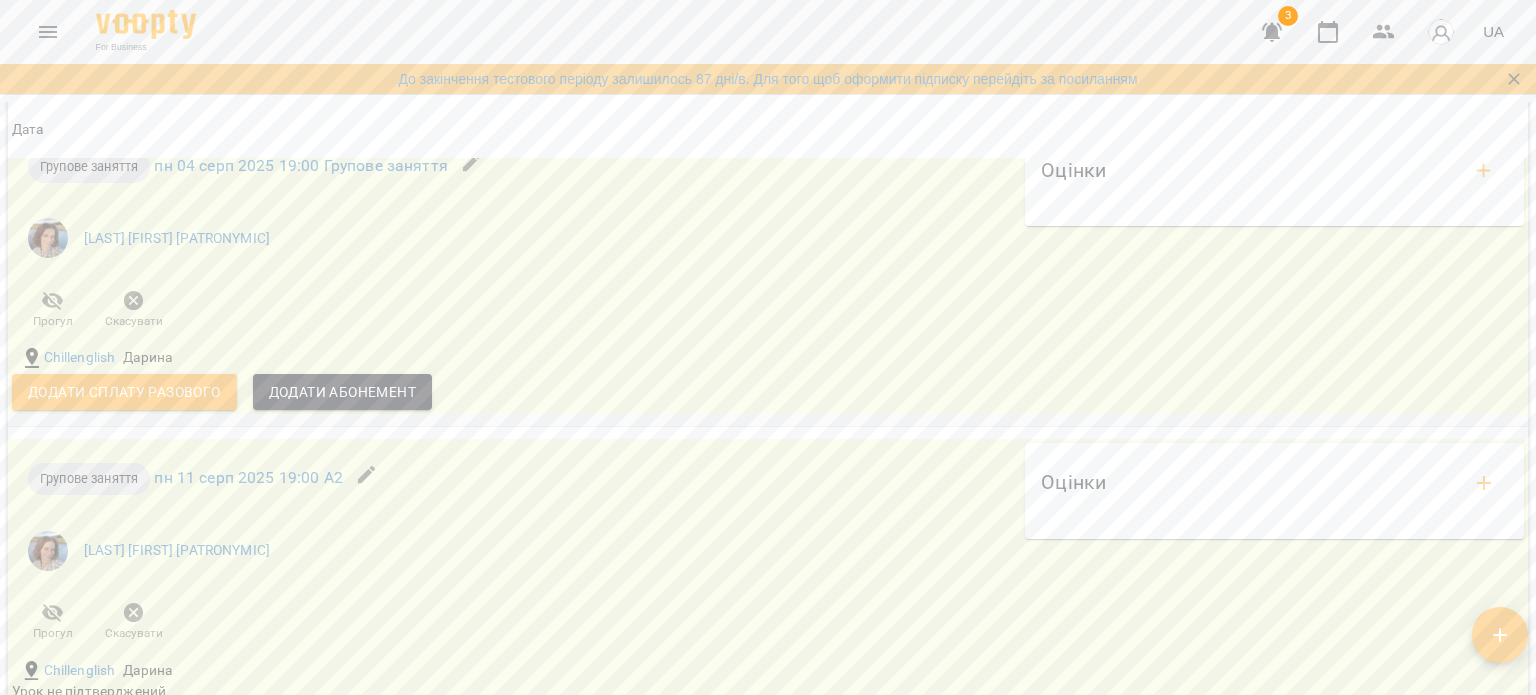 click 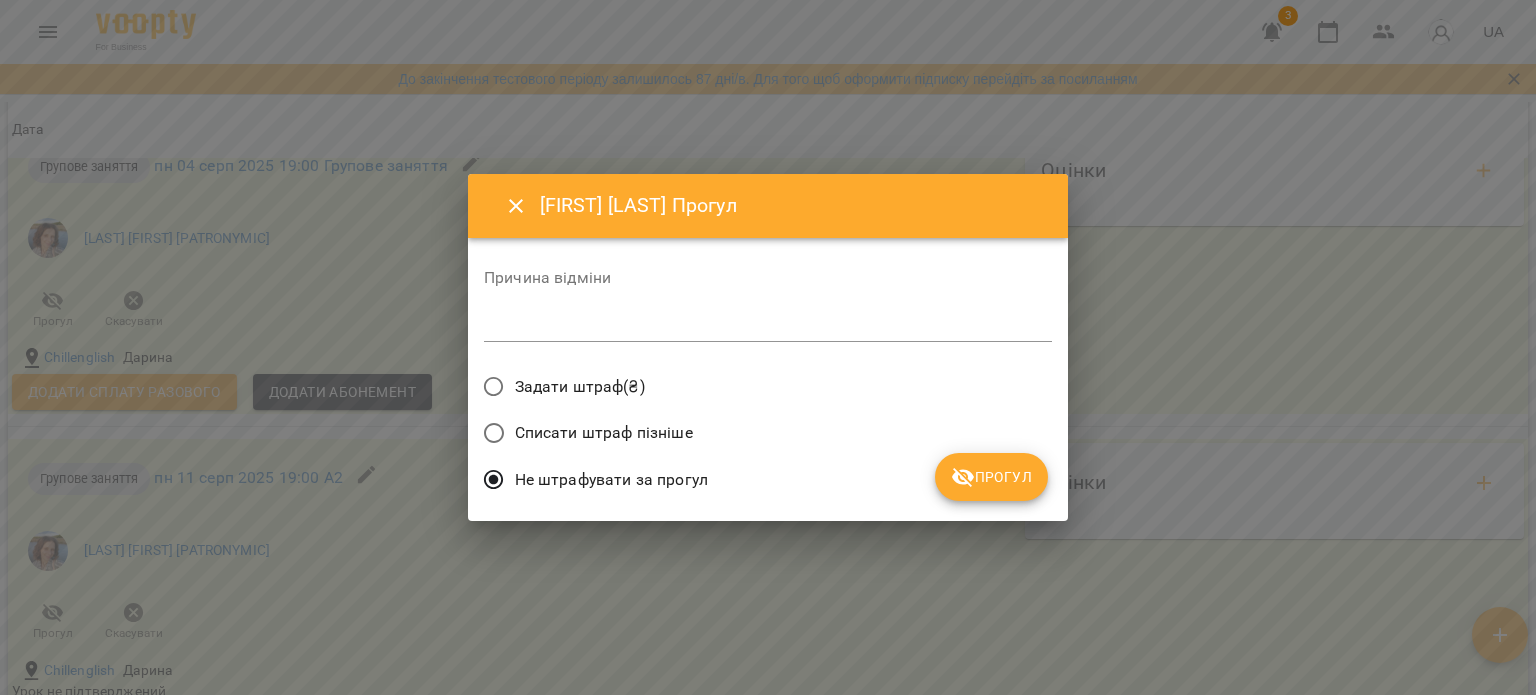 click on "Прогул" at bounding box center (991, 477) 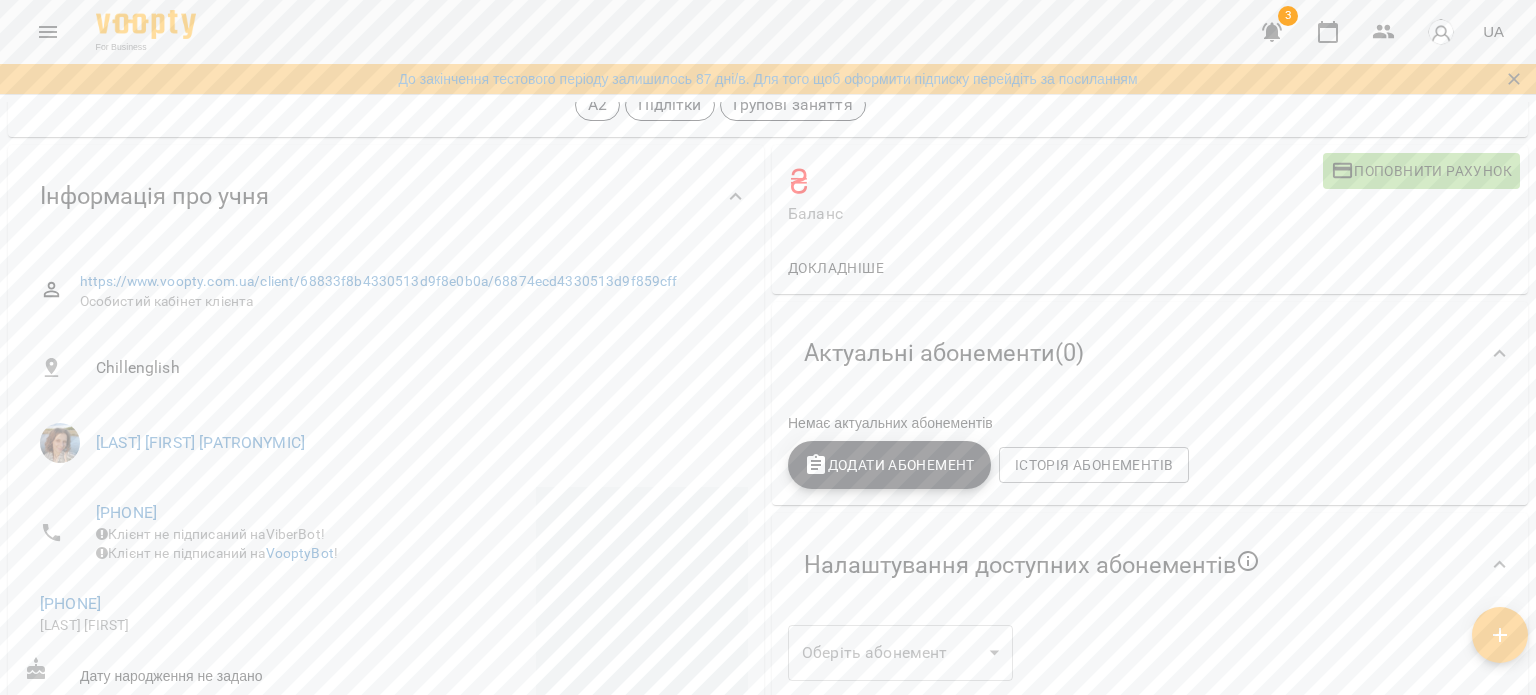 scroll, scrollTop: 200, scrollLeft: 0, axis: vertical 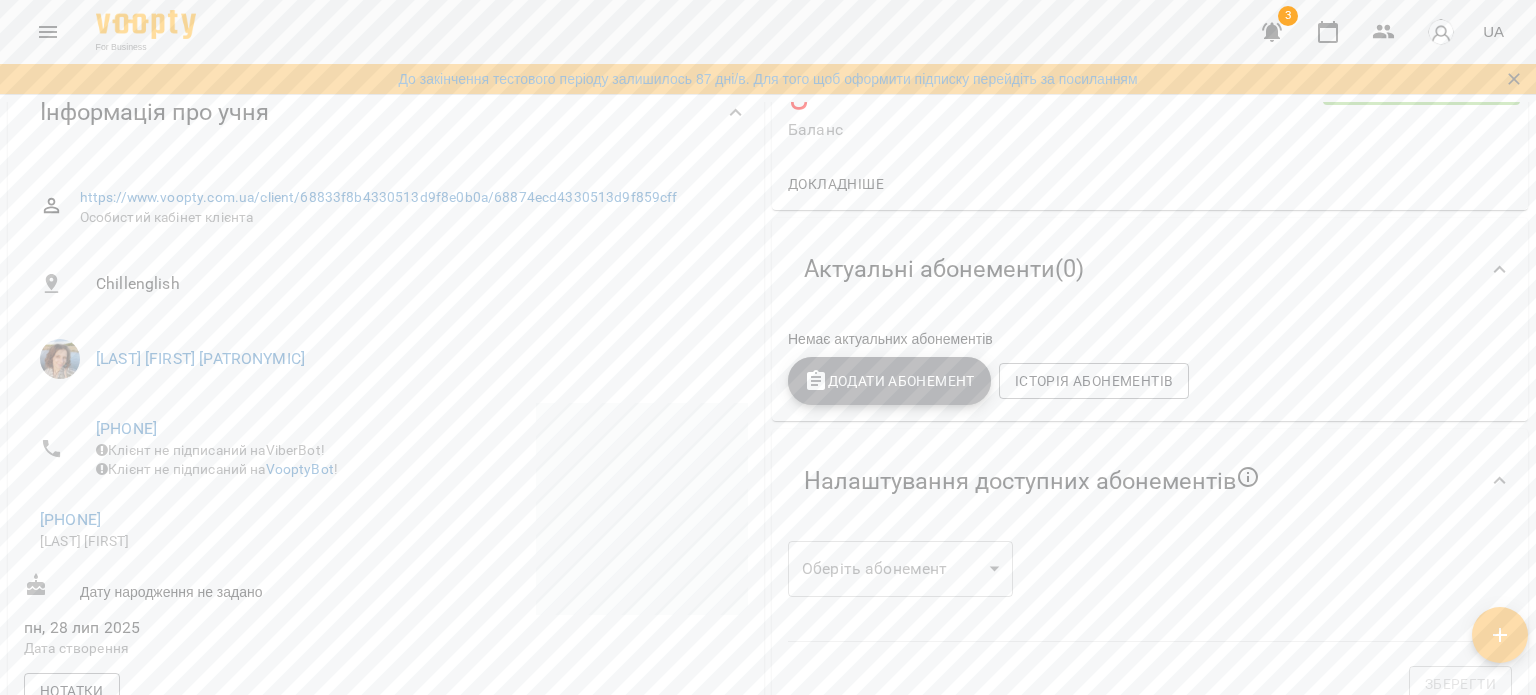 click on "Додати Абонемент" at bounding box center [889, 381] 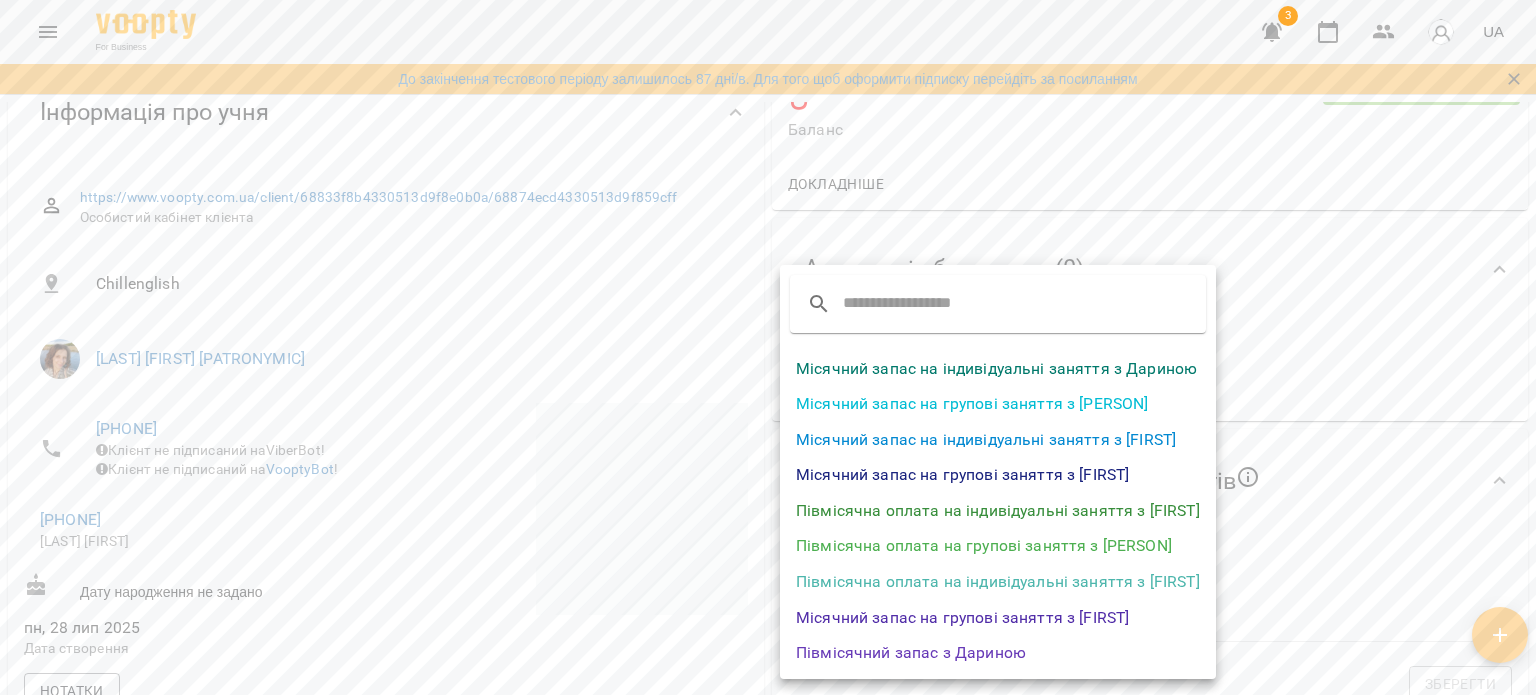 click at bounding box center (768, 347) 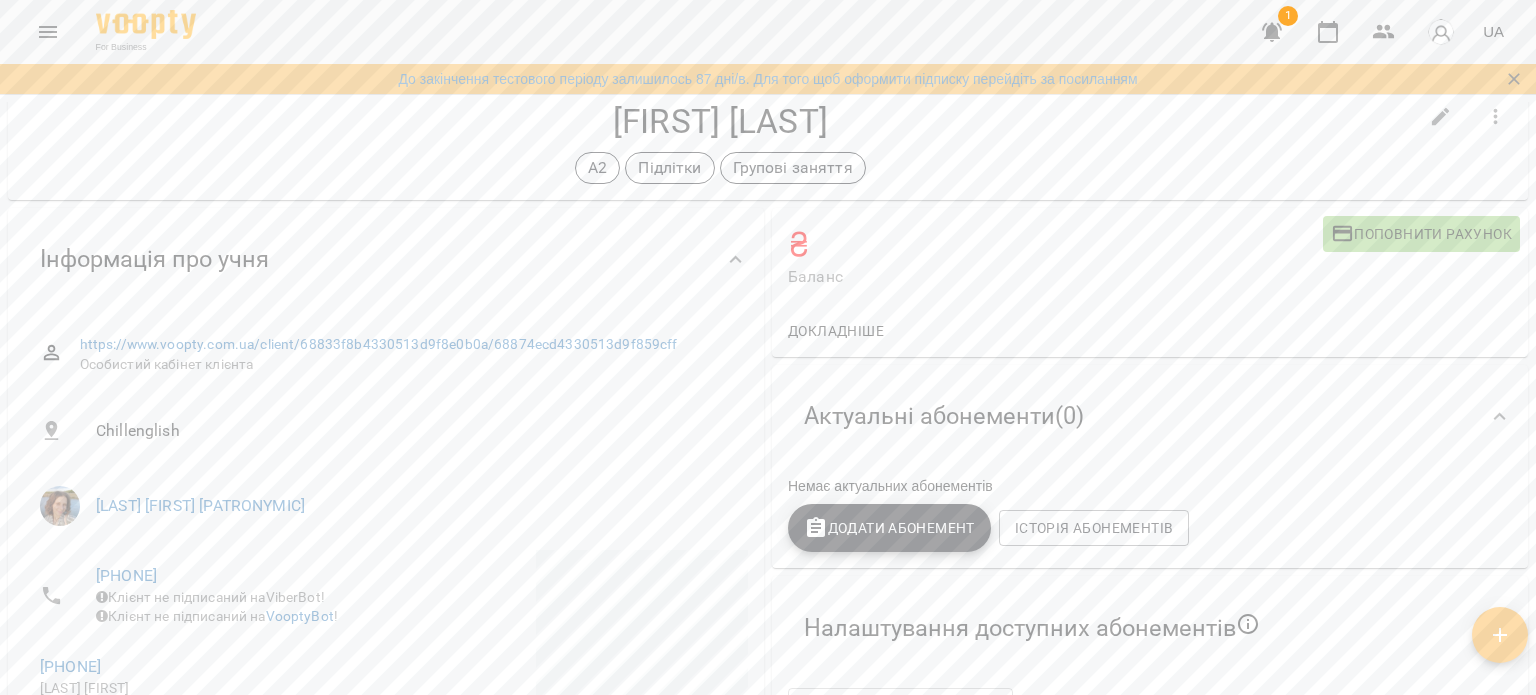 scroll, scrollTop: 100, scrollLeft: 0, axis: vertical 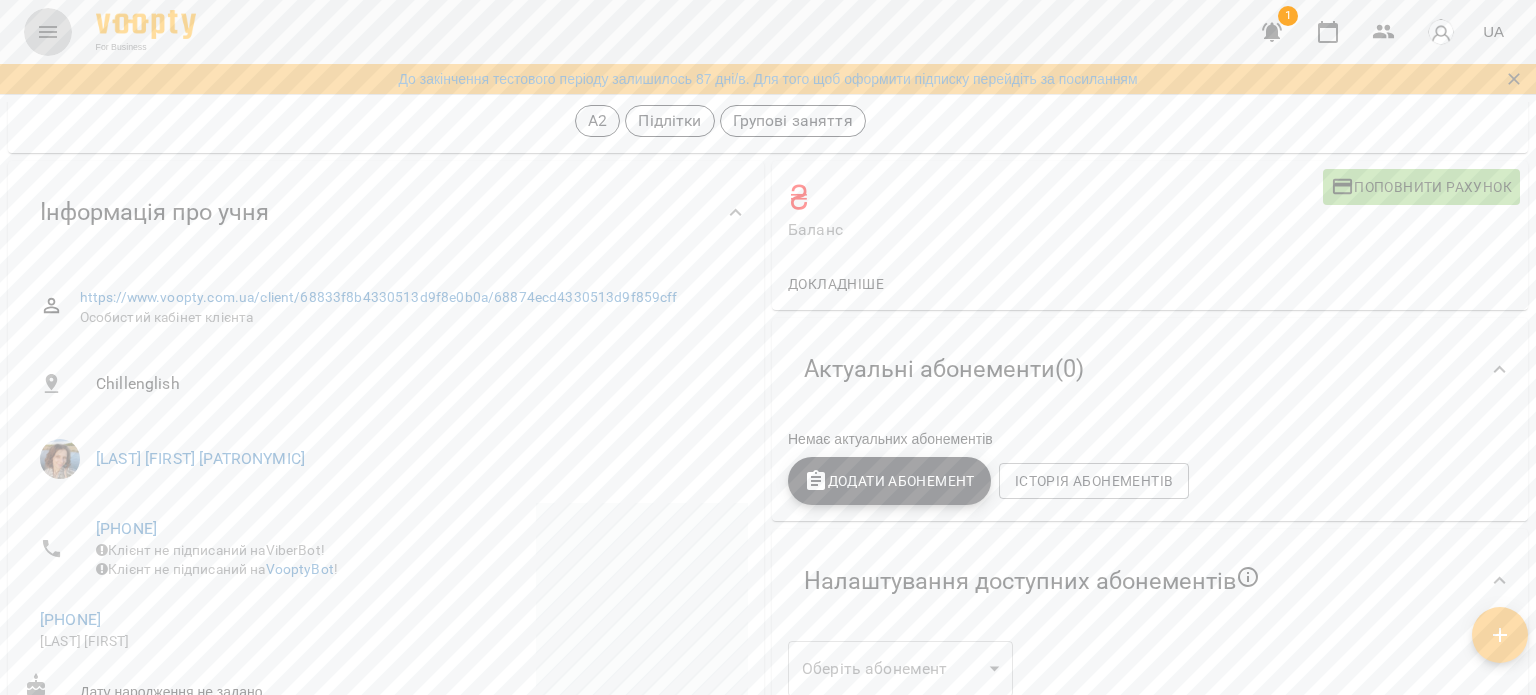 click at bounding box center (48, 32) 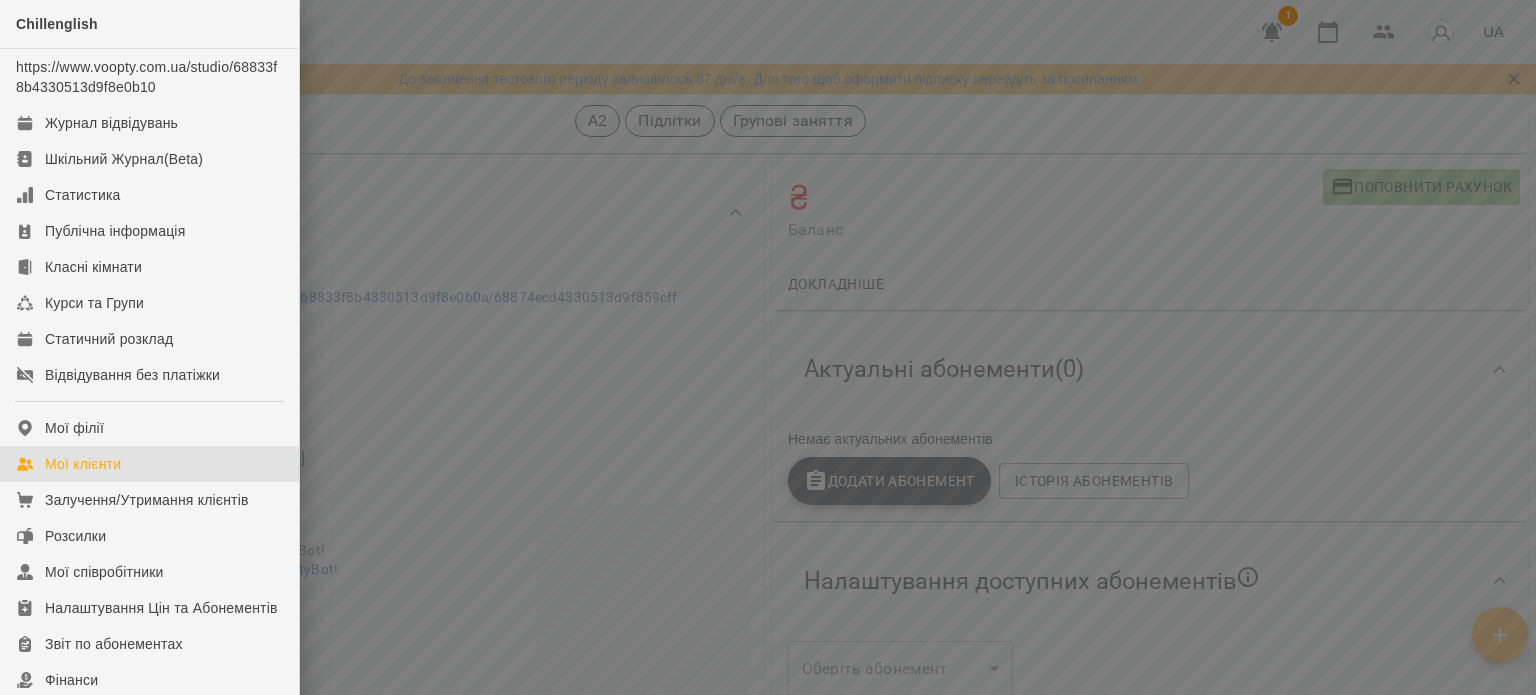 click on "Мої клієнти" at bounding box center [149, 464] 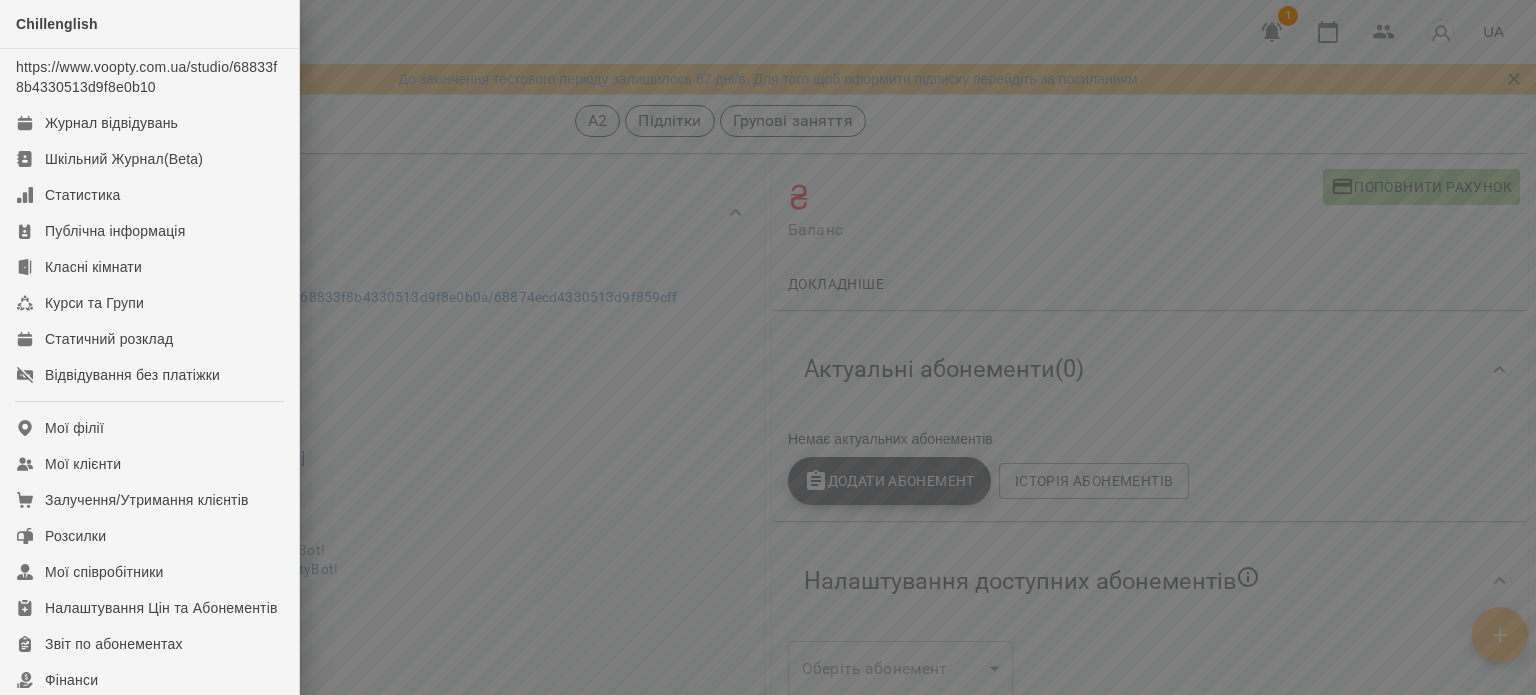 scroll, scrollTop: 0, scrollLeft: 0, axis: both 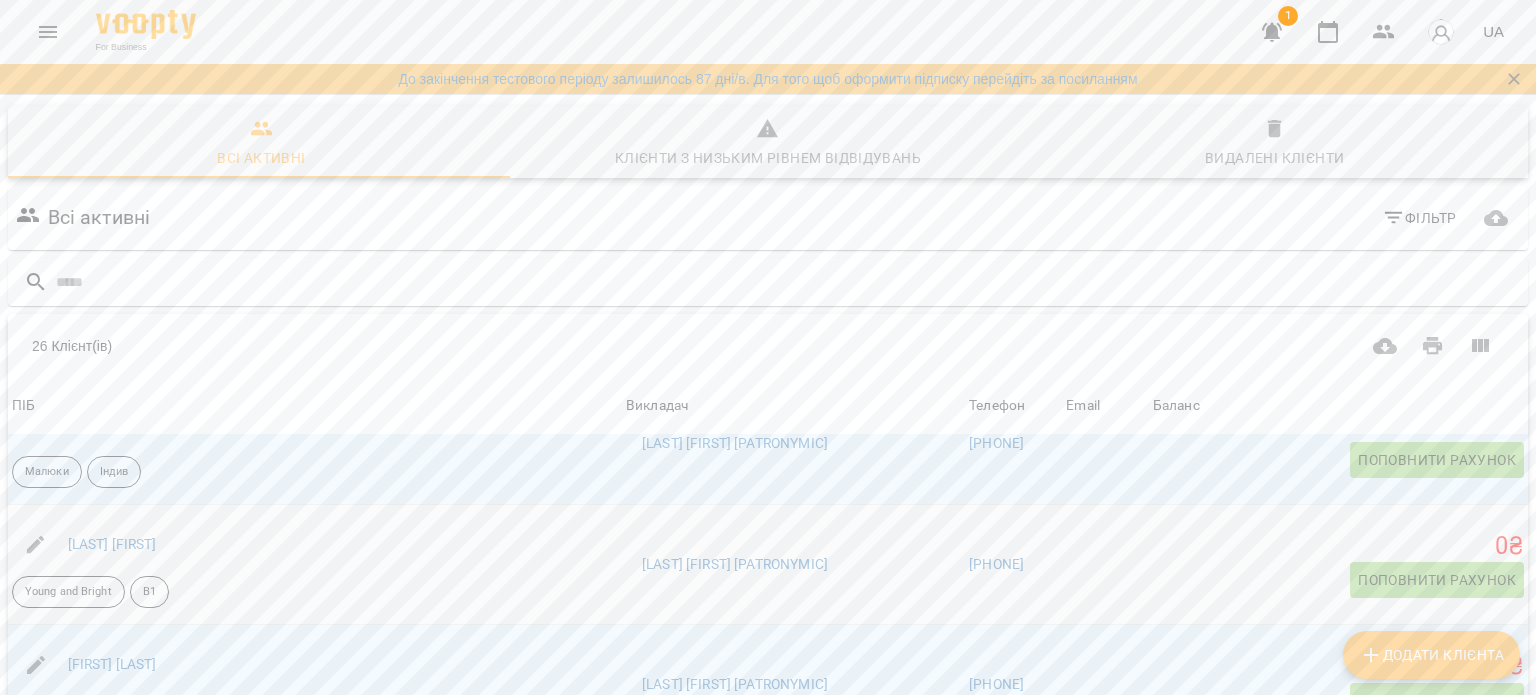 click on "Поповнити рахунок" at bounding box center (1437, 580) 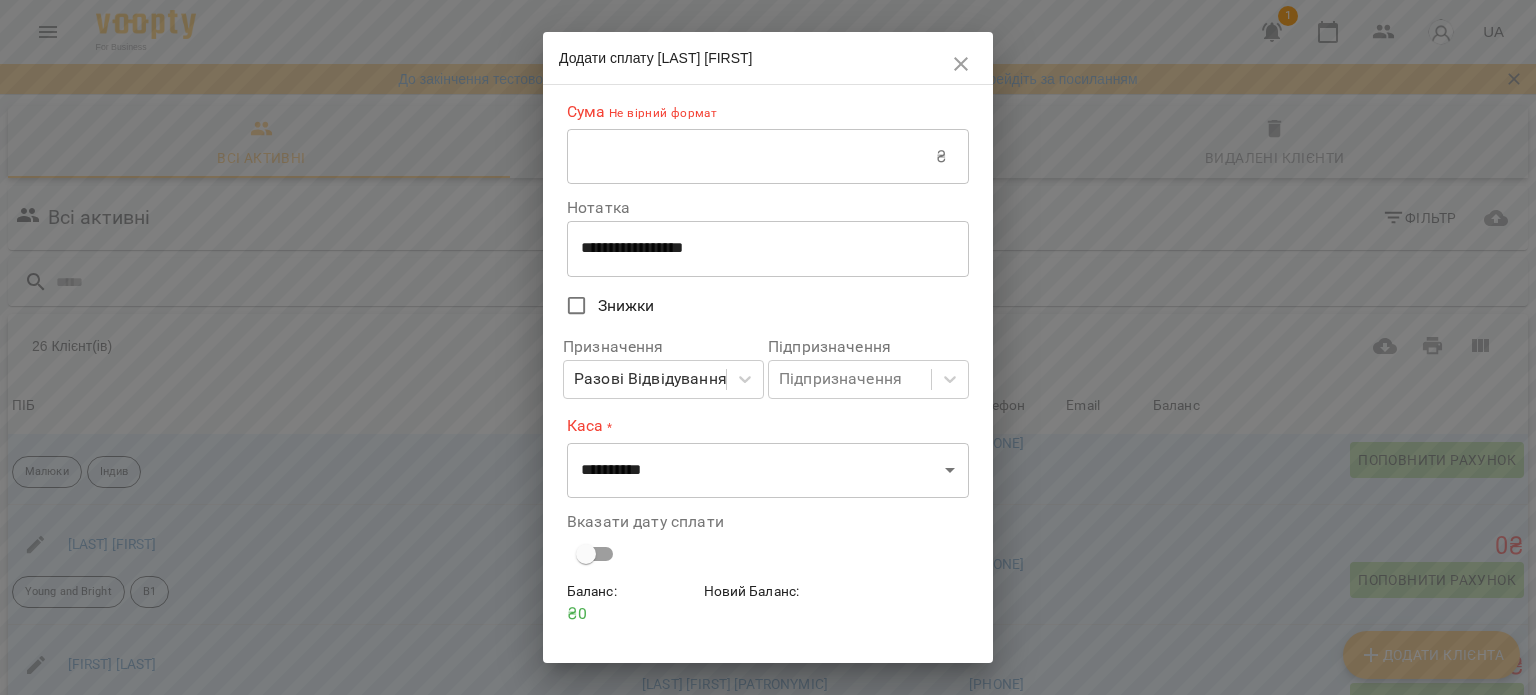 click at bounding box center (751, 157) 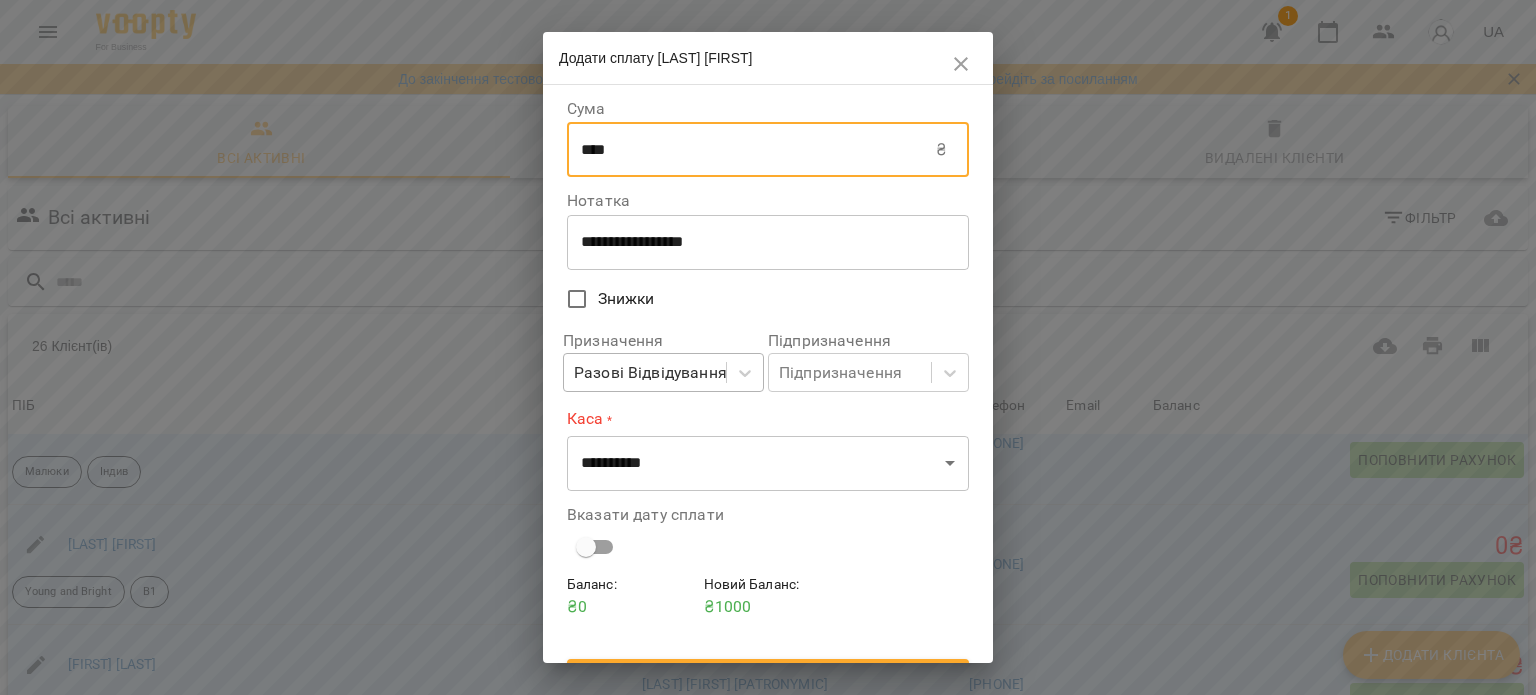 scroll, scrollTop: 41, scrollLeft: 0, axis: vertical 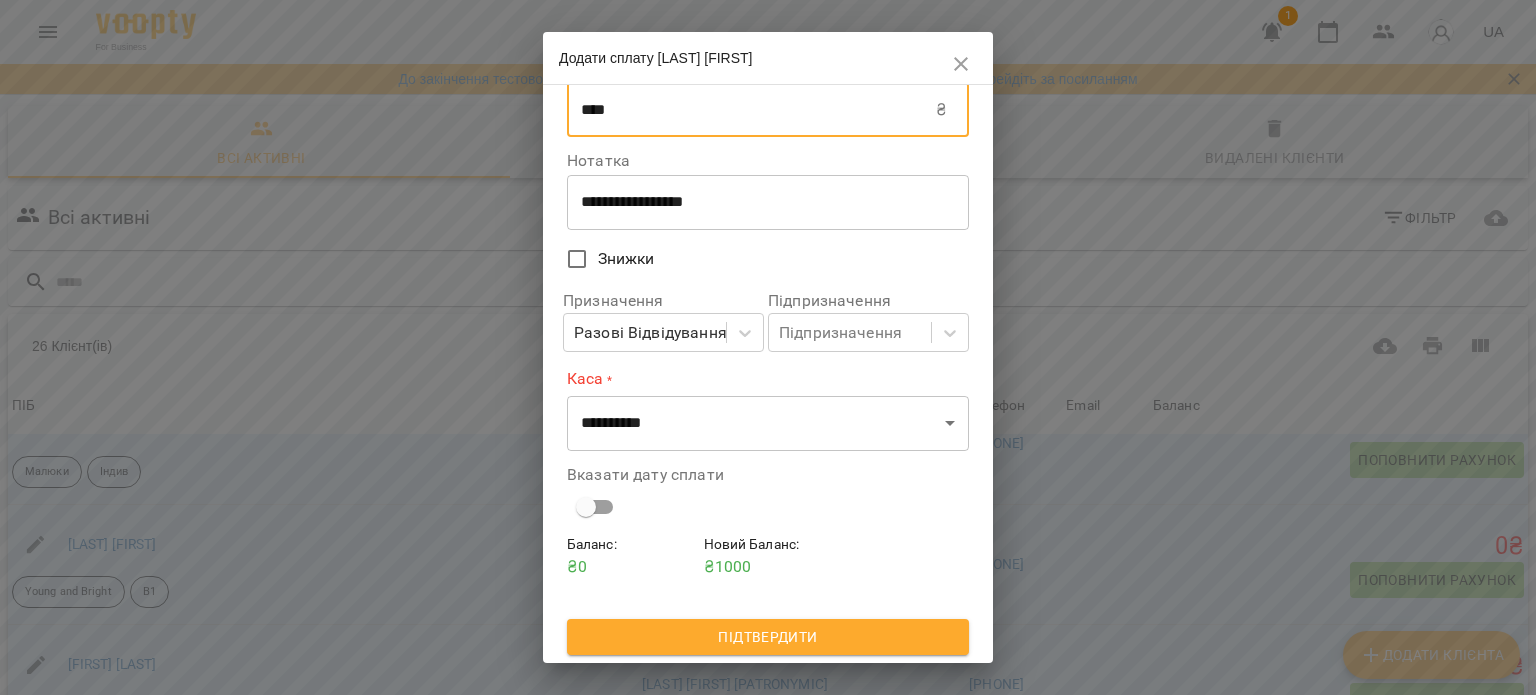 type on "****" 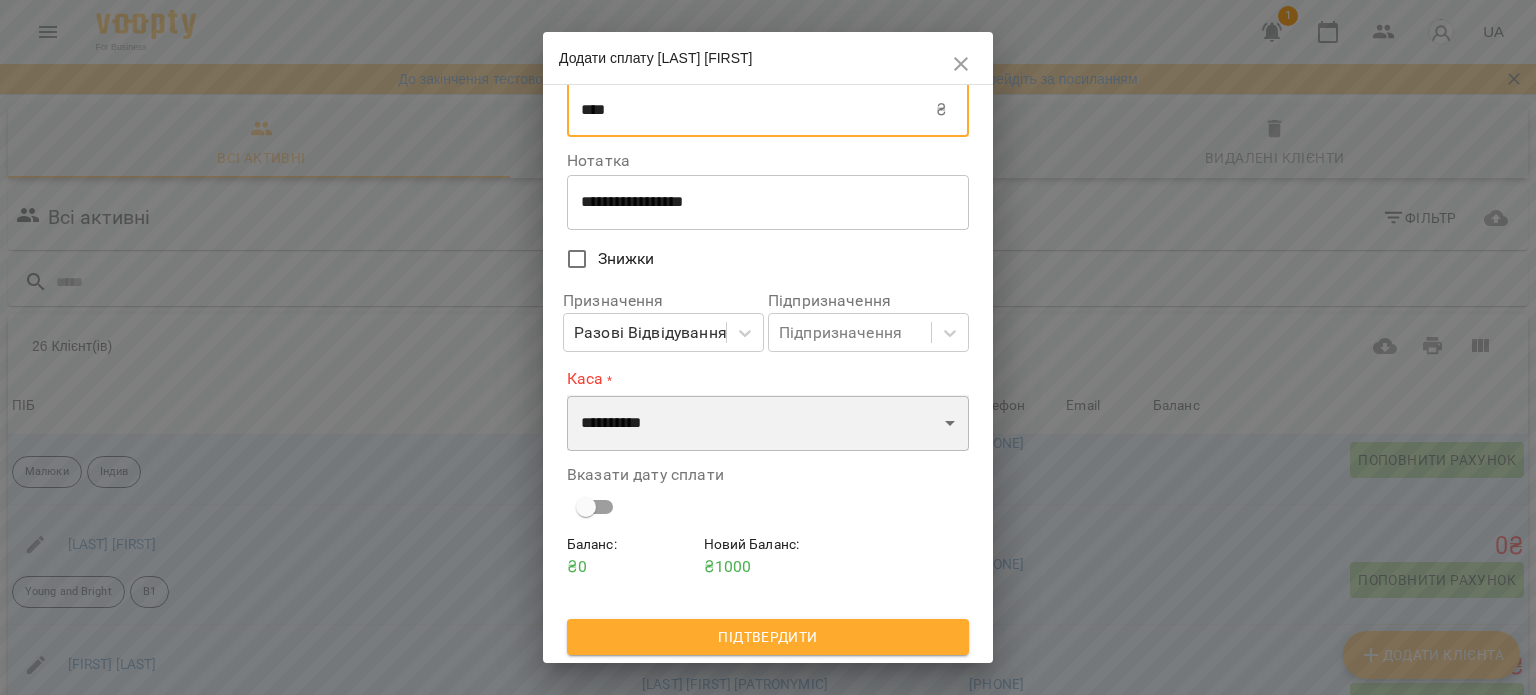 click on "**********" at bounding box center (768, 423) 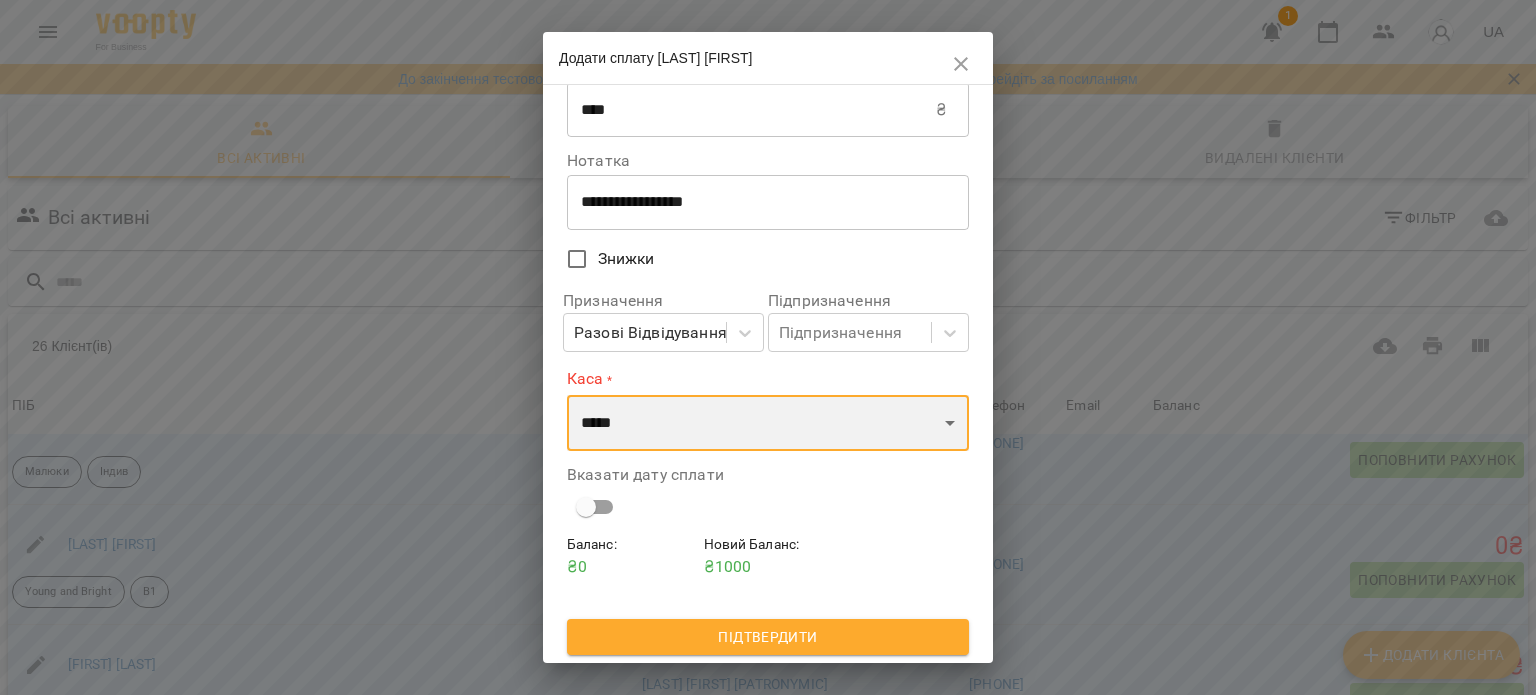 click on "**********" at bounding box center (768, 423) 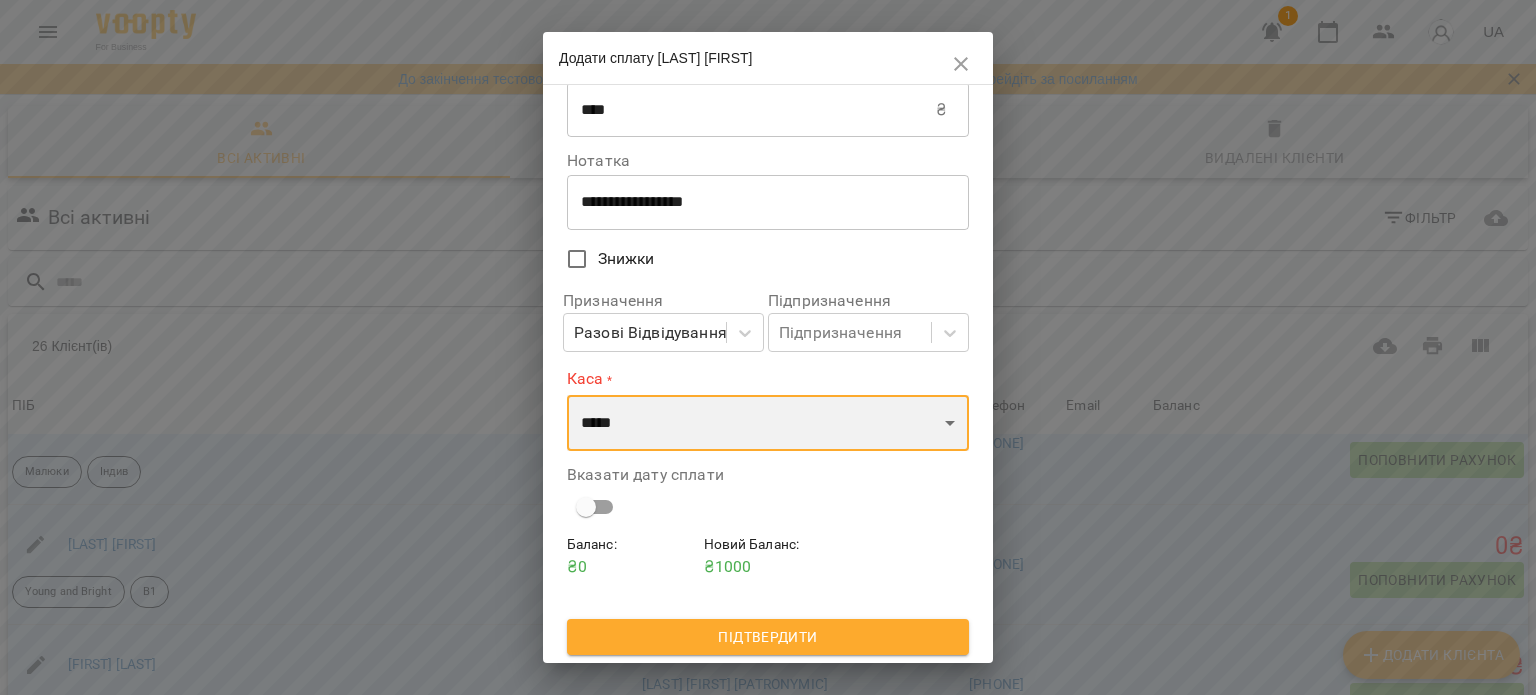 scroll, scrollTop: 35, scrollLeft: 0, axis: vertical 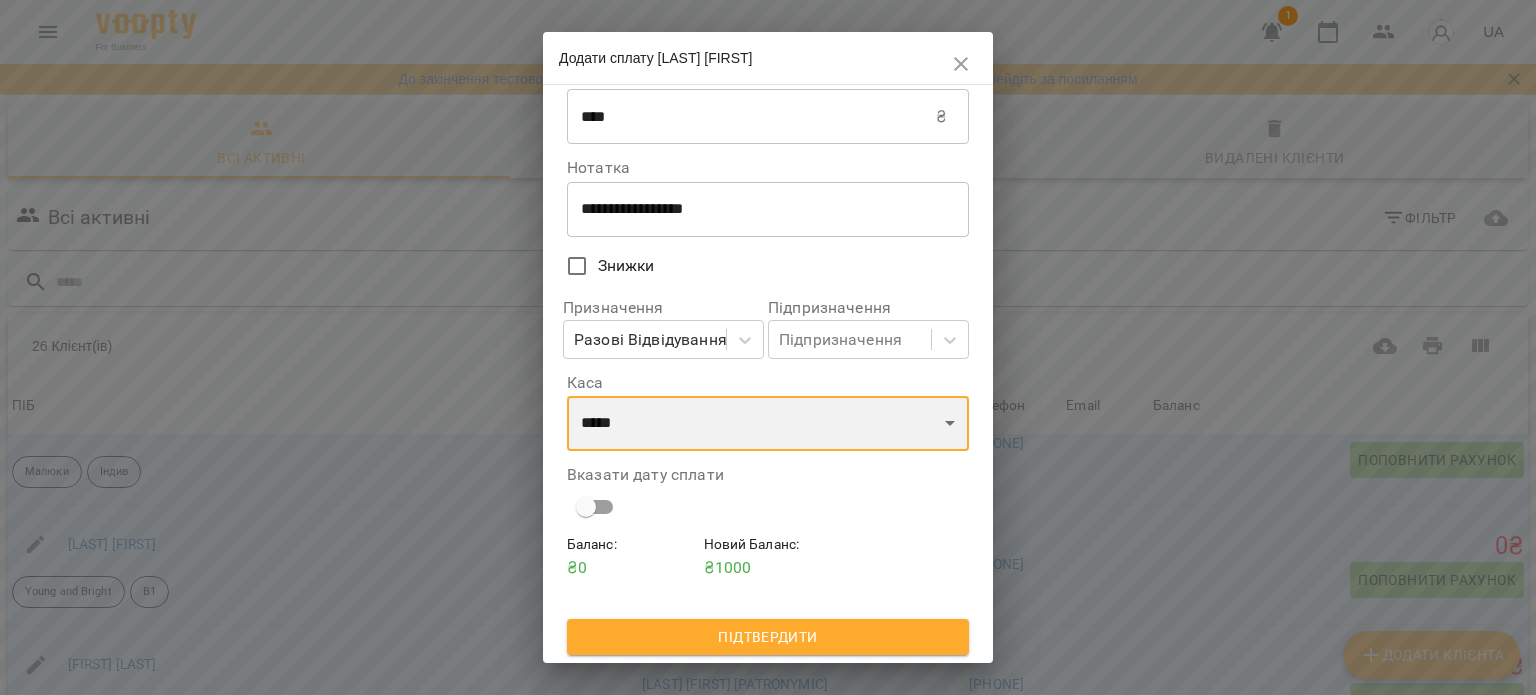click on "**********" at bounding box center (768, 424) 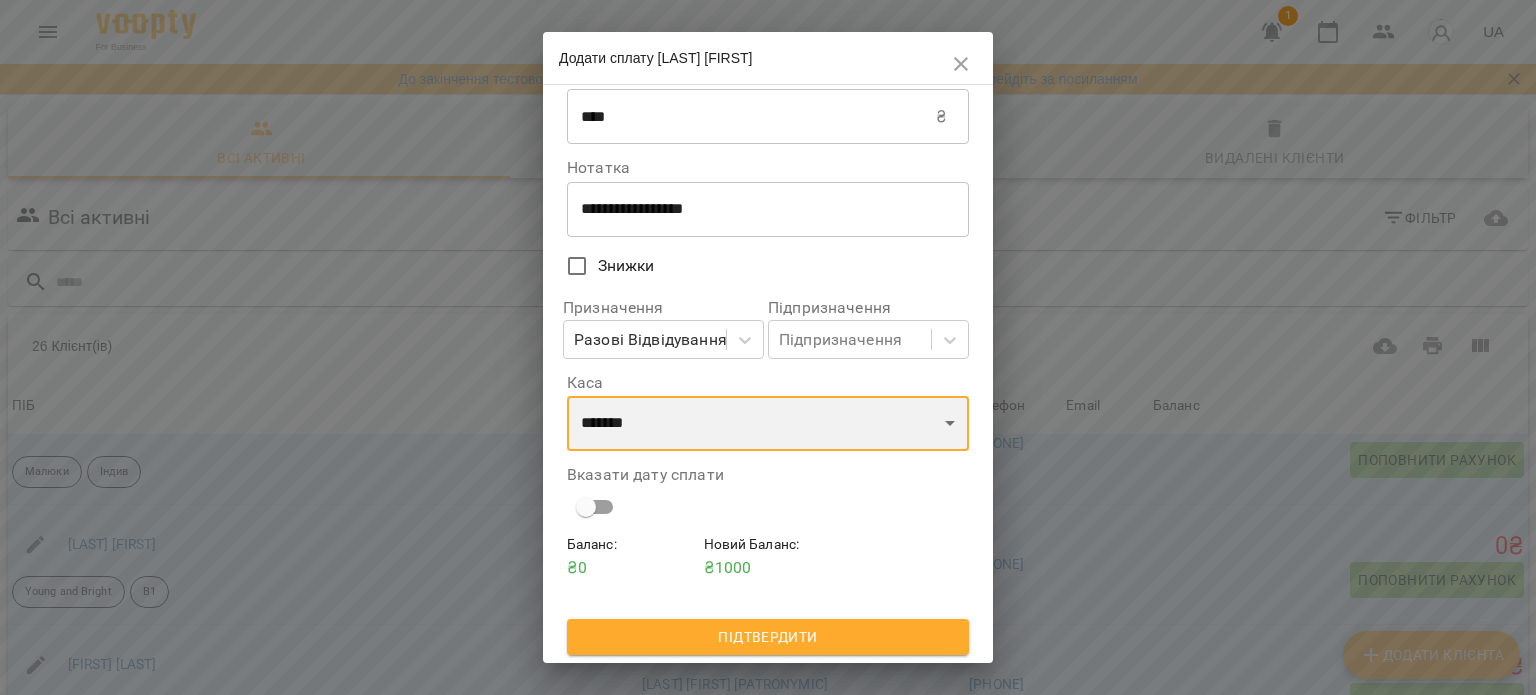click on "**********" at bounding box center (768, 424) 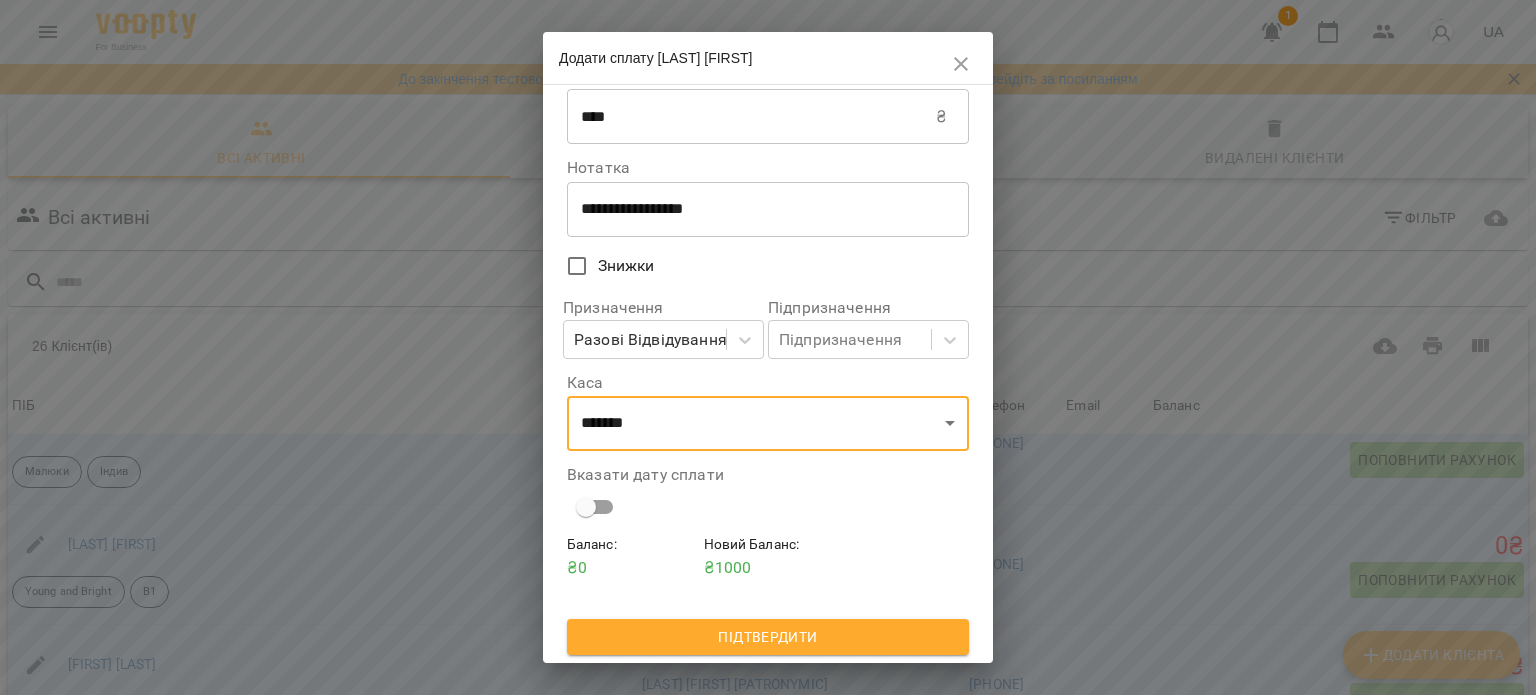 click on "Підтвердити" at bounding box center (768, 637) 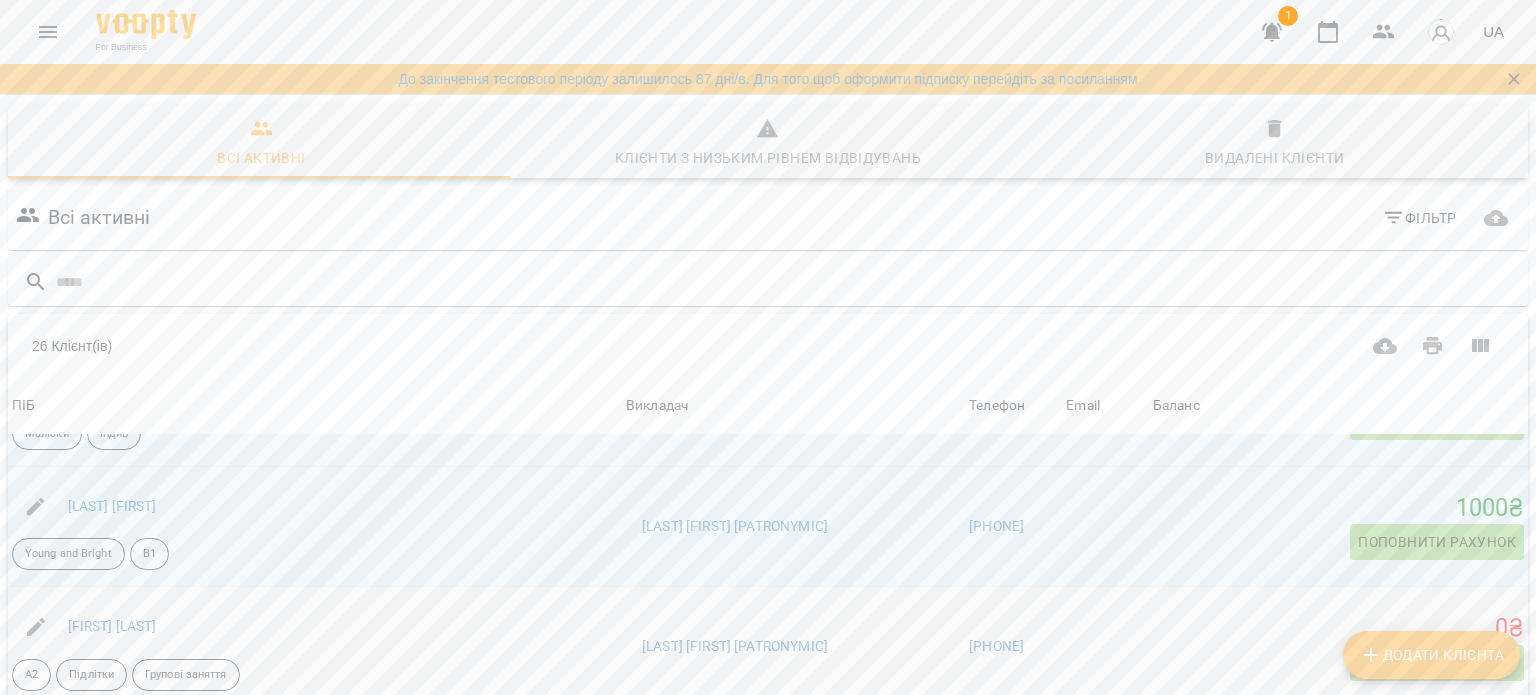 scroll, scrollTop: 2200, scrollLeft: 0, axis: vertical 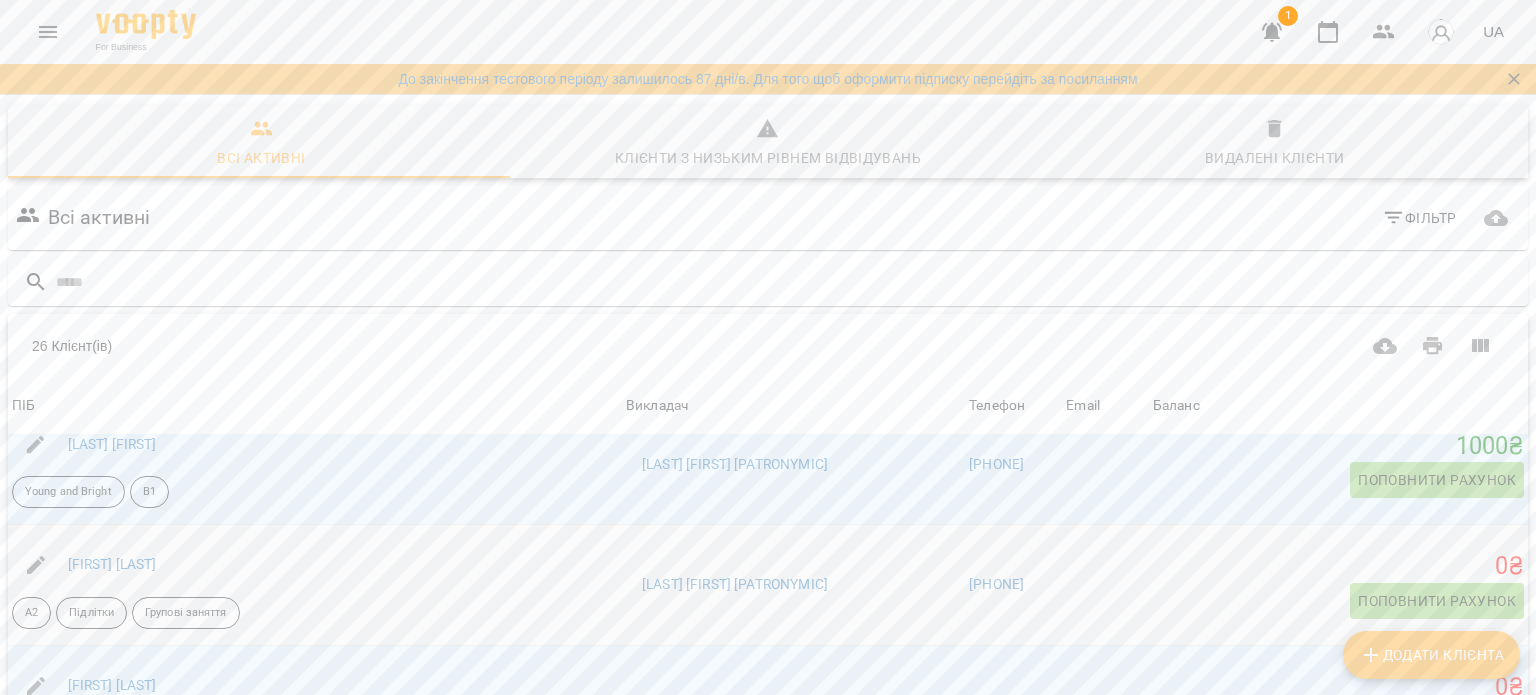 click on "Поповнити рахунок" at bounding box center (1437, 601) 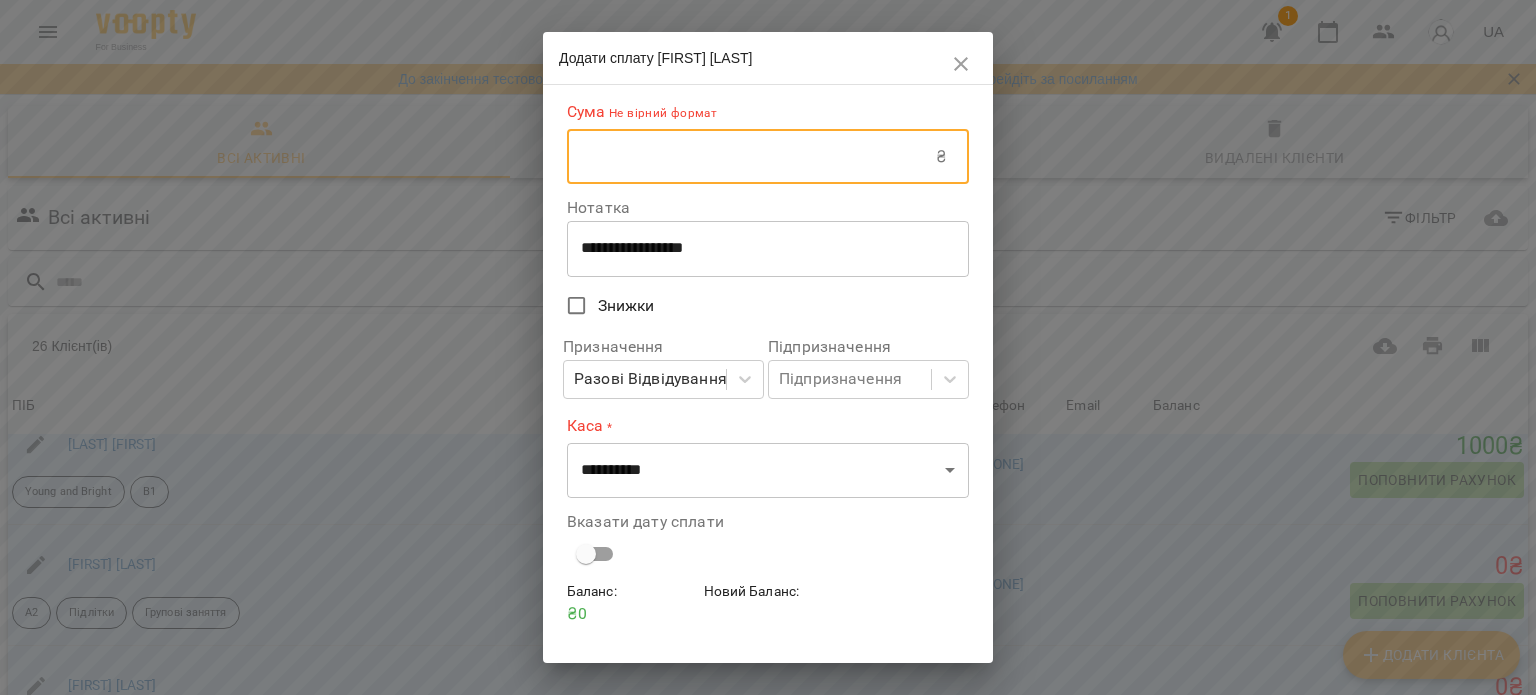 click at bounding box center [751, 157] 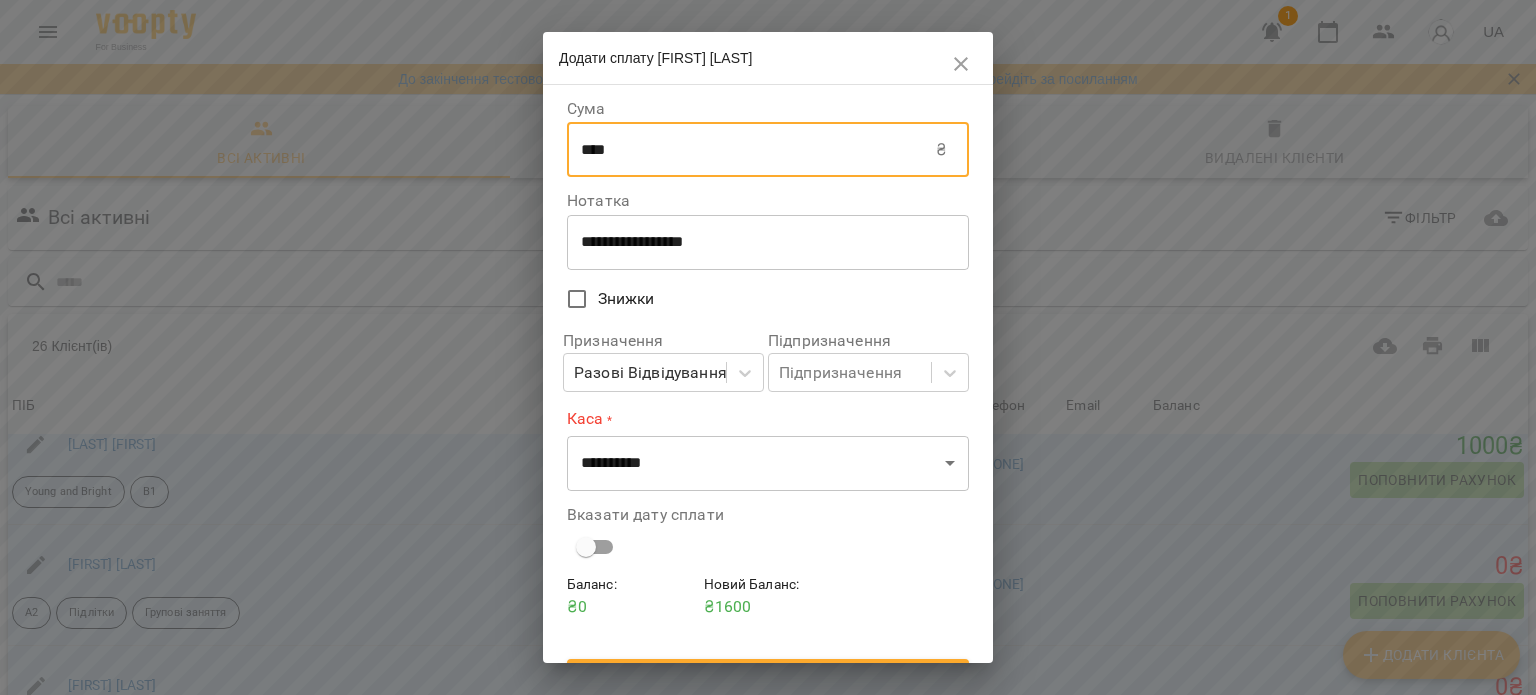 type on "****" 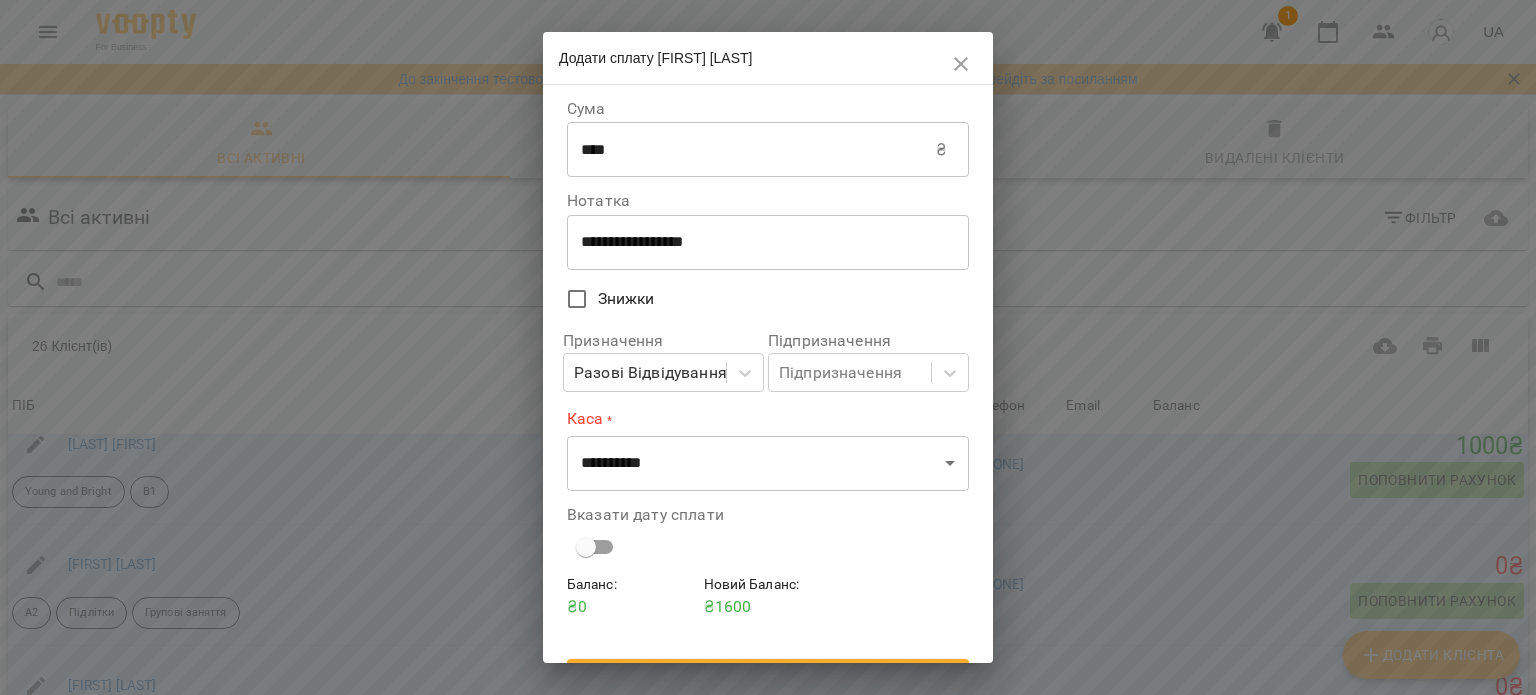 click on "**********" at bounding box center [768, 242] 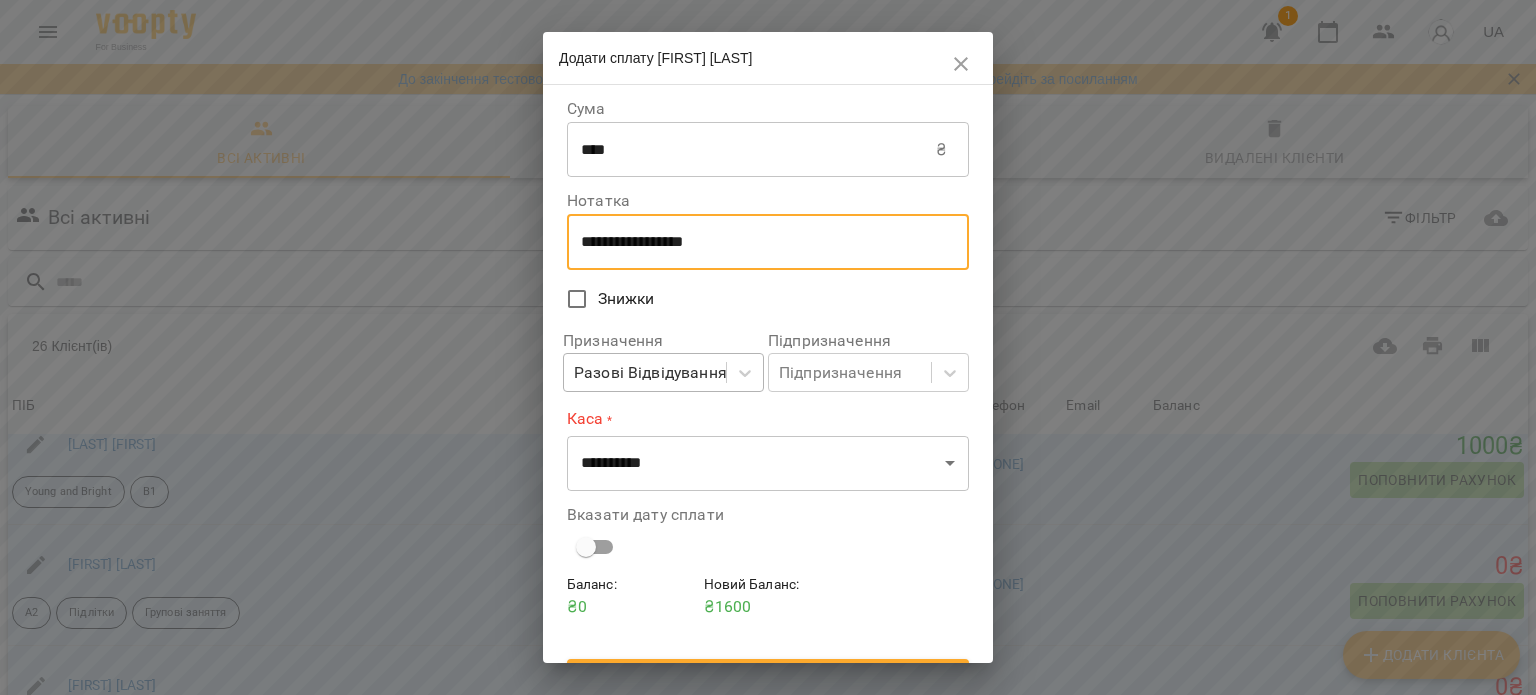 click on "Разові Відвідування" at bounding box center (650, 373) 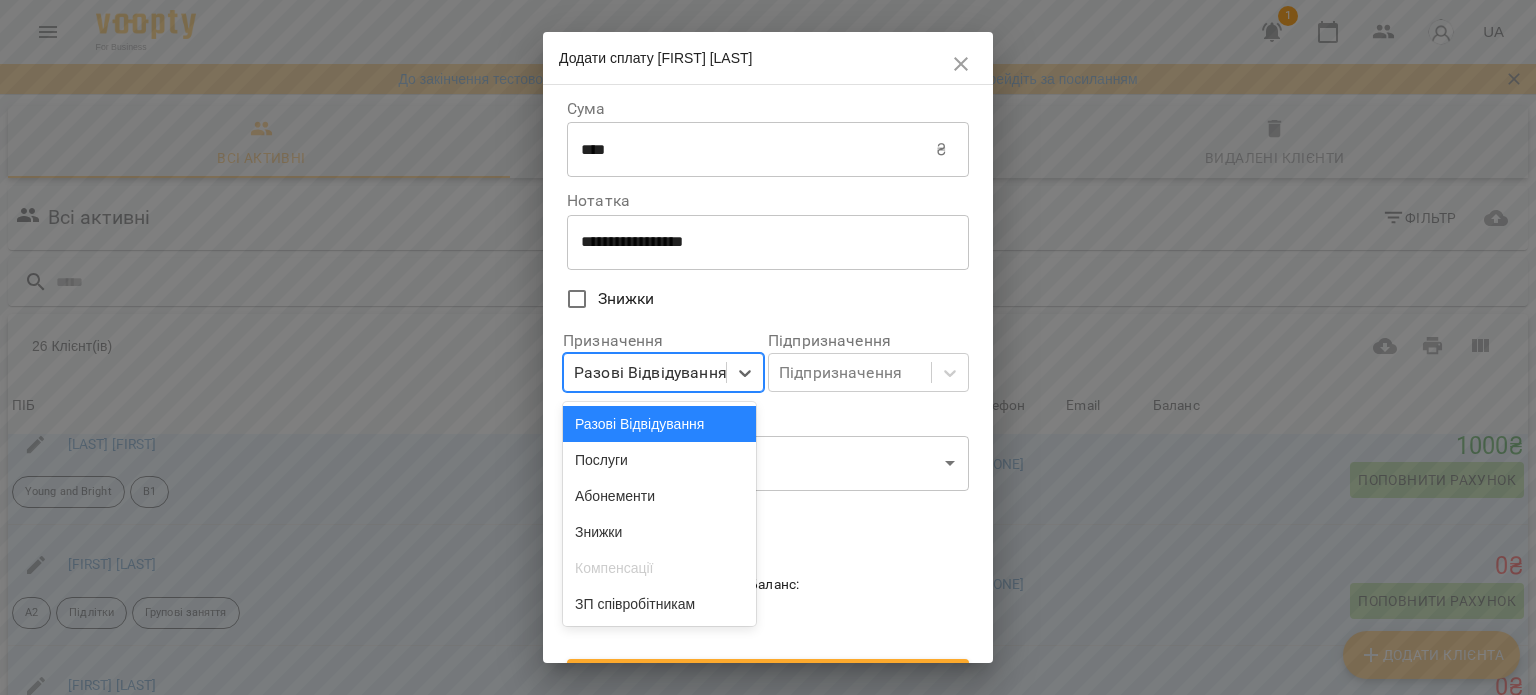 click on "Каса   *" at bounding box center (768, 419) 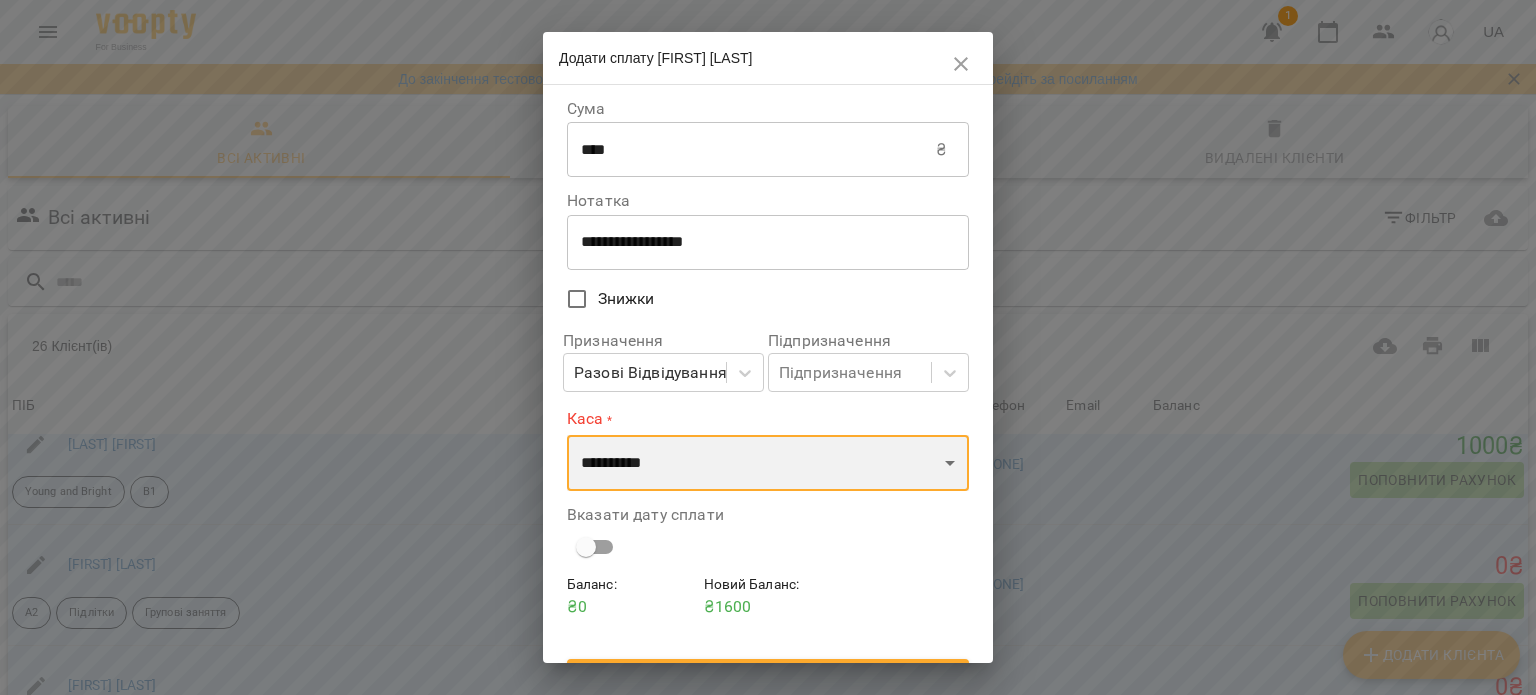 click on "**********" at bounding box center [768, 463] 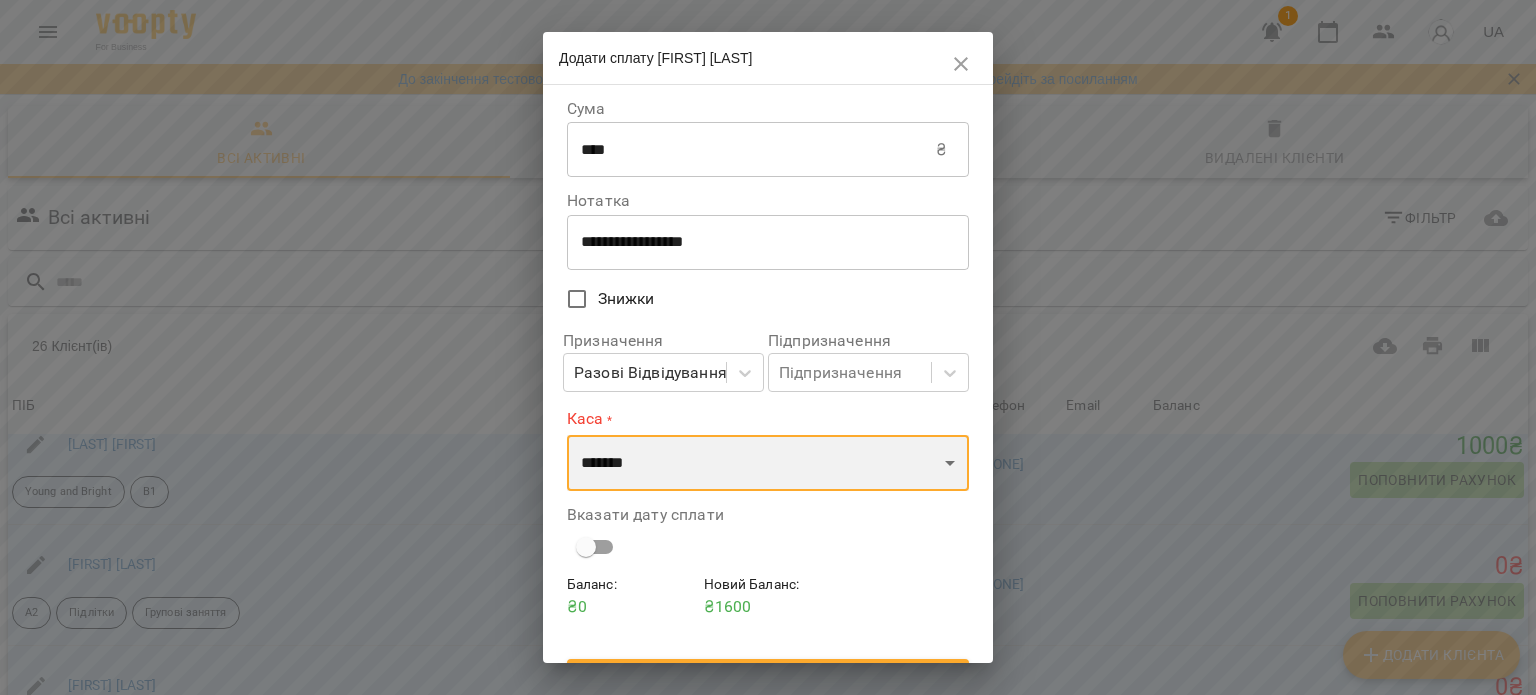 click on "**********" at bounding box center (768, 463) 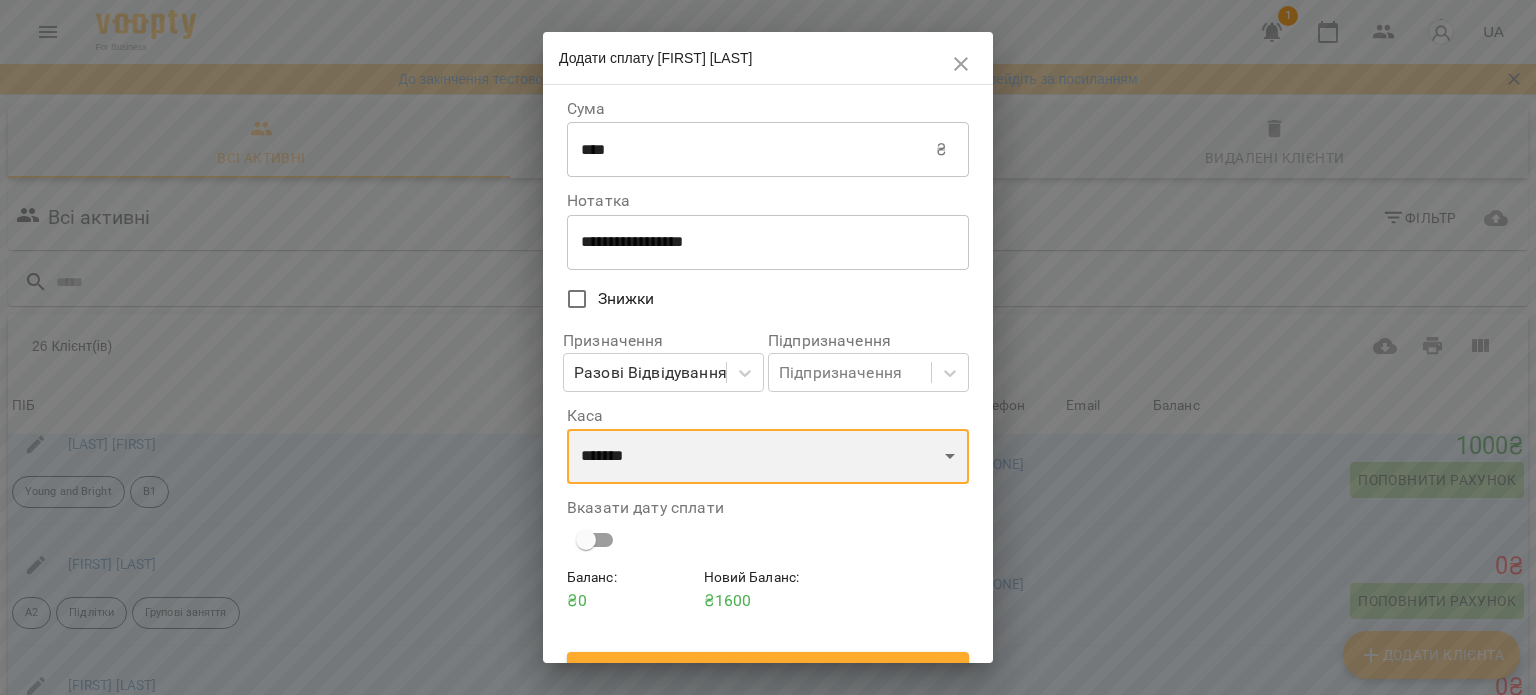 scroll, scrollTop: 35, scrollLeft: 0, axis: vertical 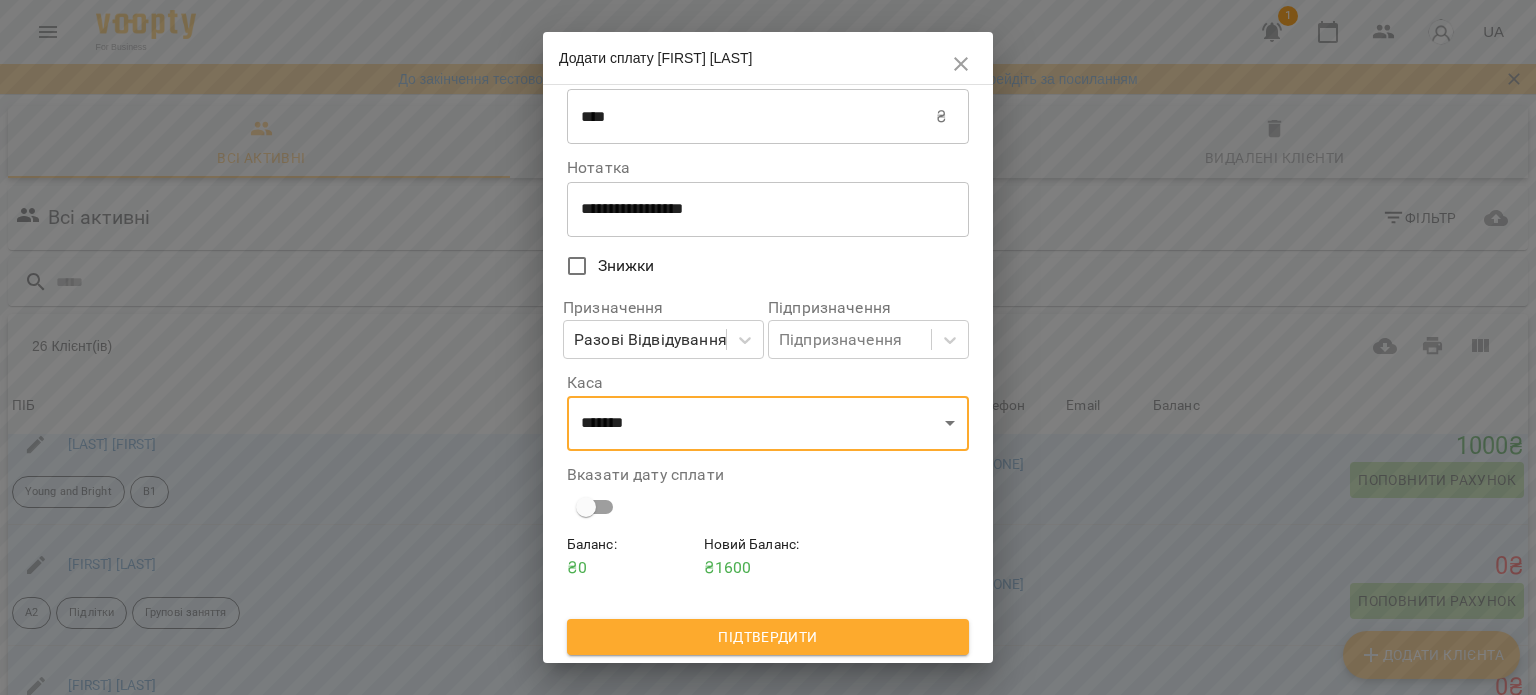 click on "Підтвердити" at bounding box center (768, 637) 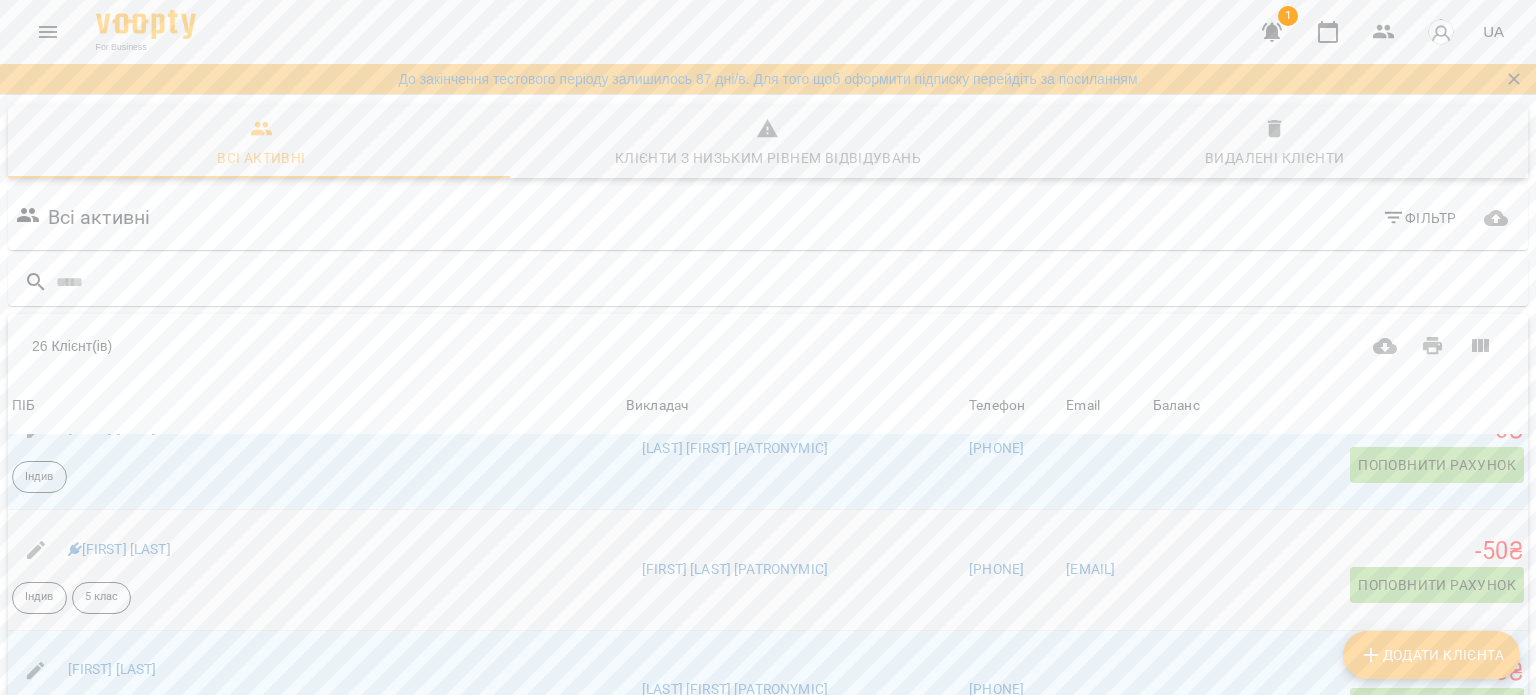 scroll, scrollTop: 1300, scrollLeft: 0, axis: vertical 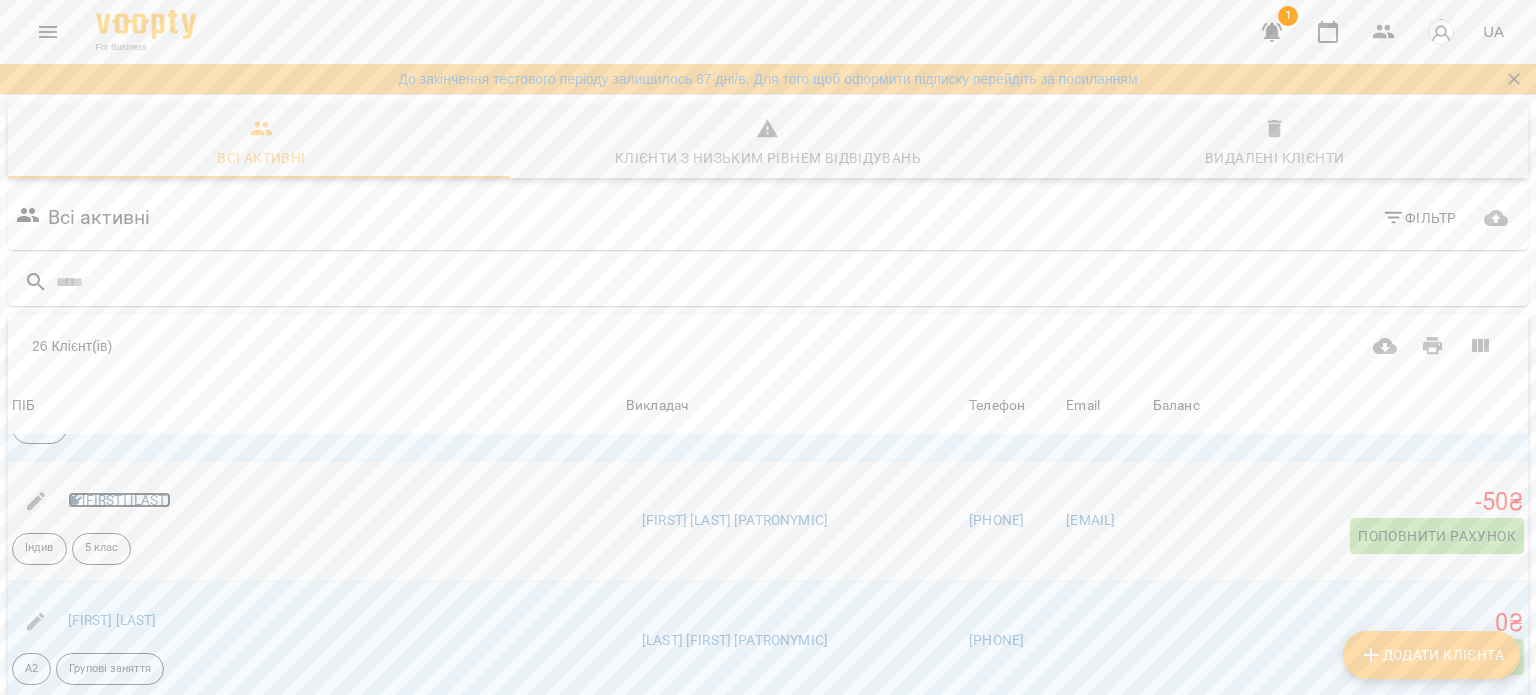 click on "Кущ Тихон" at bounding box center (119, 500) 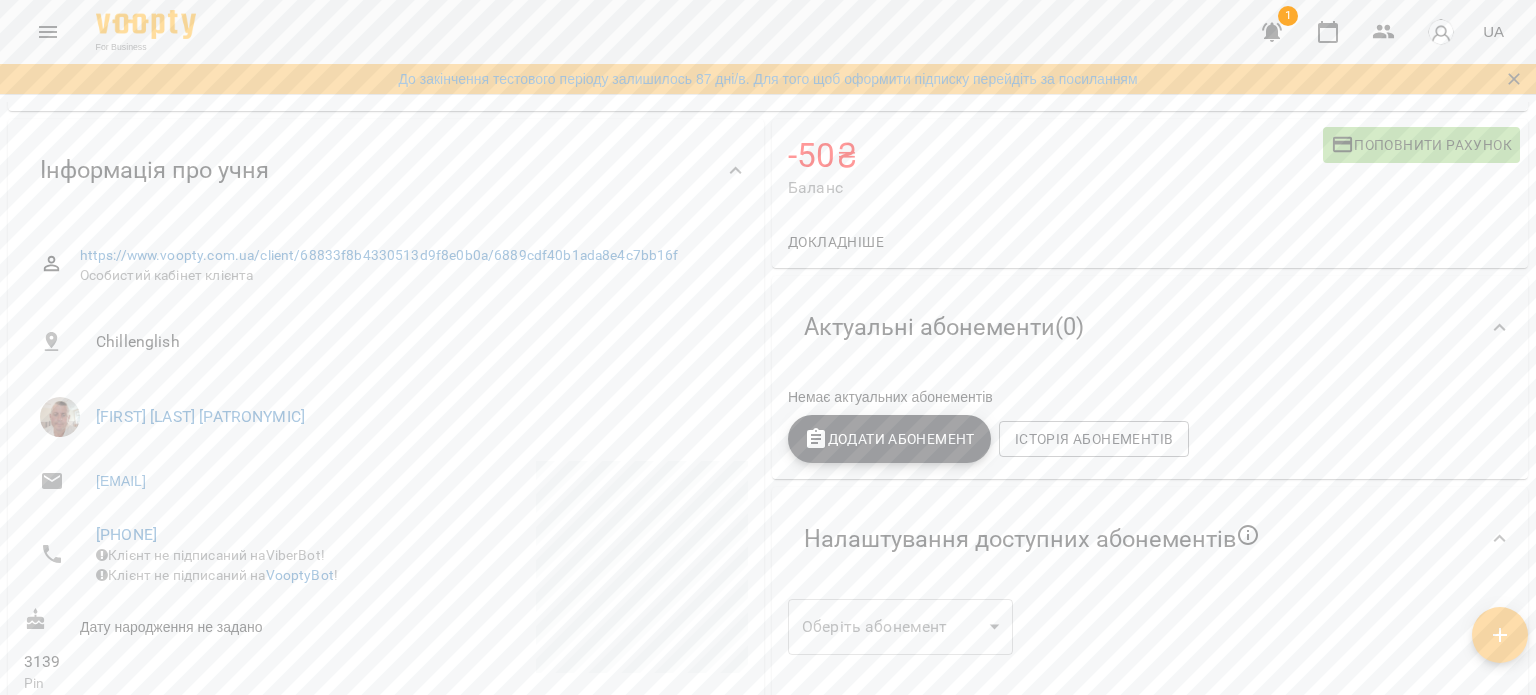 scroll, scrollTop: 0, scrollLeft: 0, axis: both 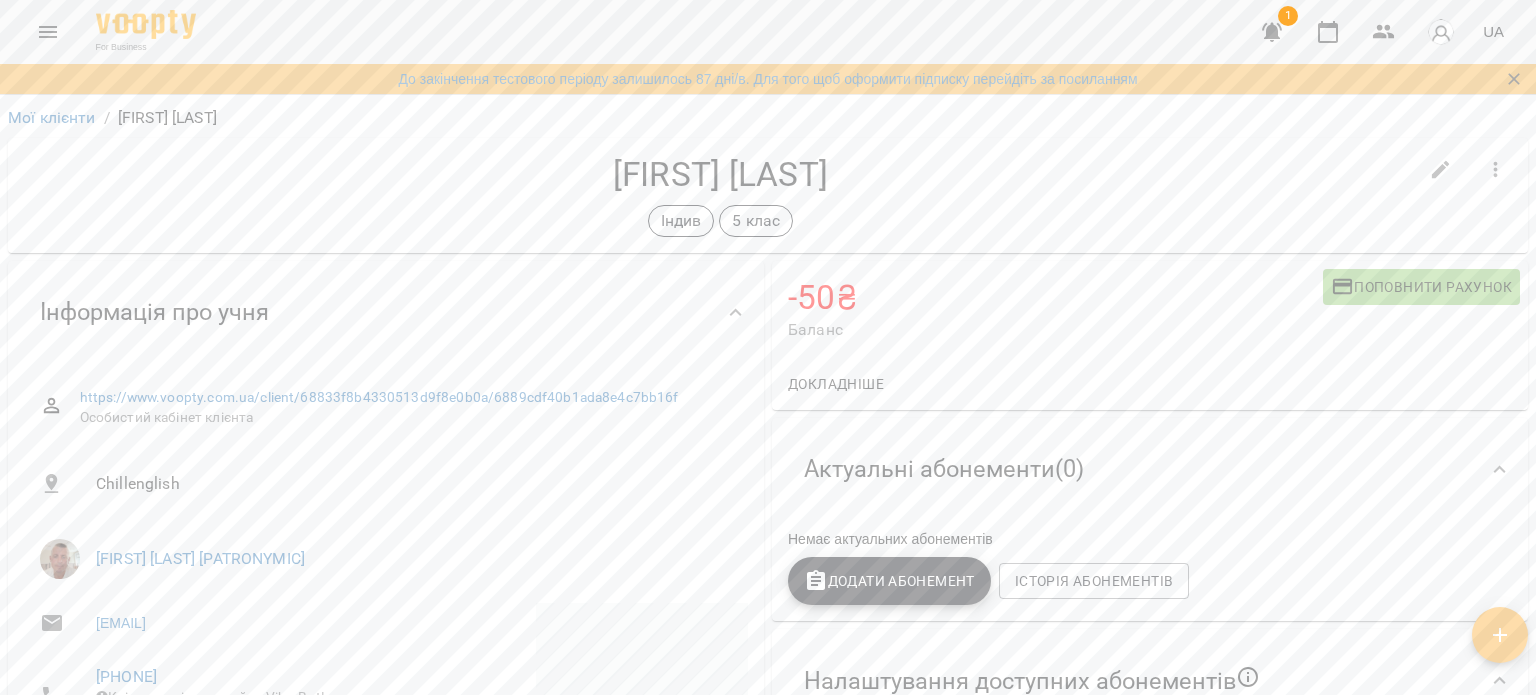 click on "-50 ₴" at bounding box center [1055, 297] 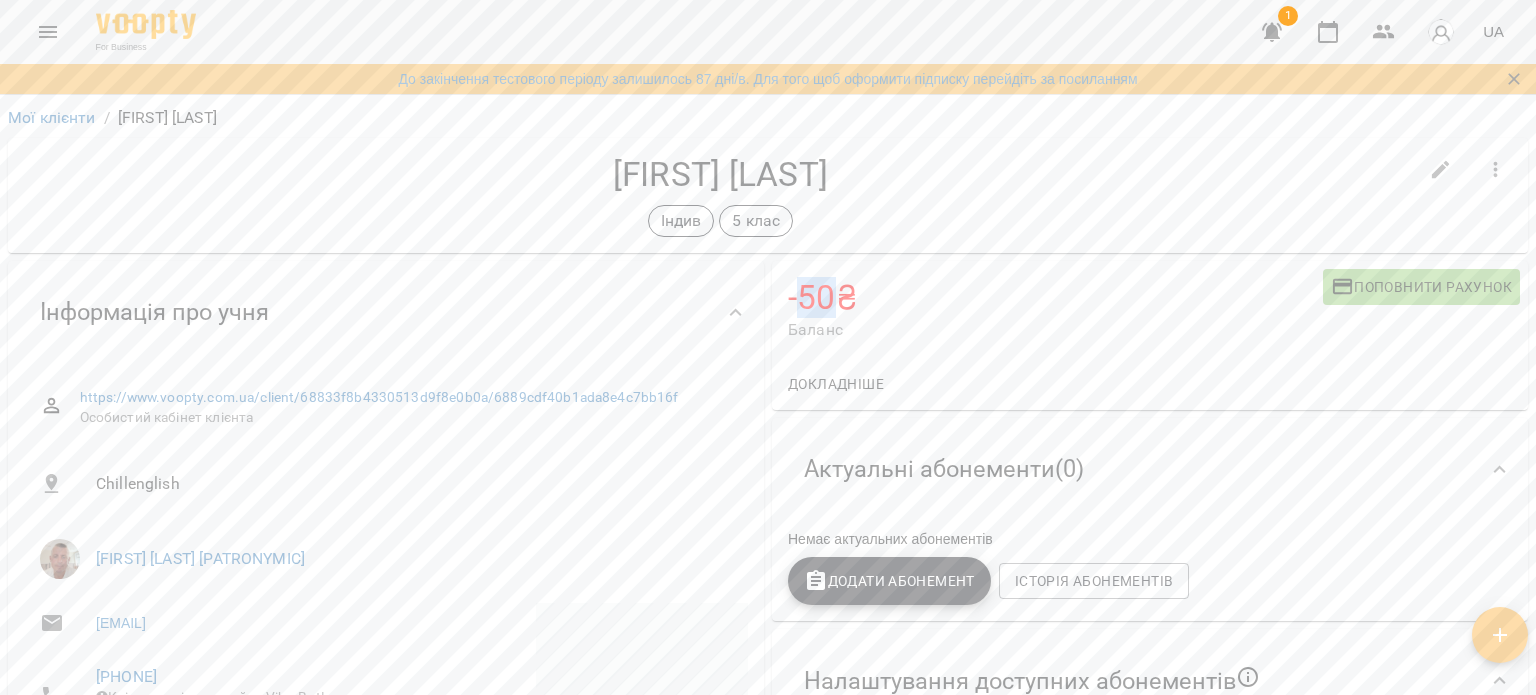 click on "-50 ₴" at bounding box center [1055, 297] 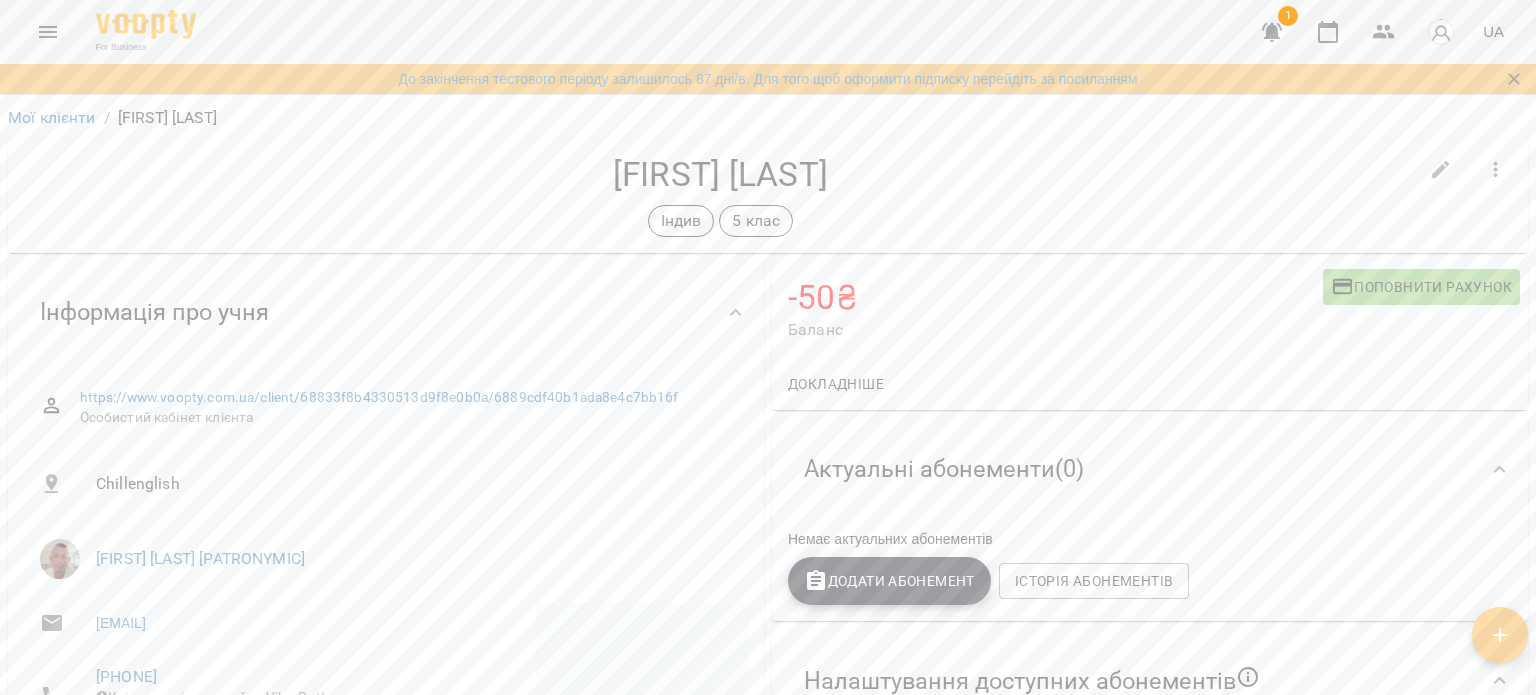 click on "Баланс" at bounding box center [1055, 330] 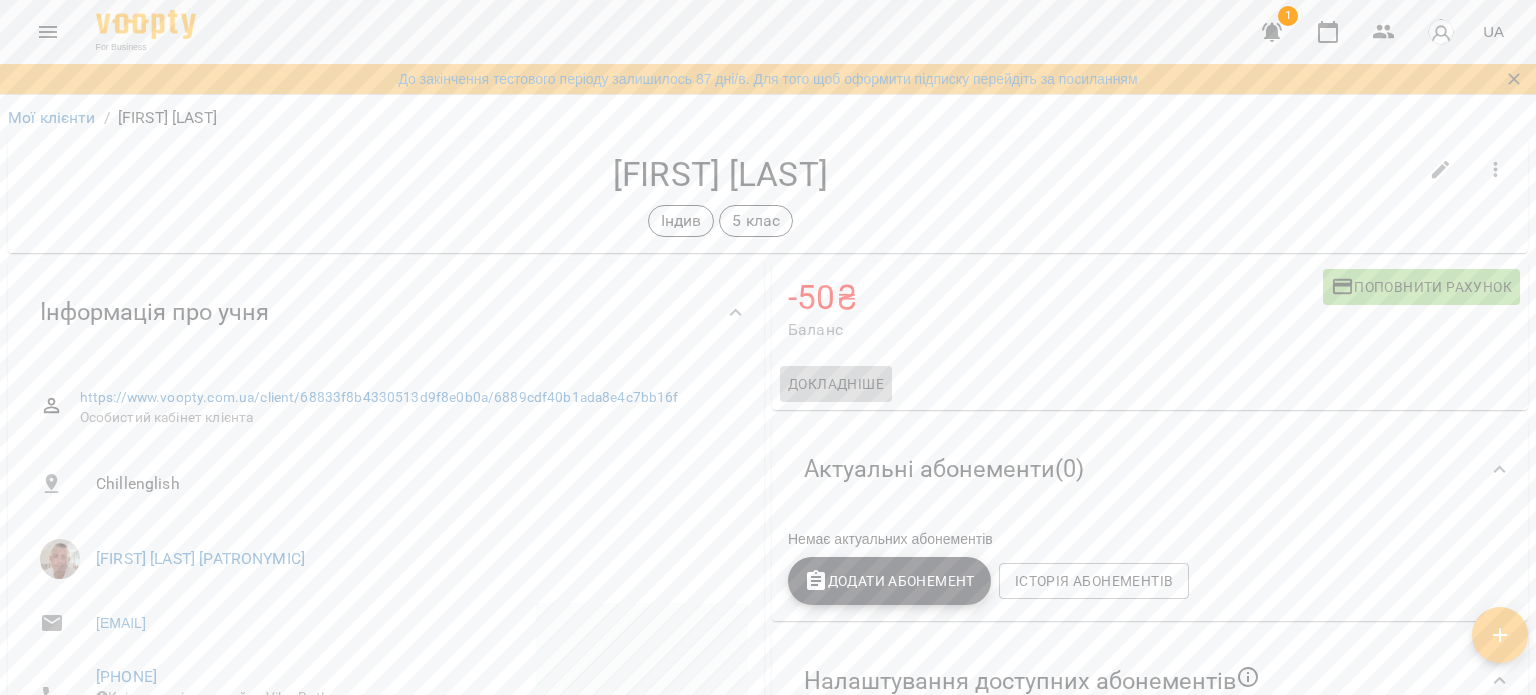click on "Докладніше" at bounding box center (836, 384) 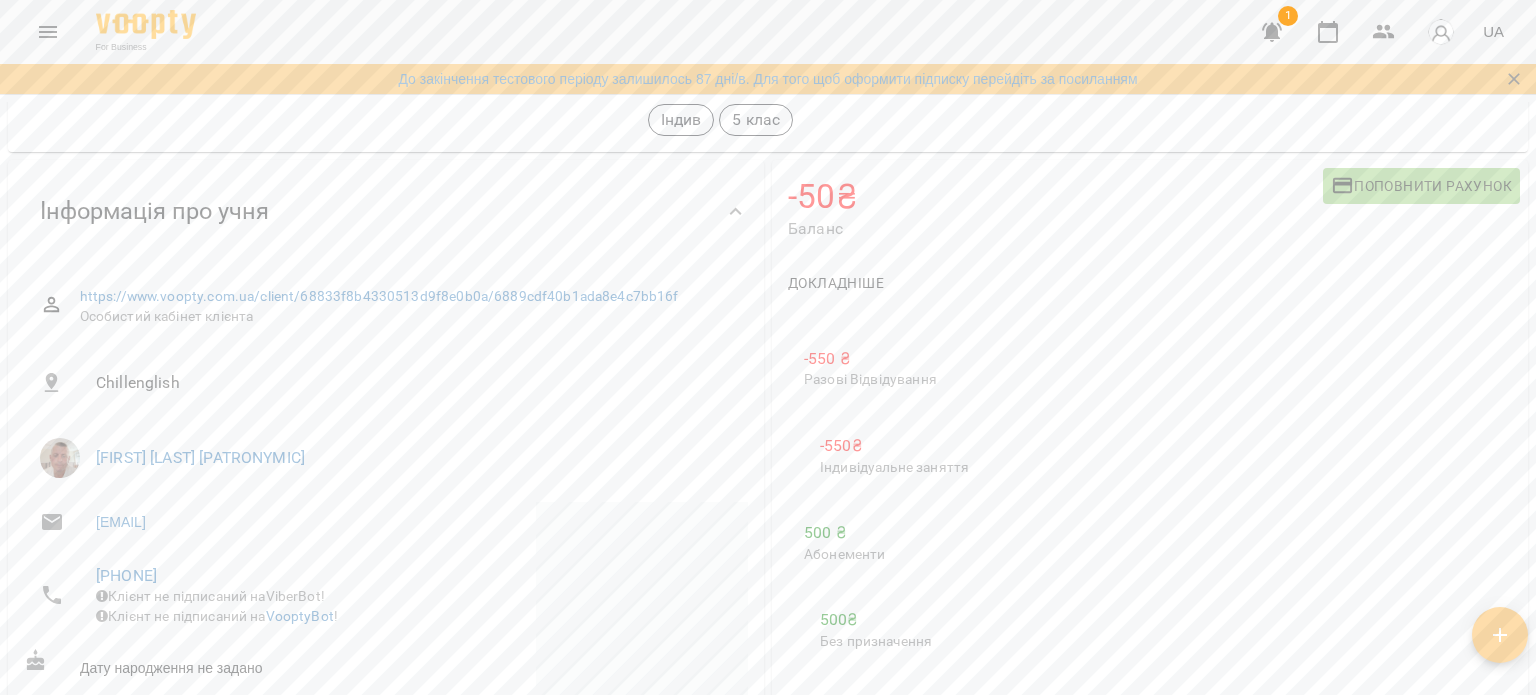 scroll, scrollTop: 100, scrollLeft: 0, axis: vertical 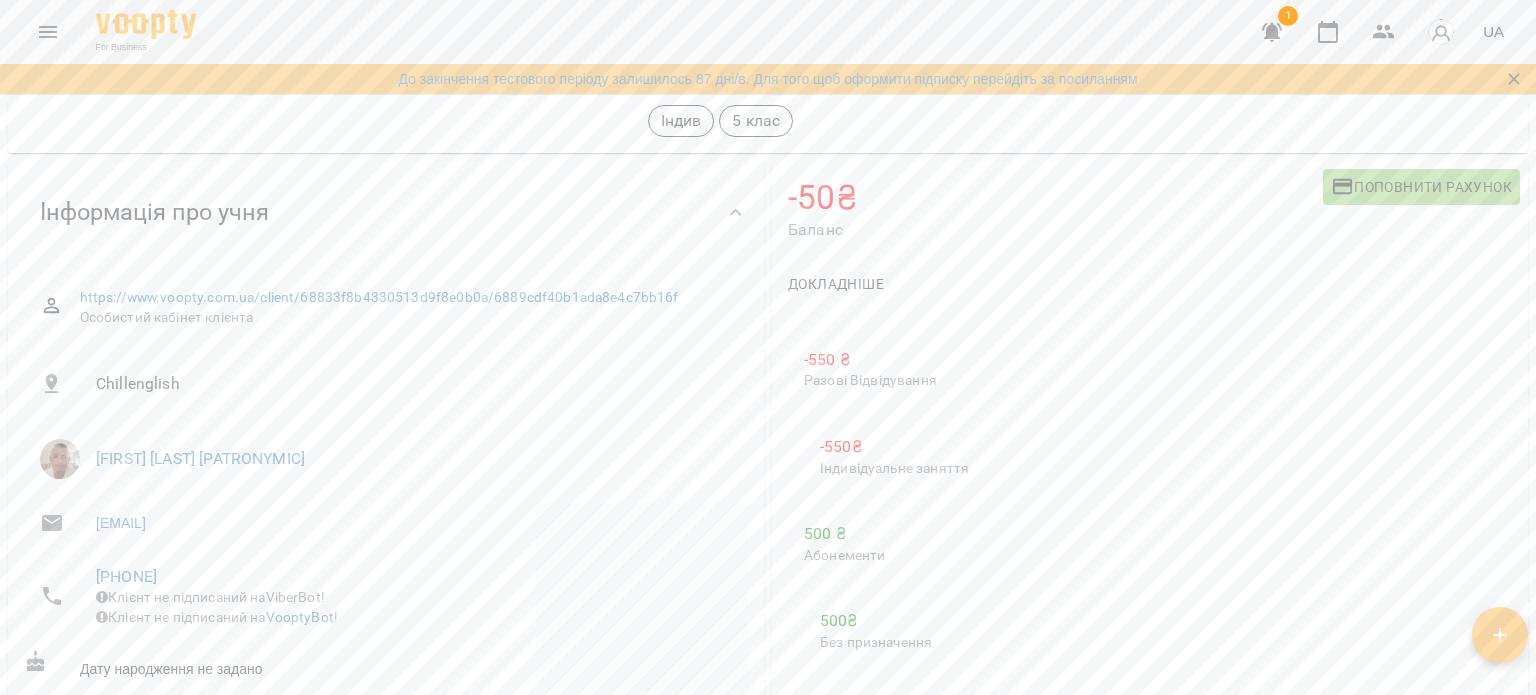 click on "-550   ₴" at bounding box center [894, 360] 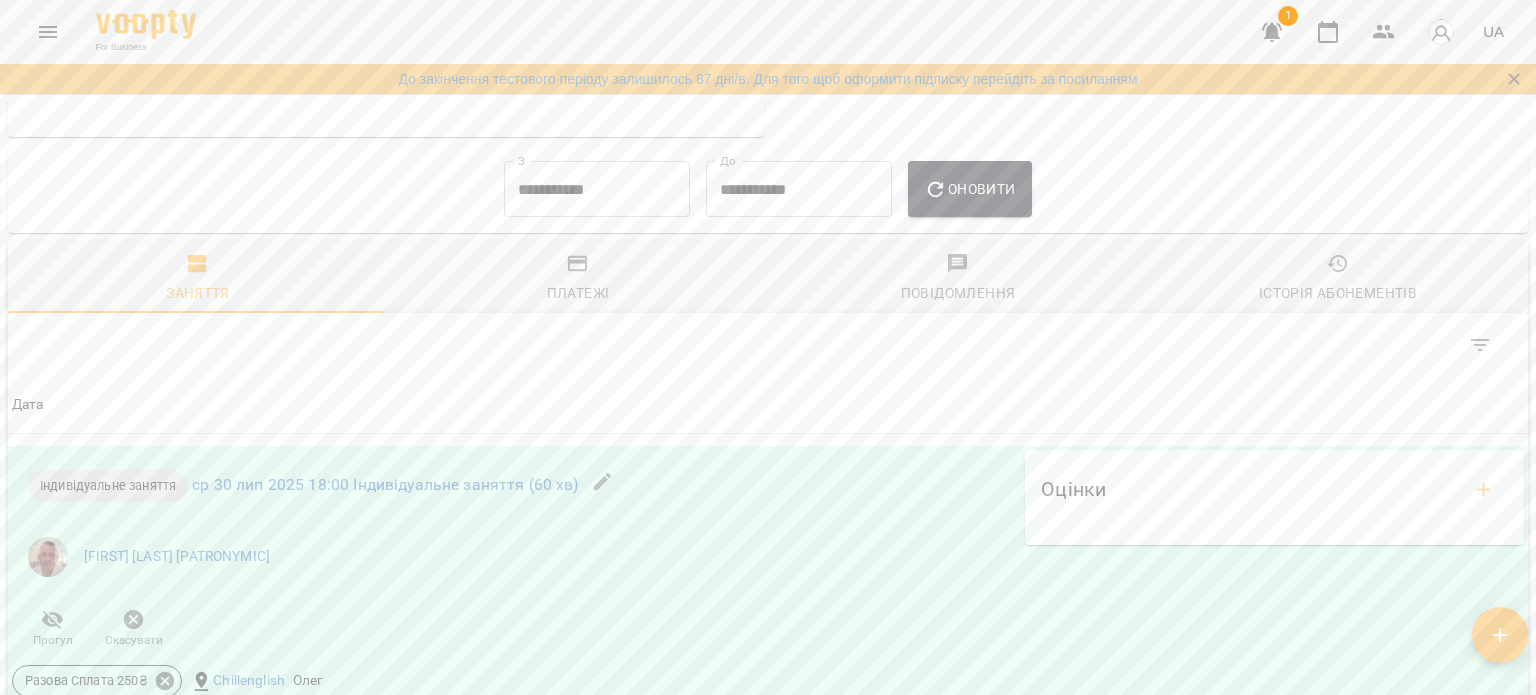 click on "Платежі" at bounding box center [578, 277] 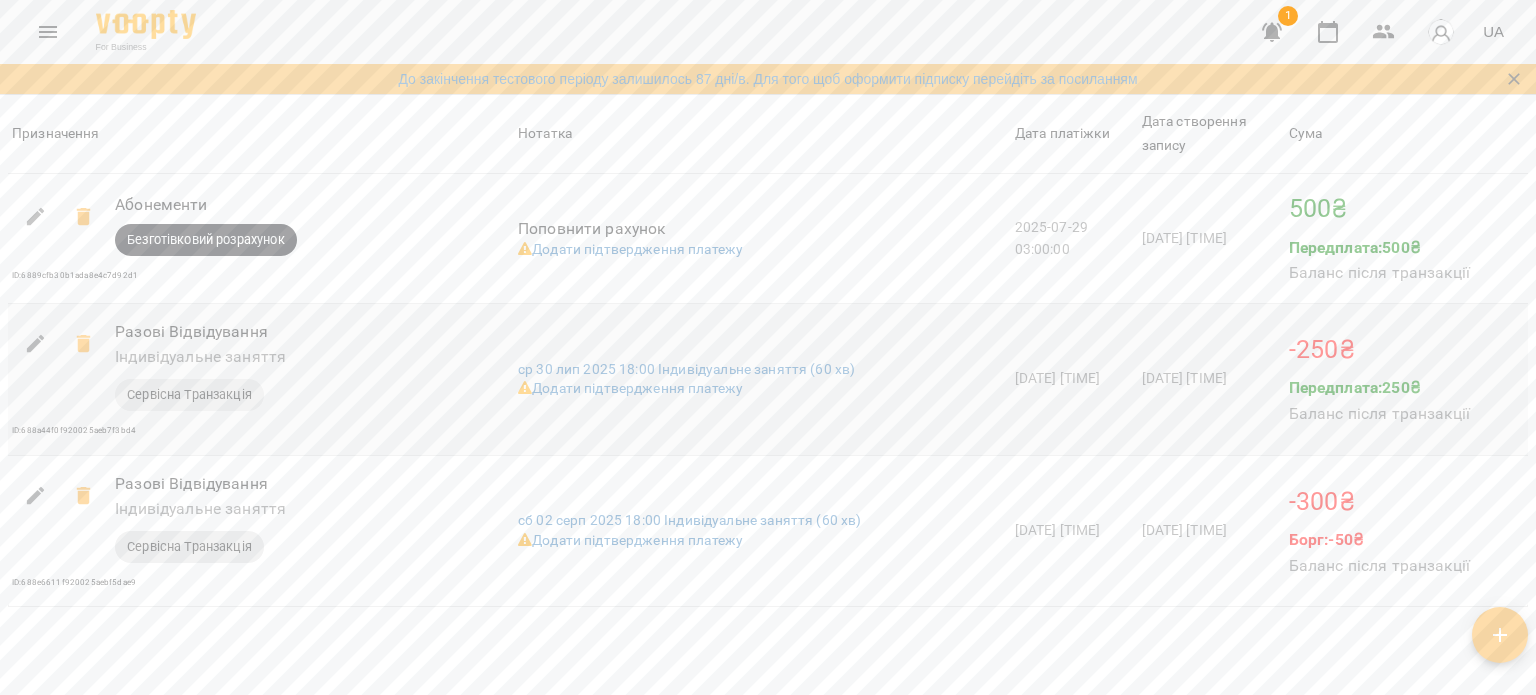 scroll, scrollTop: 2100, scrollLeft: 0, axis: vertical 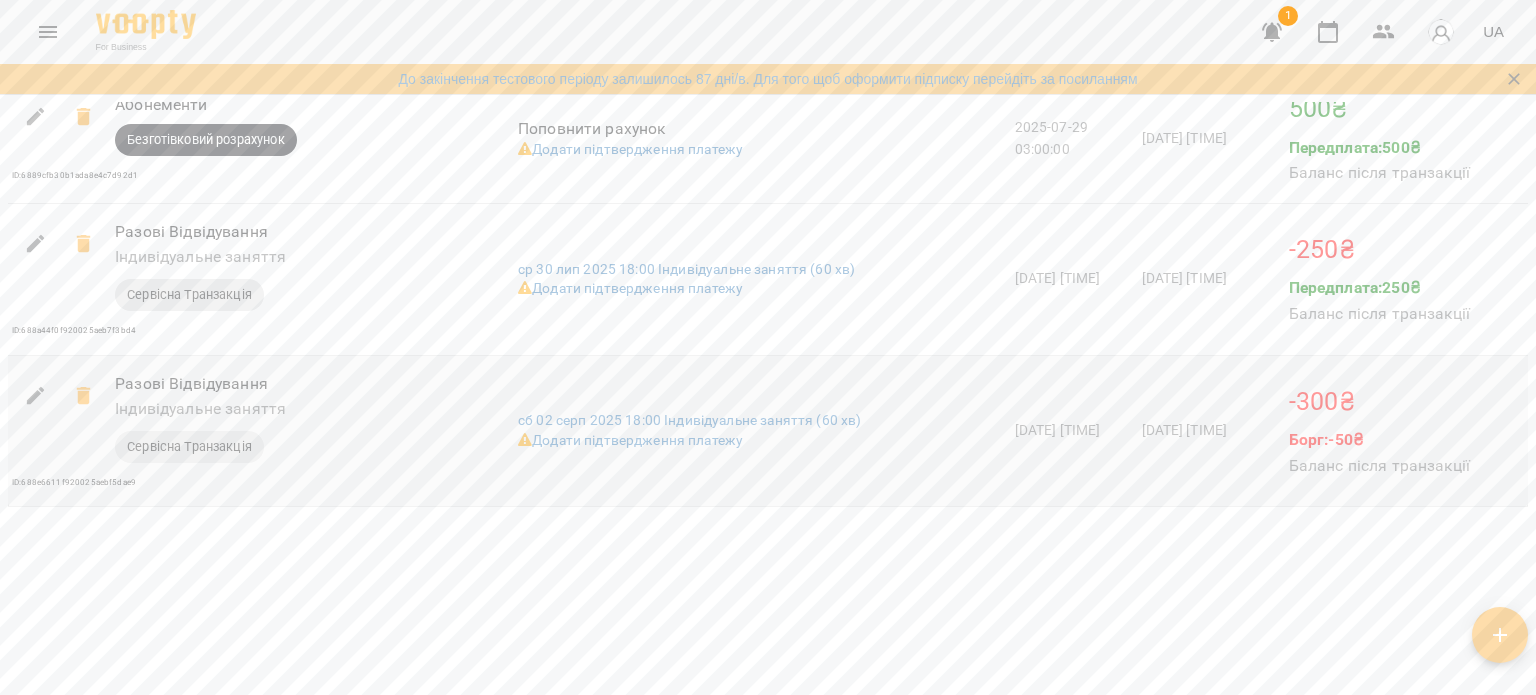 click on "Борг:  -50 ₴" at bounding box center (1379, 440) 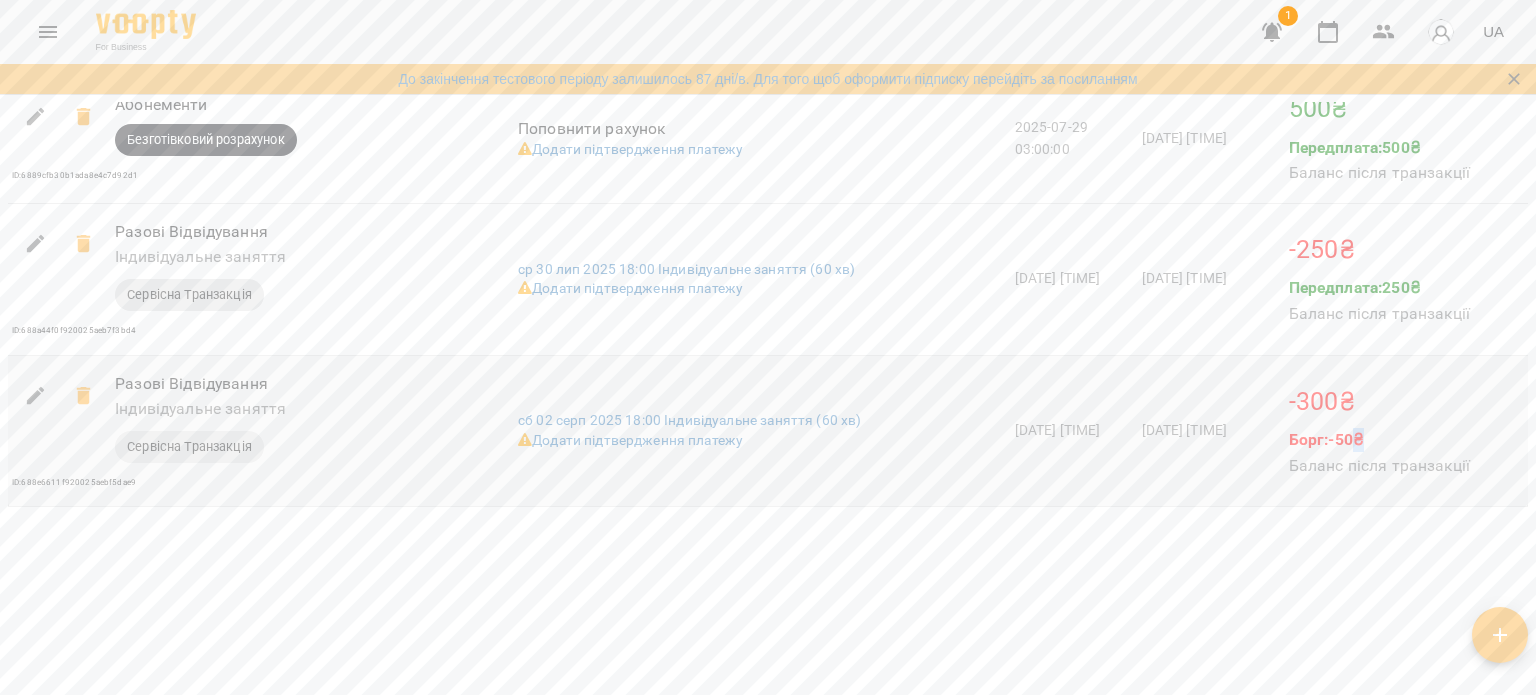 click on "Борг:  -50 ₴" at bounding box center (1379, 440) 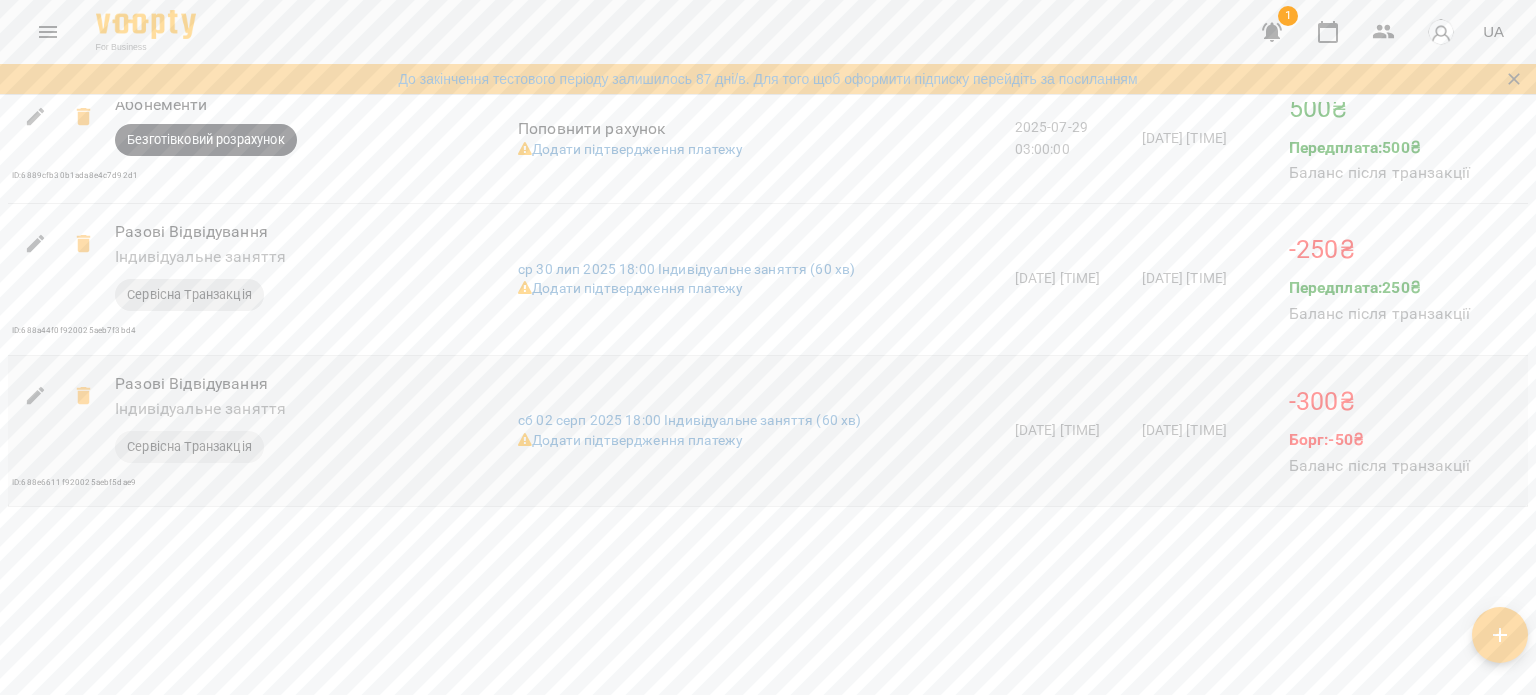 click on "Борг:  -50 ₴" at bounding box center (1379, 440) 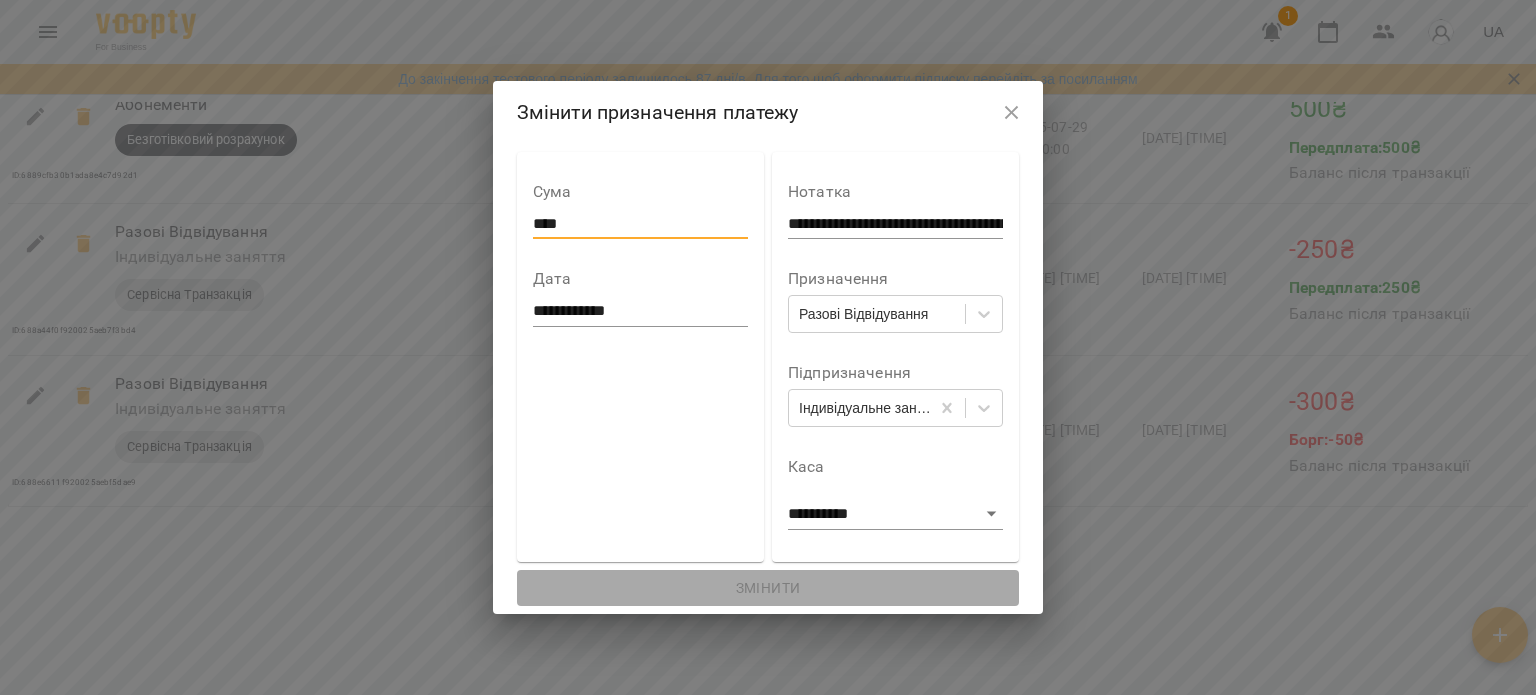 click on "****" at bounding box center (640, 224) 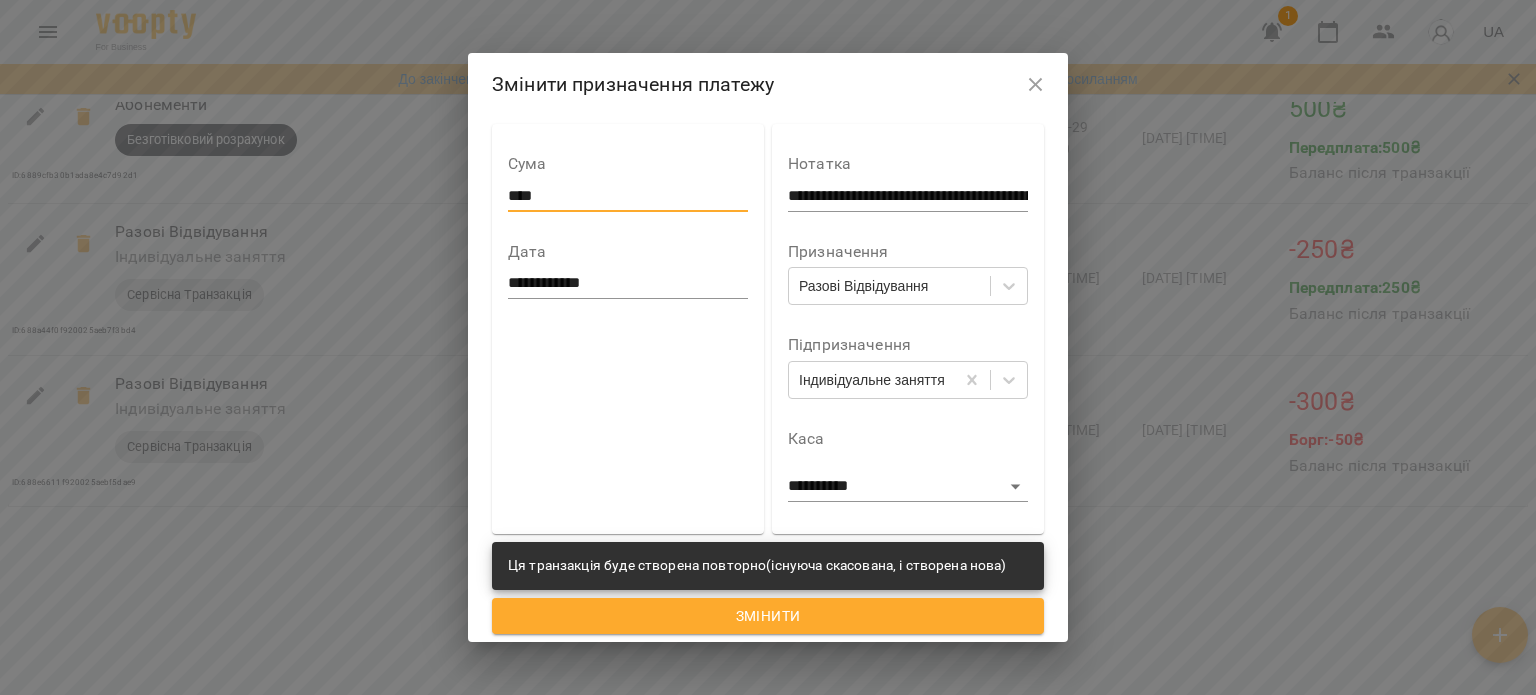 type on "****" 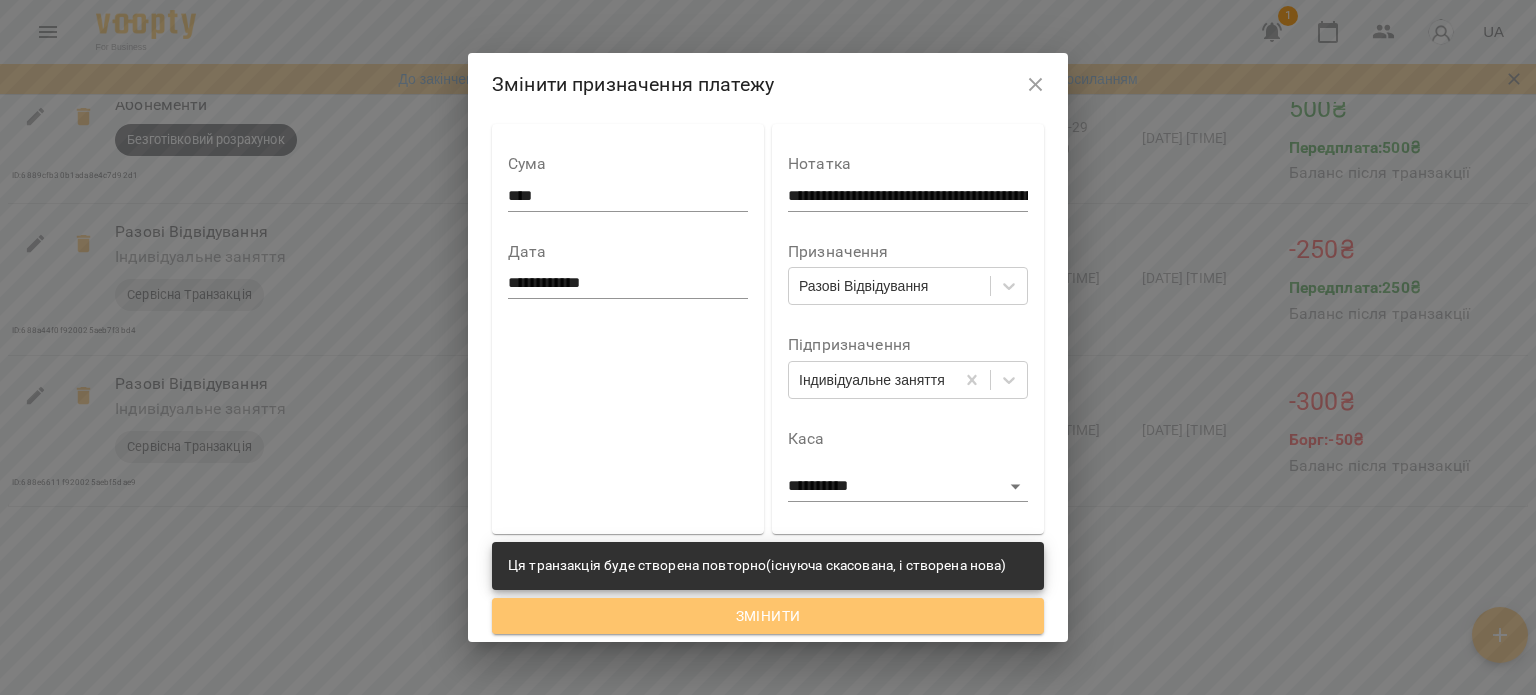 click on "Змінити" at bounding box center (768, 616) 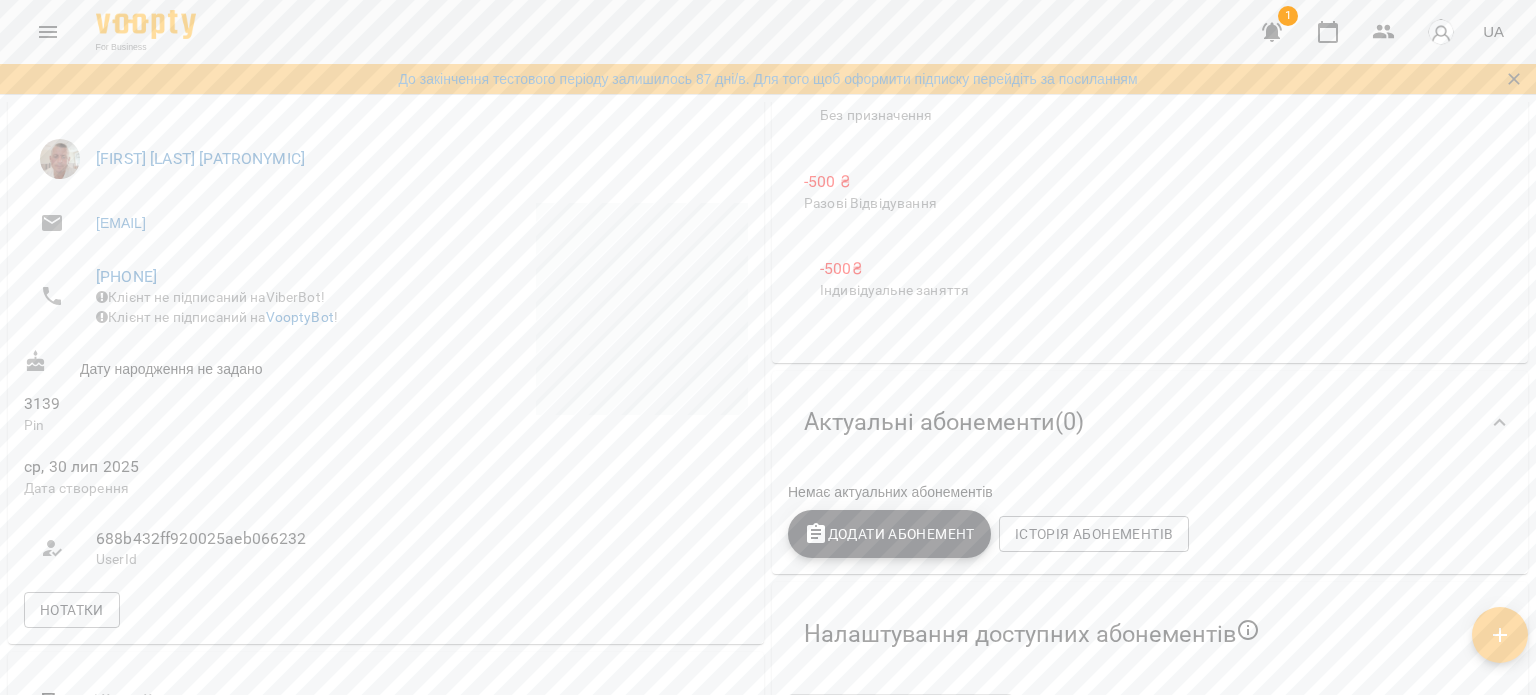 scroll, scrollTop: 0, scrollLeft: 0, axis: both 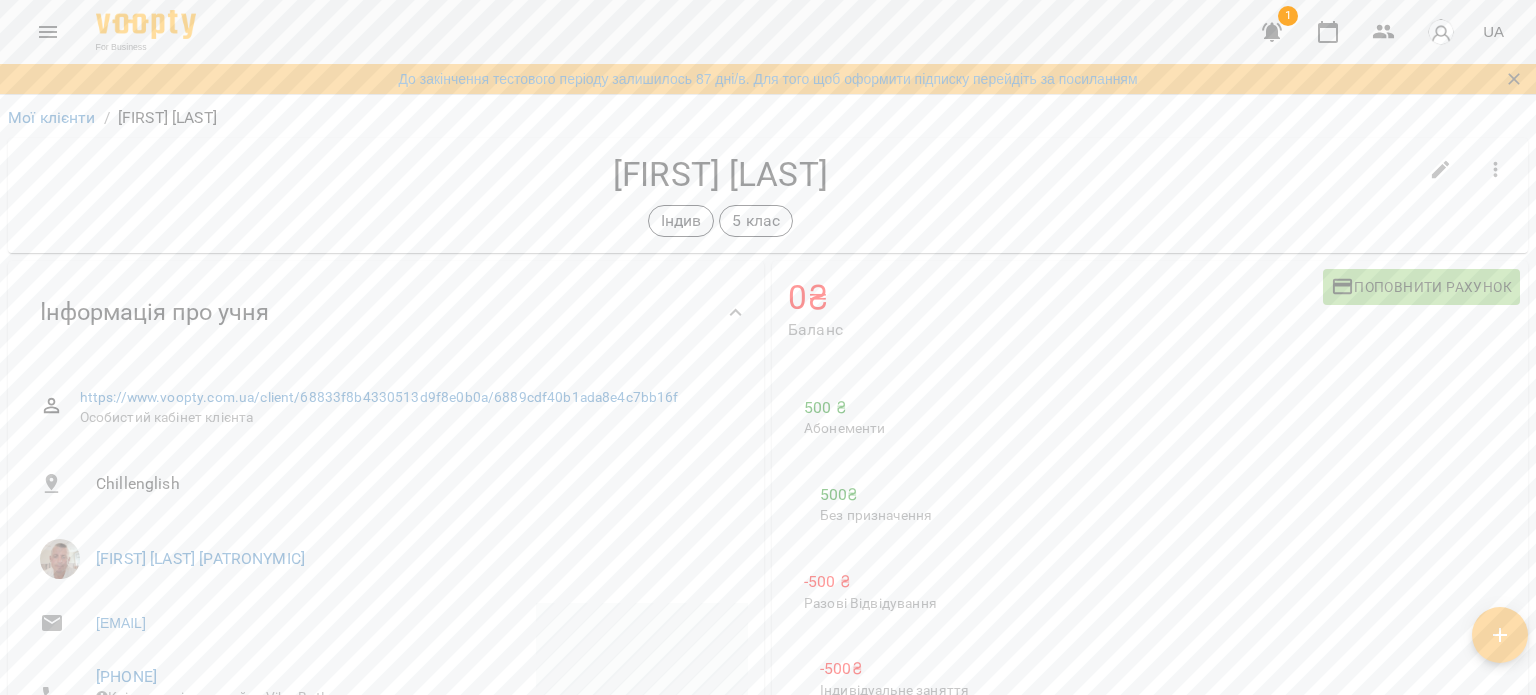 click 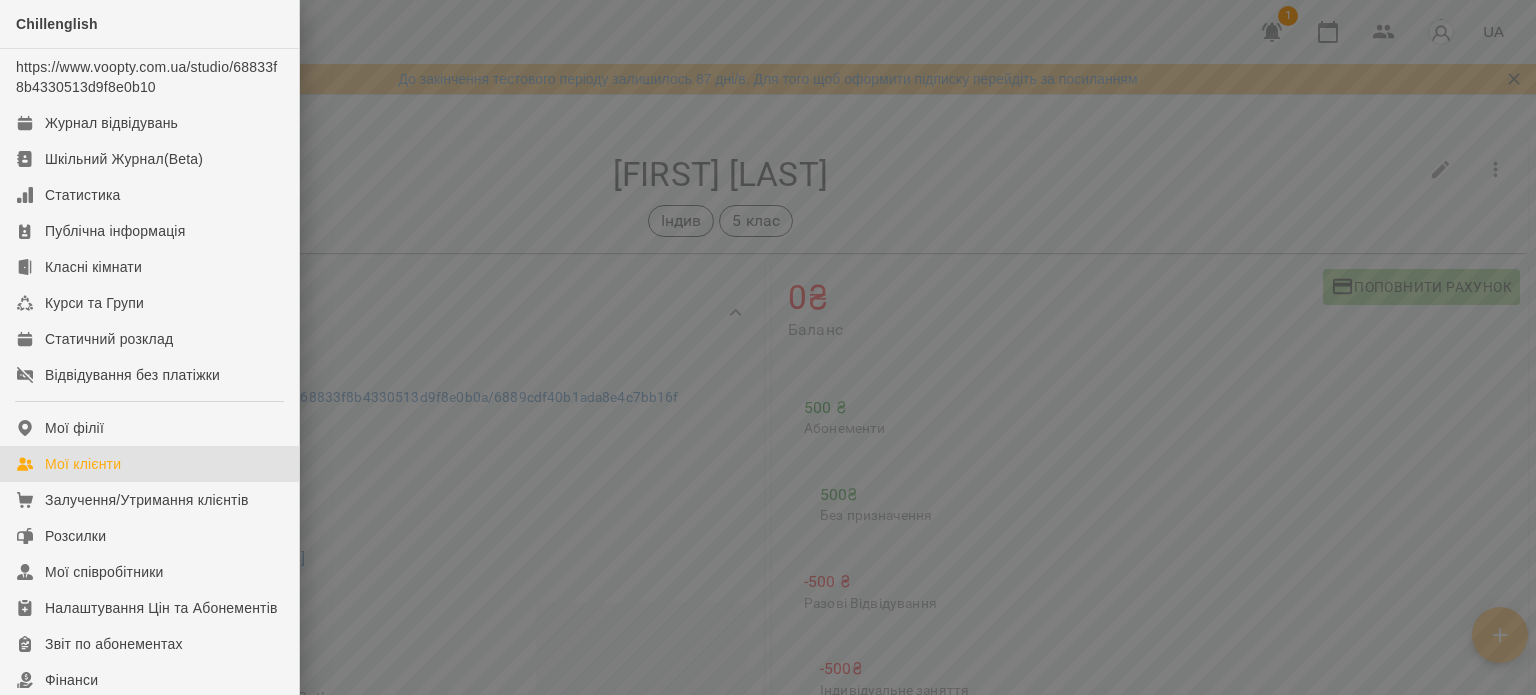 click on "Мої клієнти" at bounding box center [149, 464] 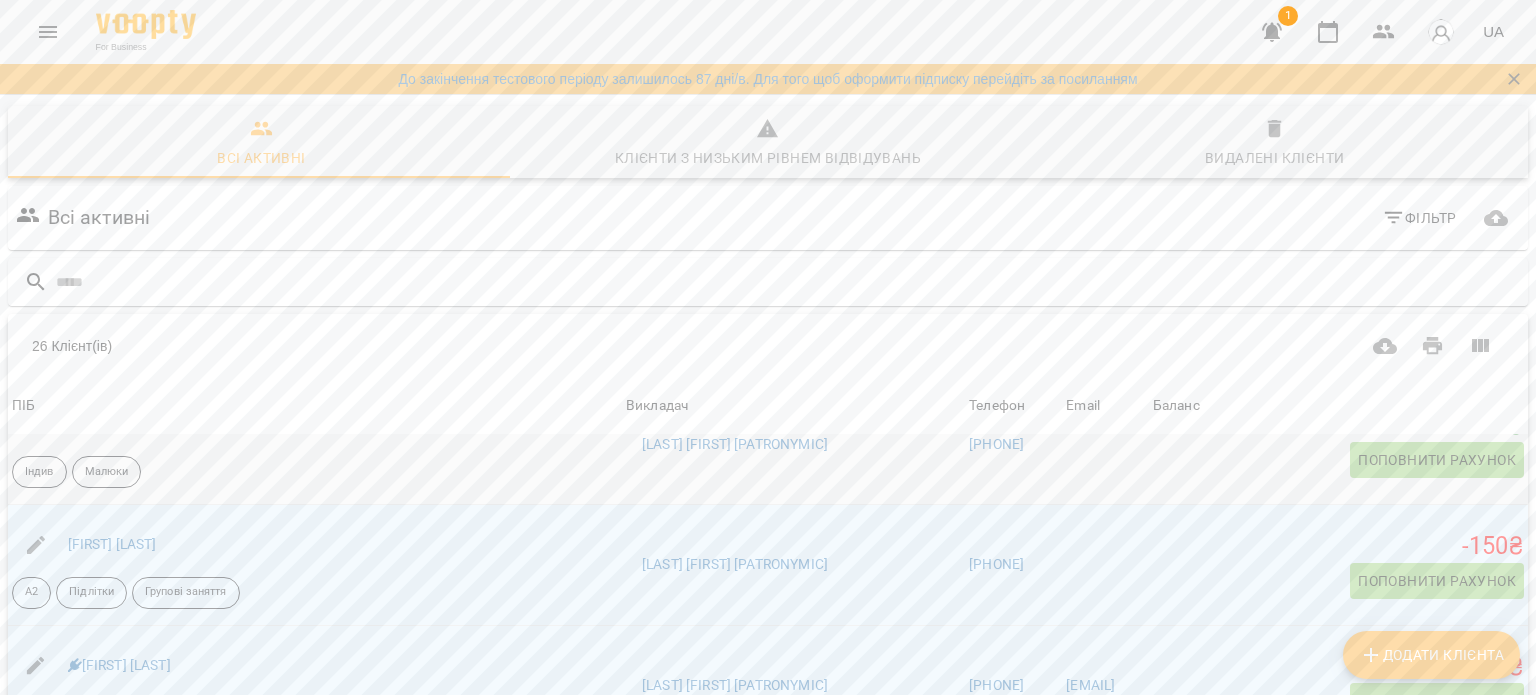 scroll, scrollTop: 700, scrollLeft: 0, axis: vertical 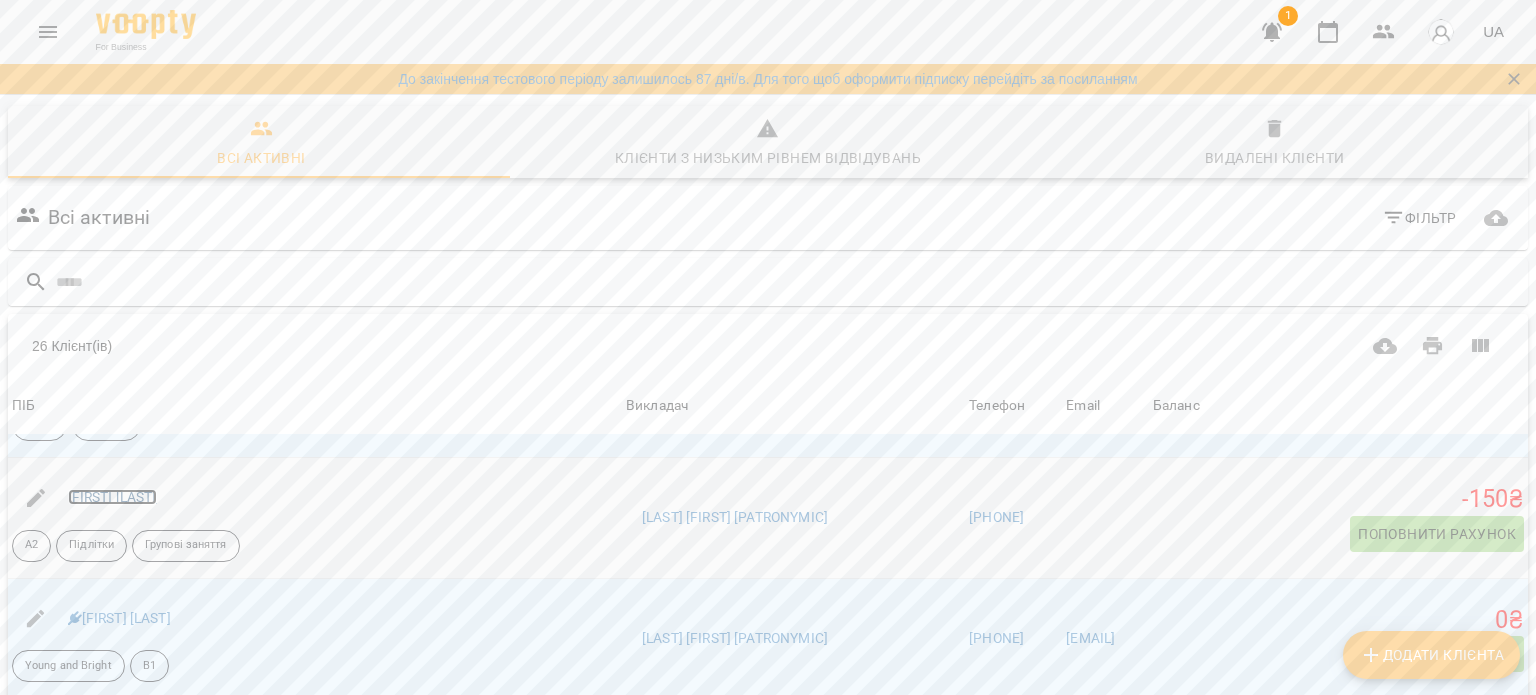 click on "Клименко Поліна" at bounding box center [112, 497] 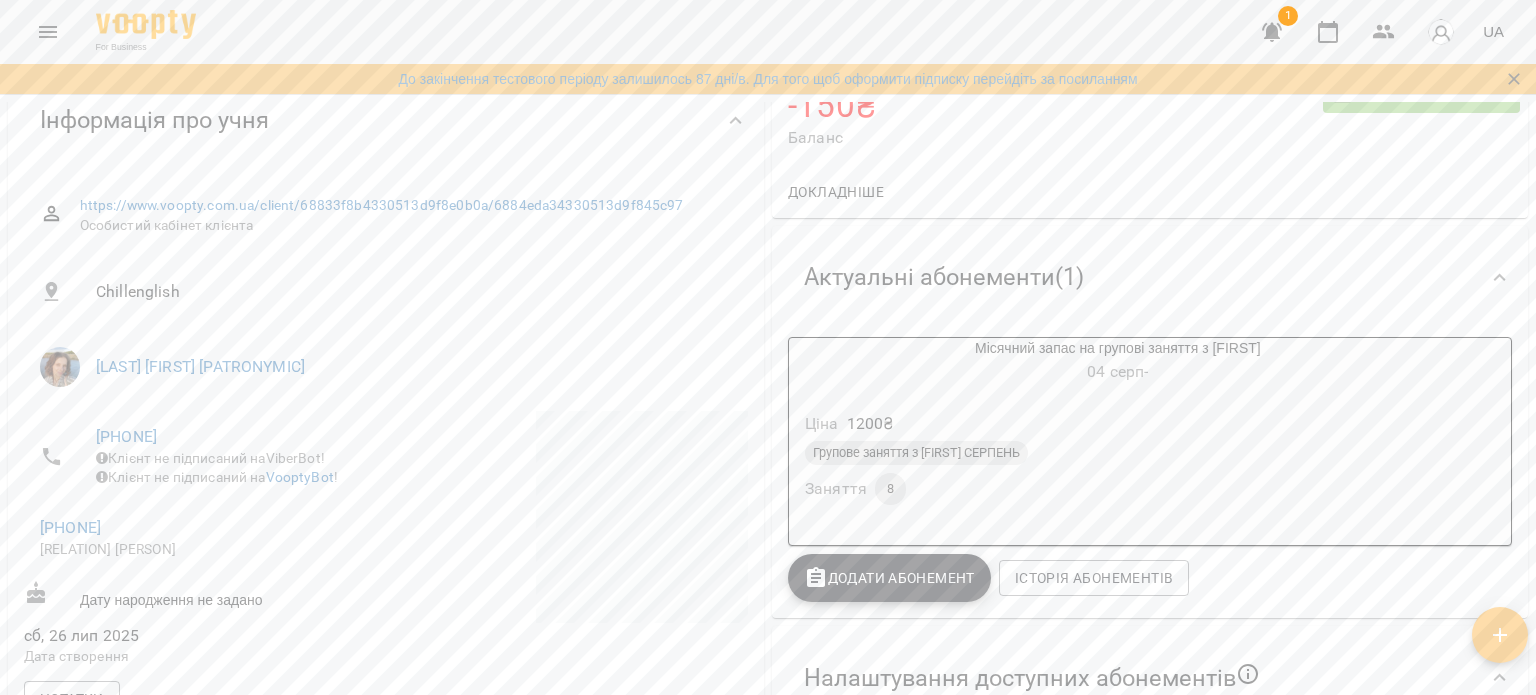 scroll, scrollTop: 300, scrollLeft: 0, axis: vertical 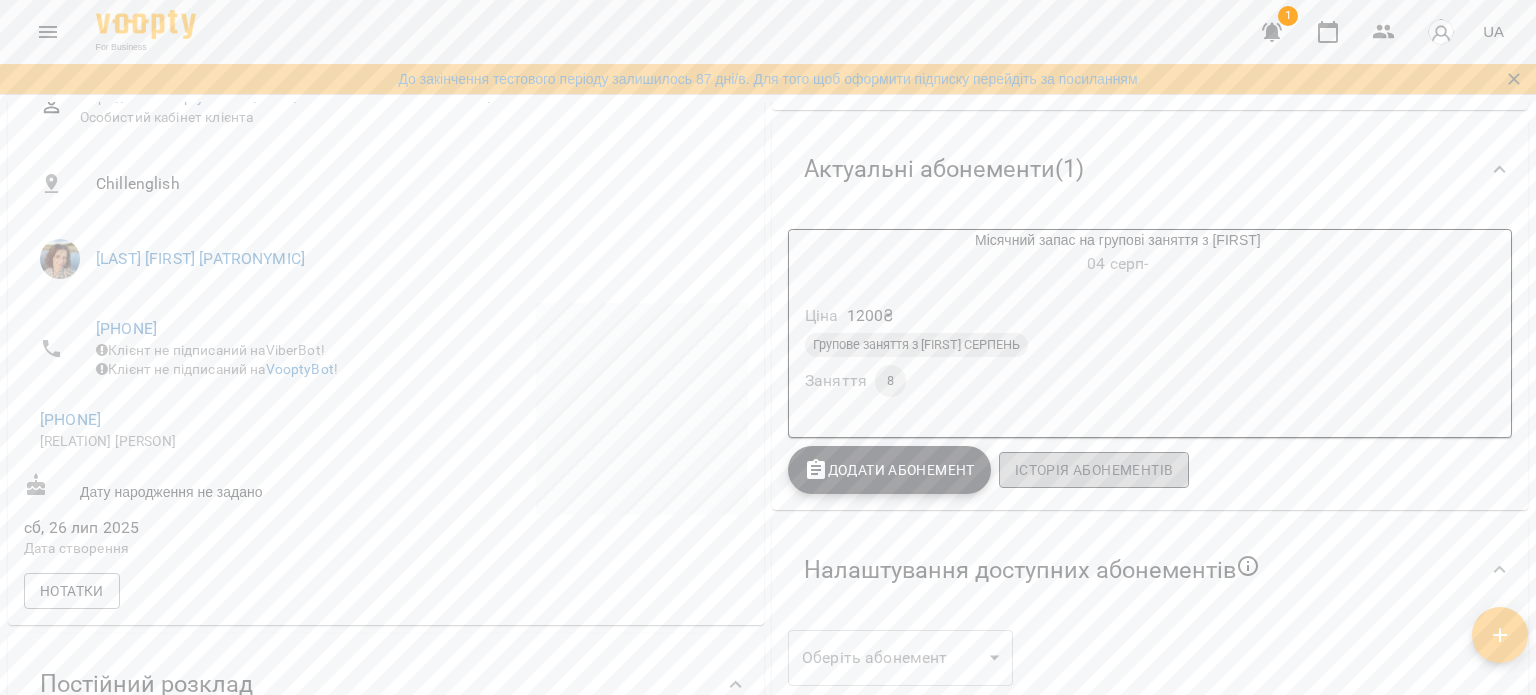 click on "Історія абонементів" at bounding box center (1094, 470) 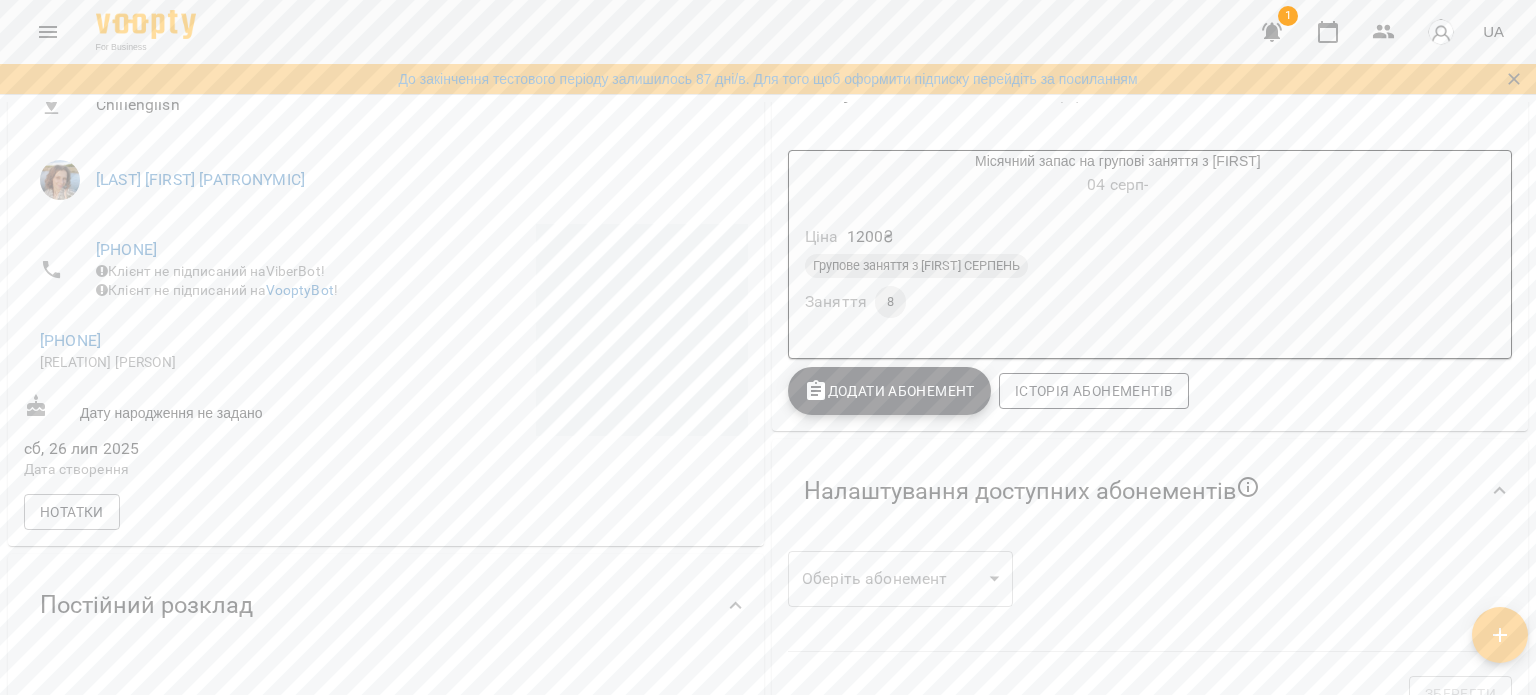 scroll, scrollTop: 626, scrollLeft: 0, axis: vertical 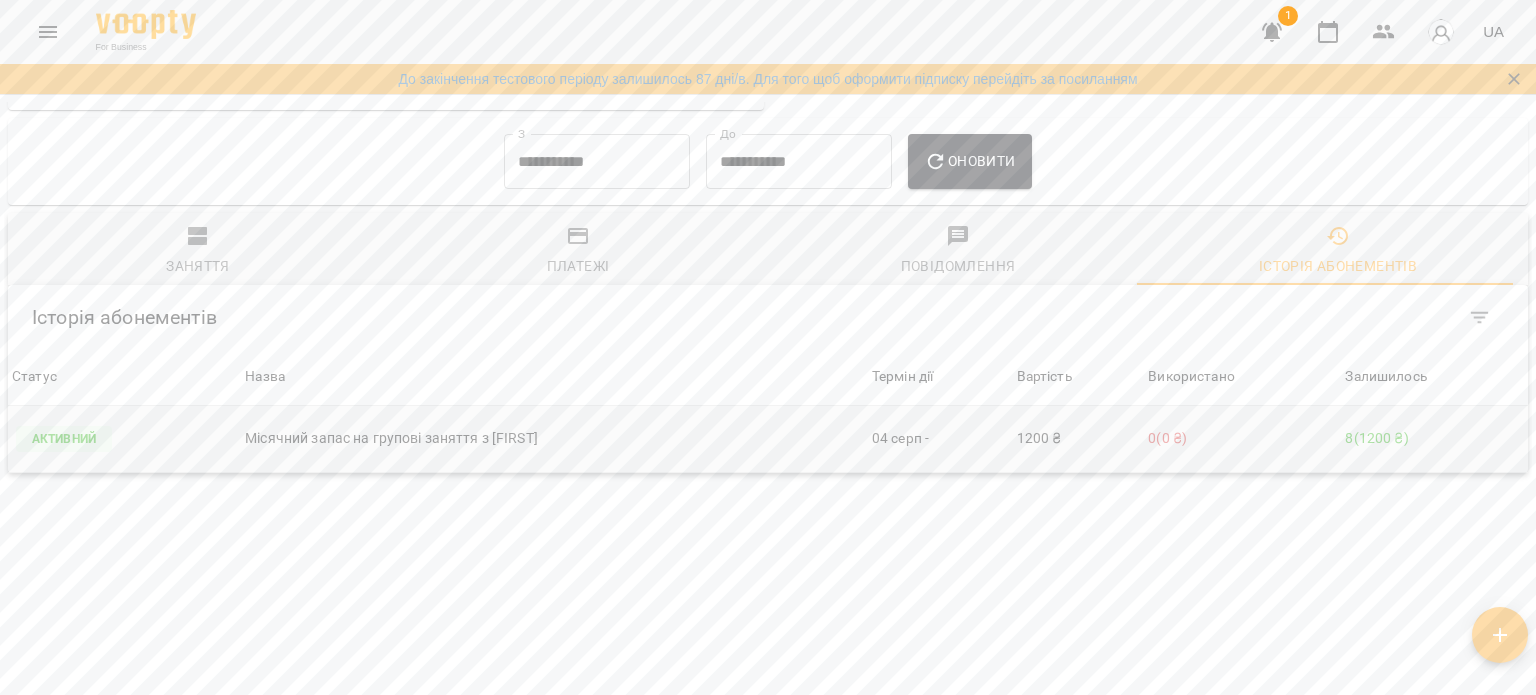 click on "8  ( 1200   ₴ )" at bounding box center [1434, 438] 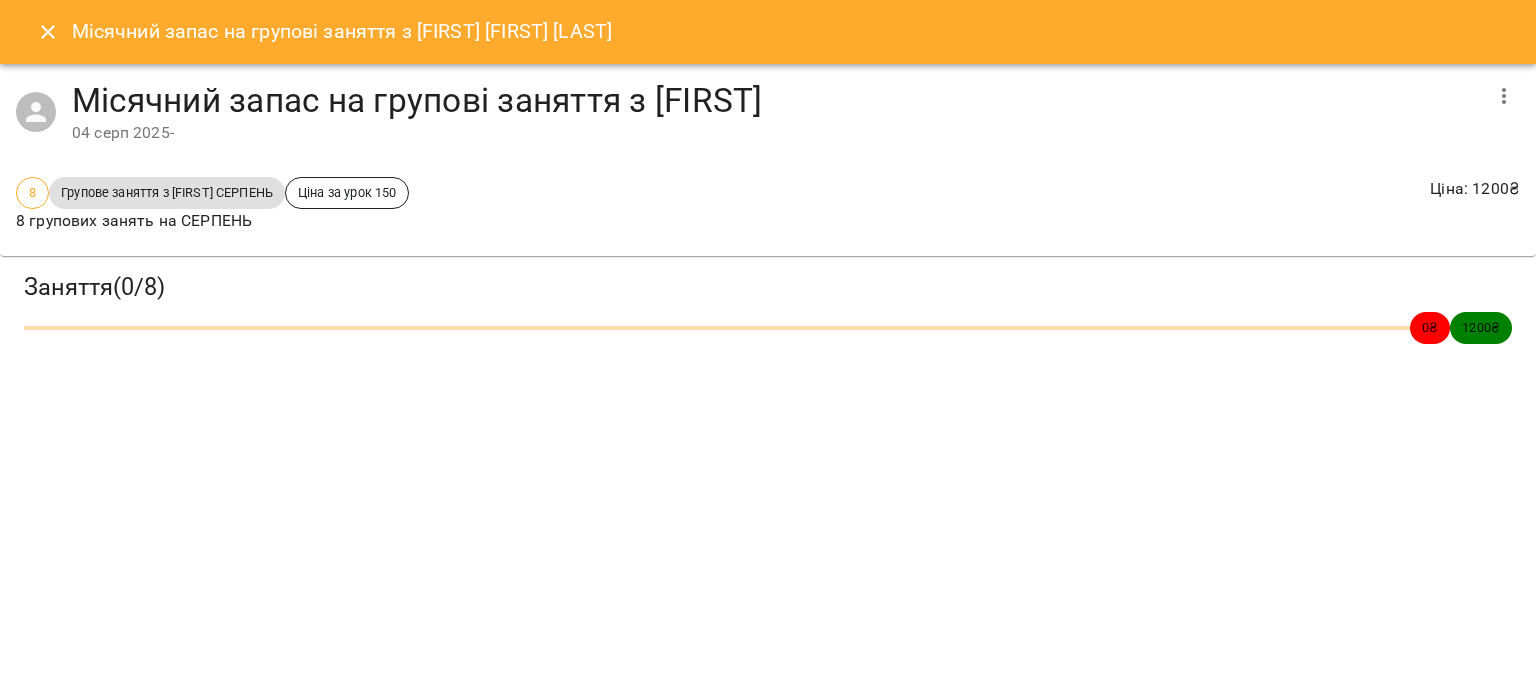 click 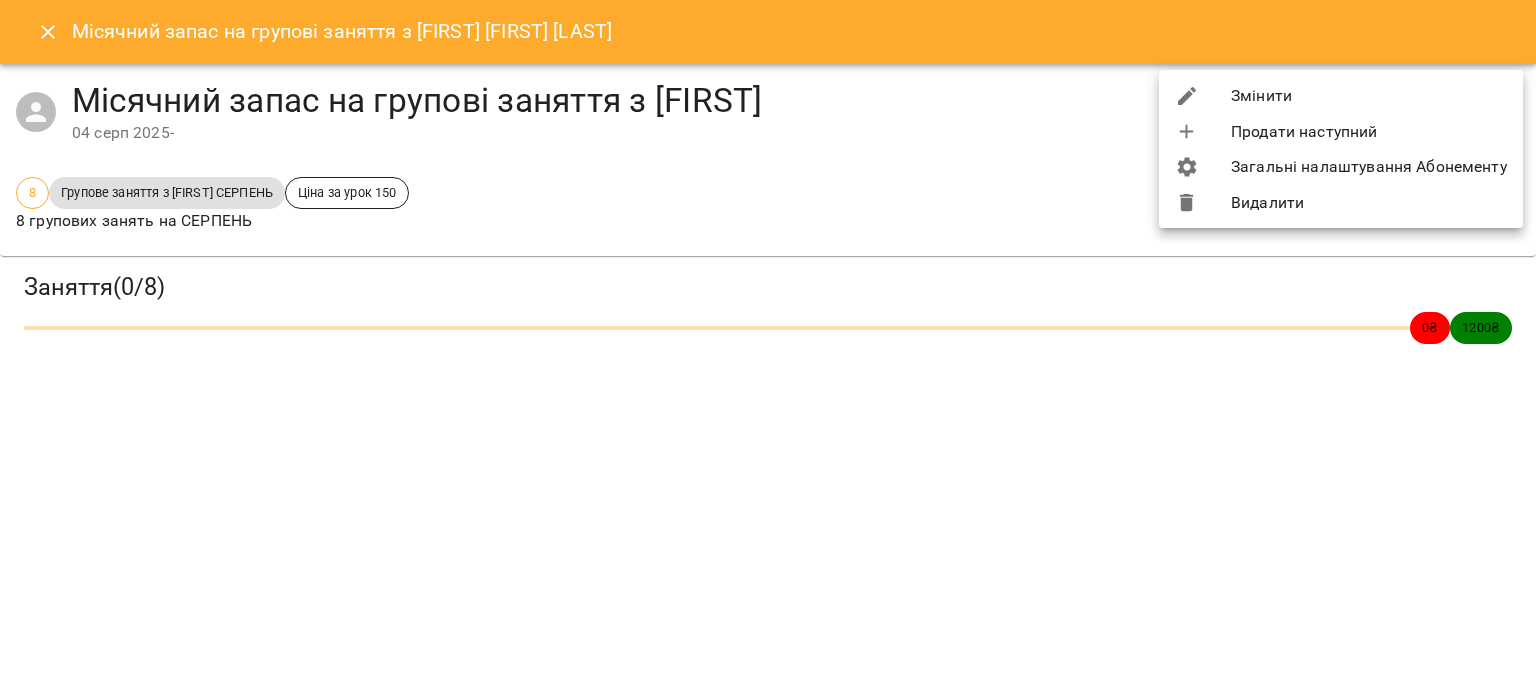 click on "Видалити" at bounding box center (1341, 203) 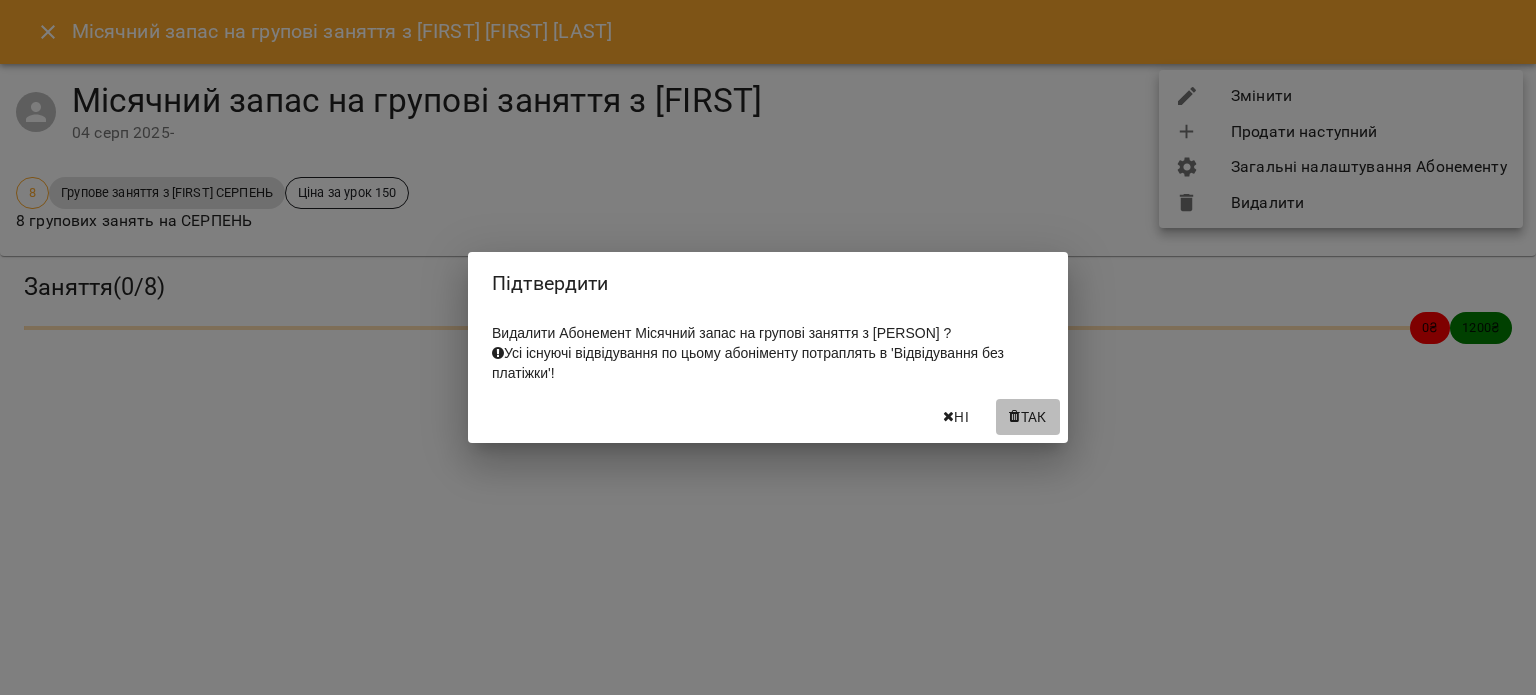 click on "Так" at bounding box center [1034, 417] 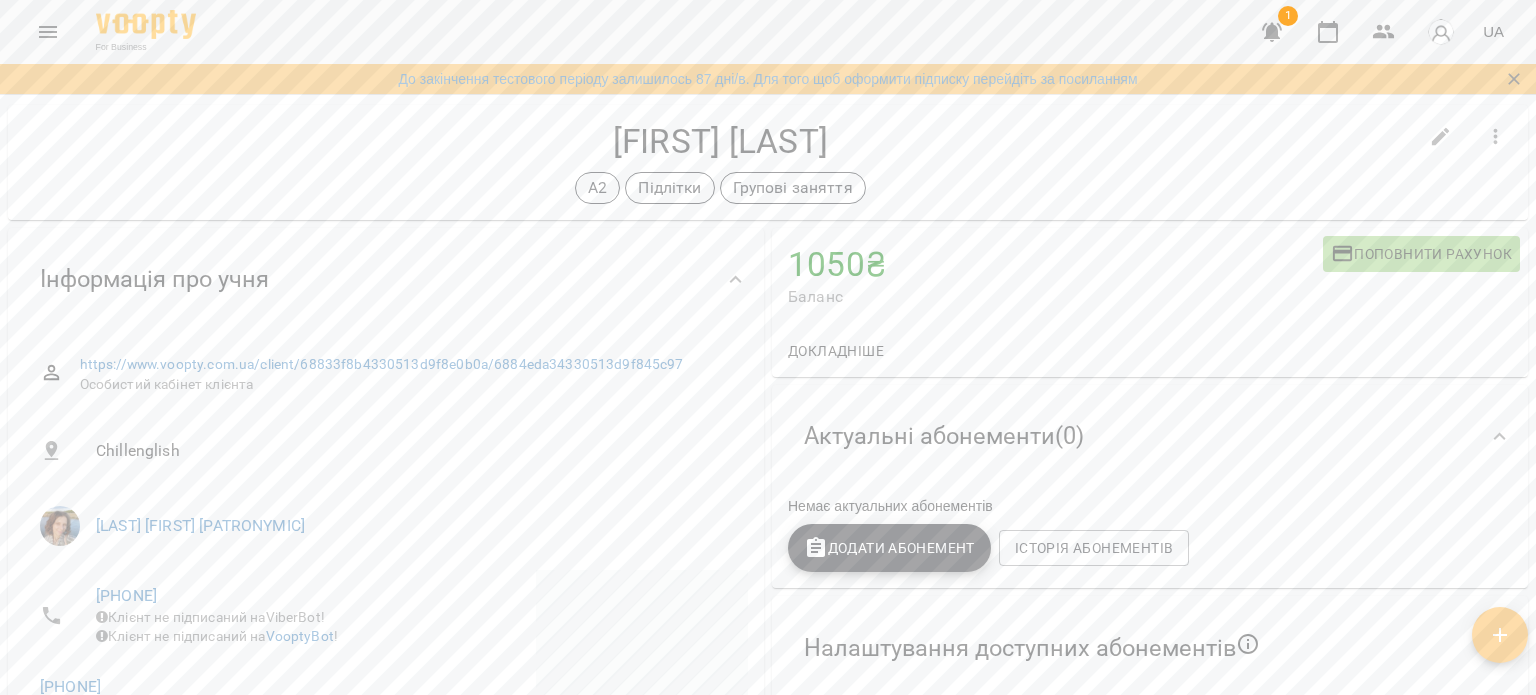 scroll, scrollTop: 0, scrollLeft: 0, axis: both 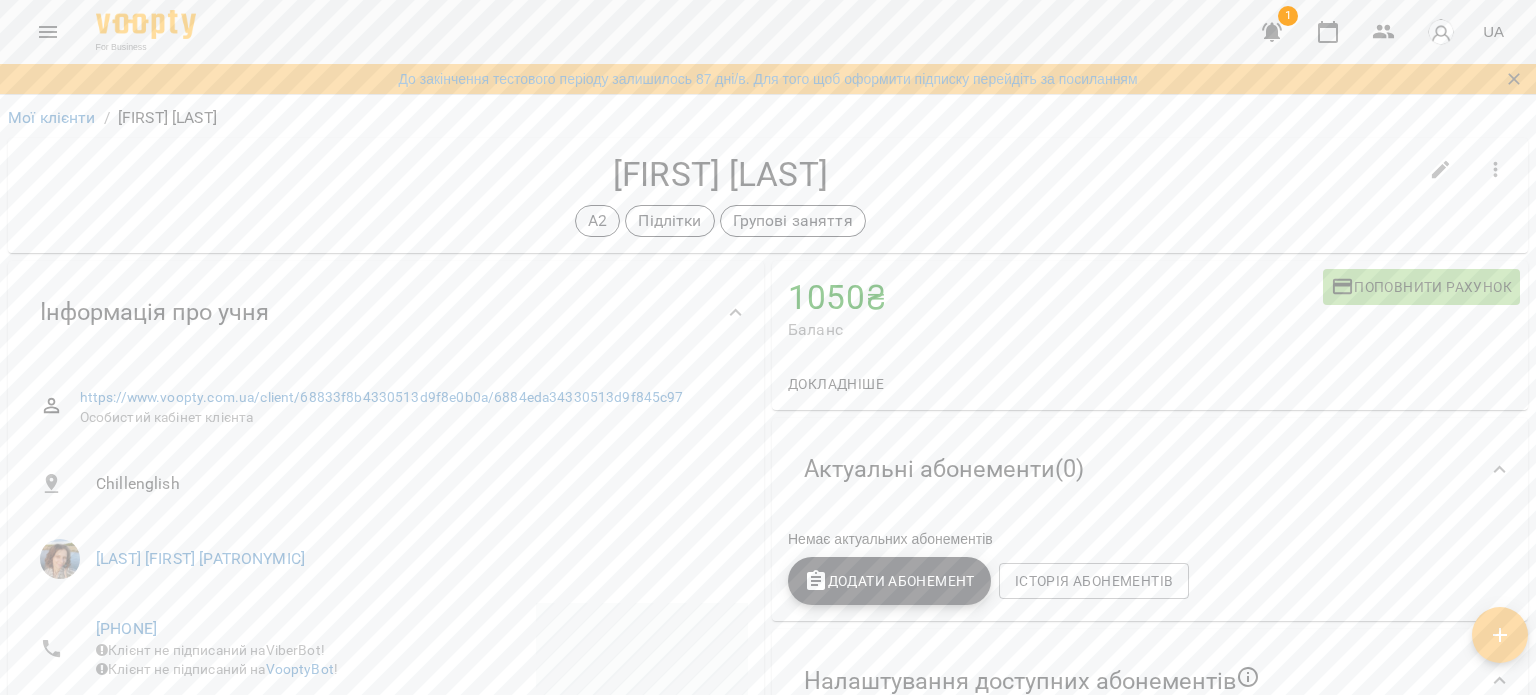 click 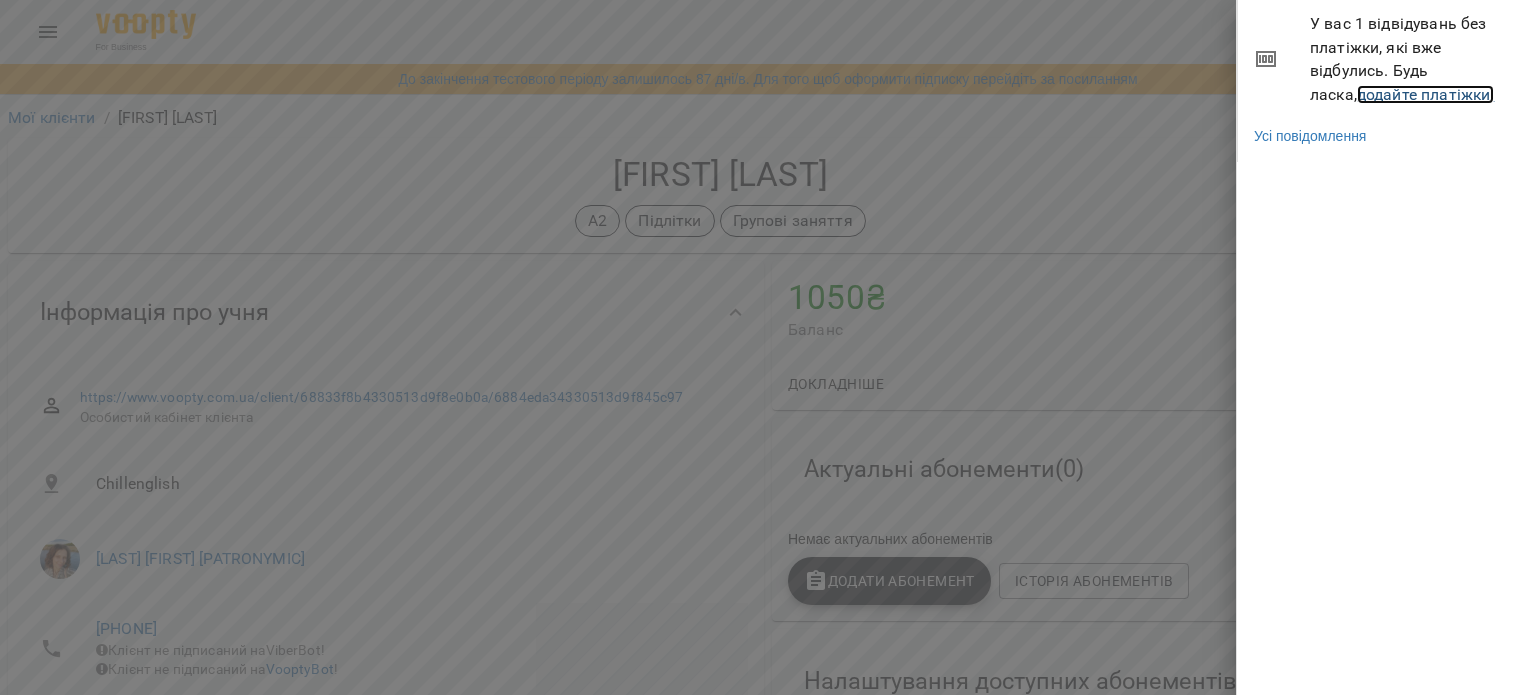 click on "додайте платіжки!" at bounding box center (1426, 94) 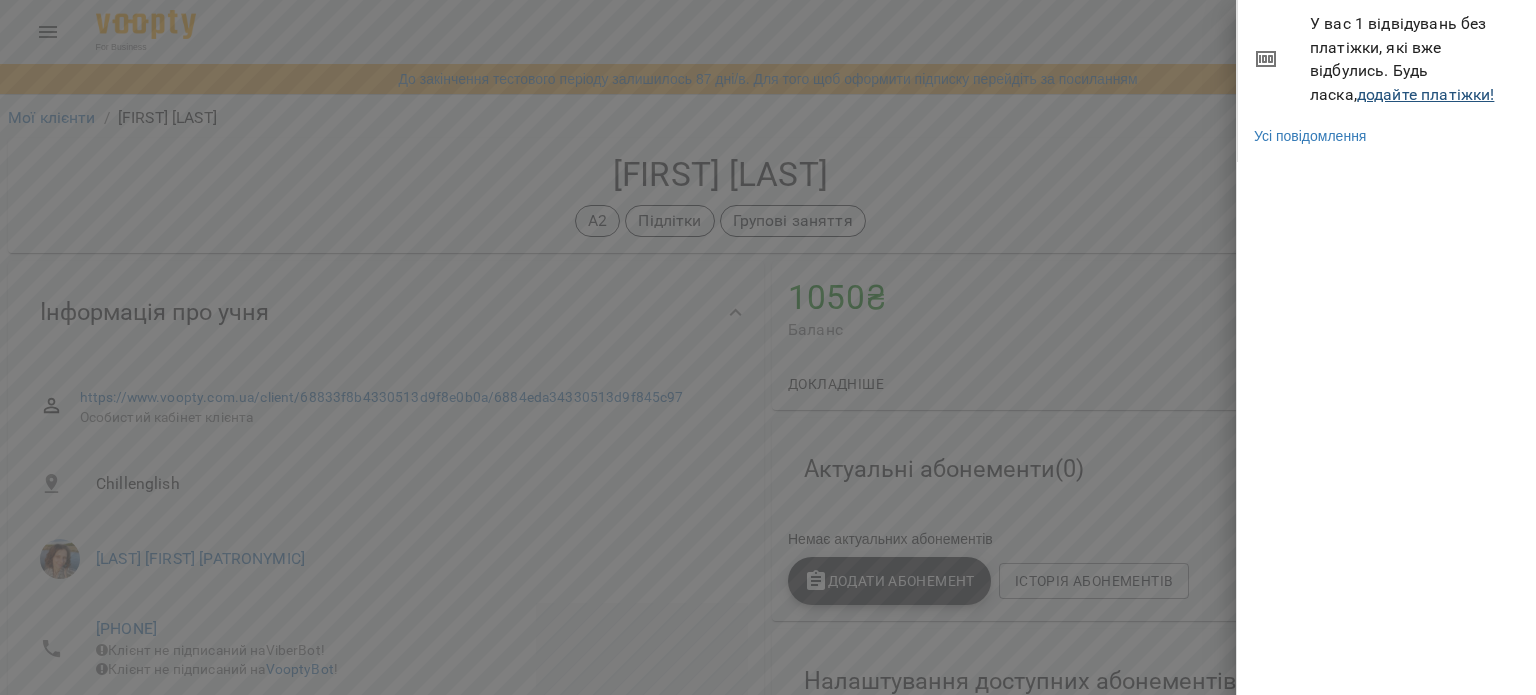 scroll, scrollTop: 0, scrollLeft: 0, axis: both 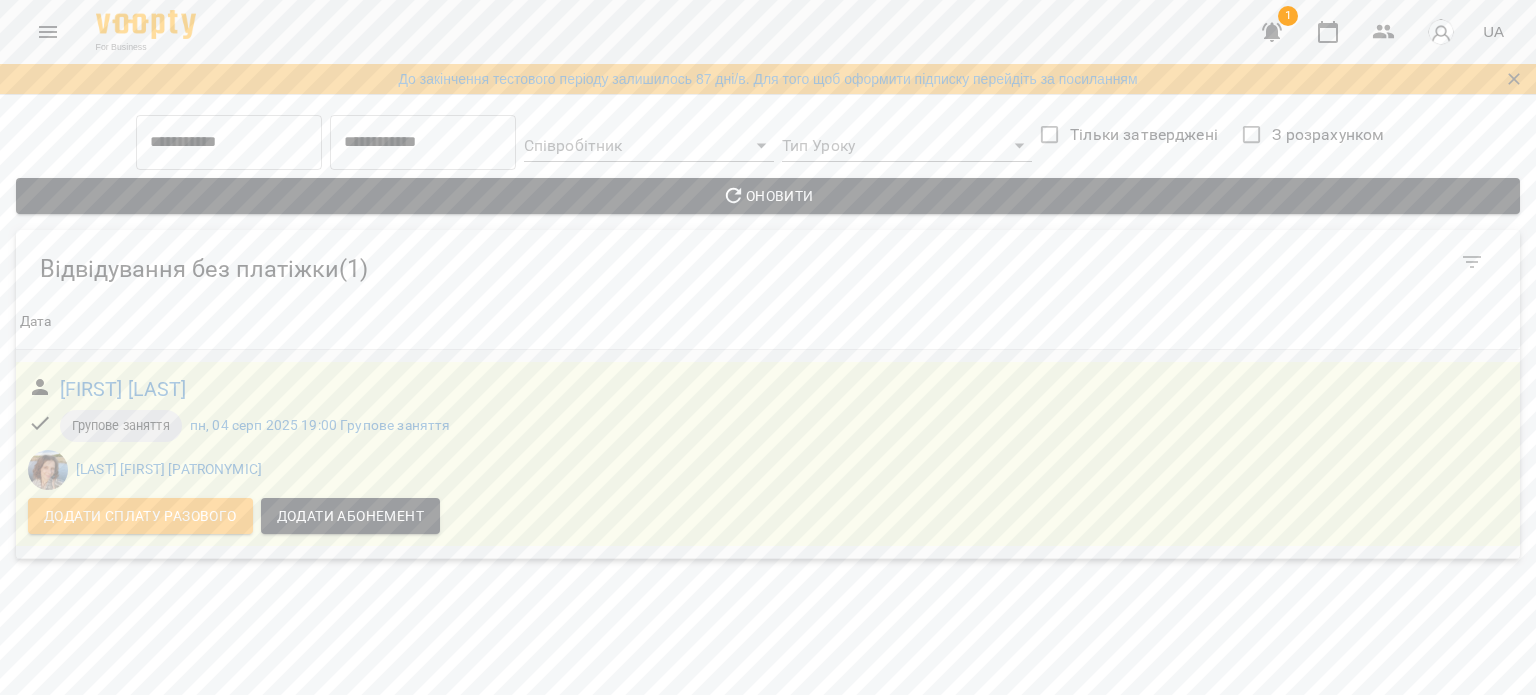 click on "Додати сплату разового" at bounding box center (140, 516) 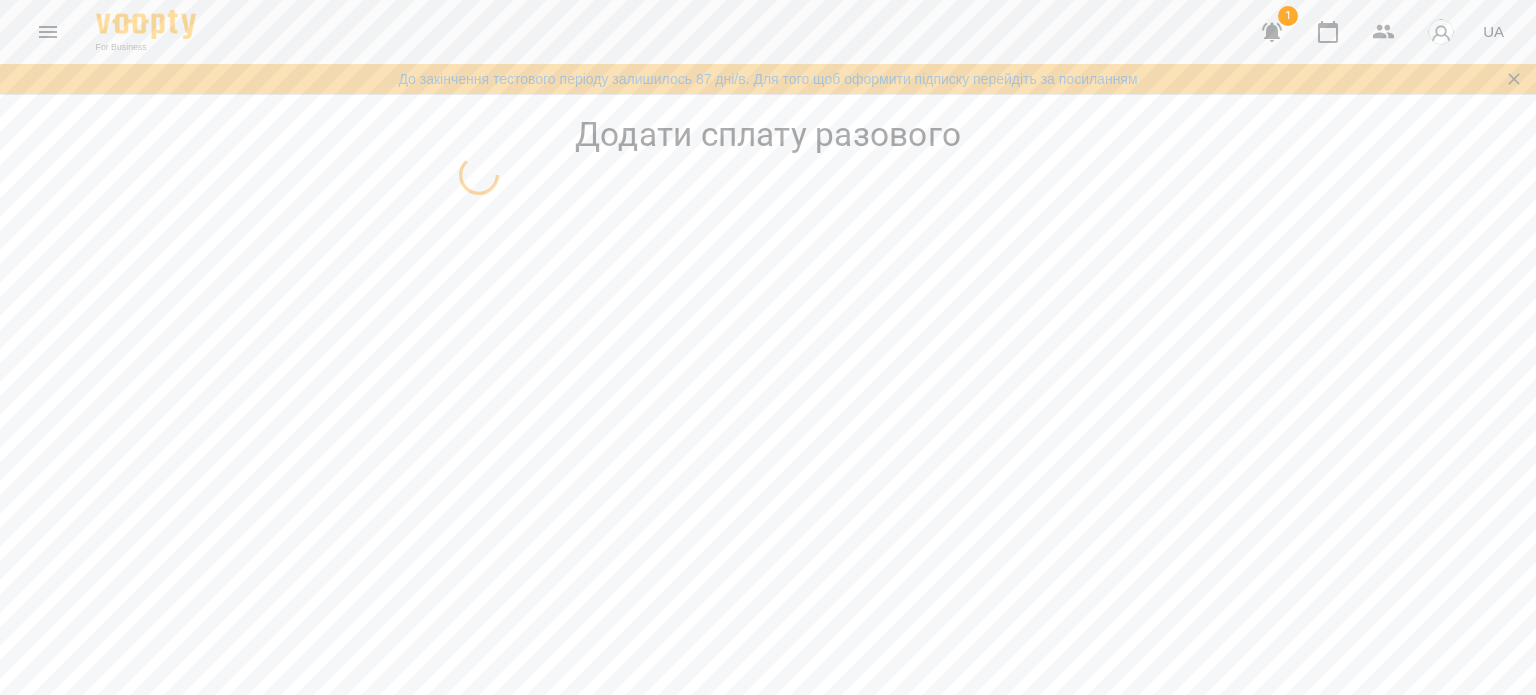 select on "**********" 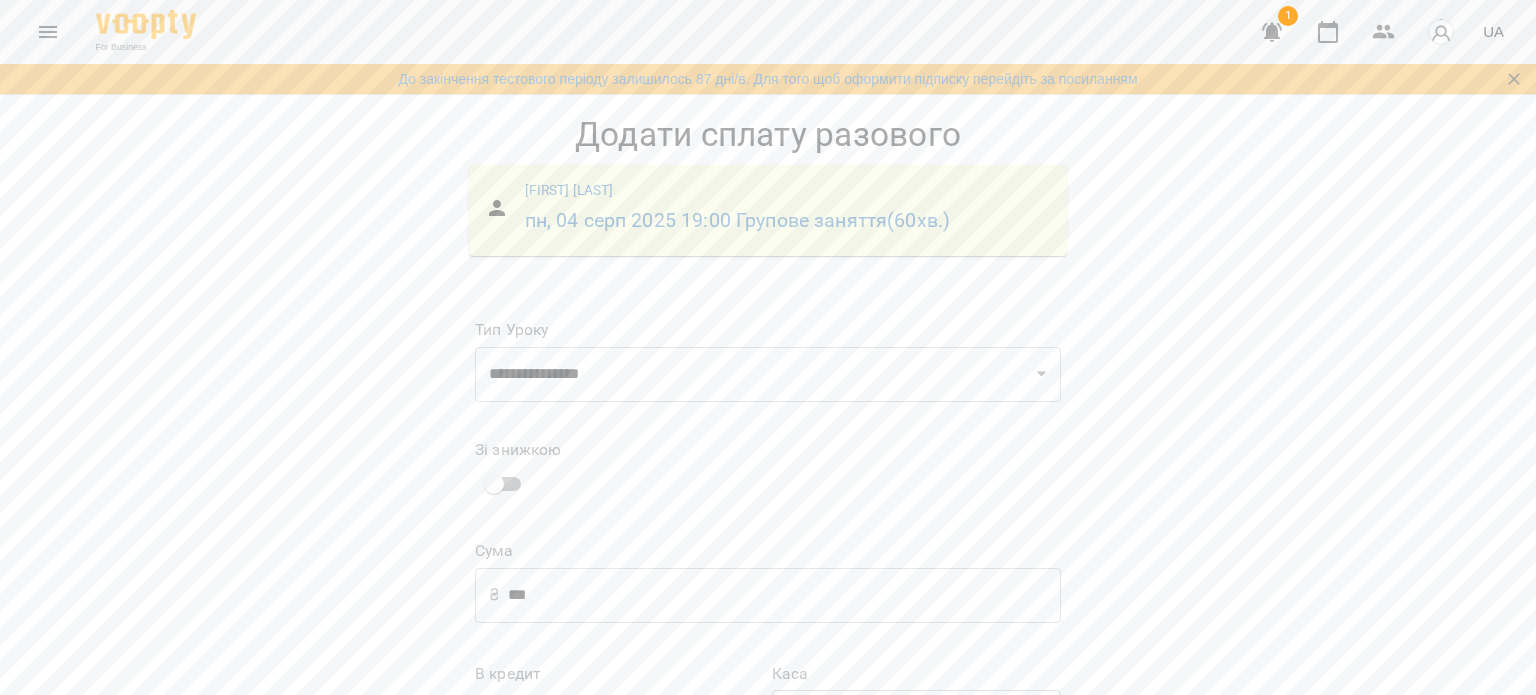 scroll, scrollTop: 248, scrollLeft: 0, axis: vertical 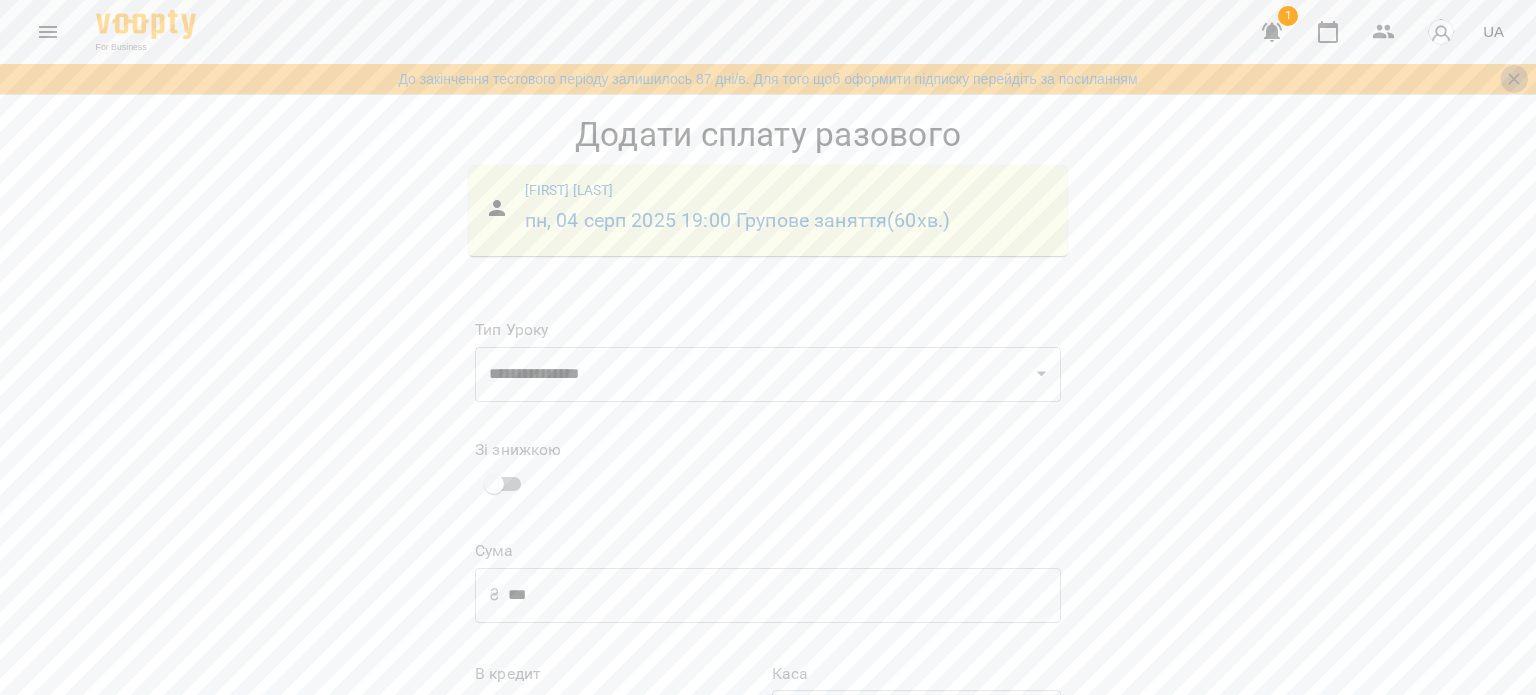 click 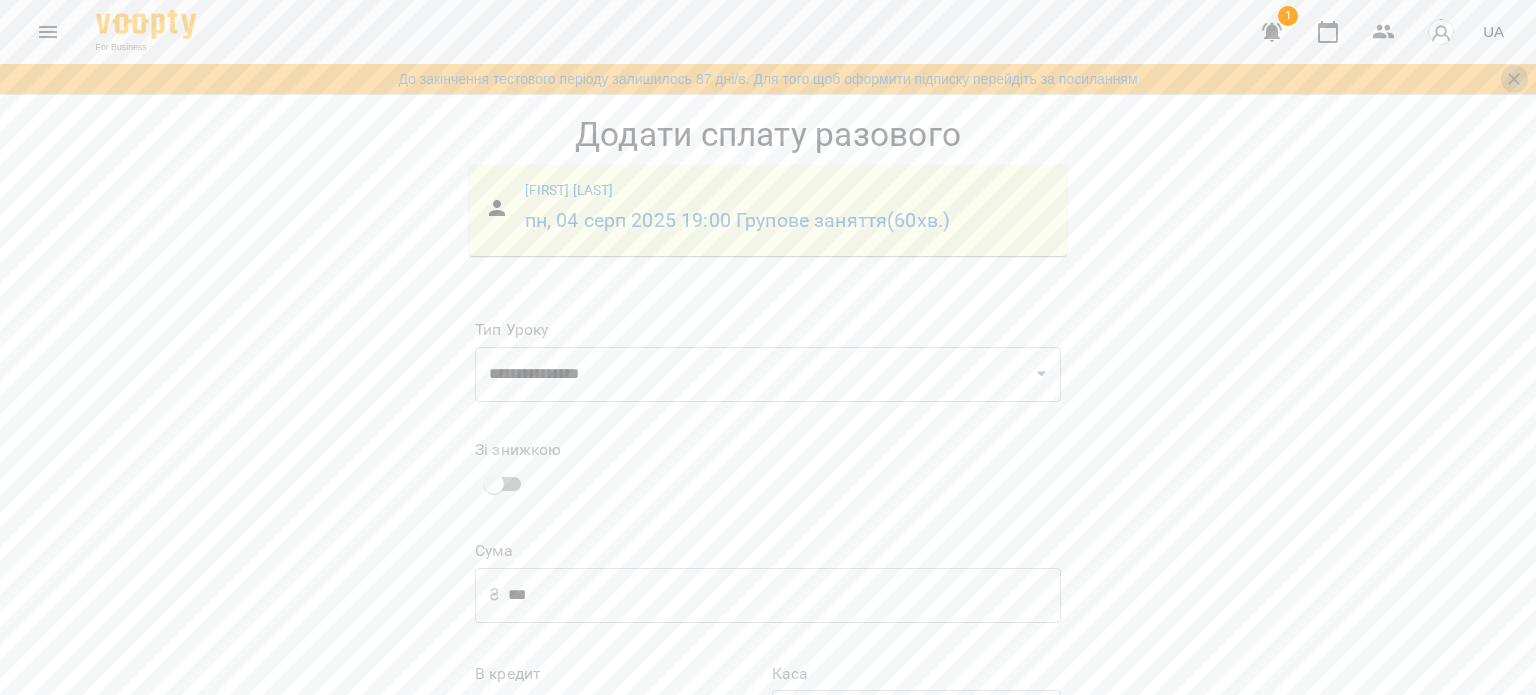 scroll, scrollTop: 216, scrollLeft: 0, axis: vertical 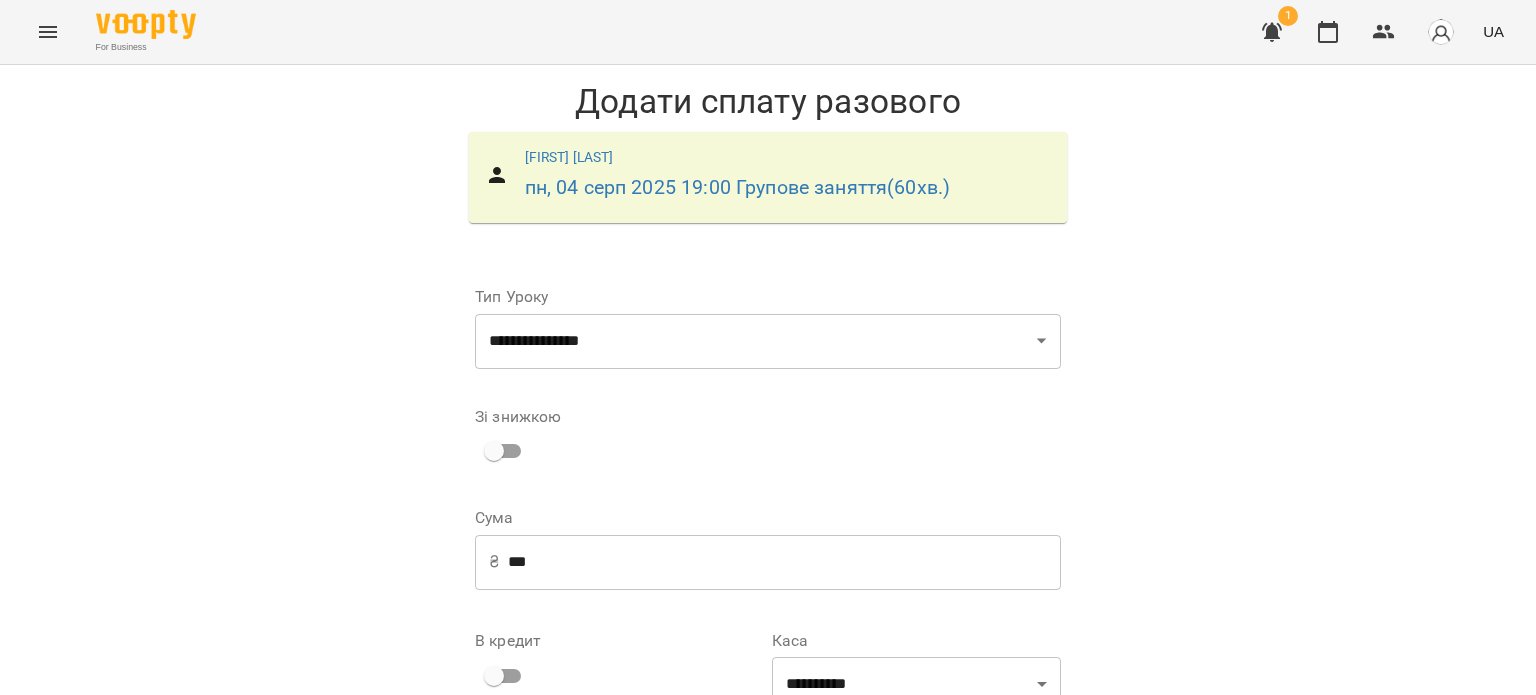 click 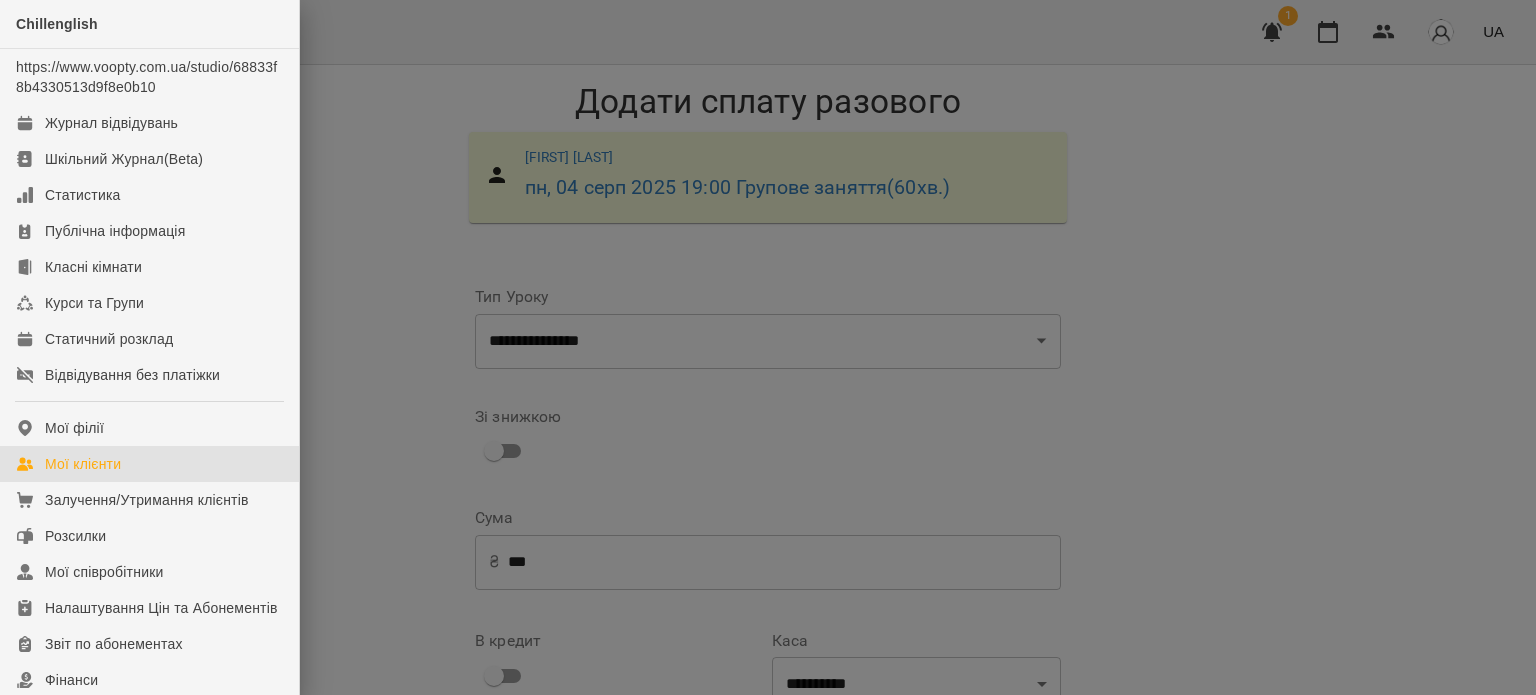 click on "Мої клієнти" at bounding box center (149, 464) 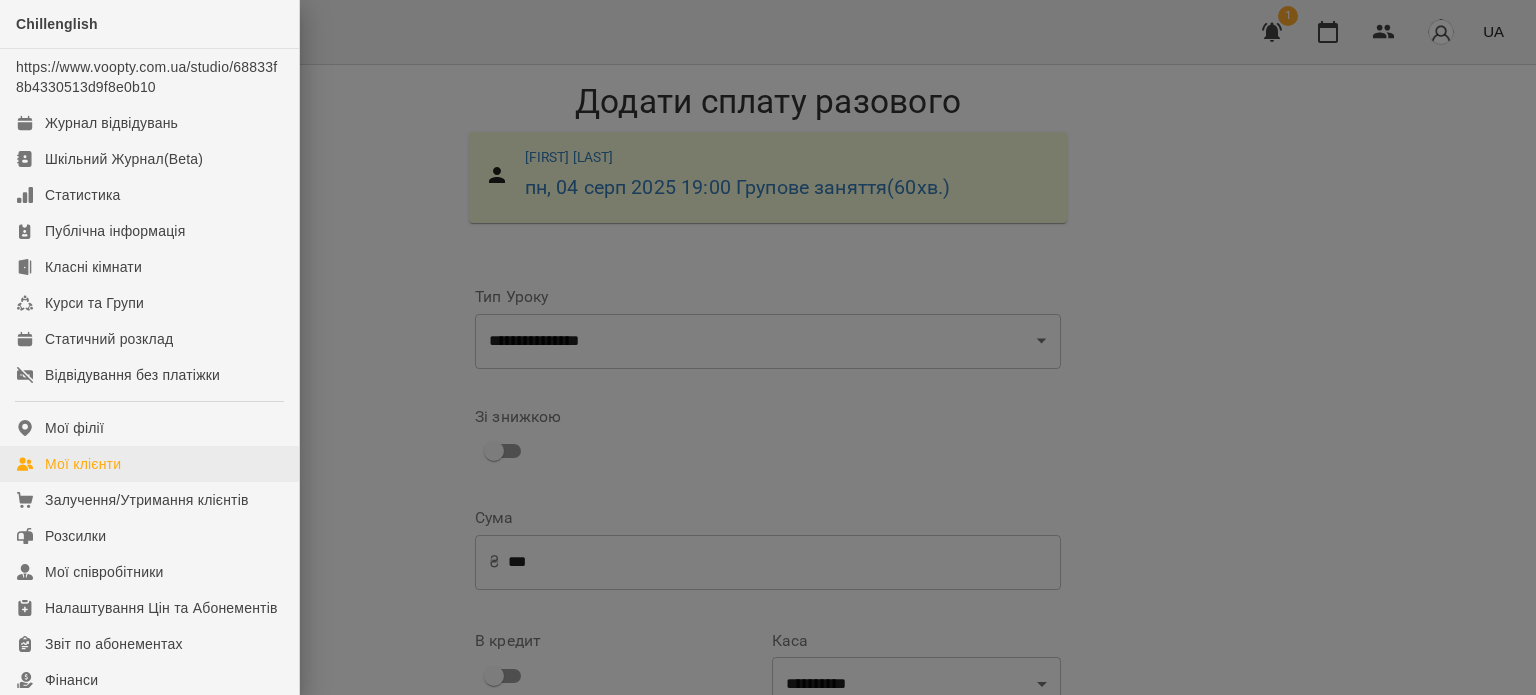 scroll, scrollTop: 0, scrollLeft: 0, axis: both 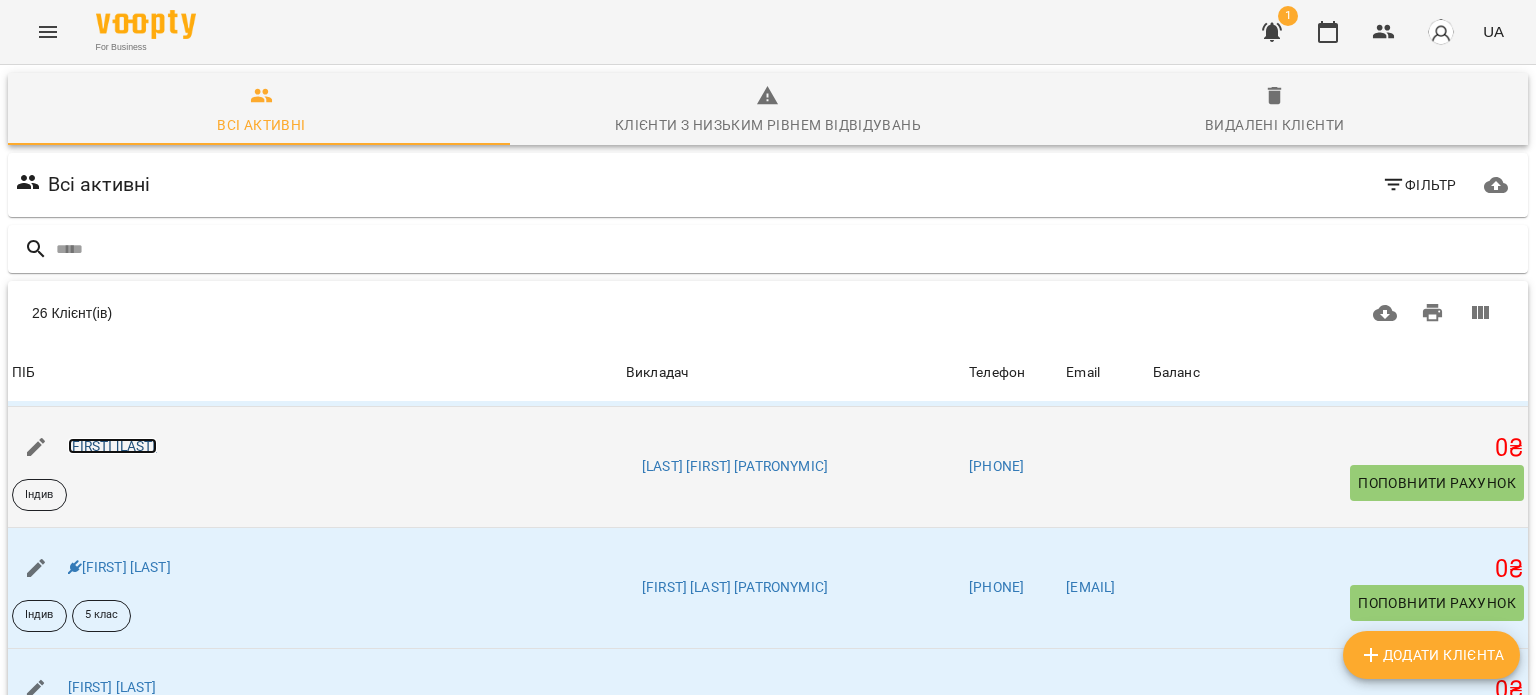 click on "[LAST] [FIRST]" at bounding box center [112, 446] 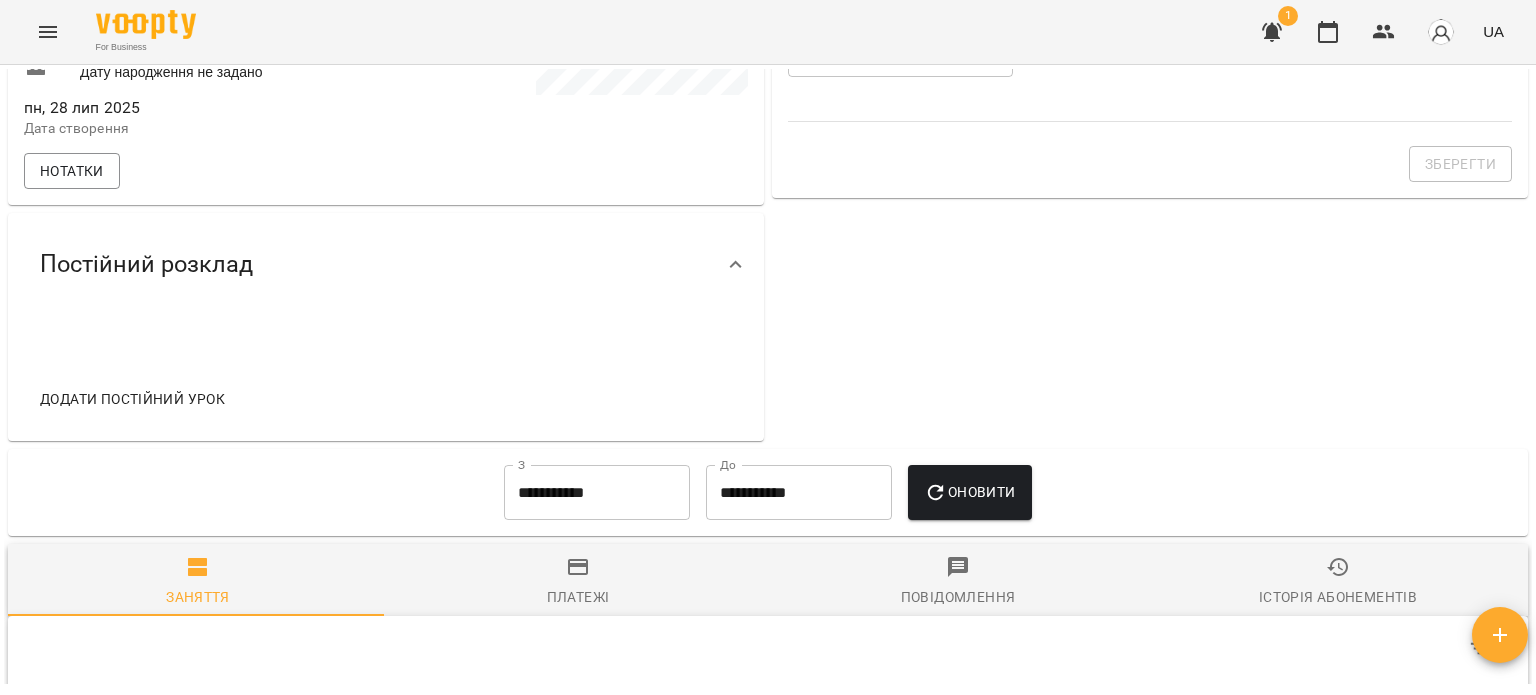 scroll, scrollTop: 700, scrollLeft: 0, axis: vertical 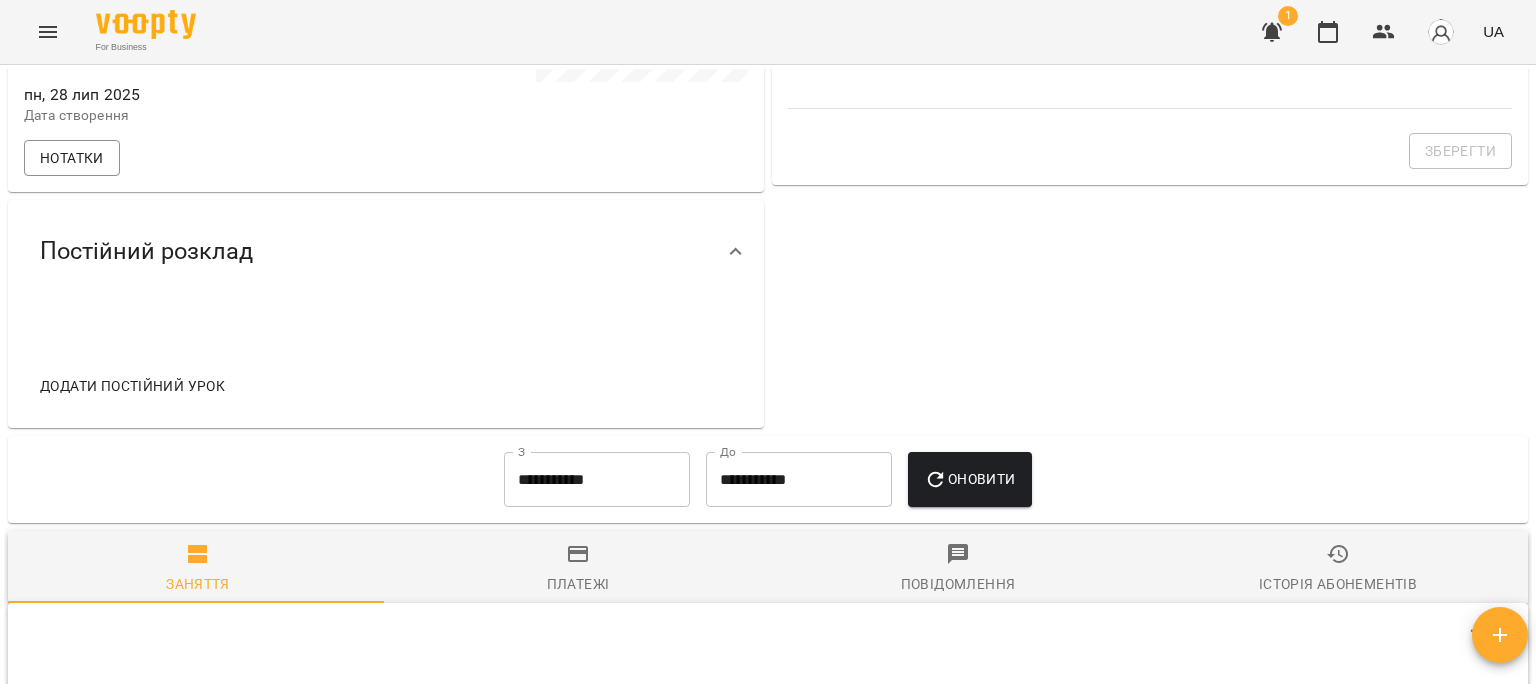 click on "Додати постійний урок" at bounding box center [132, 386] 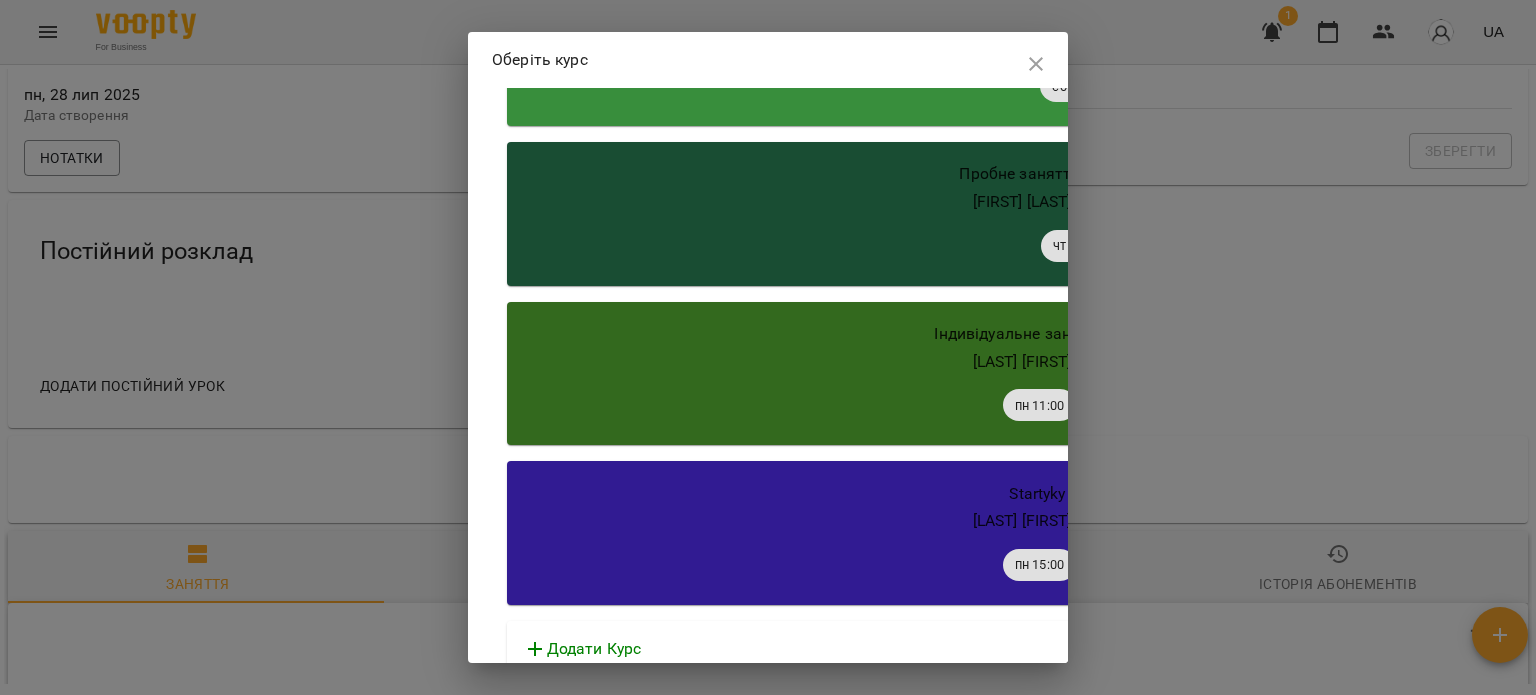 scroll, scrollTop: 674, scrollLeft: 0, axis: vertical 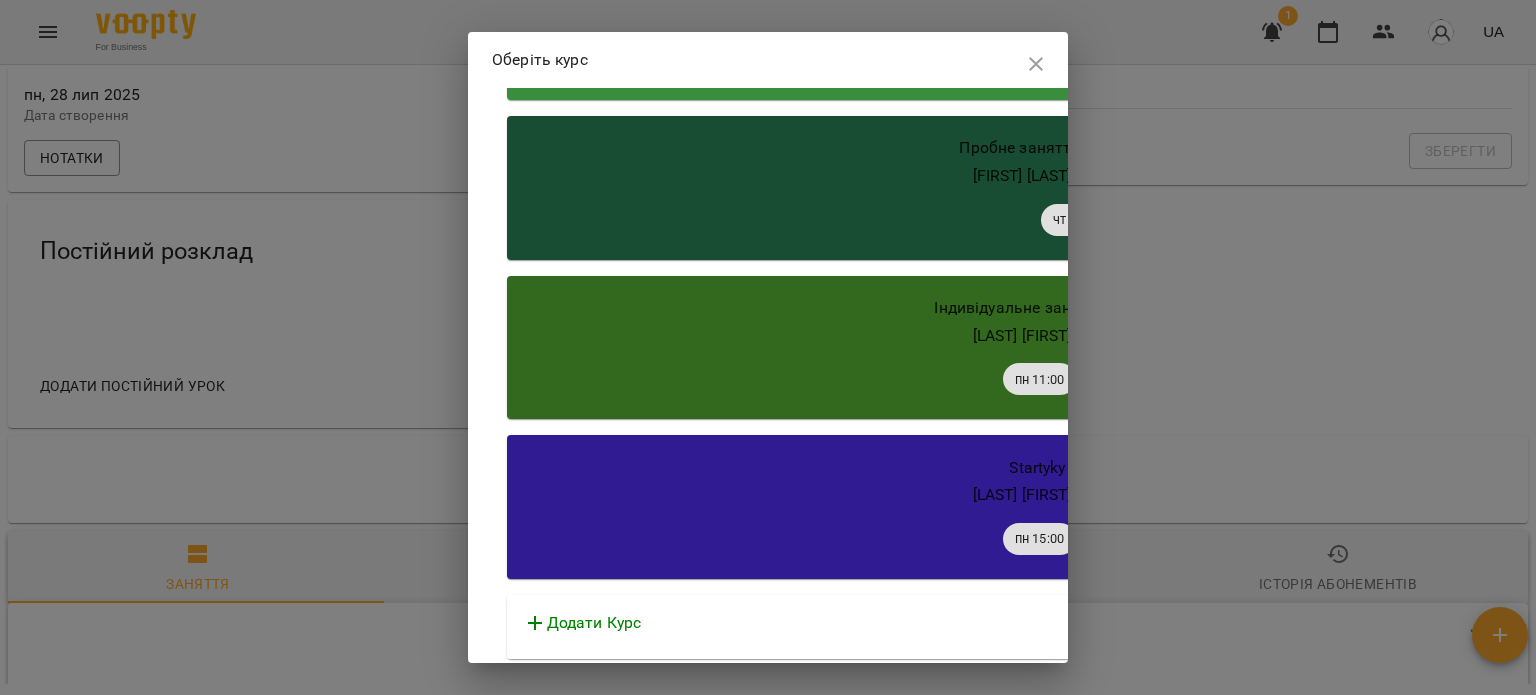 click on "Додати Курс" at bounding box center (594, 623) 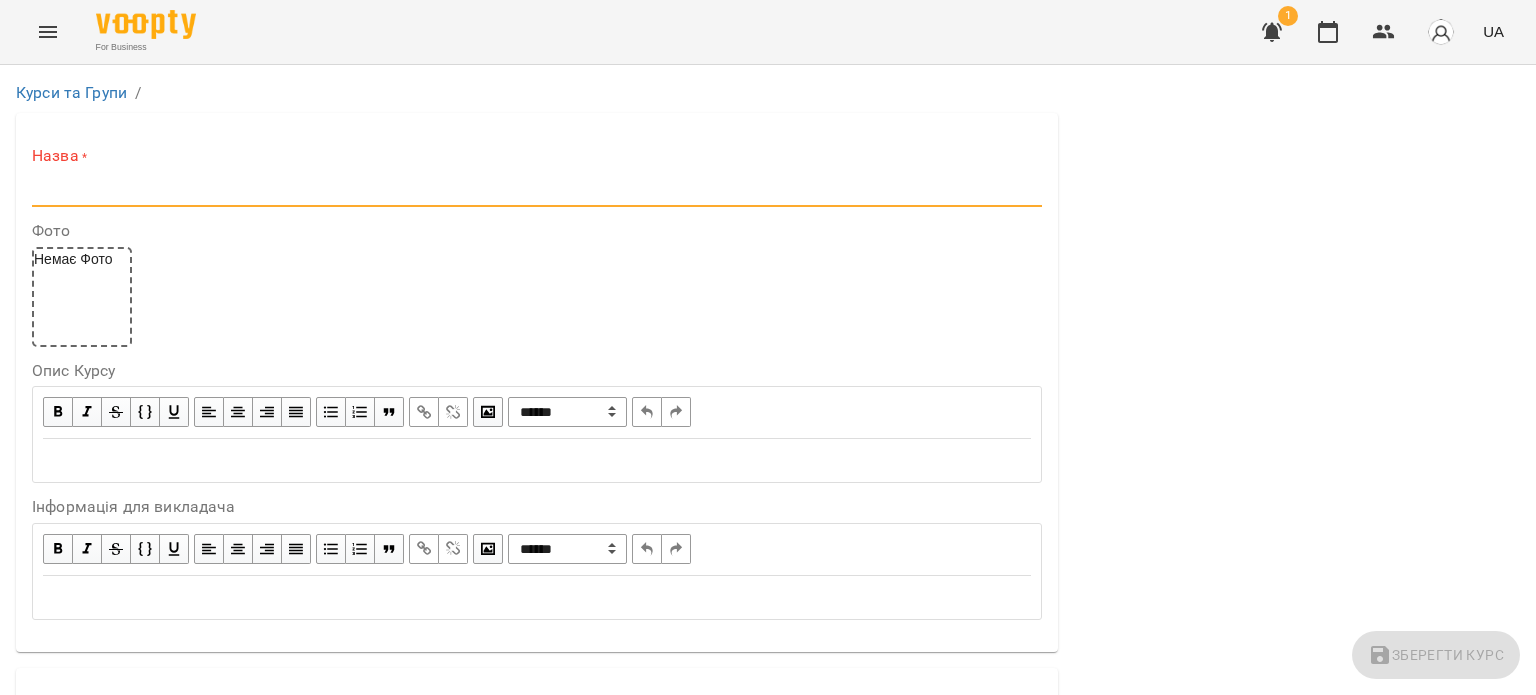 click at bounding box center [537, 191] 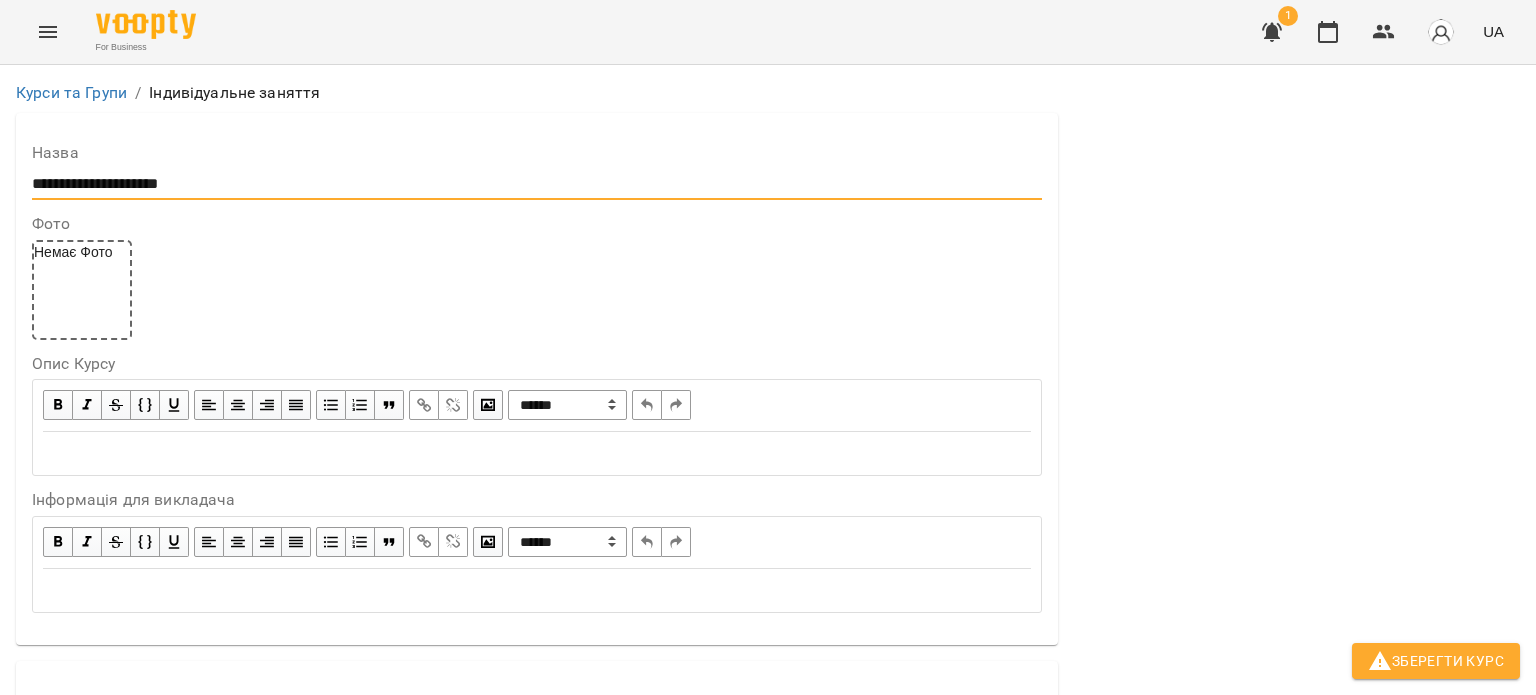 scroll, scrollTop: 400, scrollLeft: 0, axis: vertical 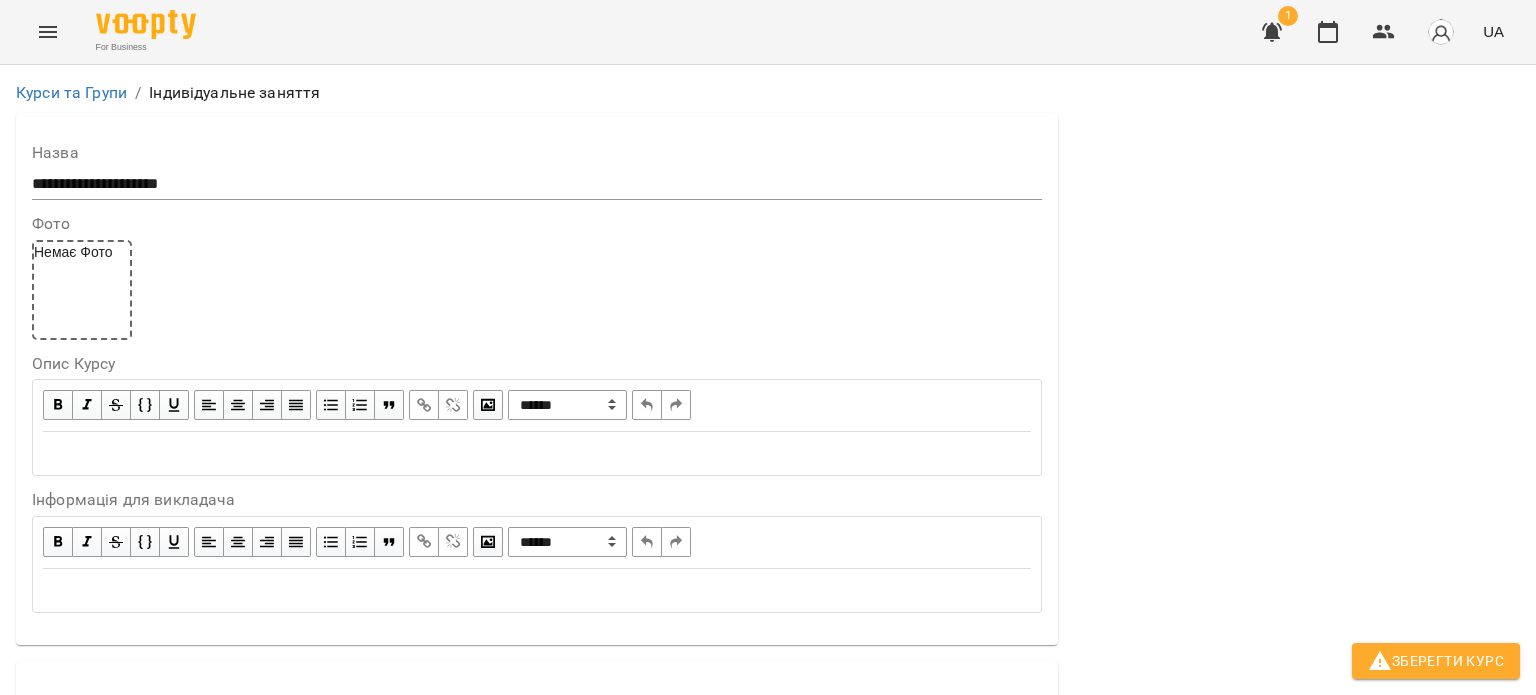 click on "**********" at bounding box center (768, 1179) 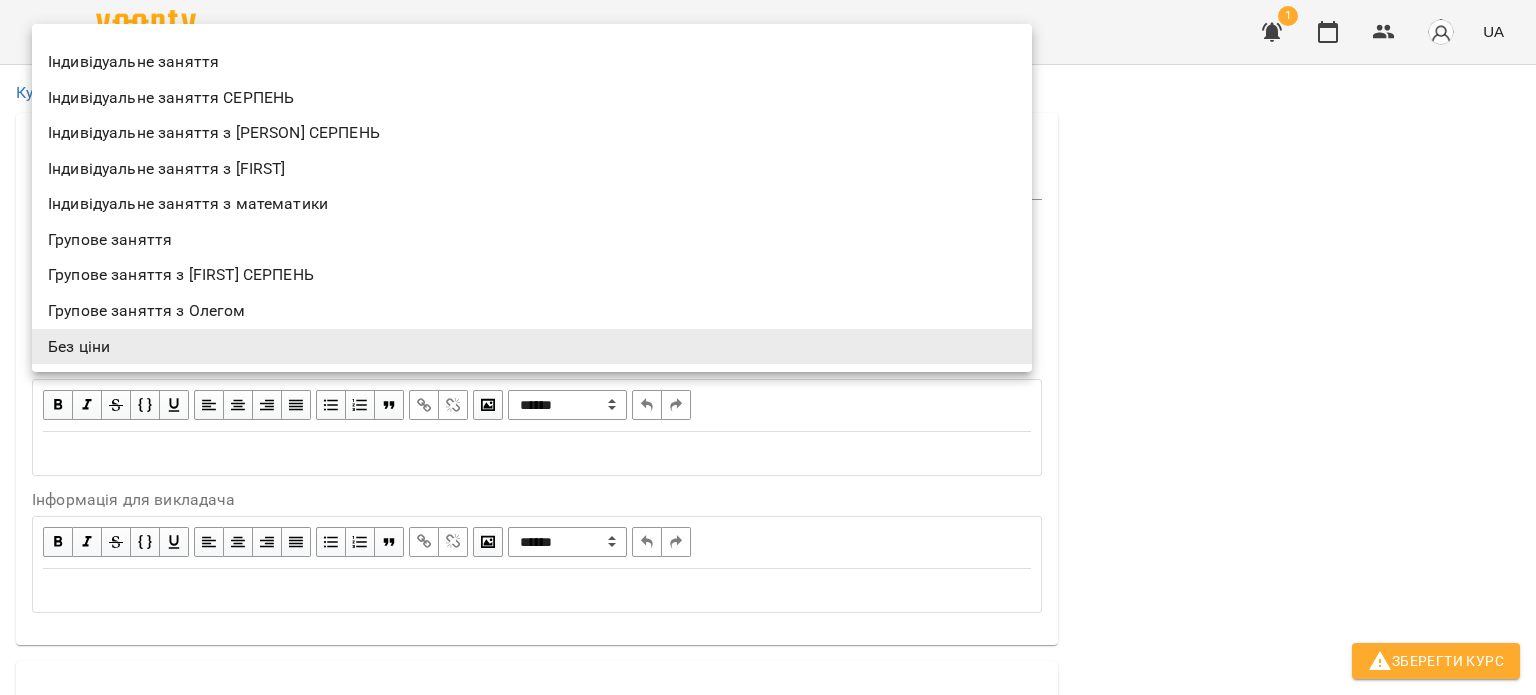 click on "Індивідуальне заняття СЕРПЕНЬ" at bounding box center [532, 98] 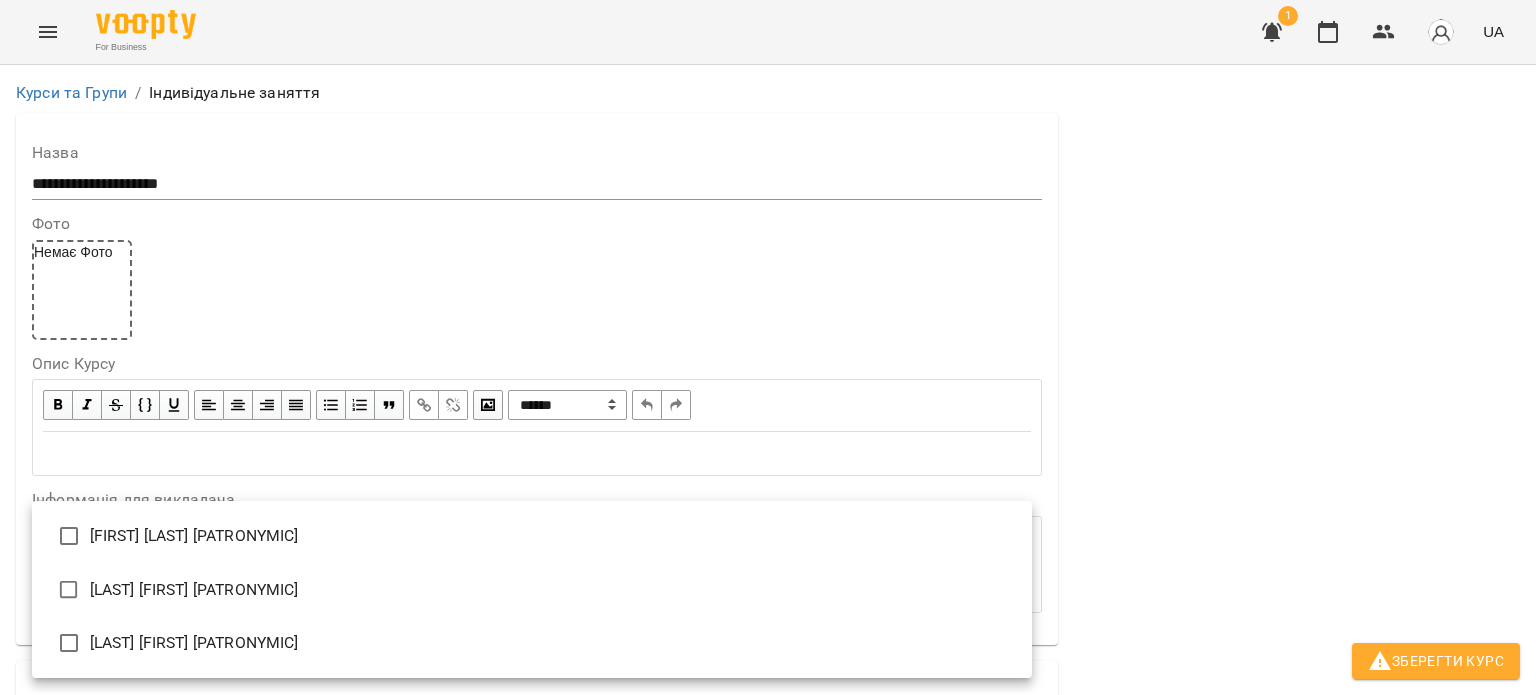 click on "**********" at bounding box center [768, 1179] 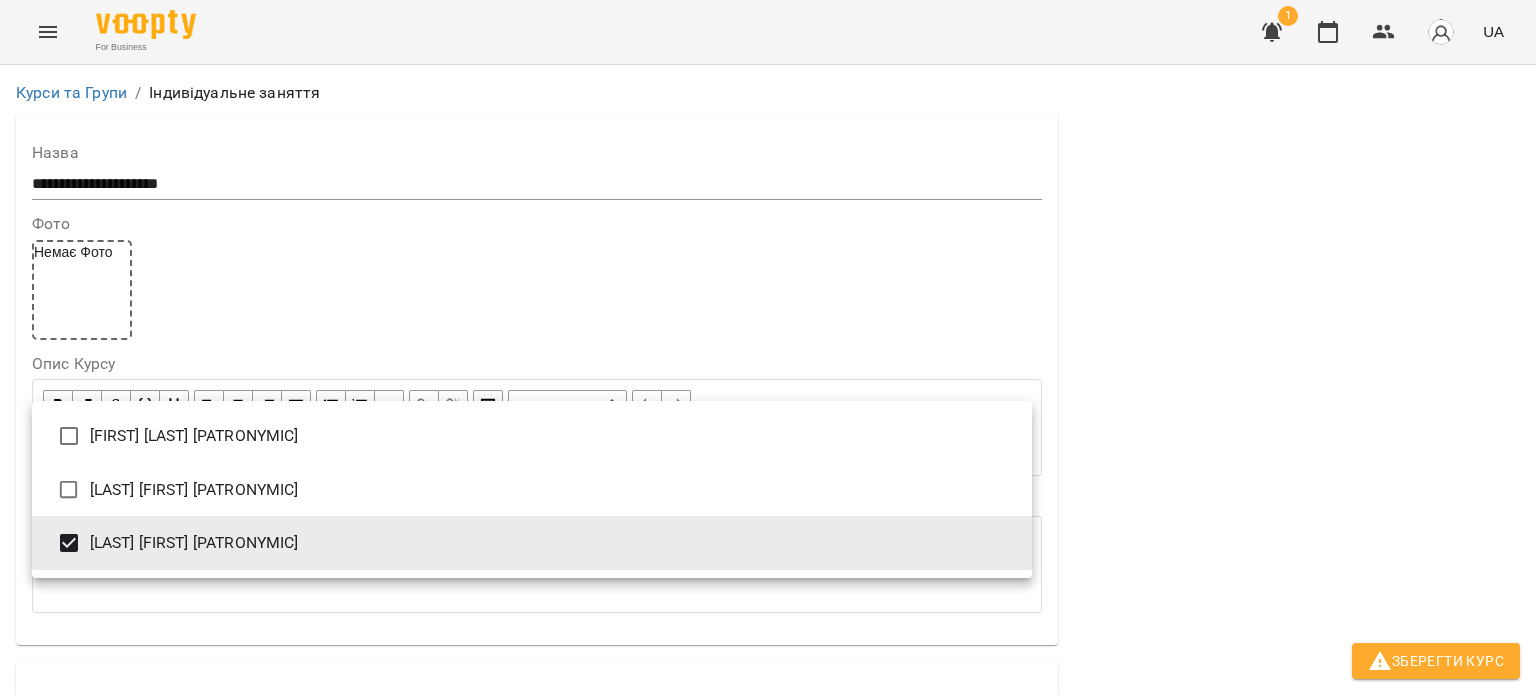 click at bounding box center (768, 347) 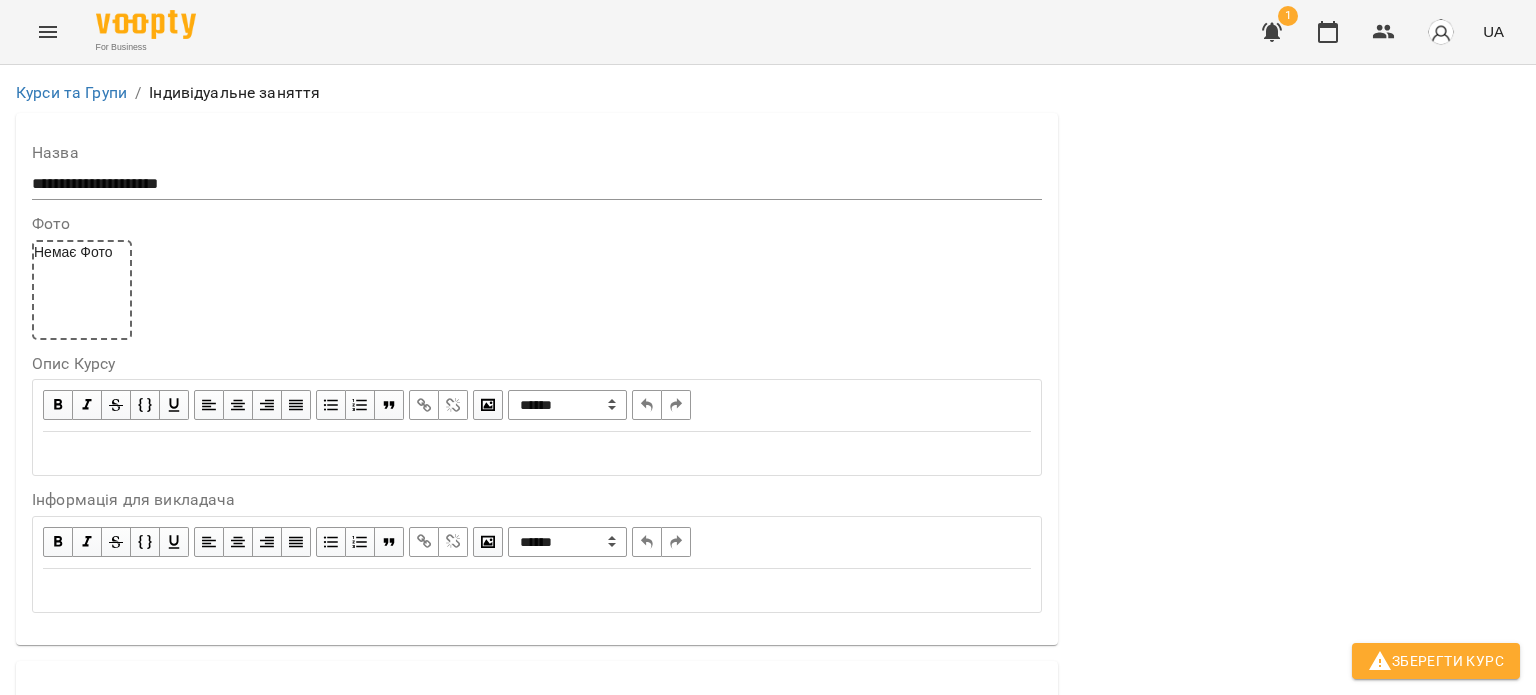 scroll, scrollTop: 700, scrollLeft: 0, axis: vertical 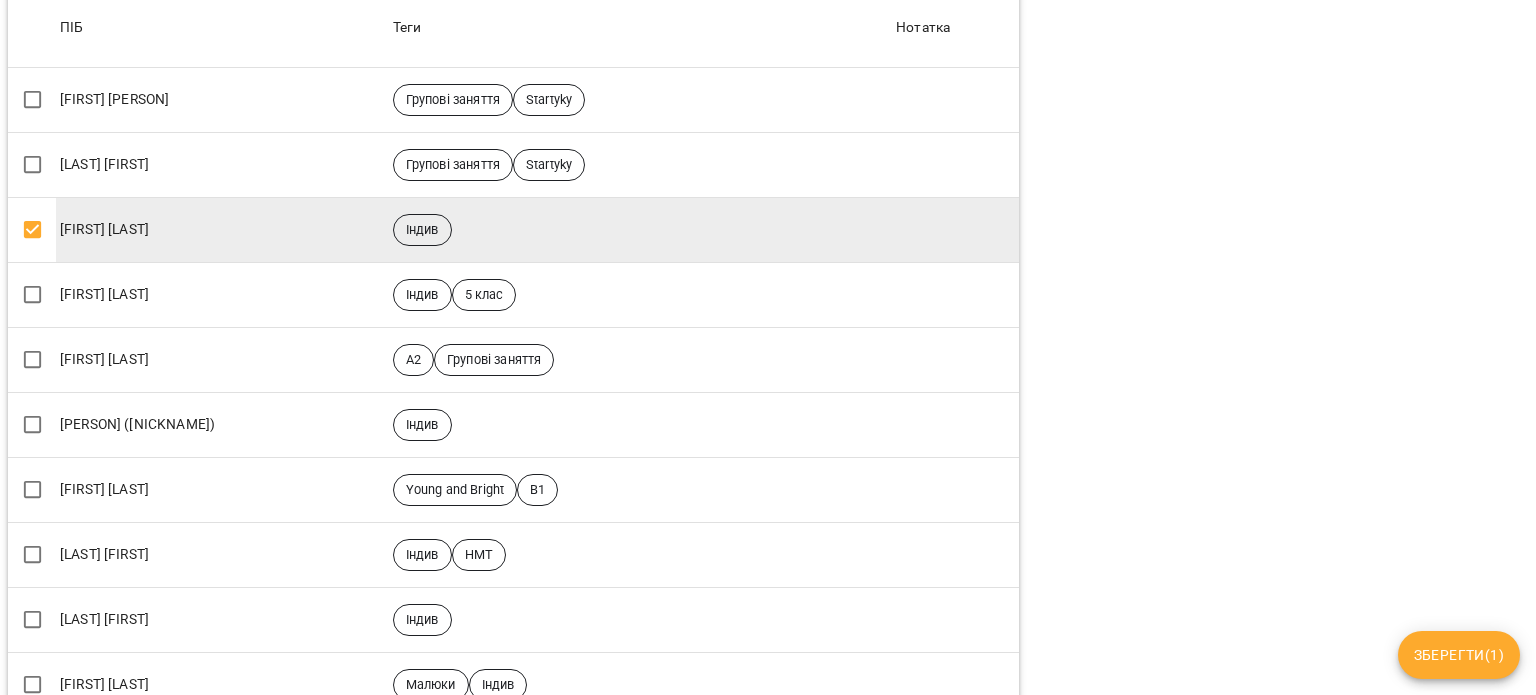 click on "Зберегти ( 1 )" at bounding box center [1459, 655] 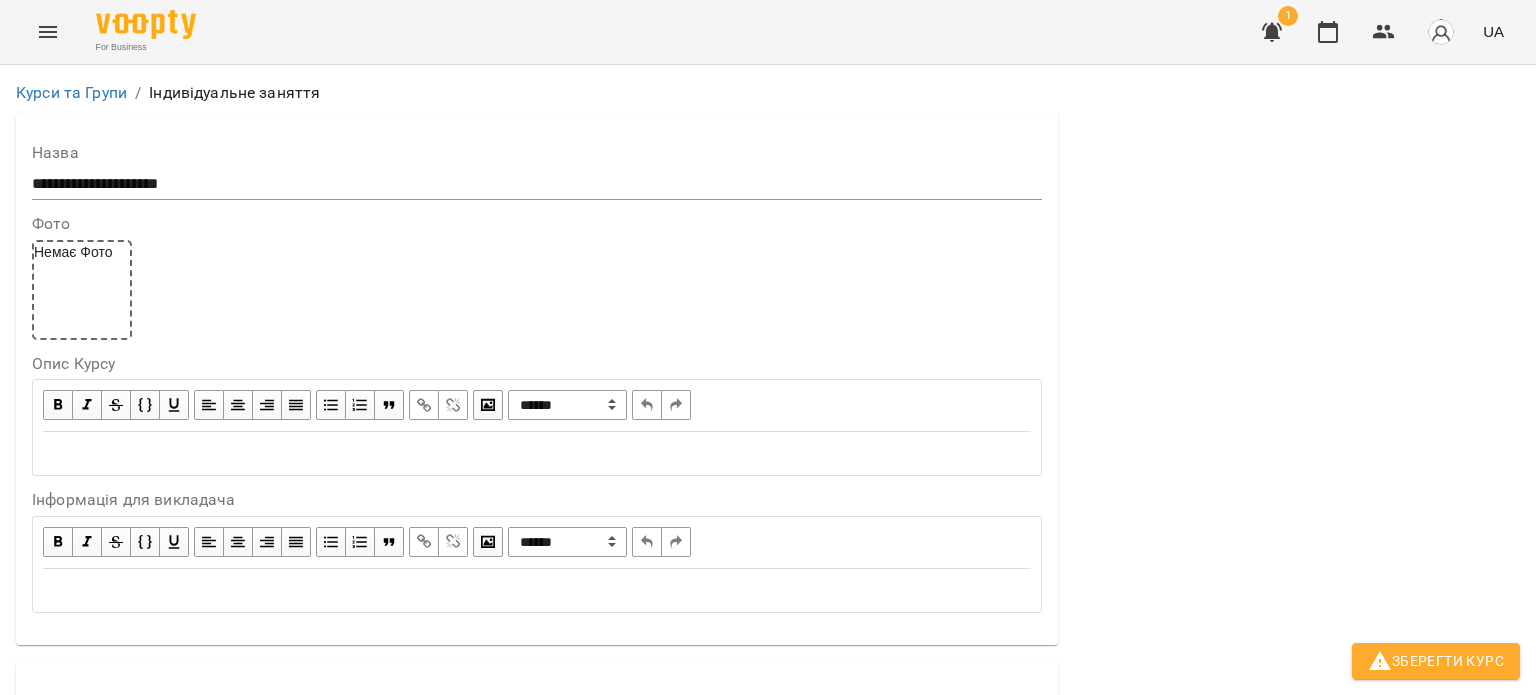 scroll, scrollTop: 0, scrollLeft: 0, axis: both 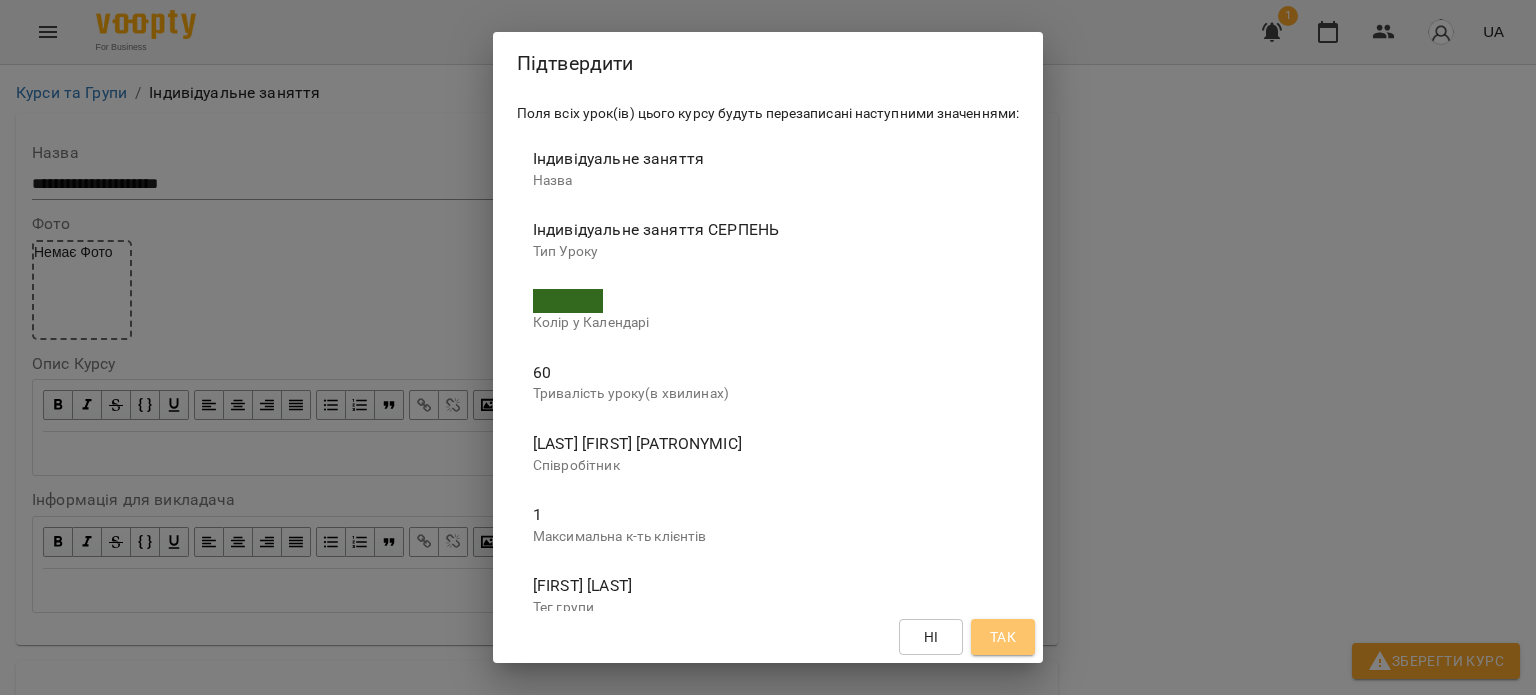 click on "Так" at bounding box center [1003, 637] 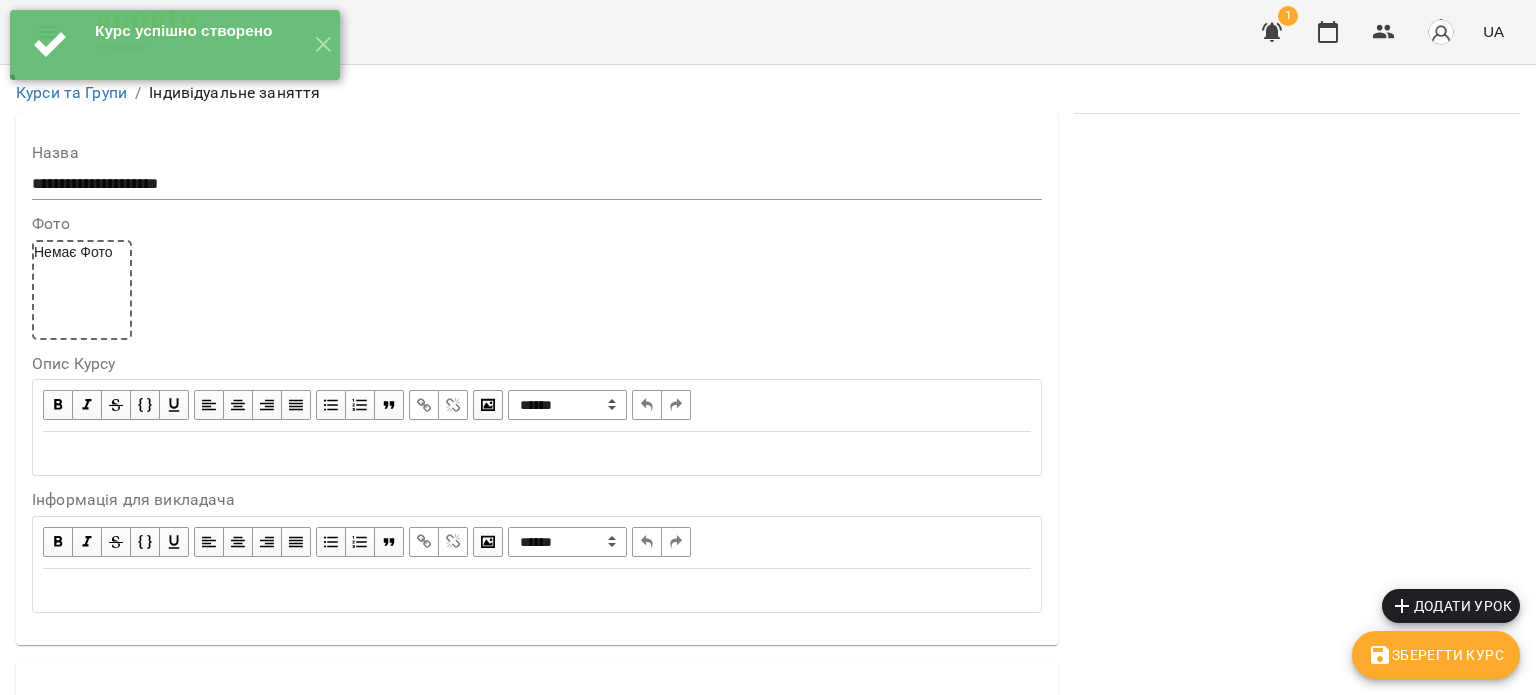 click on "Додати урок" at bounding box center [1451, 606] 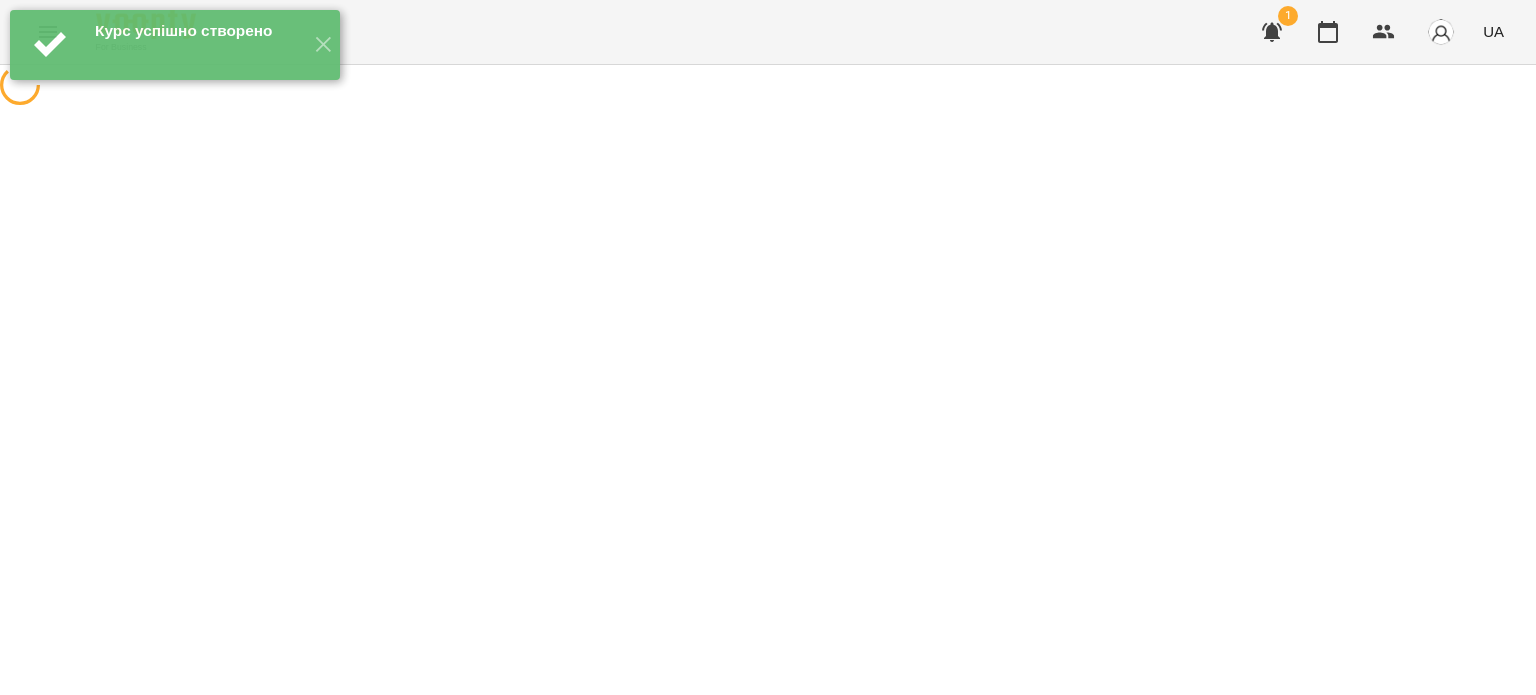 select on "**********" 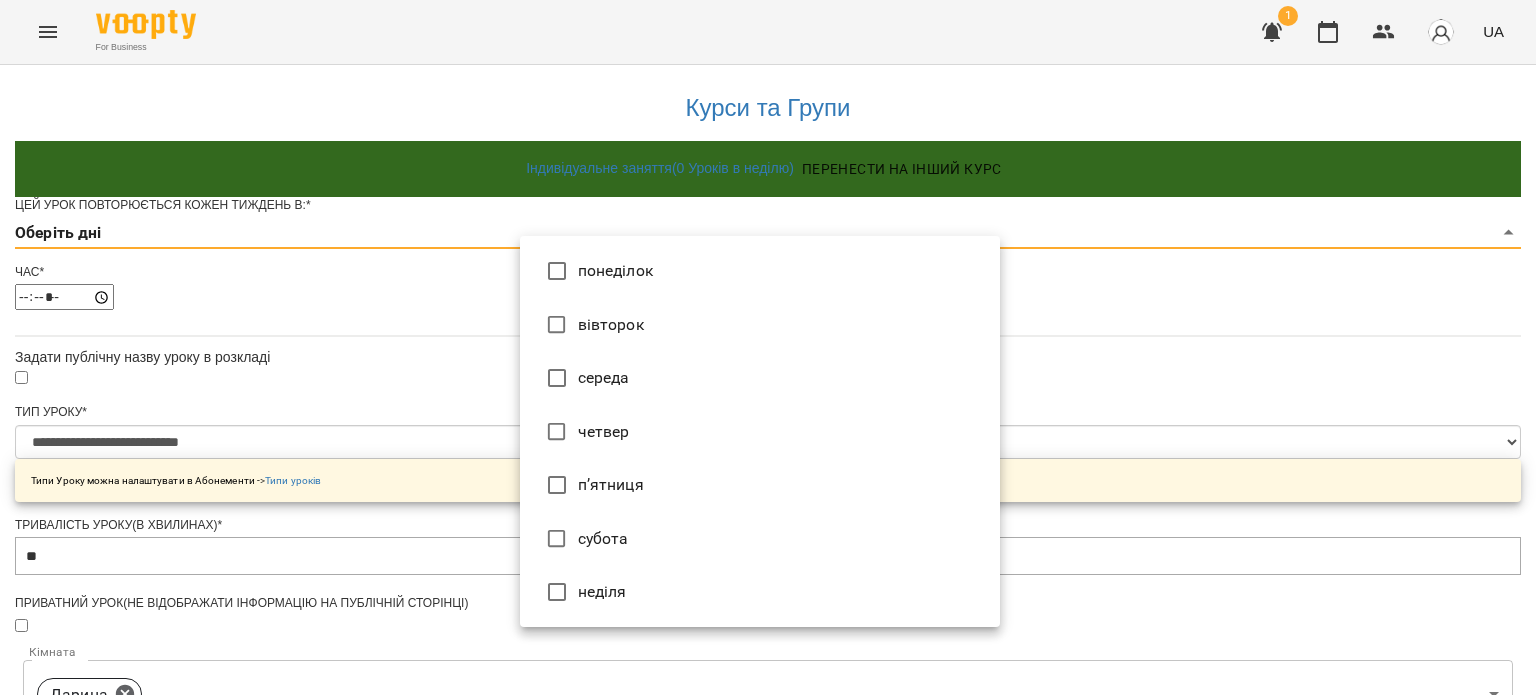 click on "**********" at bounding box center [768, 642] 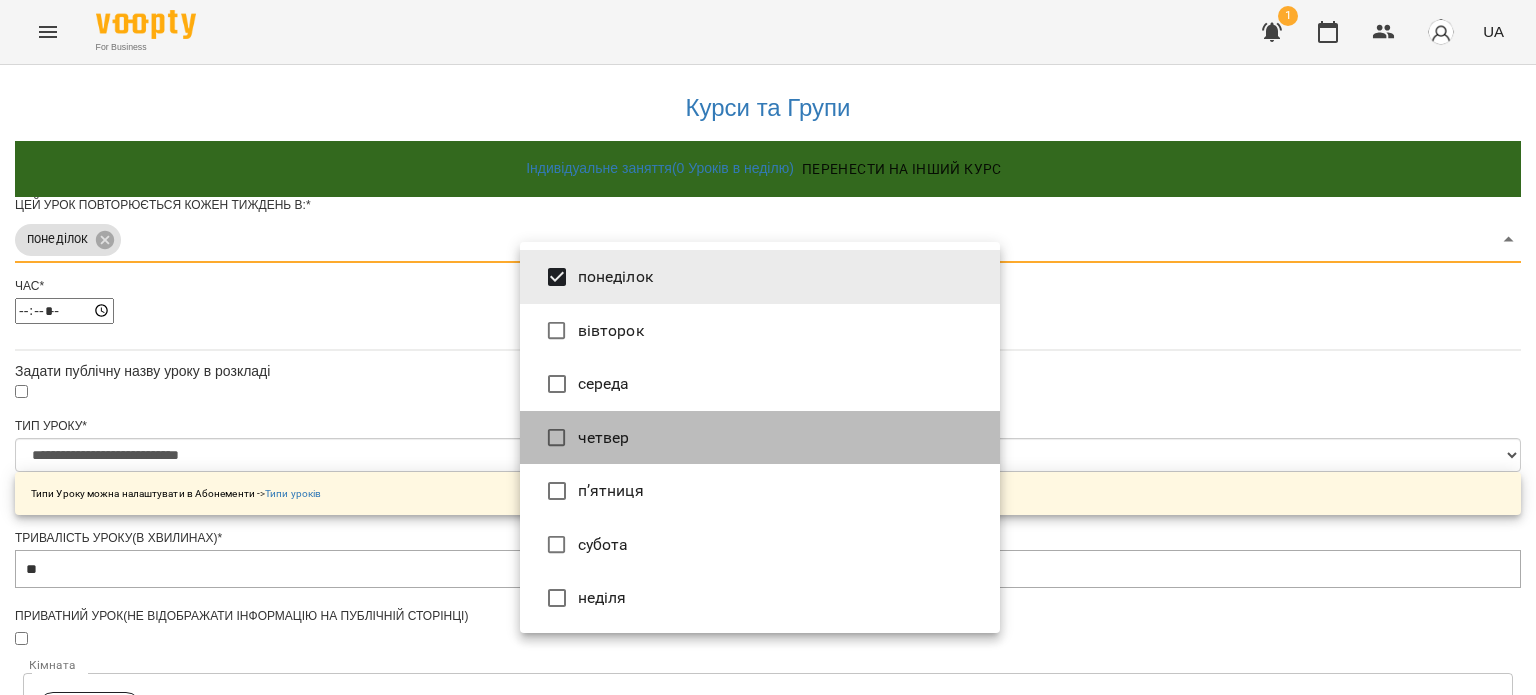 click on "четвер" at bounding box center [760, 438] 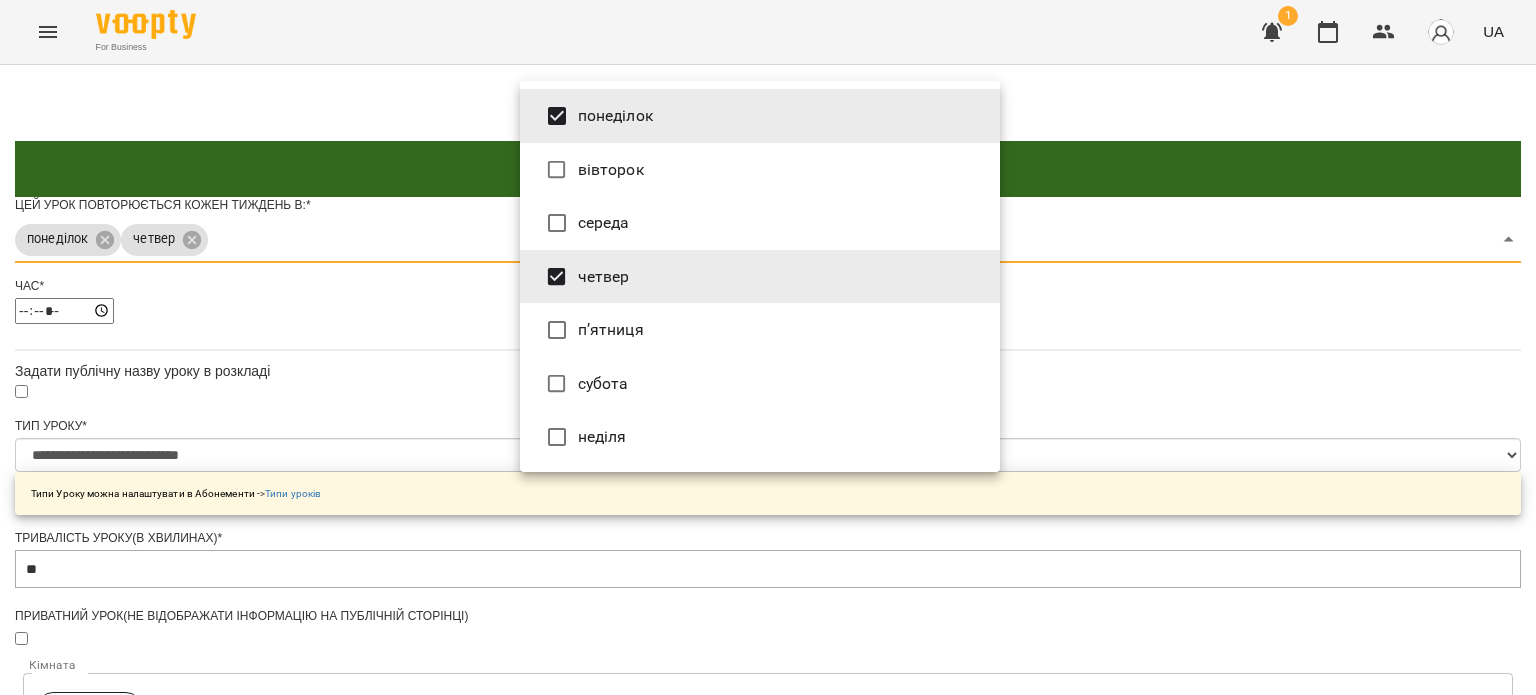 click at bounding box center (768, 347) 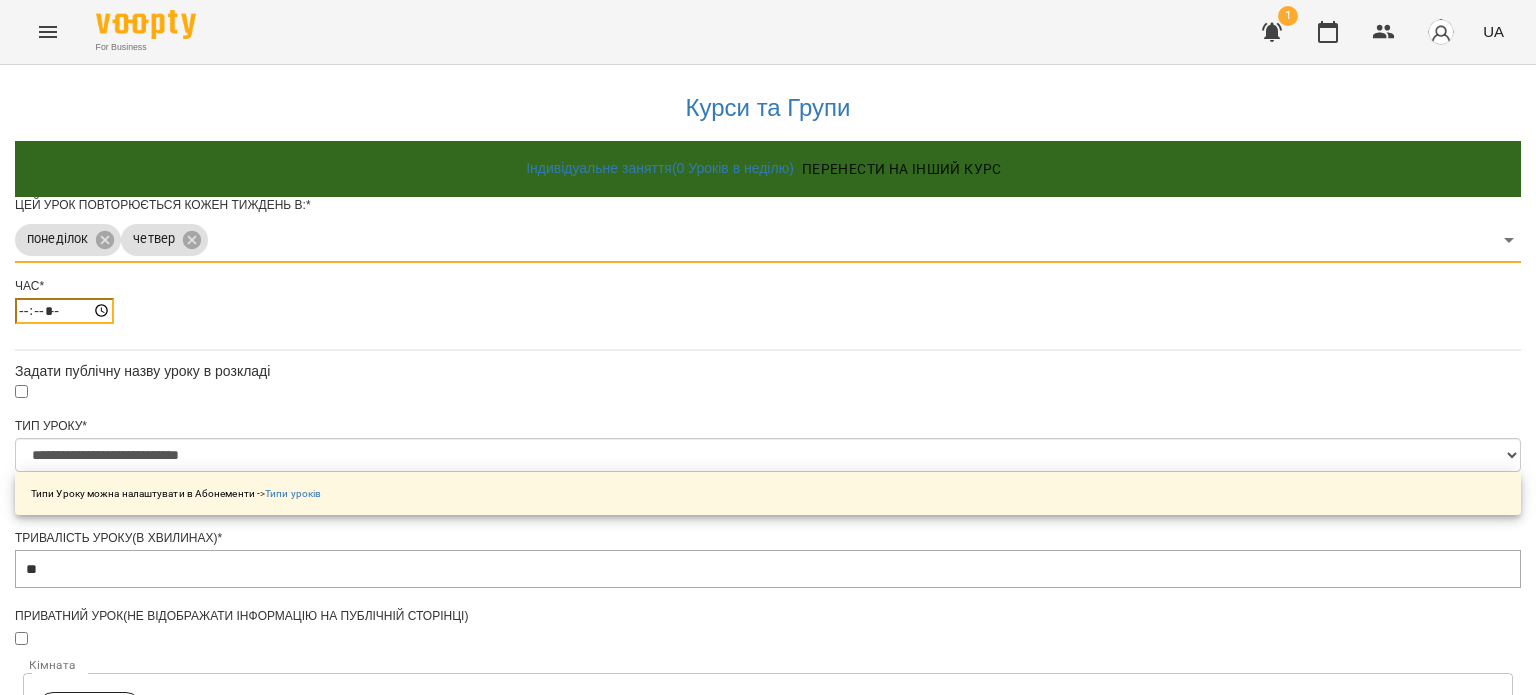 click on "*****" at bounding box center (64, 311) 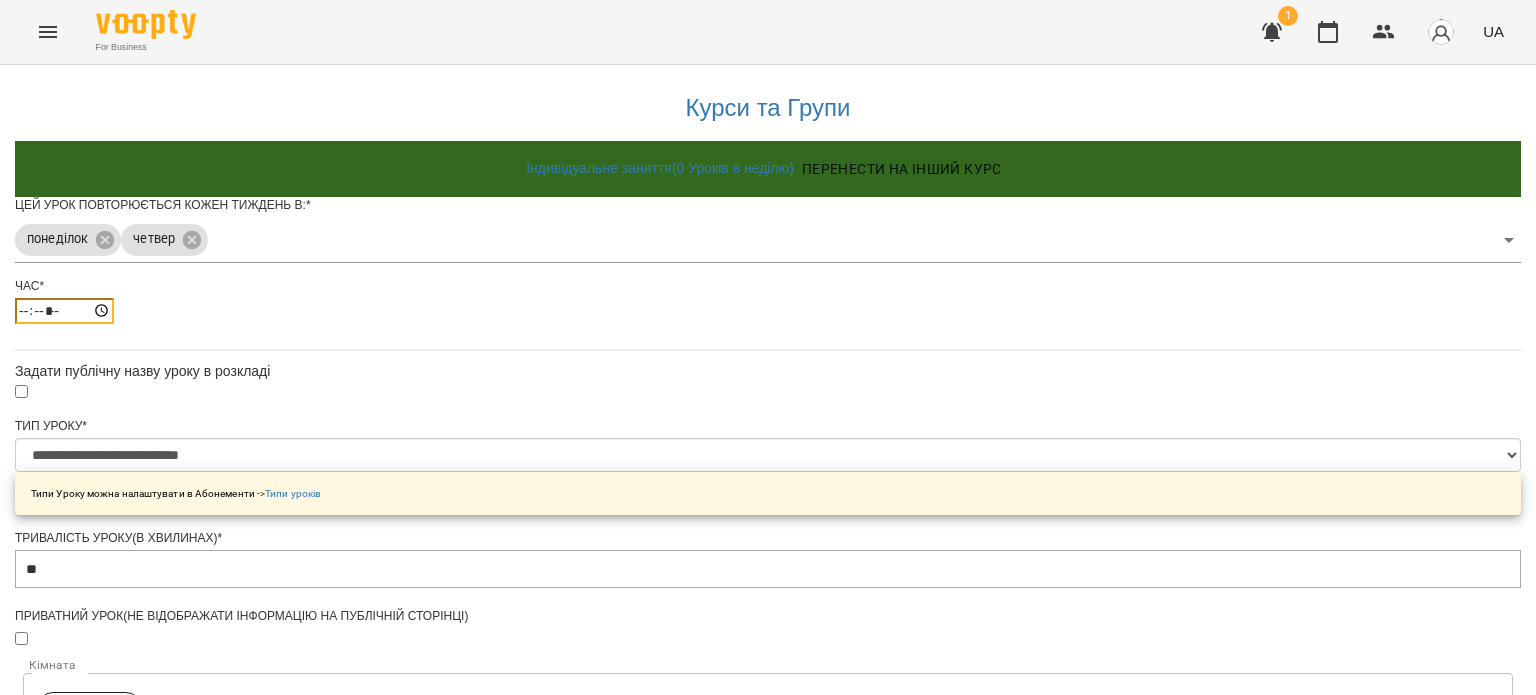 type on "*****" 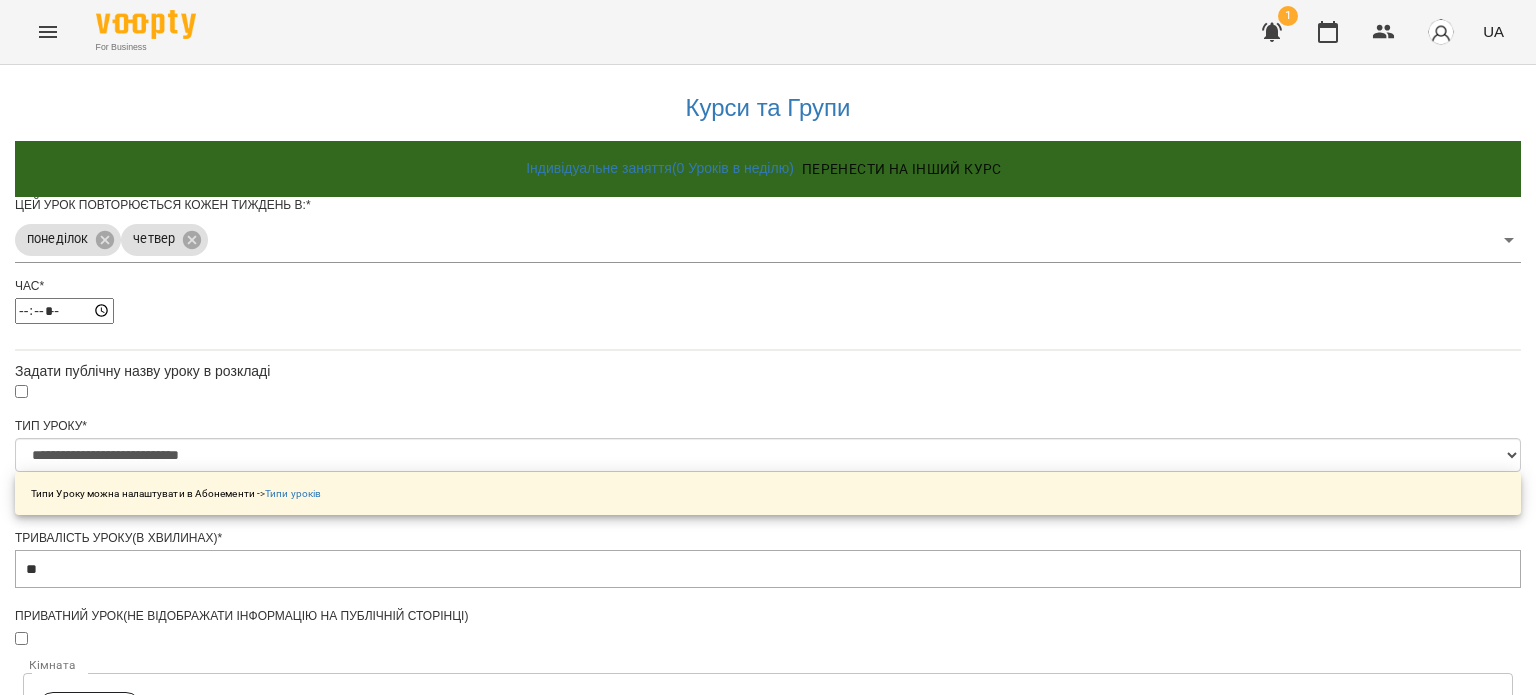 click on "Час * *****" at bounding box center [768, 308] 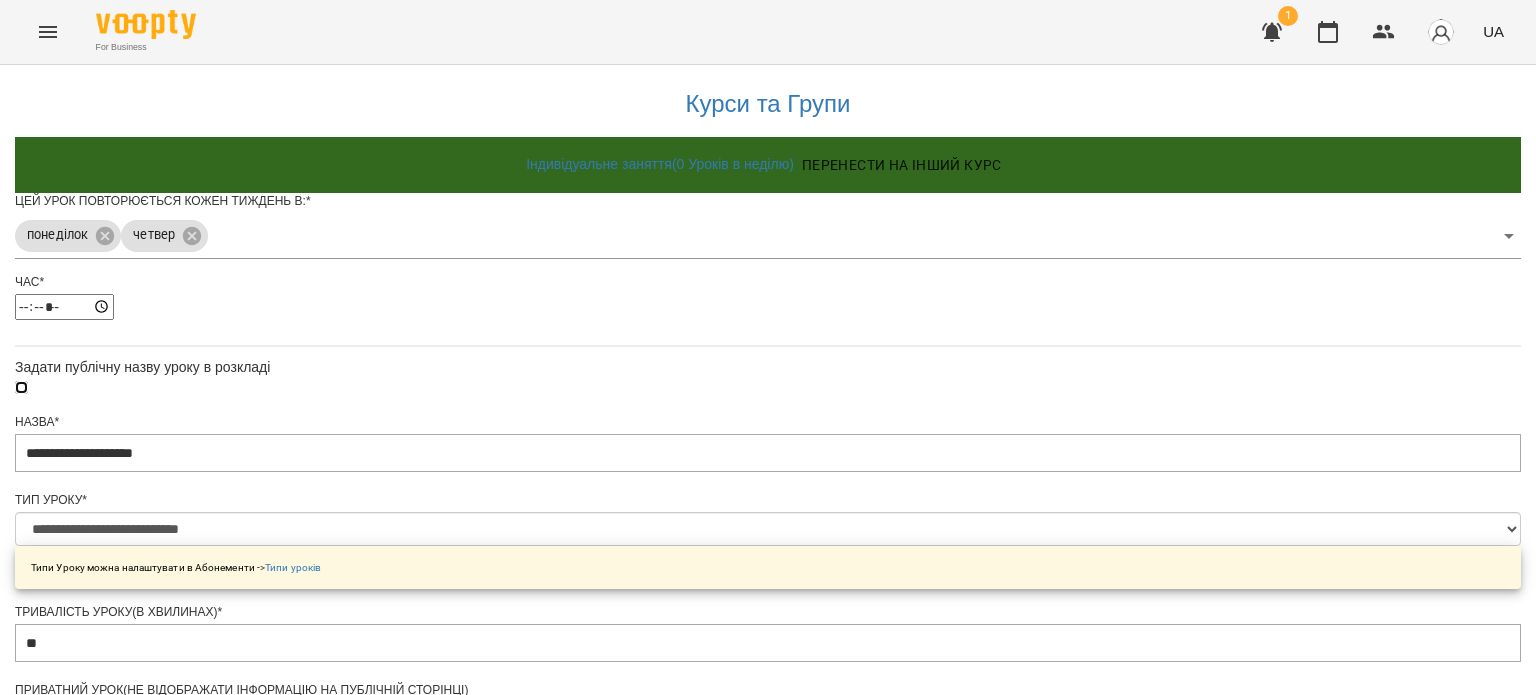 scroll, scrollTop: 782, scrollLeft: 0, axis: vertical 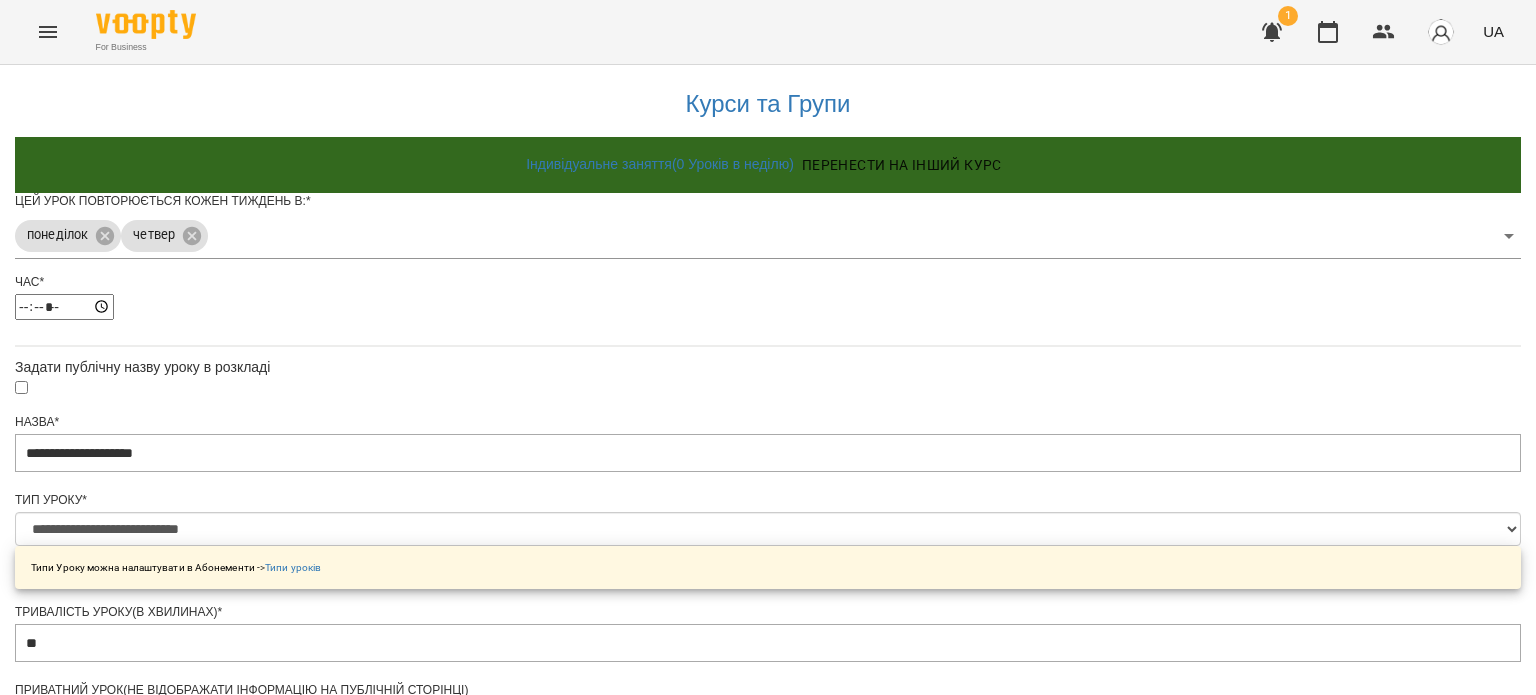 click on "Задати дату початку" at bounding box center [768, 1222] 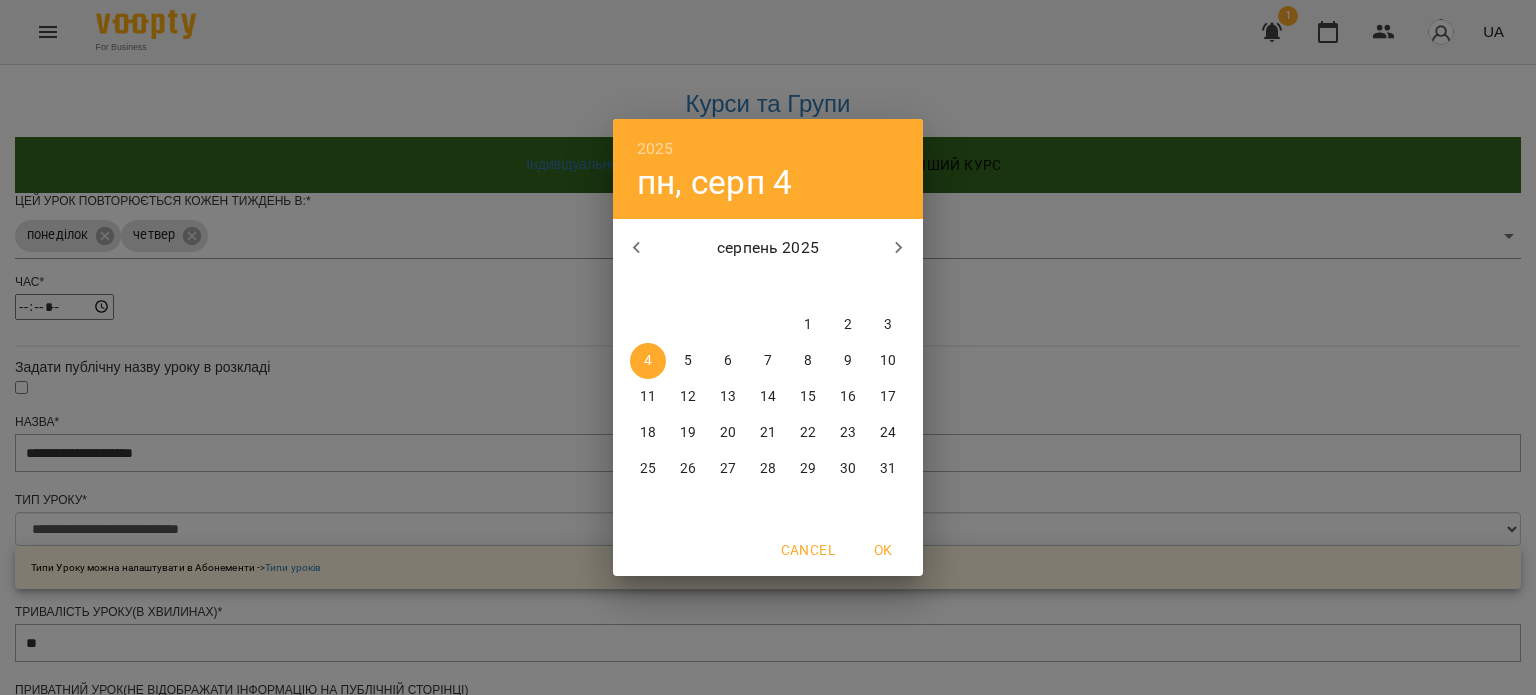 click on "3" at bounding box center [888, 325] 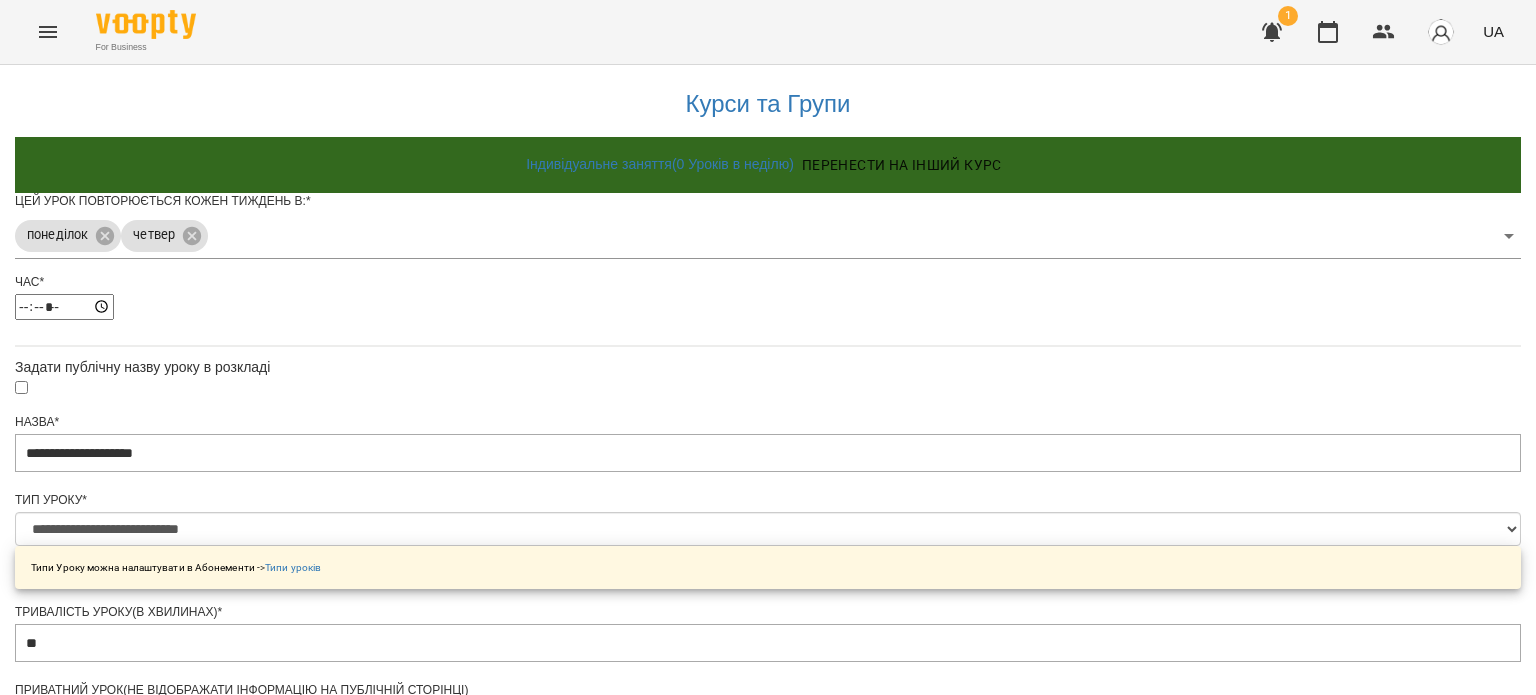 click on "Зберегти" at bounding box center (768, 1402) 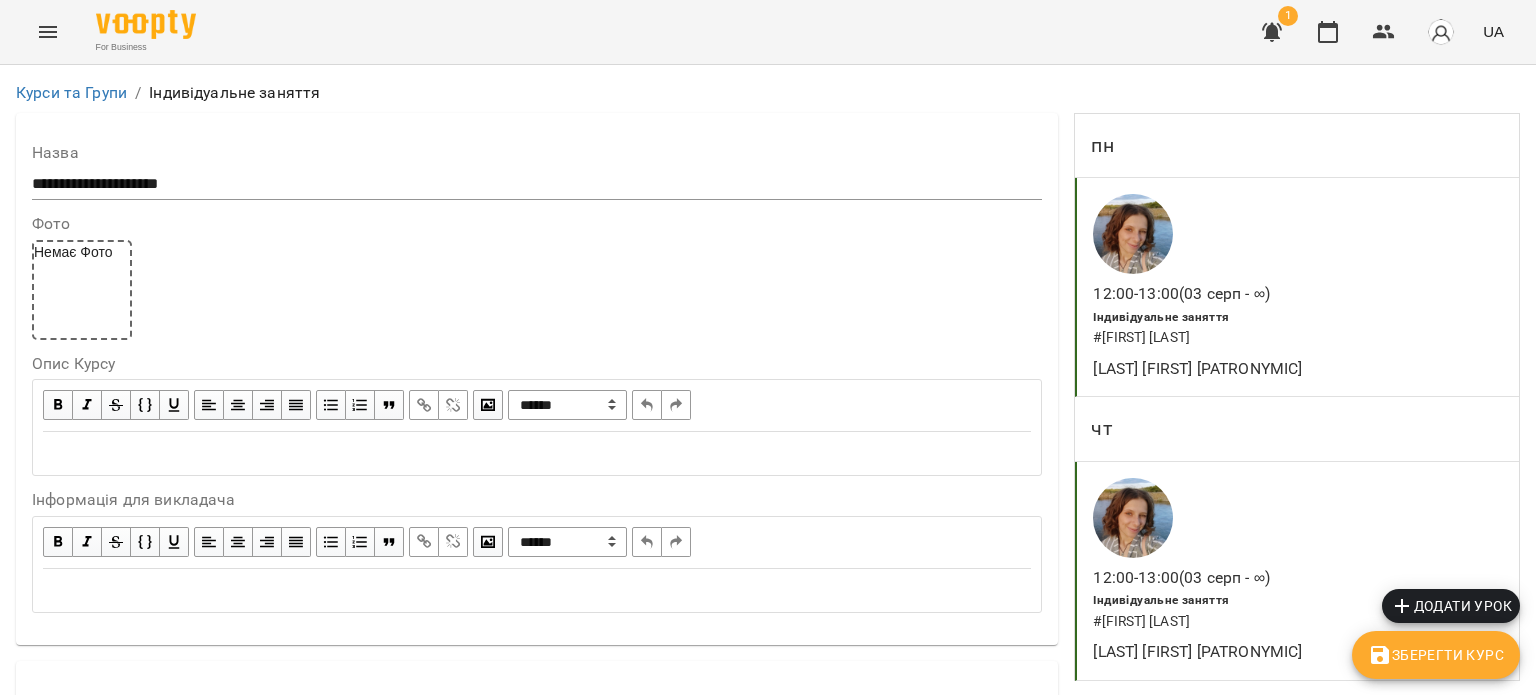 scroll, scrollTop: 0, scrollLeft: 0, axis: both 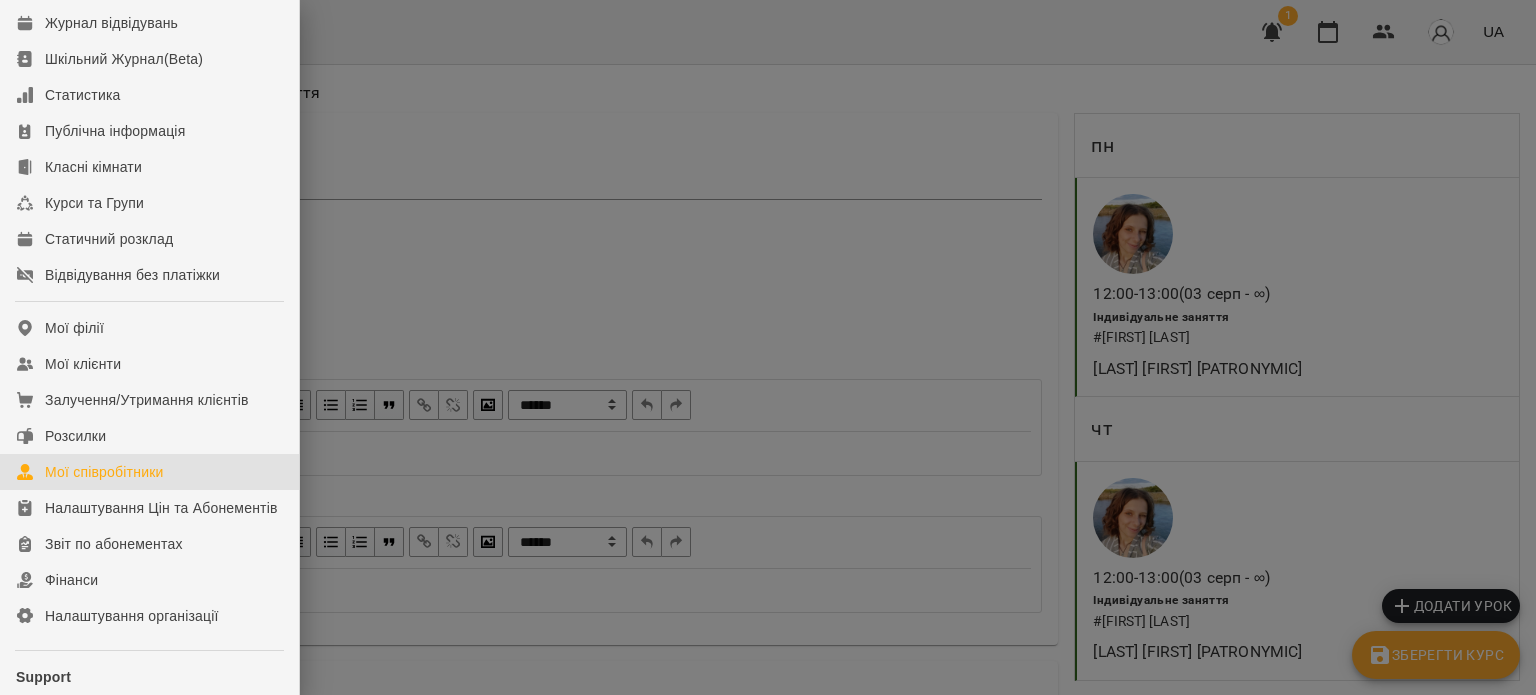 click on "Мої співробітники" at bounding box center (104, 472) 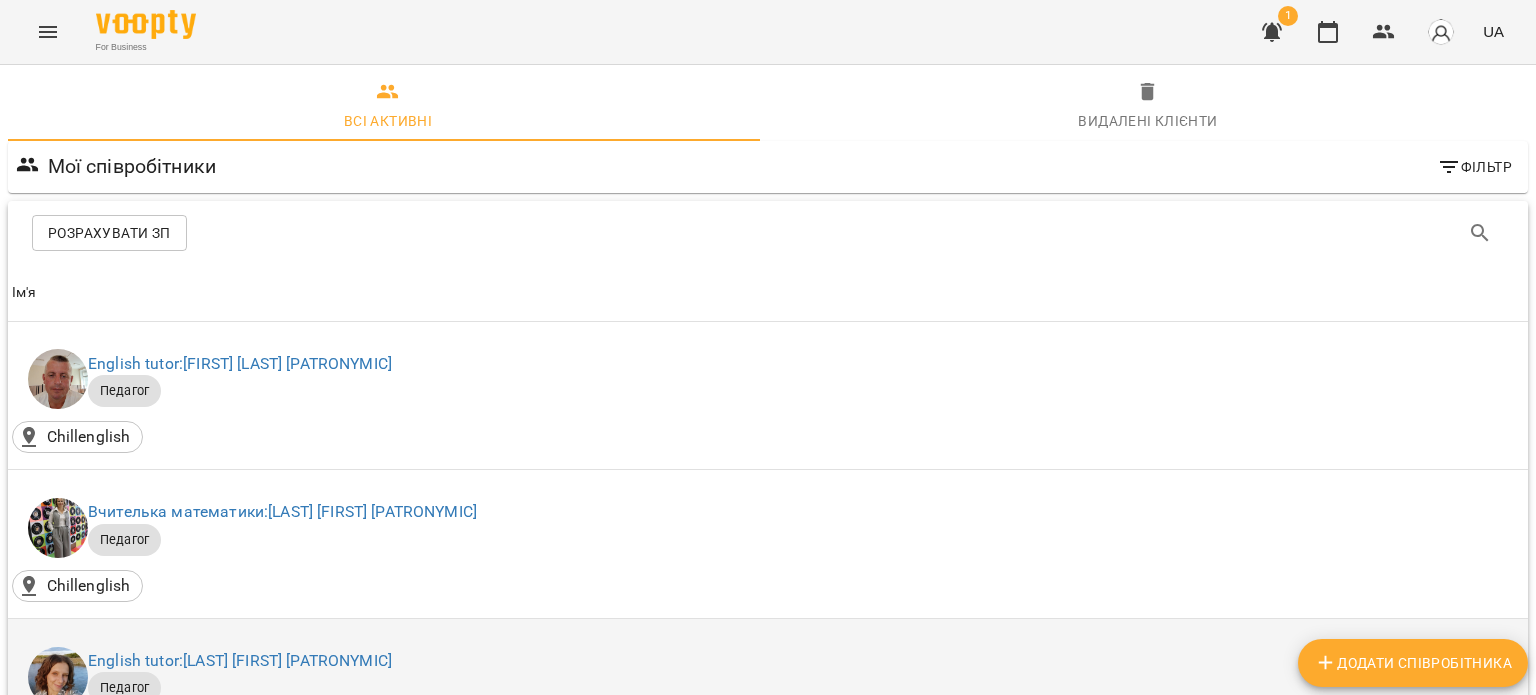 scroll, scrollTop: 227, scrollLeft: 0, axis: vertical 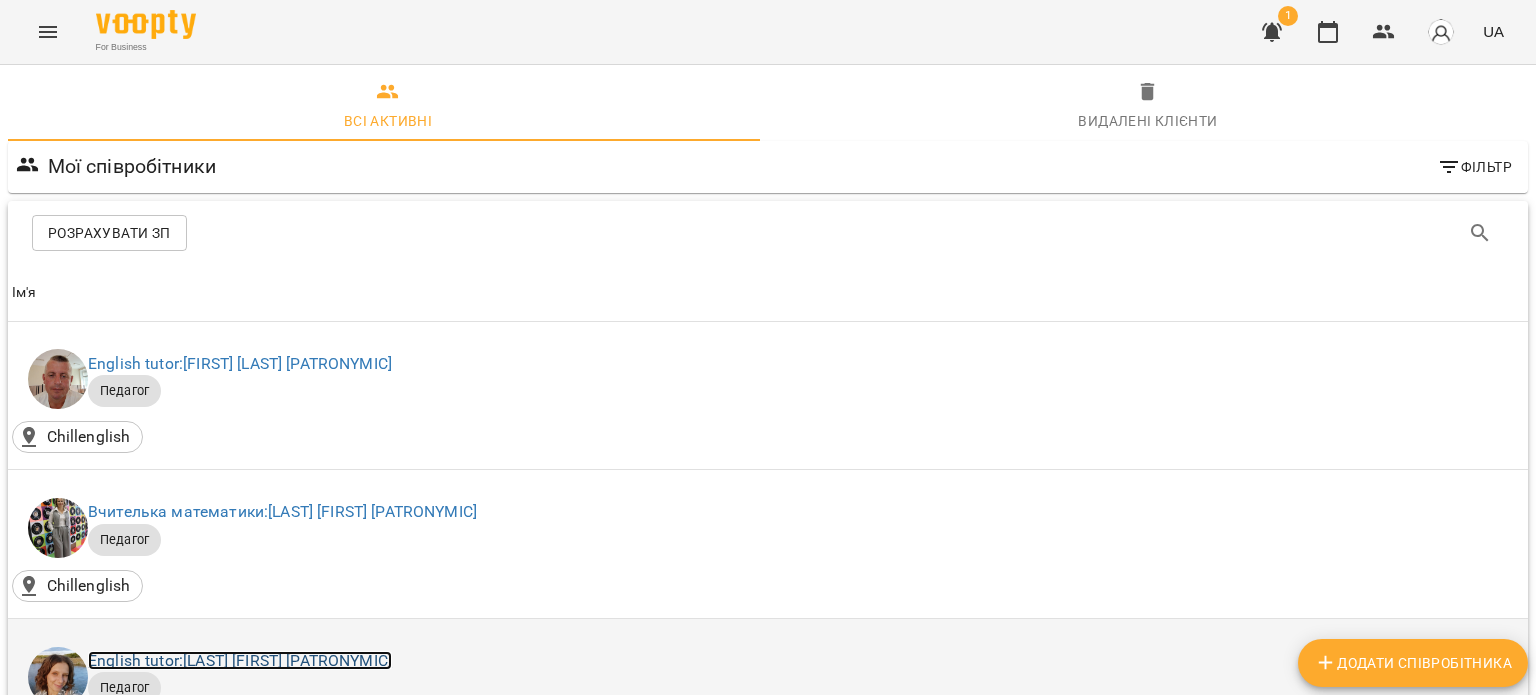 click on "English tutor:  Марченко Дарина Олегівна" at bounding box center (240, 660) 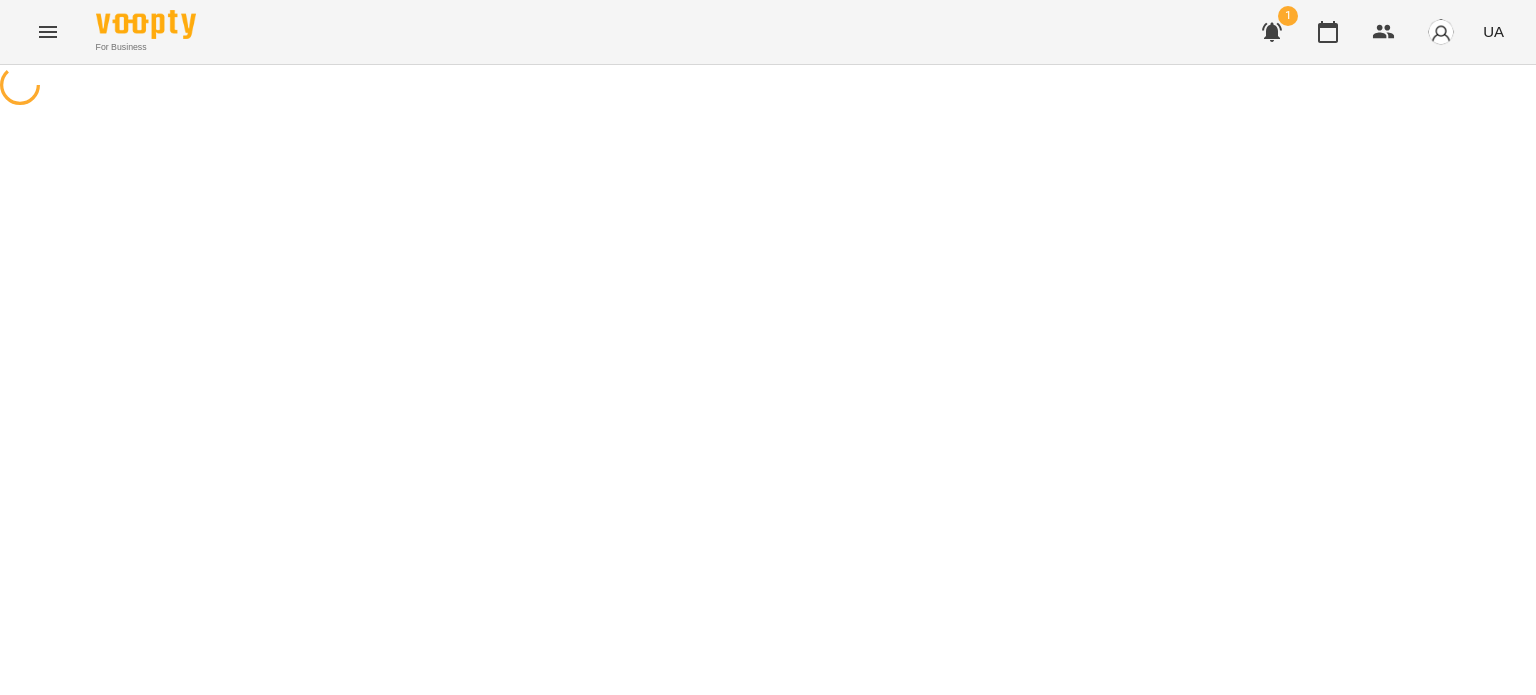 scroll, scrollTop: 0, scrollLeft: 0, axis: both 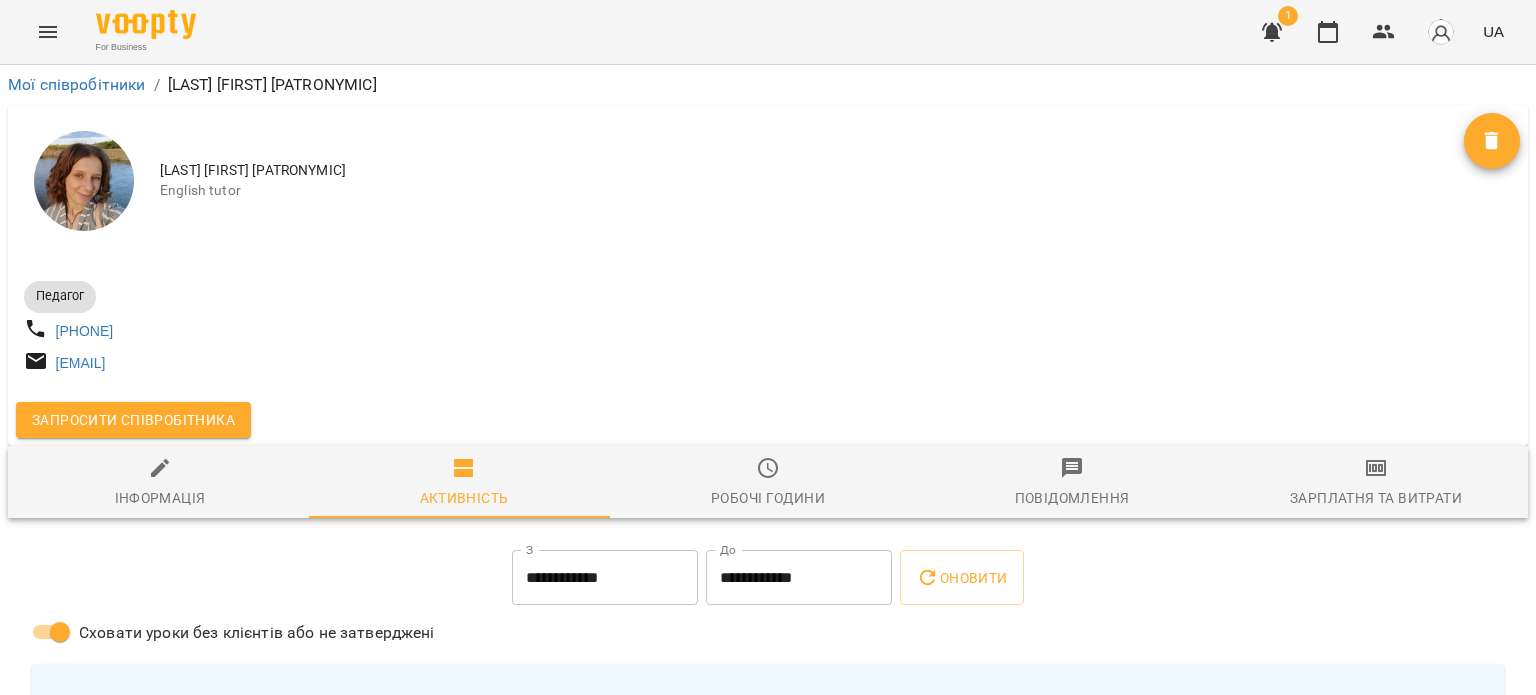click on "Запросити співробітника" at bounding box center (768, 420) 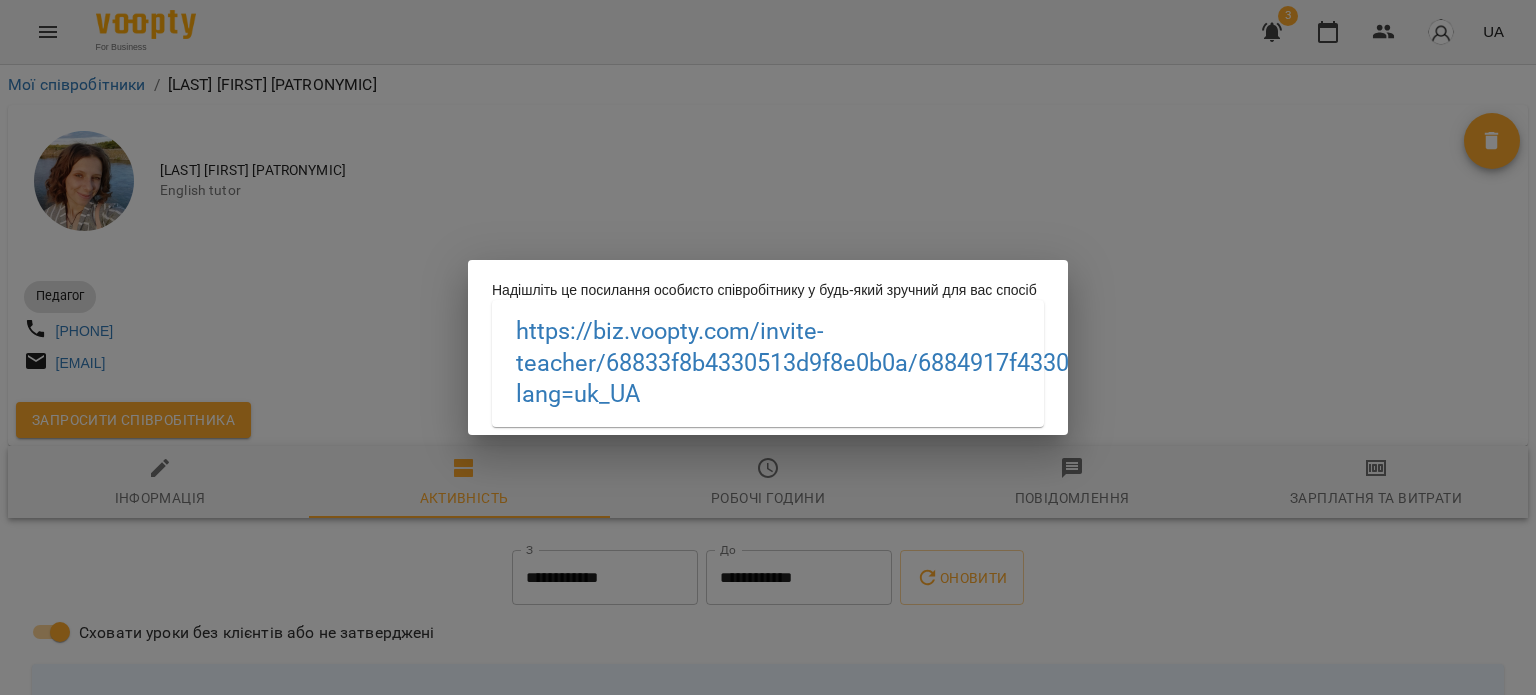 click on "Надішліть це посилання особисто співробітнику у будь-який зручний для вас спосіб https://biz.voopty.com /invite-teacher/68833f8b4330513d9f8e0b0a/6884917f4330513d9f4bfeff?lang=uk_UA" at bounding box center [768, 347] 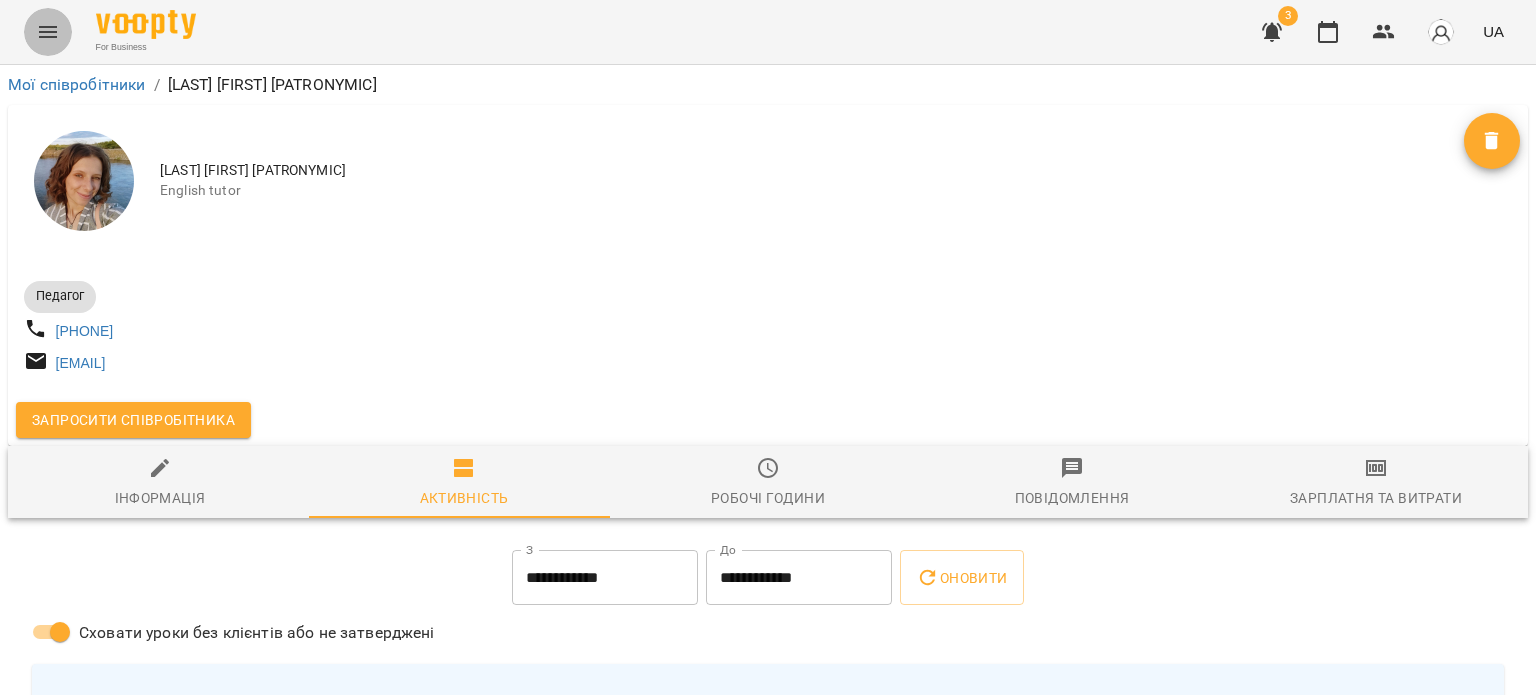 click 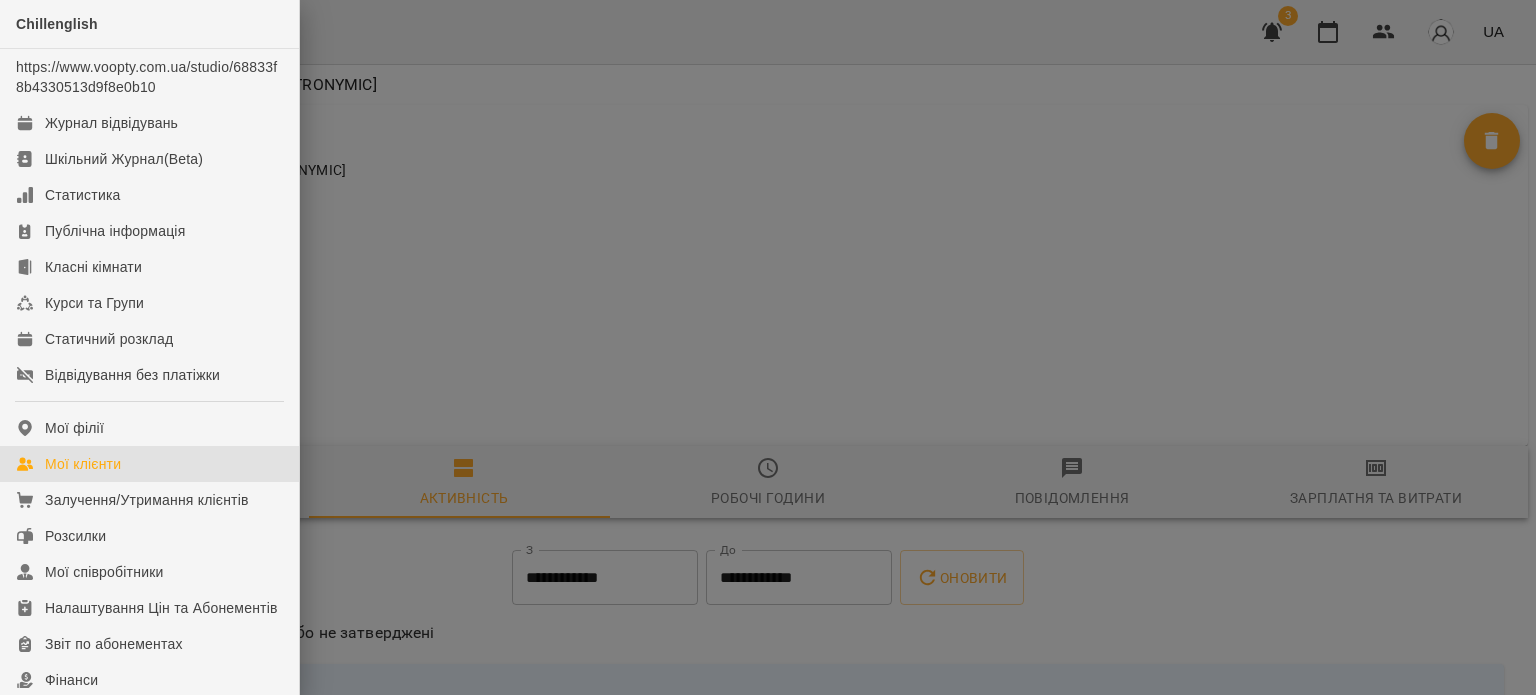 click on "Мої клієнти" at bounding box center [83, 464] 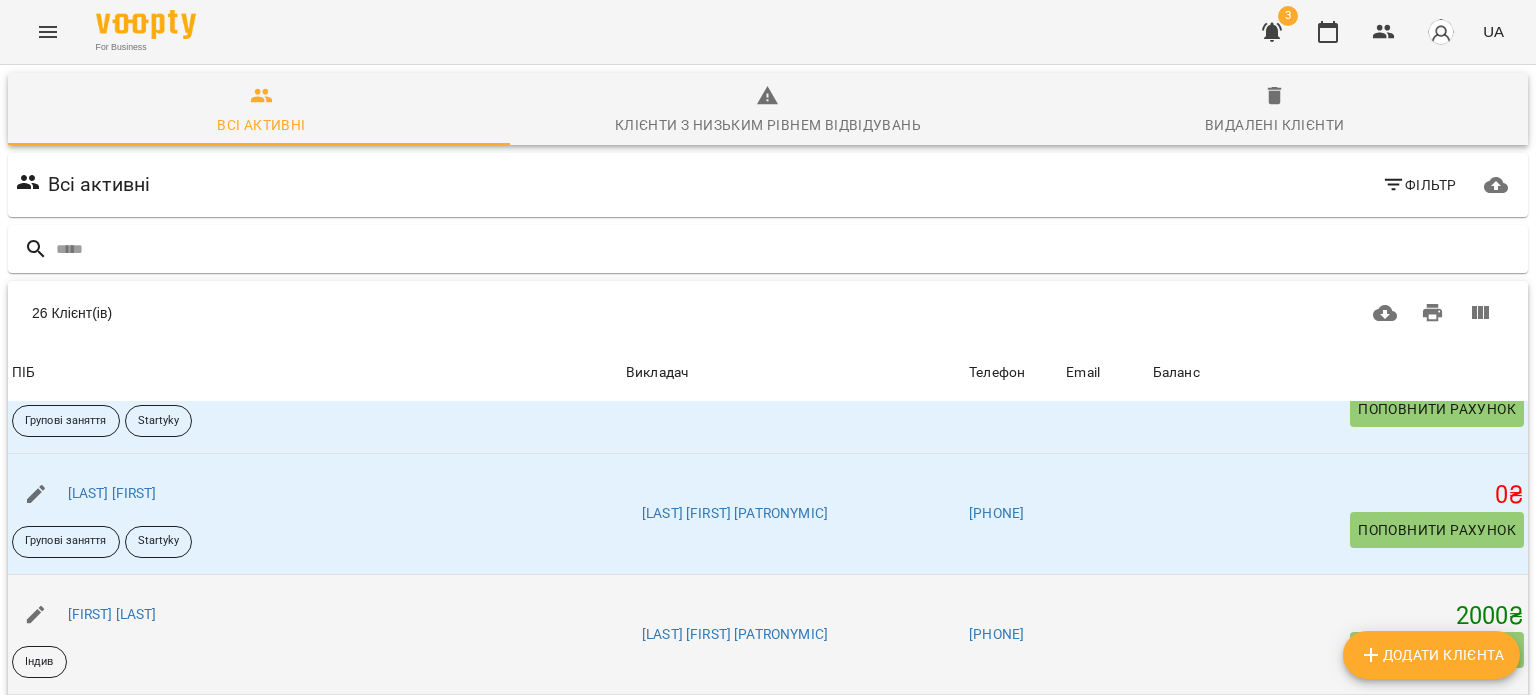 scroll, scrollTop: 2686, scrollLeft: 0, axis: vertical 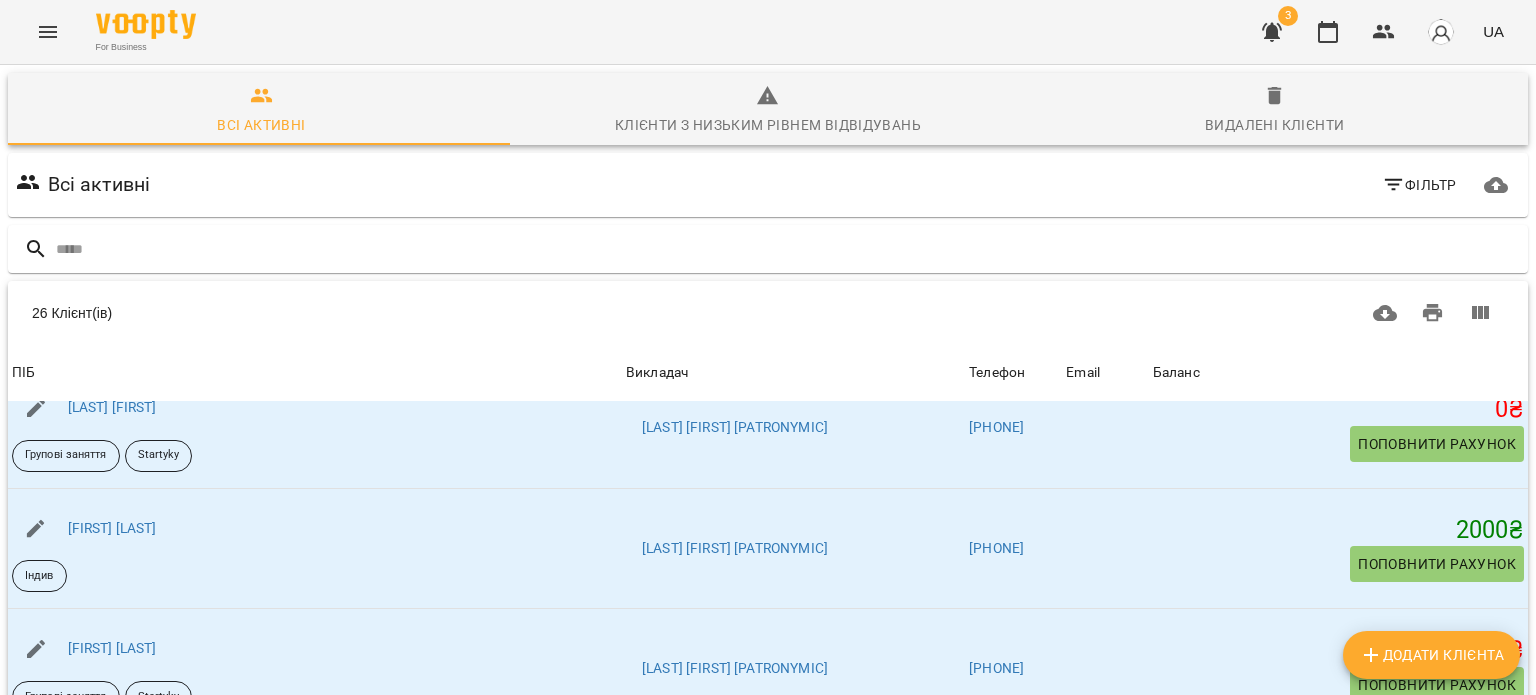 click on "Штогрин Юлія" at bounding box center [119, 769] 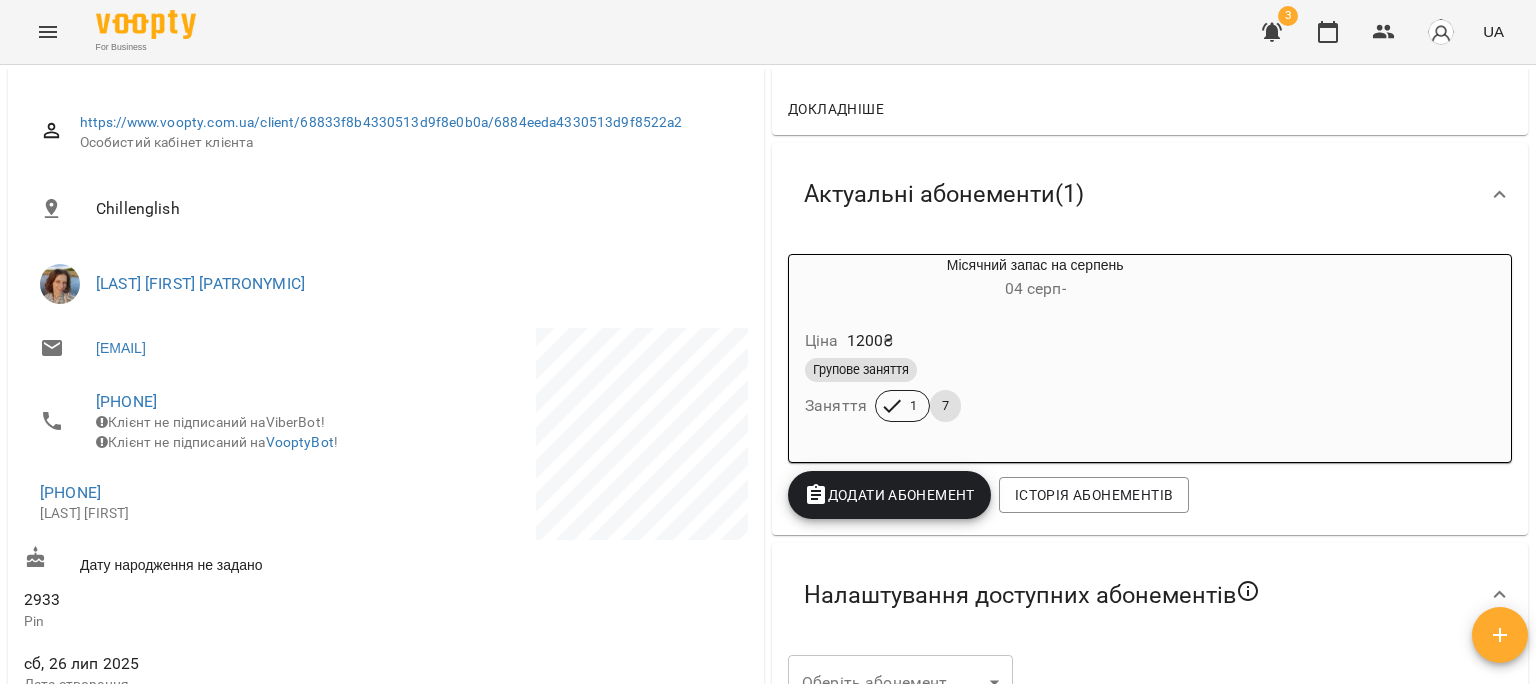 scroll, scrollTop: 300, scrollLeft: 0, axis: vertical 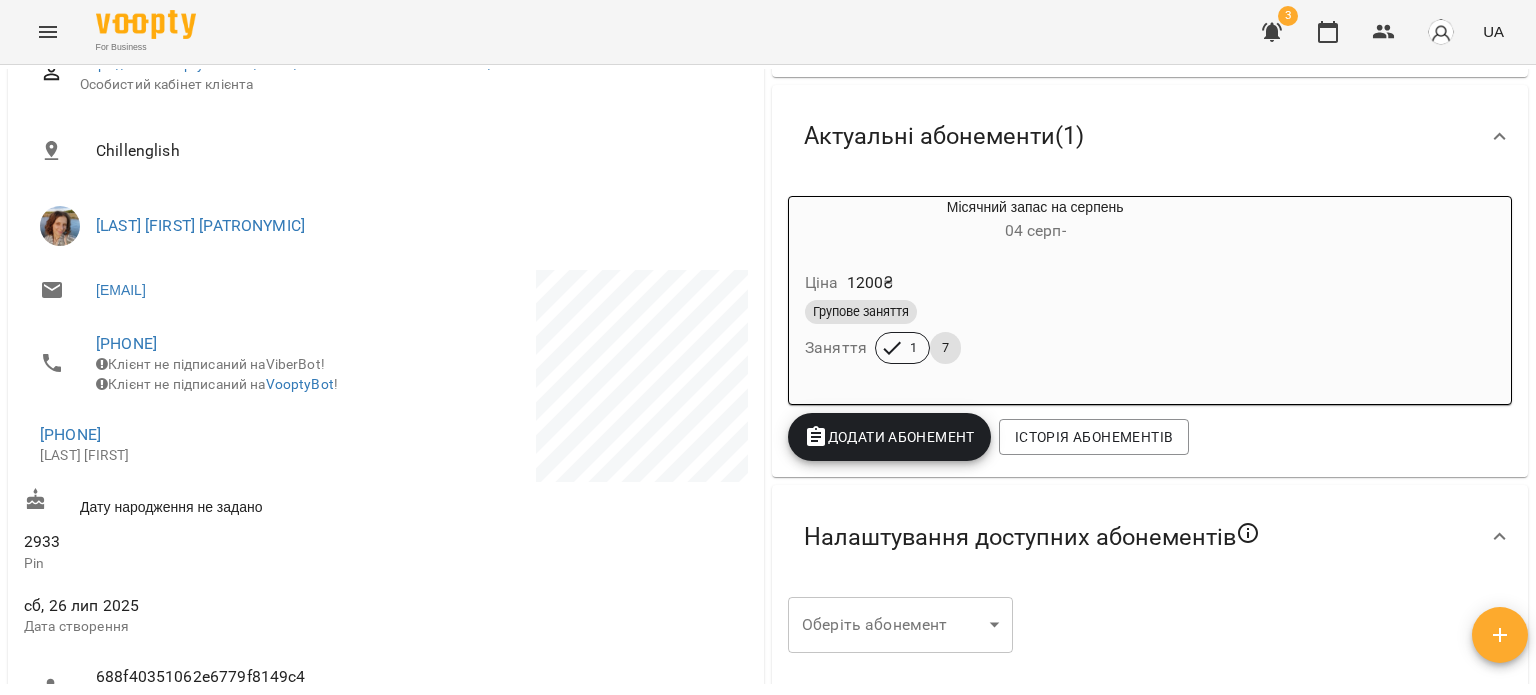 click on "Групове заняття" at bounding box center (1035, 312) 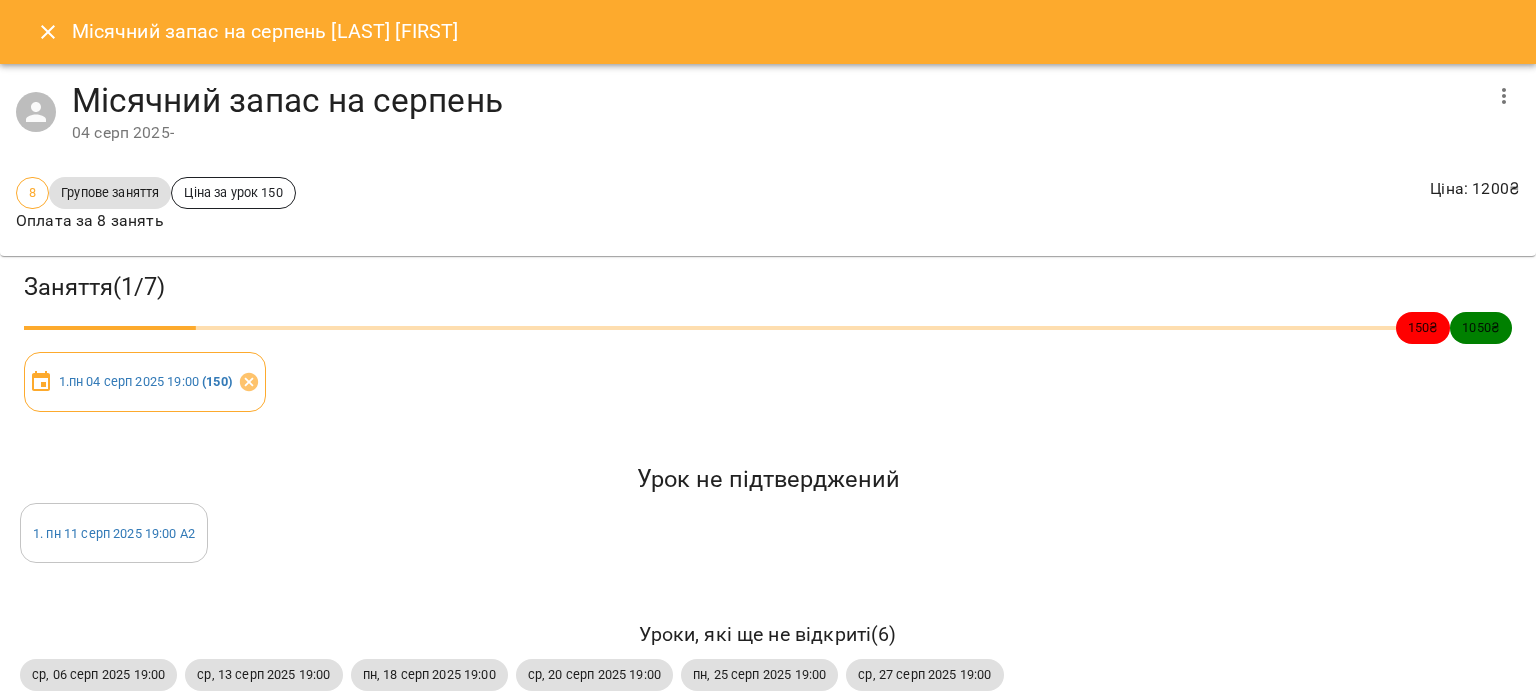 click 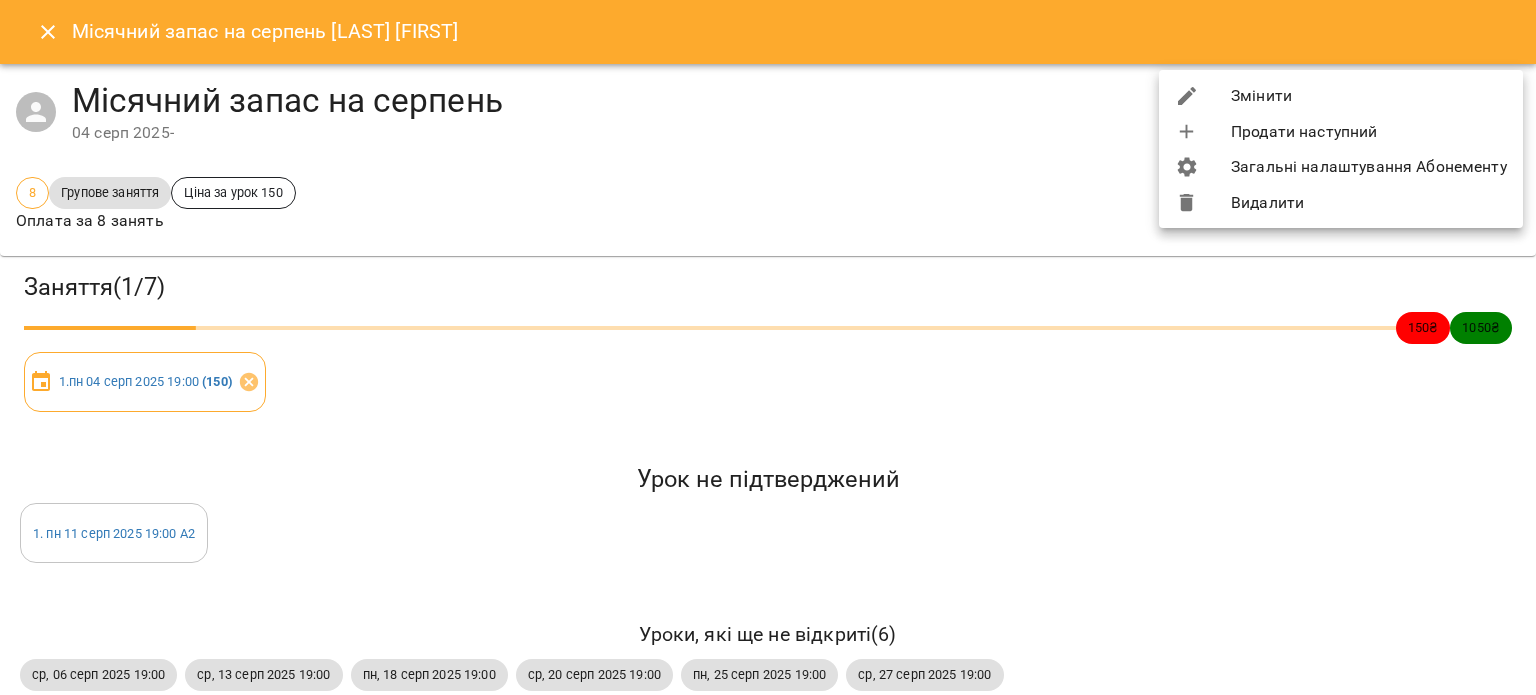 click on "Видалити" at bounding box center [1341, 203] 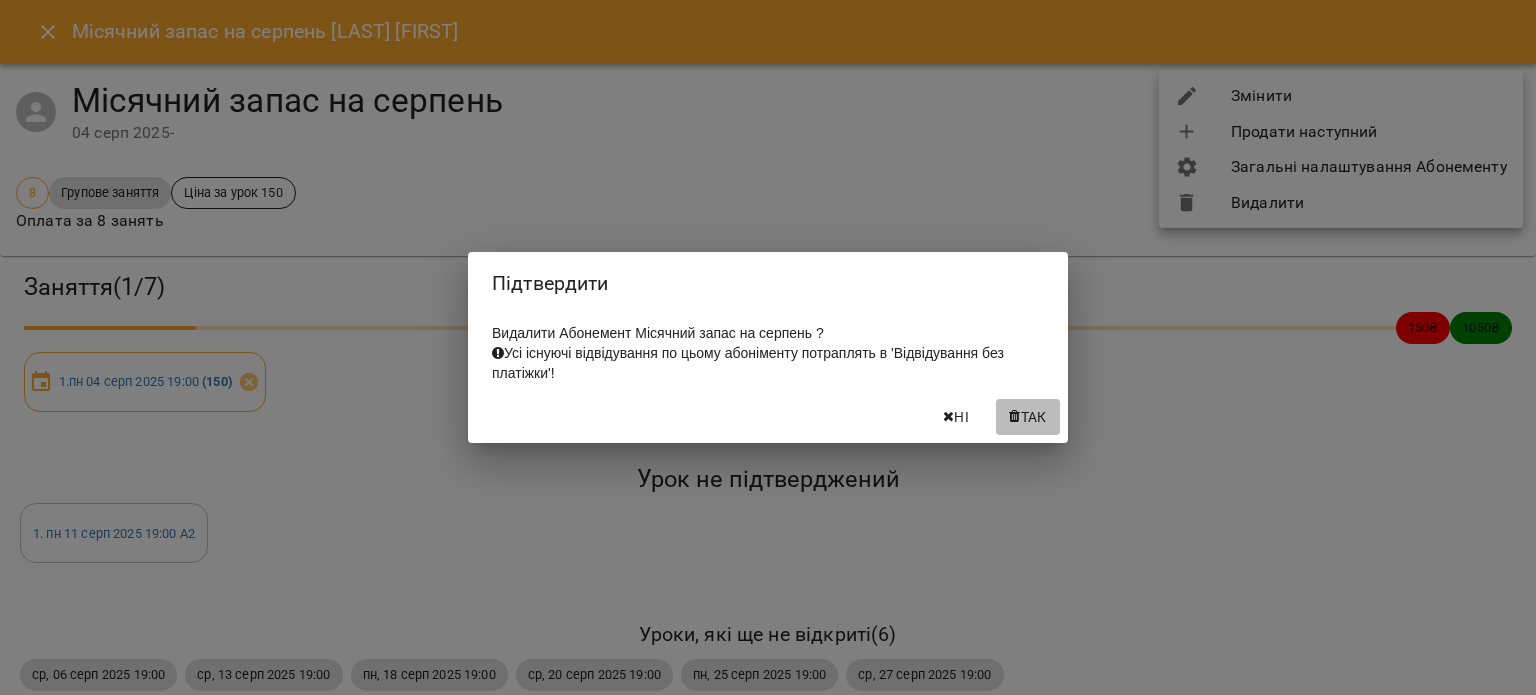 click at bounding box center (1014, 417) 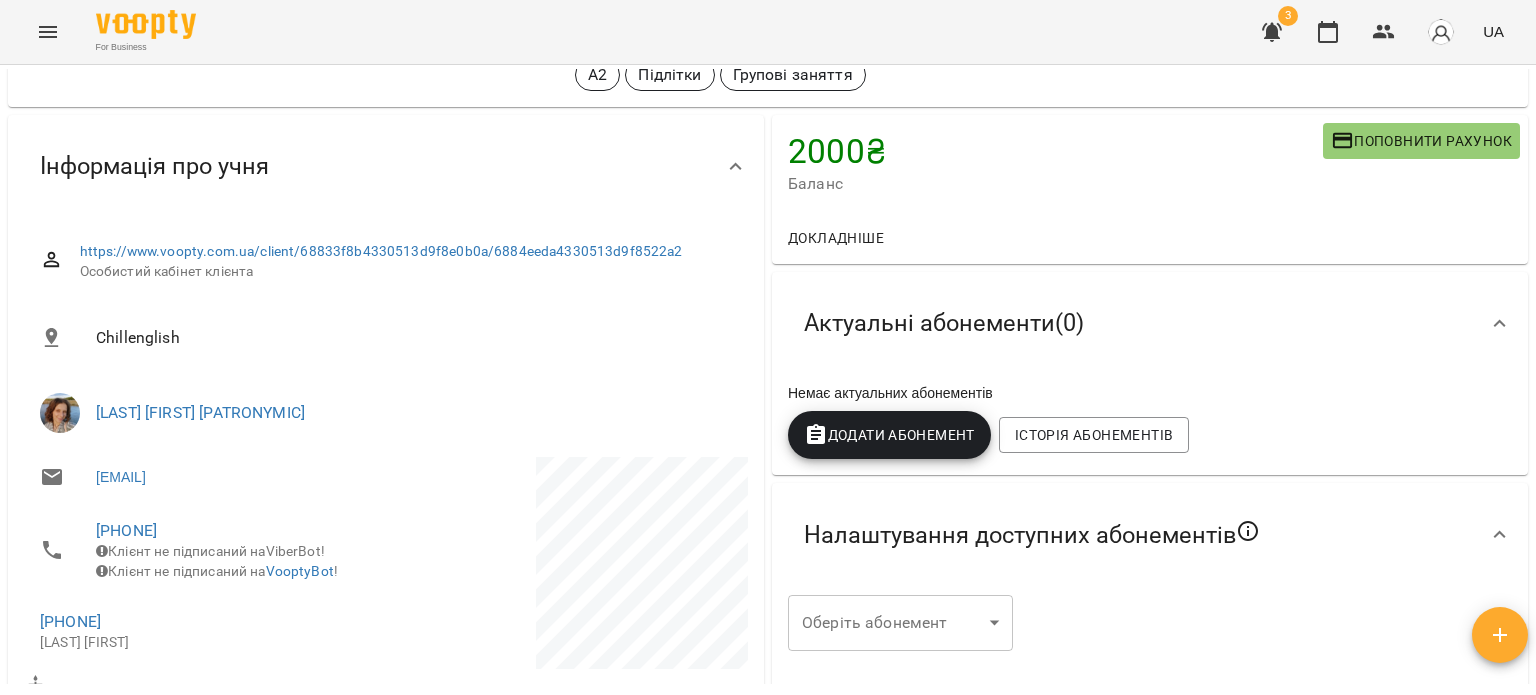 scroll, scrollTop: 0, scrollLeft: 0, axis: both 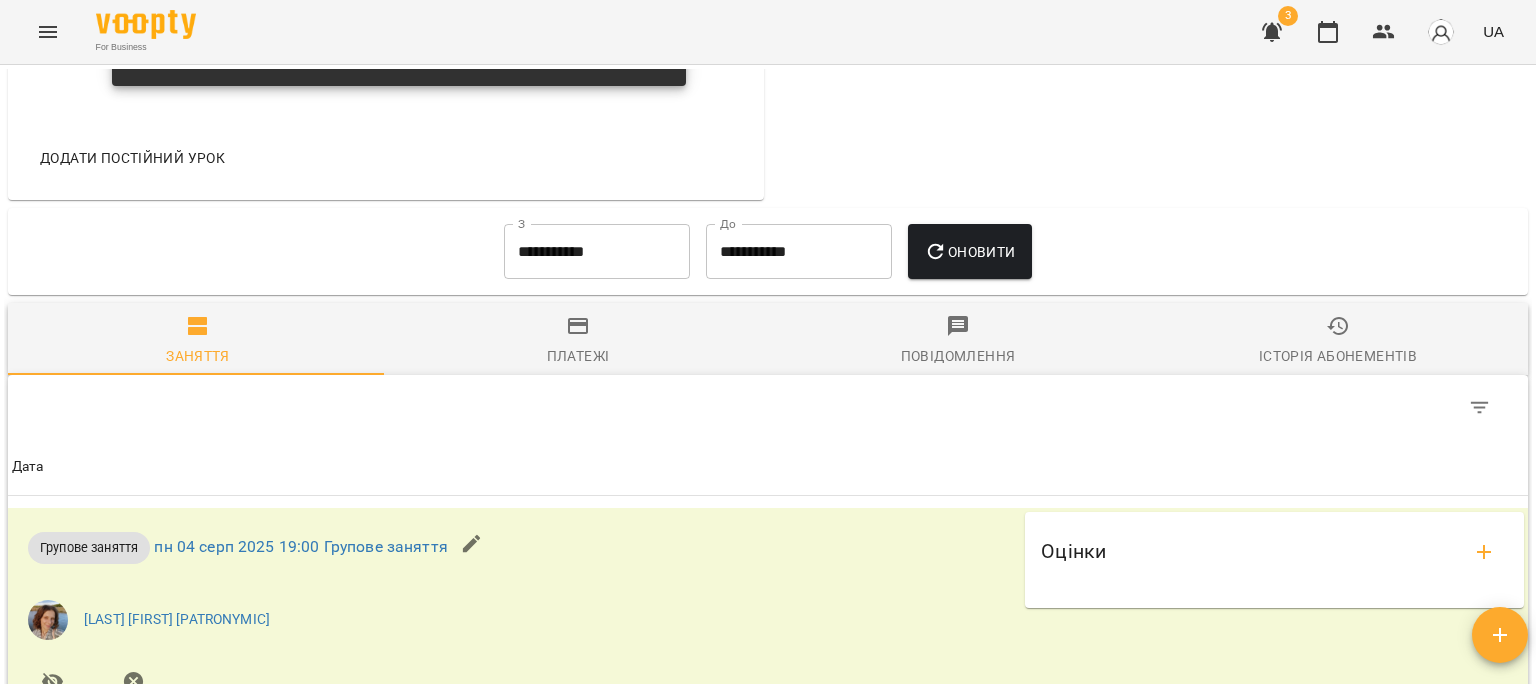 click on "Платежі" at bounding box center (578, 341) 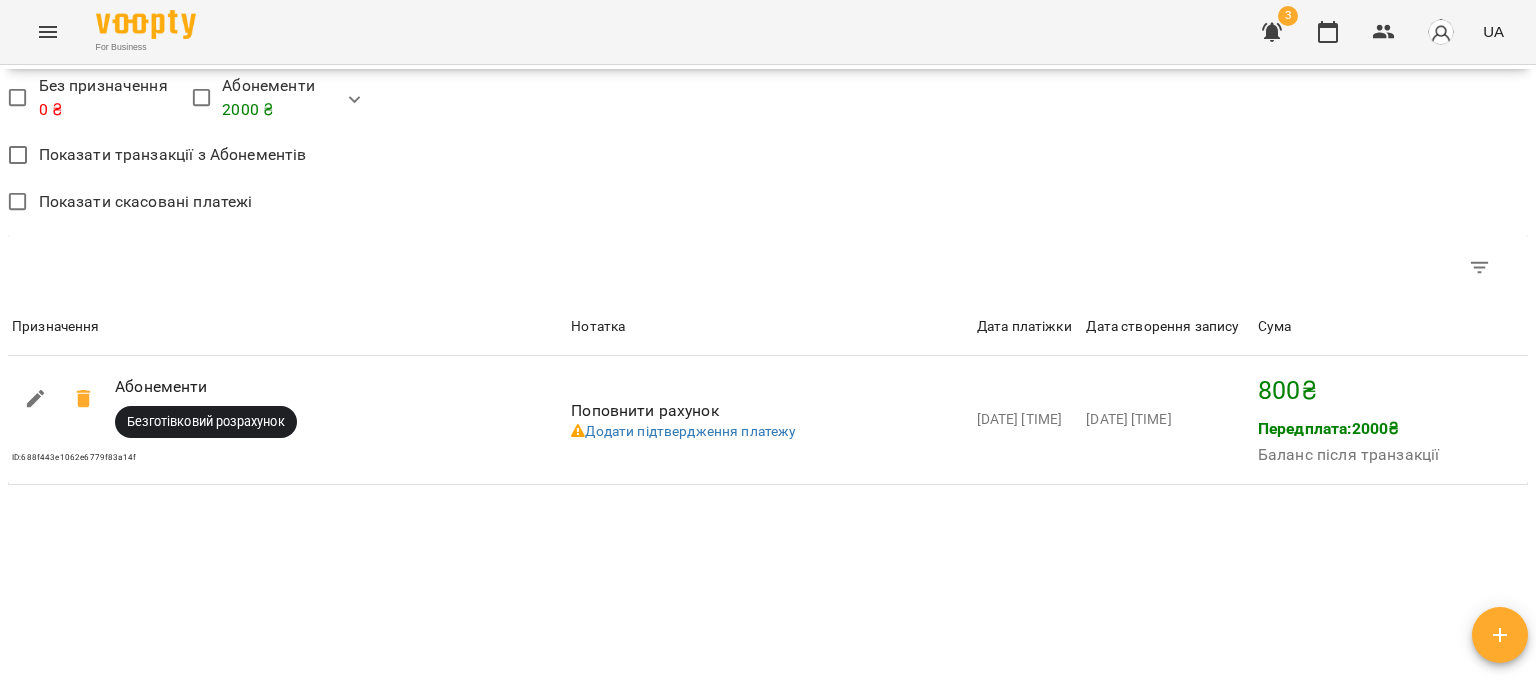 scroll, scrollTop: 1892, scrollLeft: 0, axis: vertical 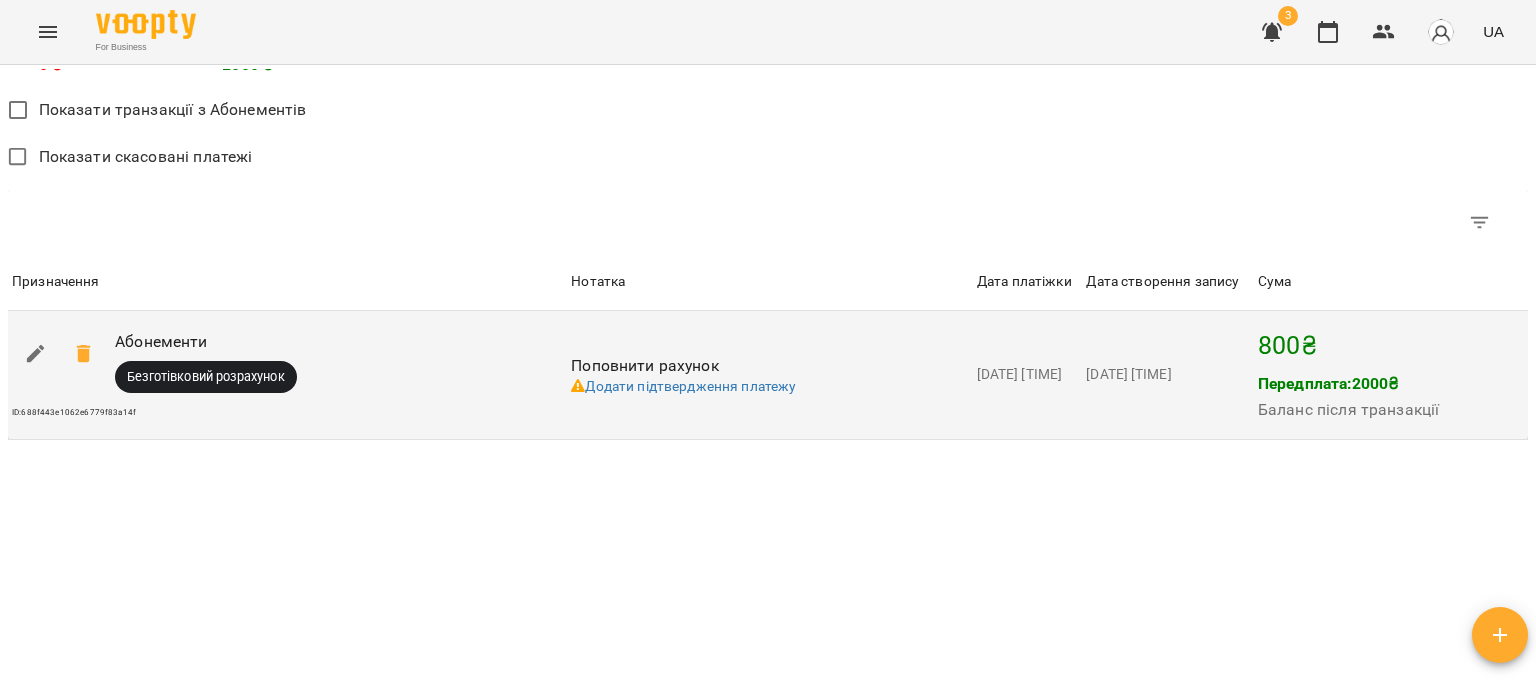 click 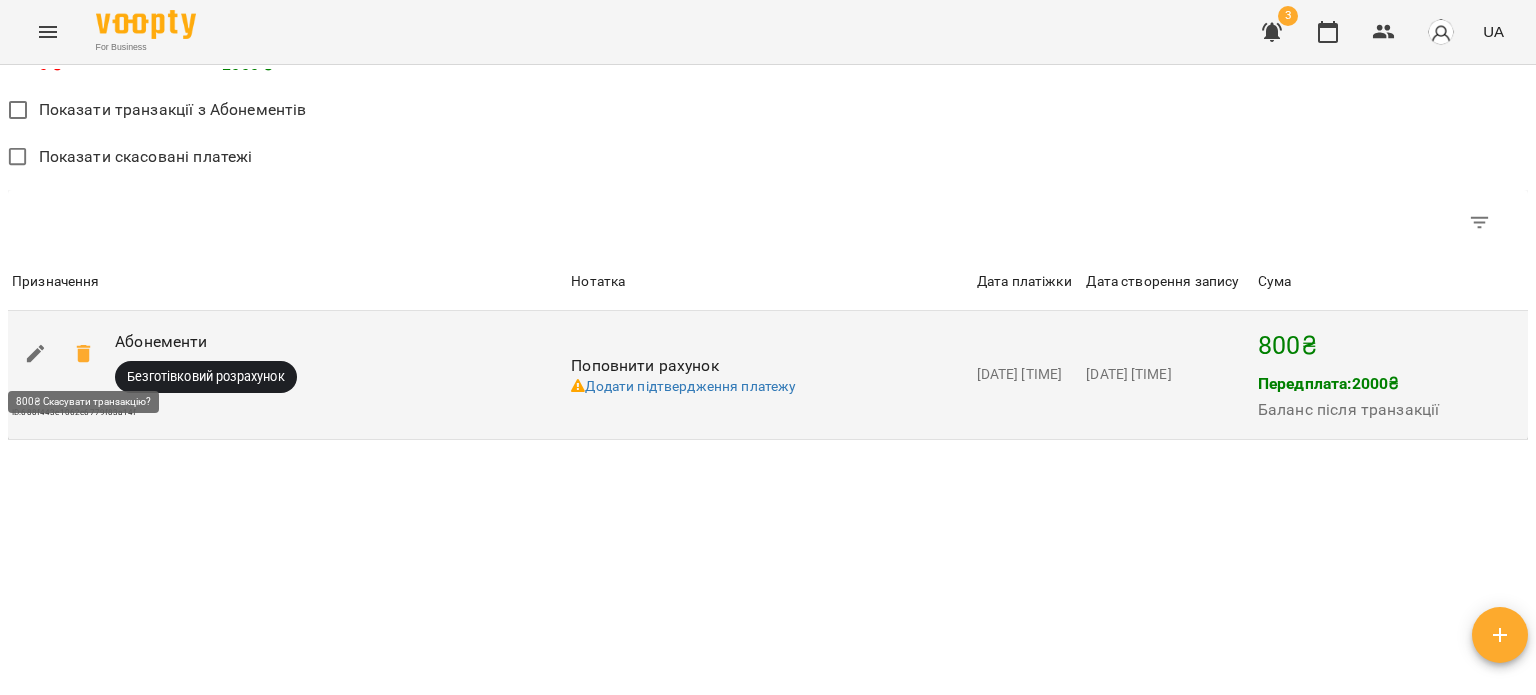 click 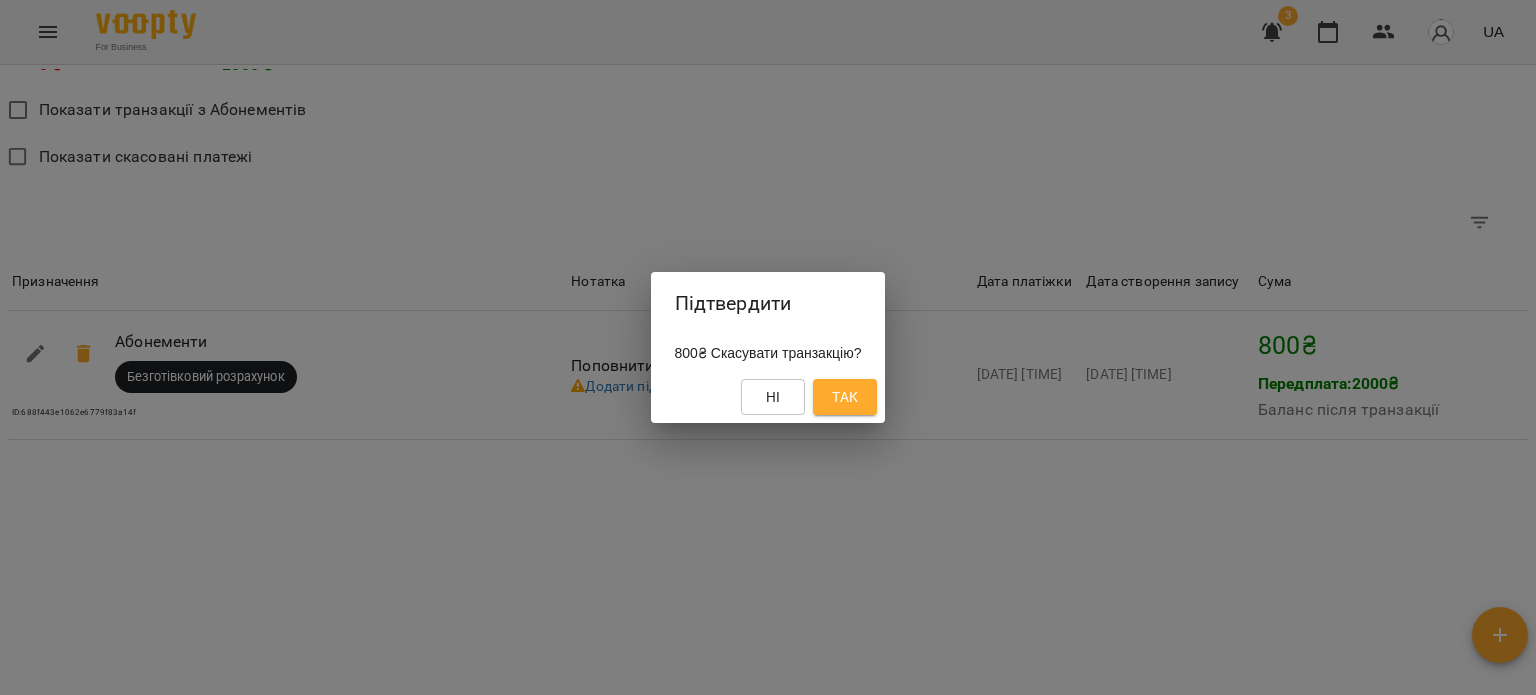 click on "Так" at bounding box center [845, 397] 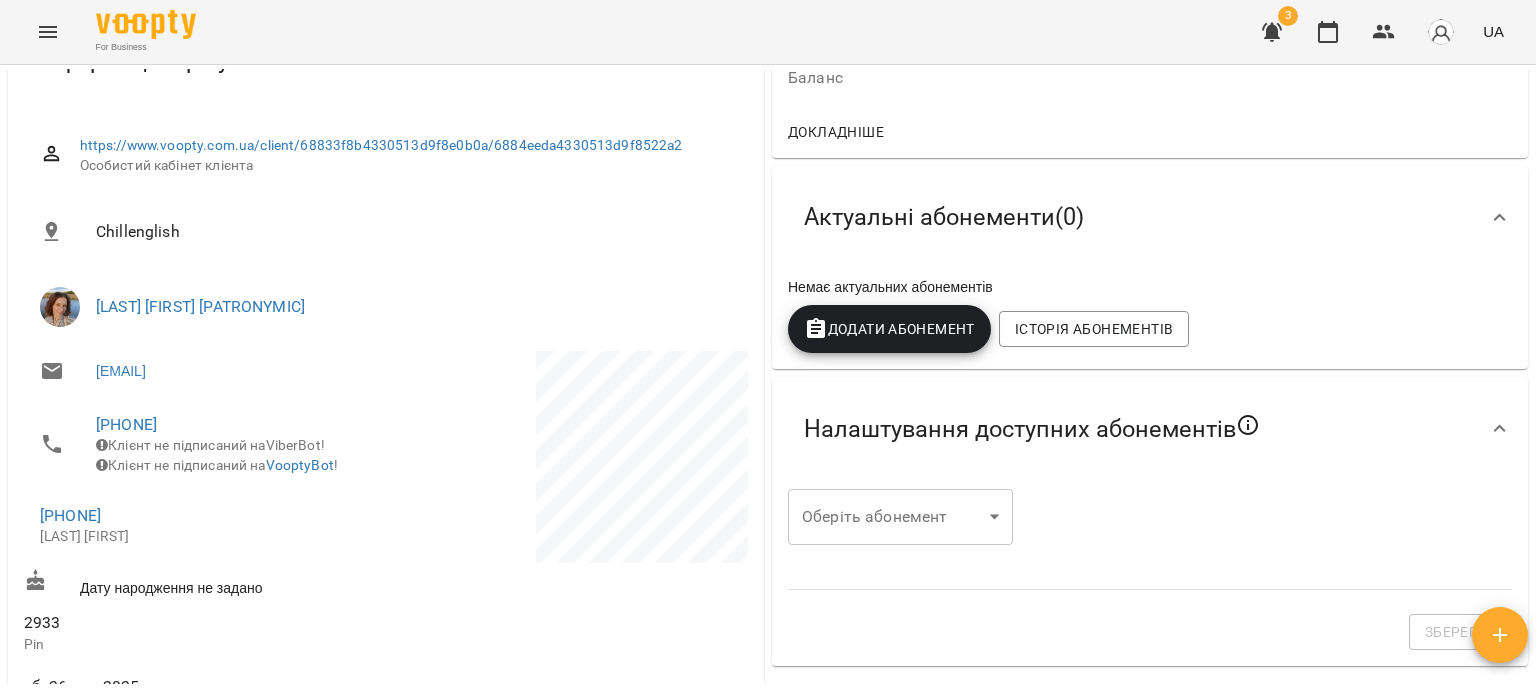 scroll, scrollTop: 0, scrollLeft: 0, axis: both 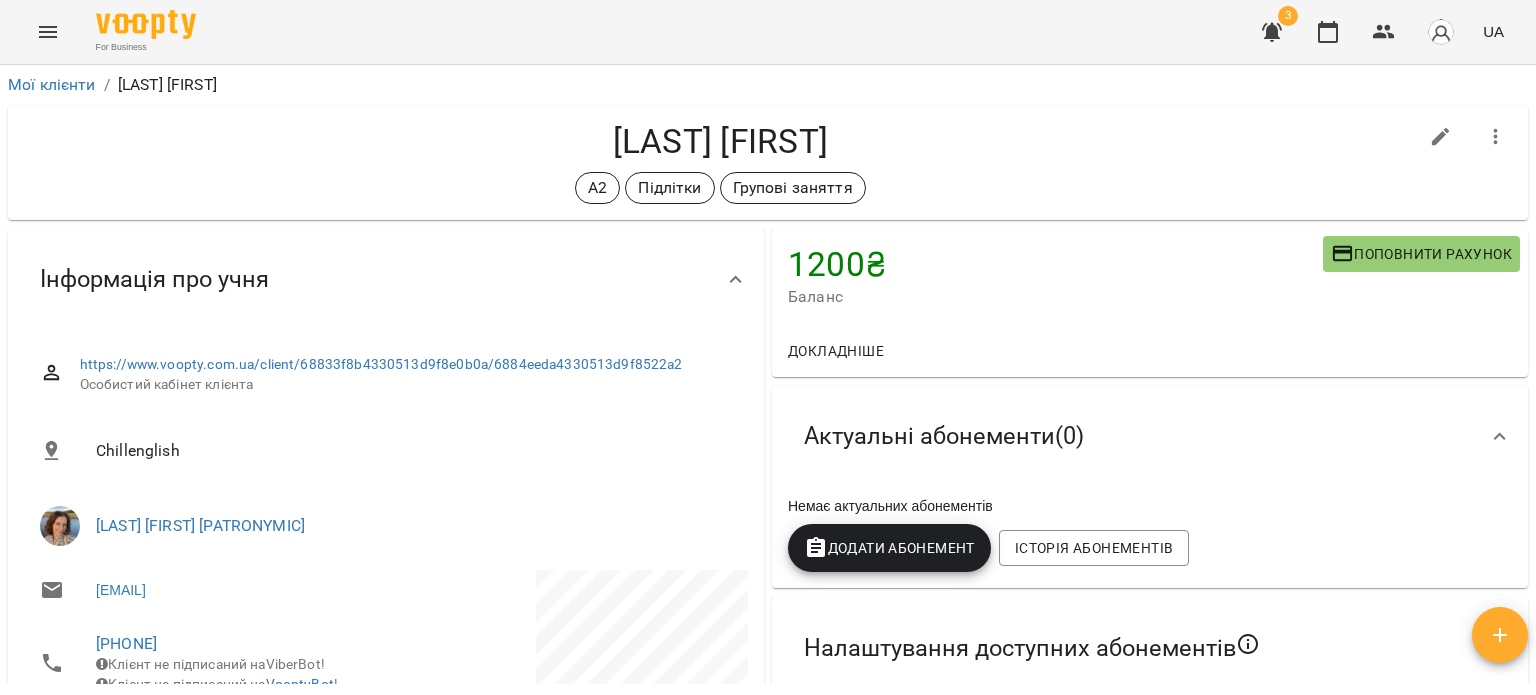 click on "1200 ₴" at bounding box center [1055, 264] 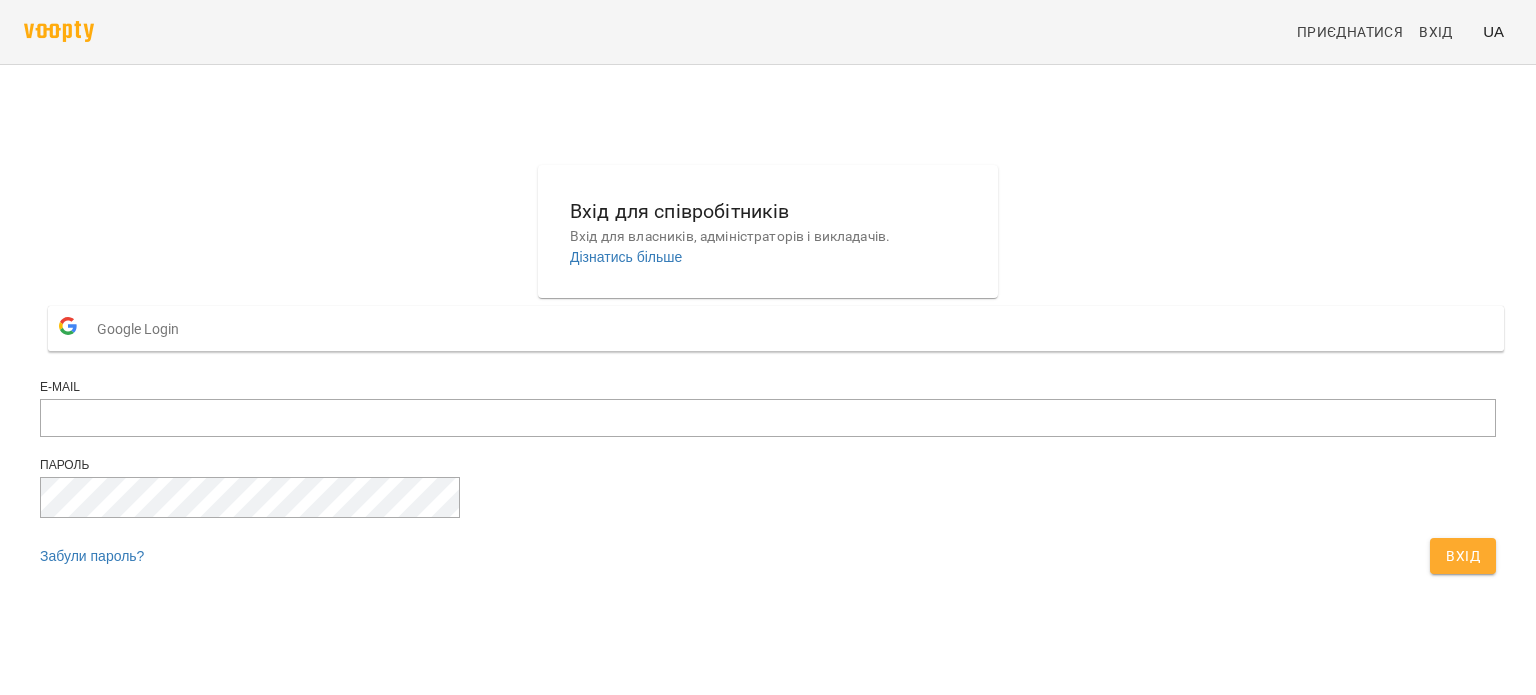 scroll, scrollTop: 0, scrollLeft: 0, axis: both 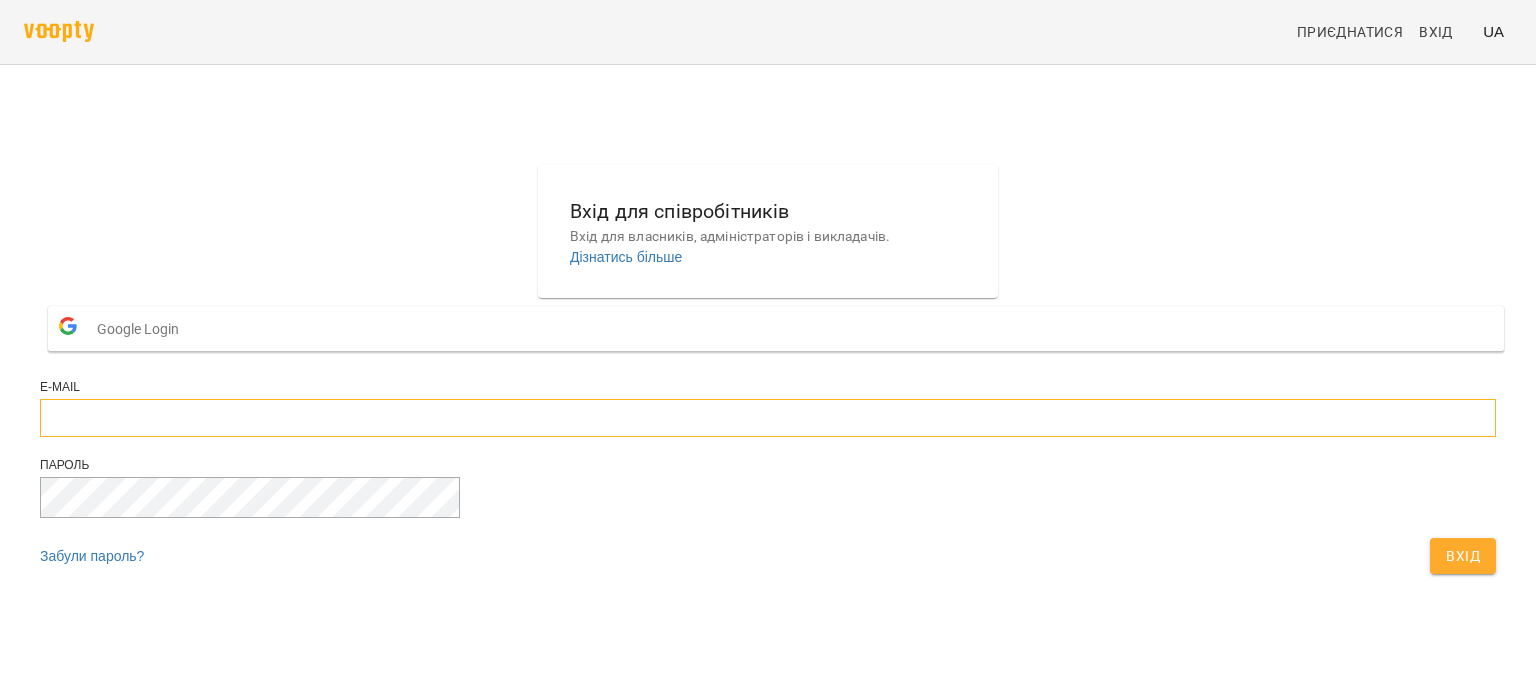 type on "**********" 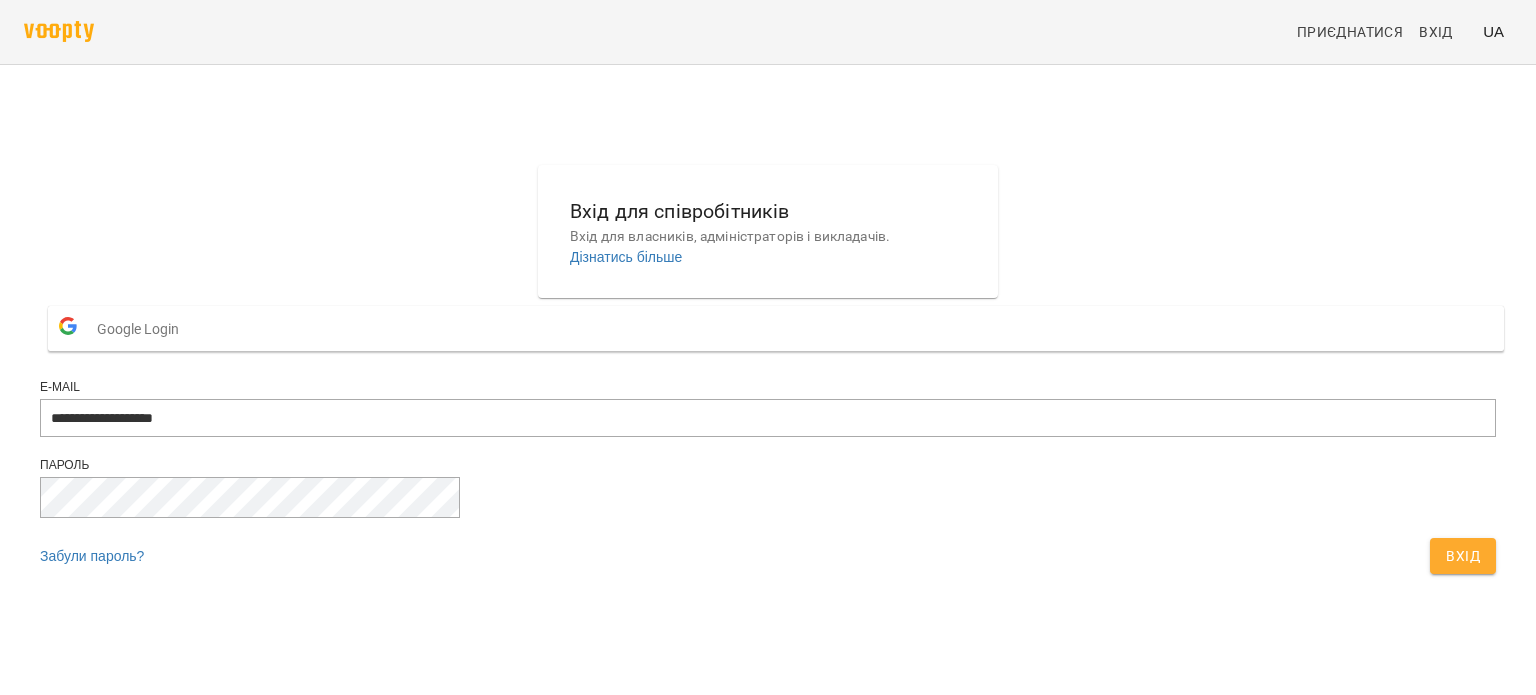click on "Вхід" at bounding box center (1463, 556) 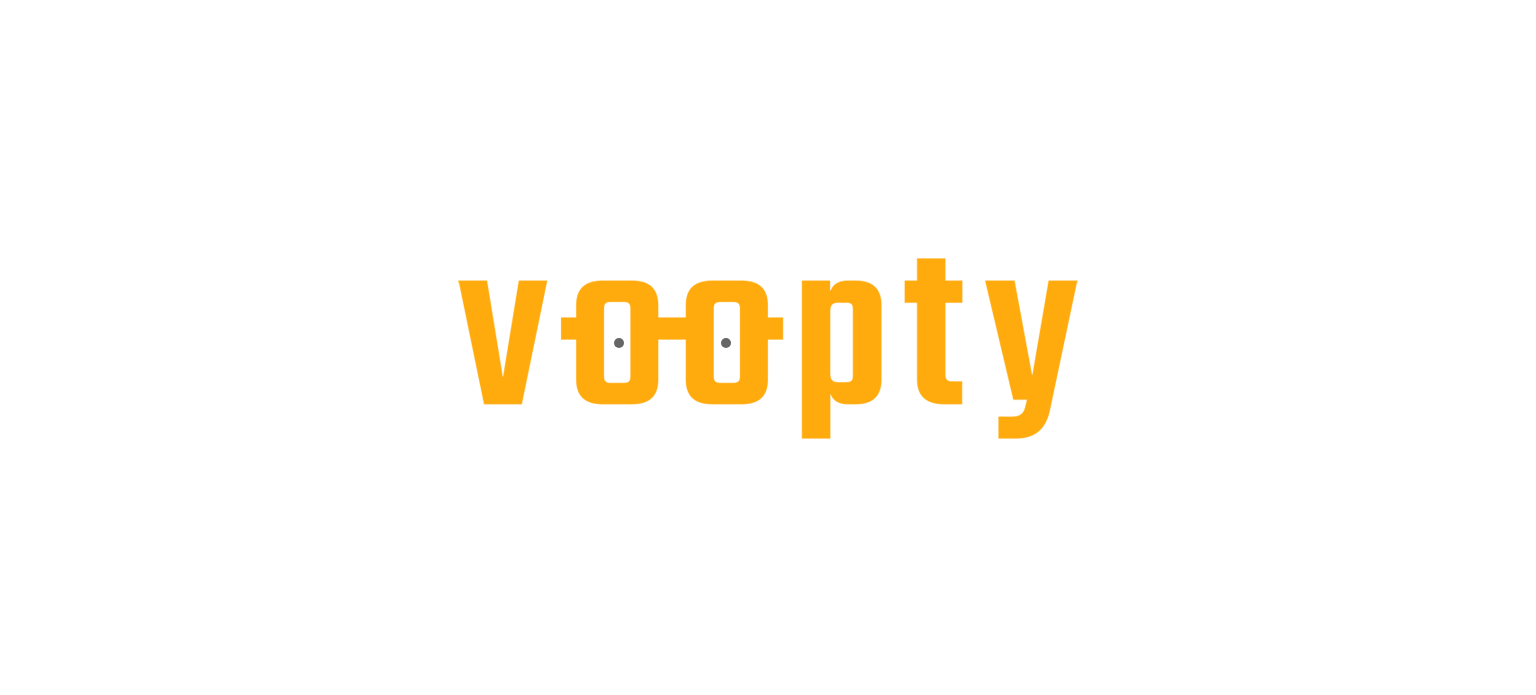 scroll, scrollTop: 0, scrollLeft: 0, axis: both 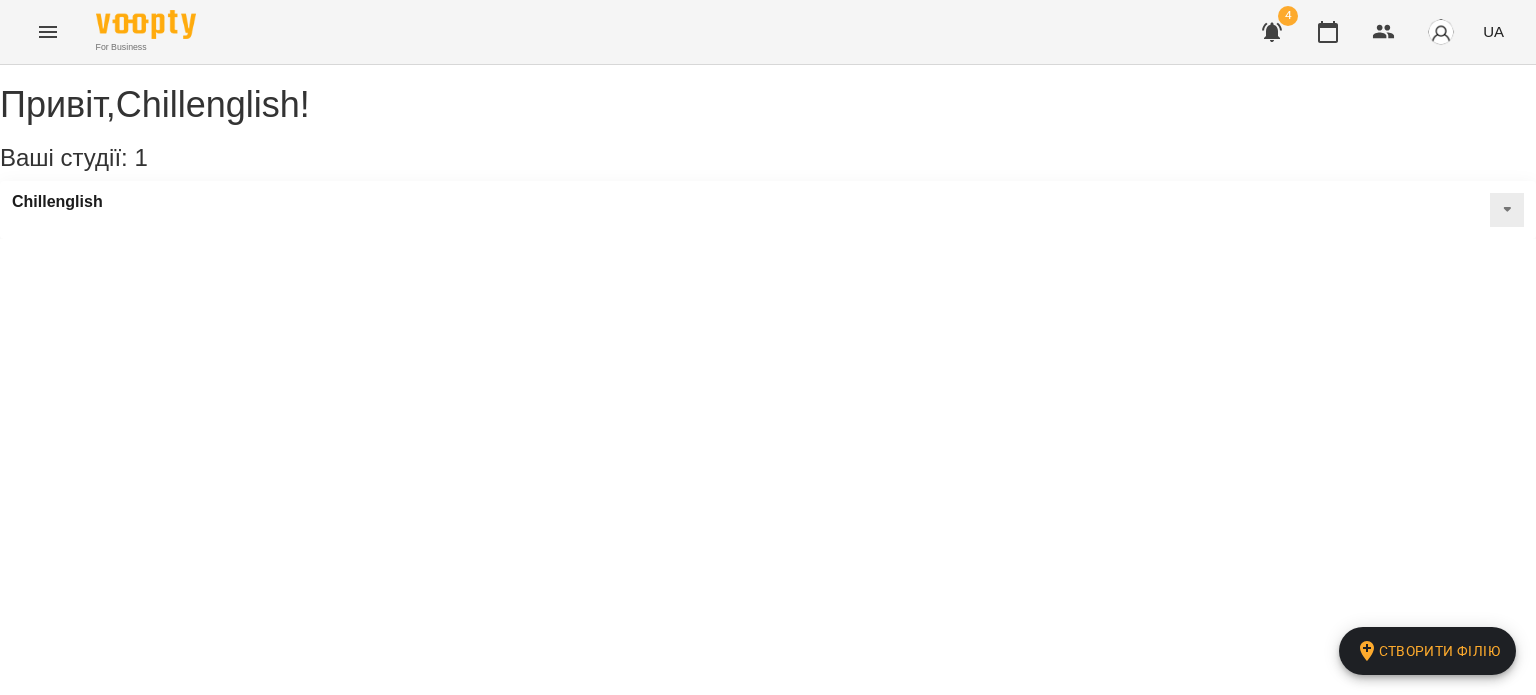 click 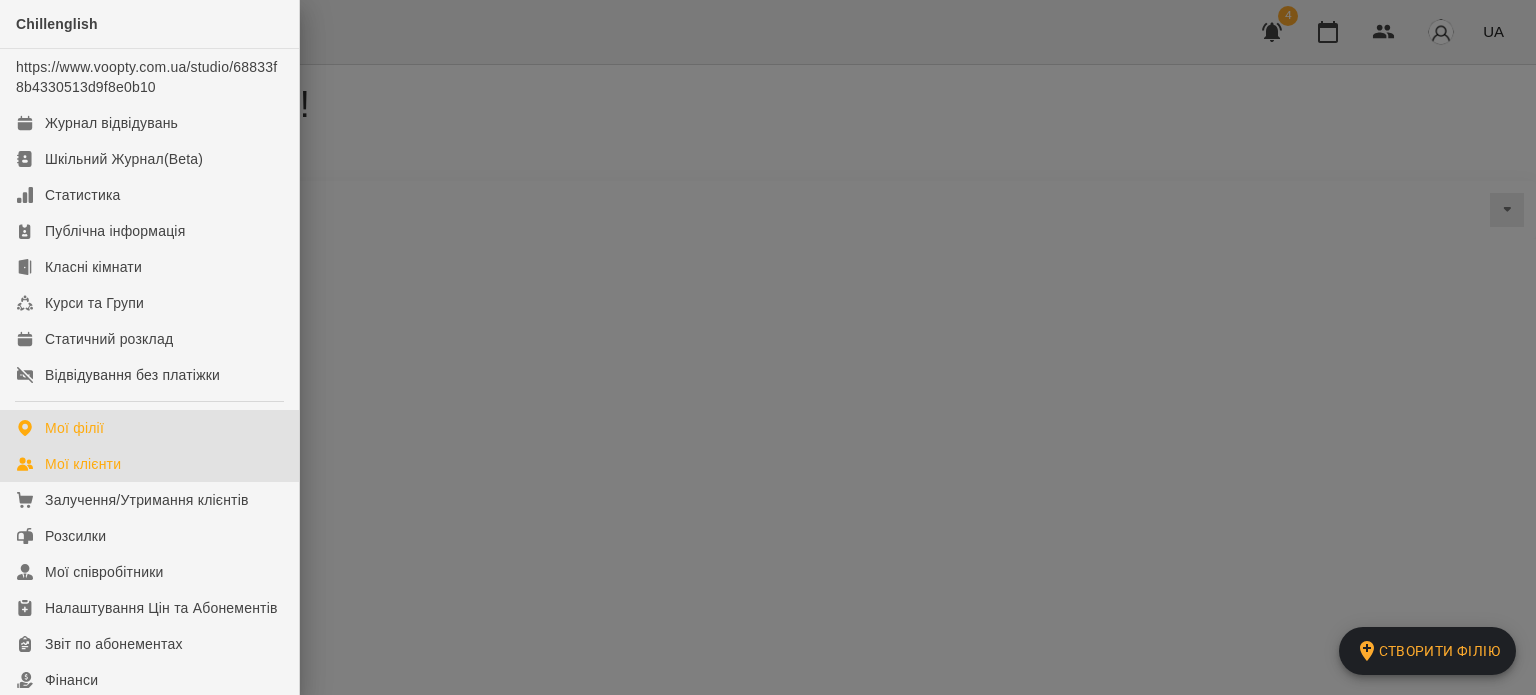 click on "Мої клієнти" at bounding box center [149, 464] 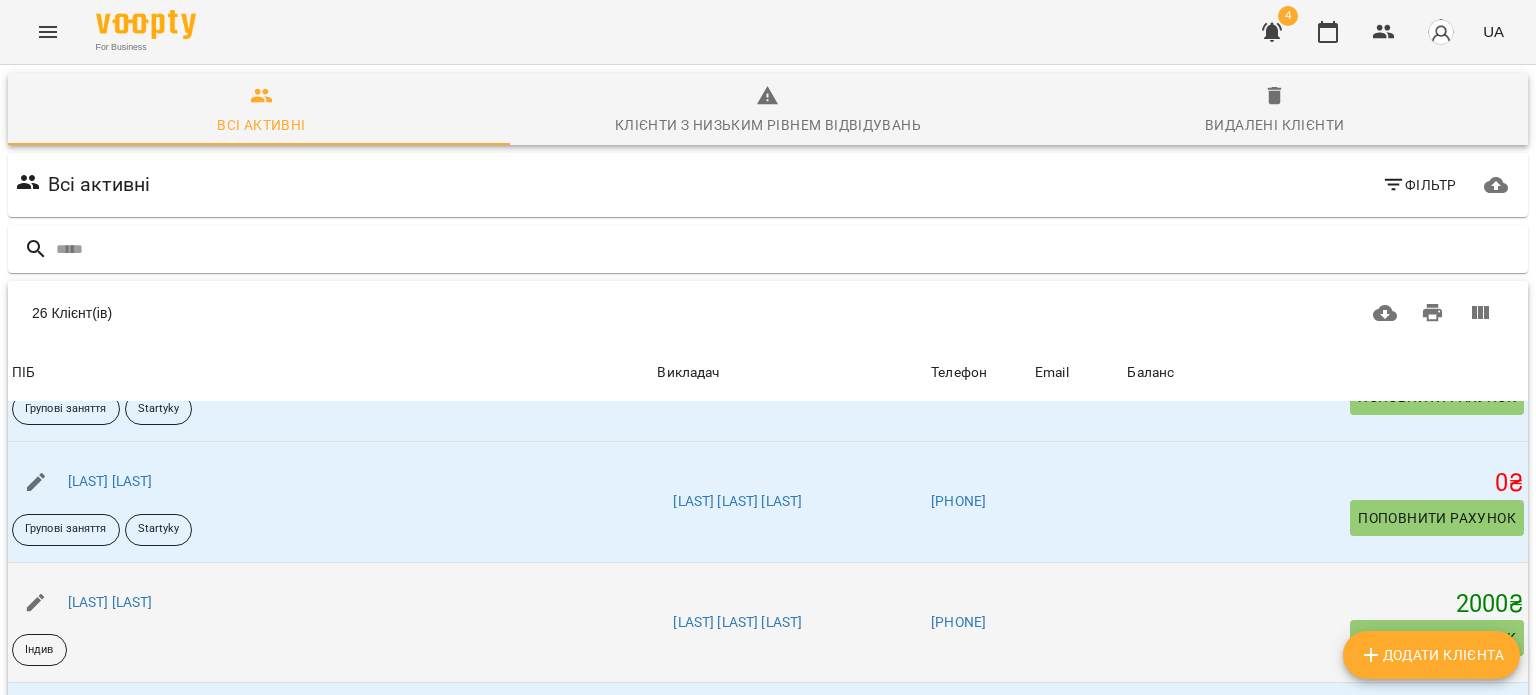scroll, scrollTop: 2686, scrollLeft: 0, axis: vertical 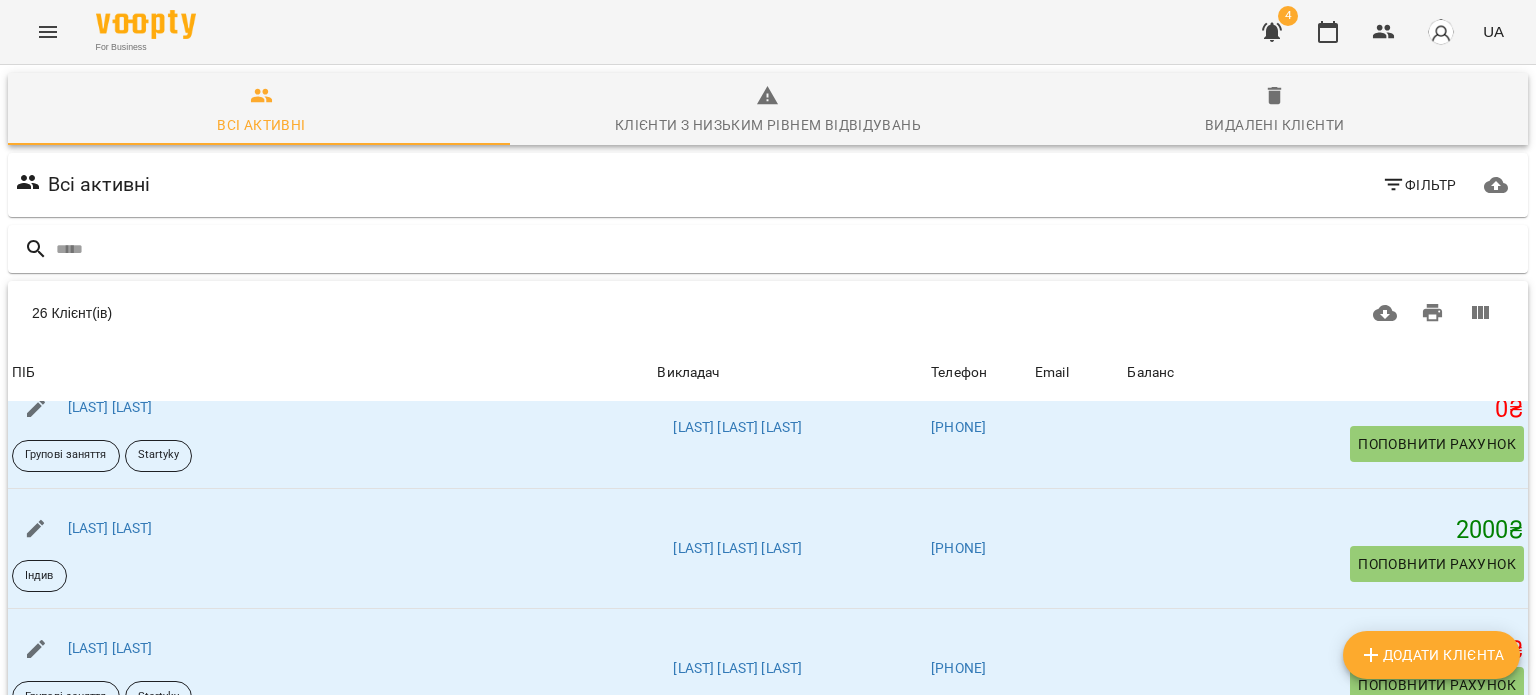 click on "[LAST] [FIRST]" at bounding box center [117, 769] 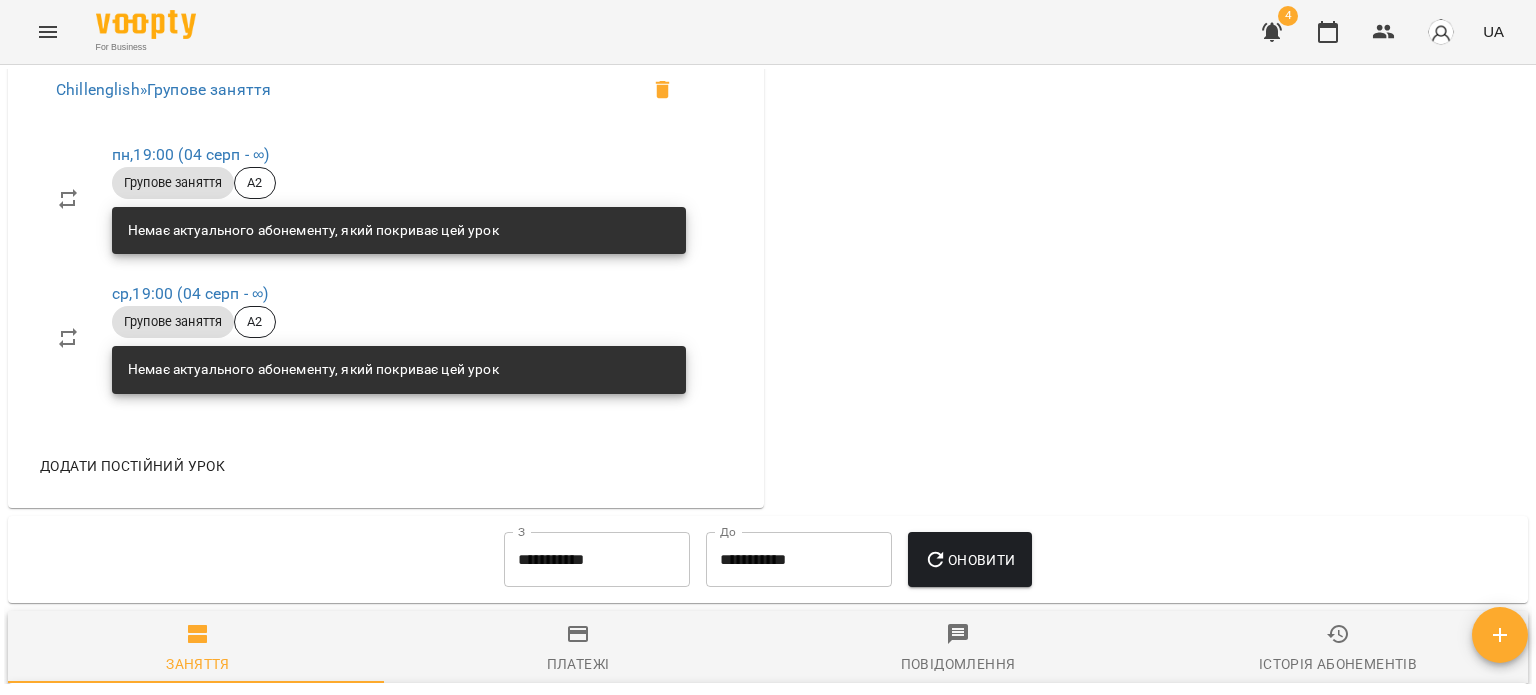 scroll, scrollTop: 1500, scrollLeft: 0, axis: vertical 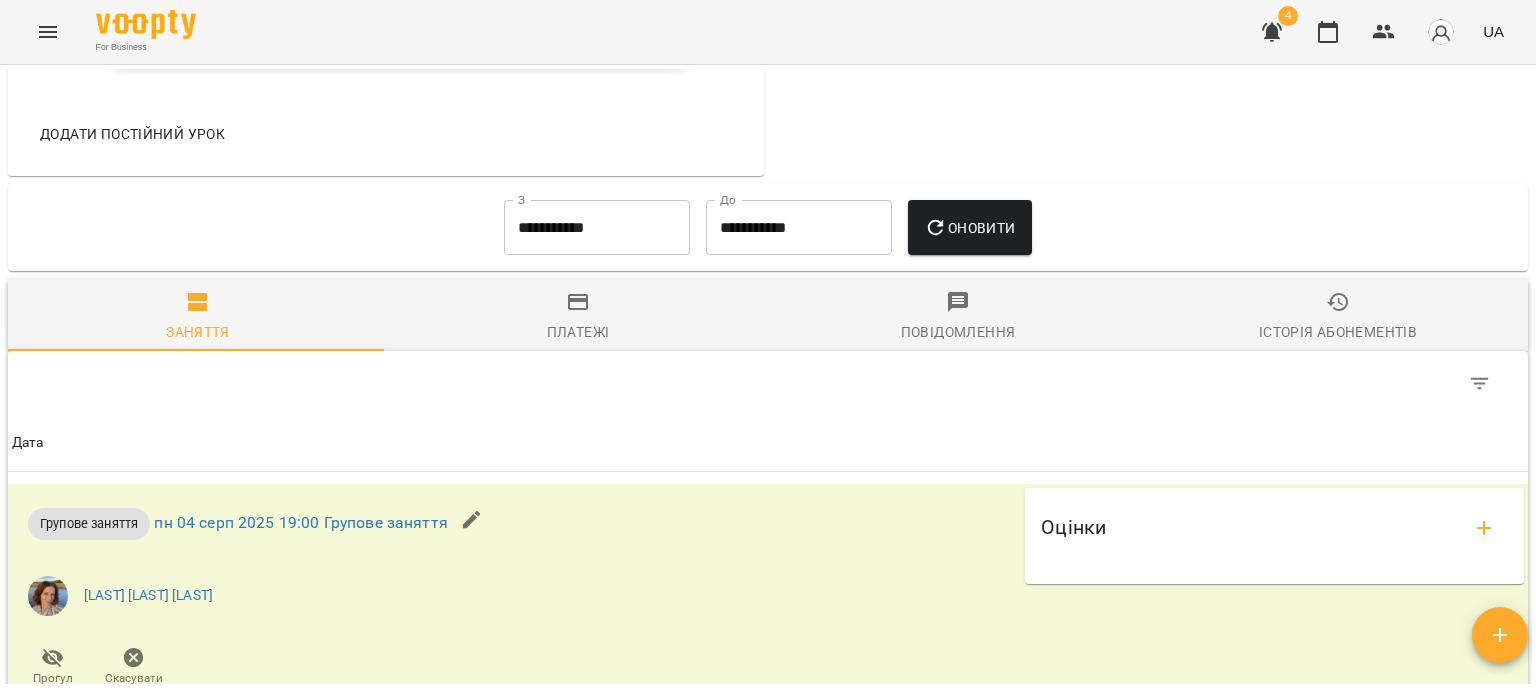click on "Платежі" at bounding box center [578, 332] 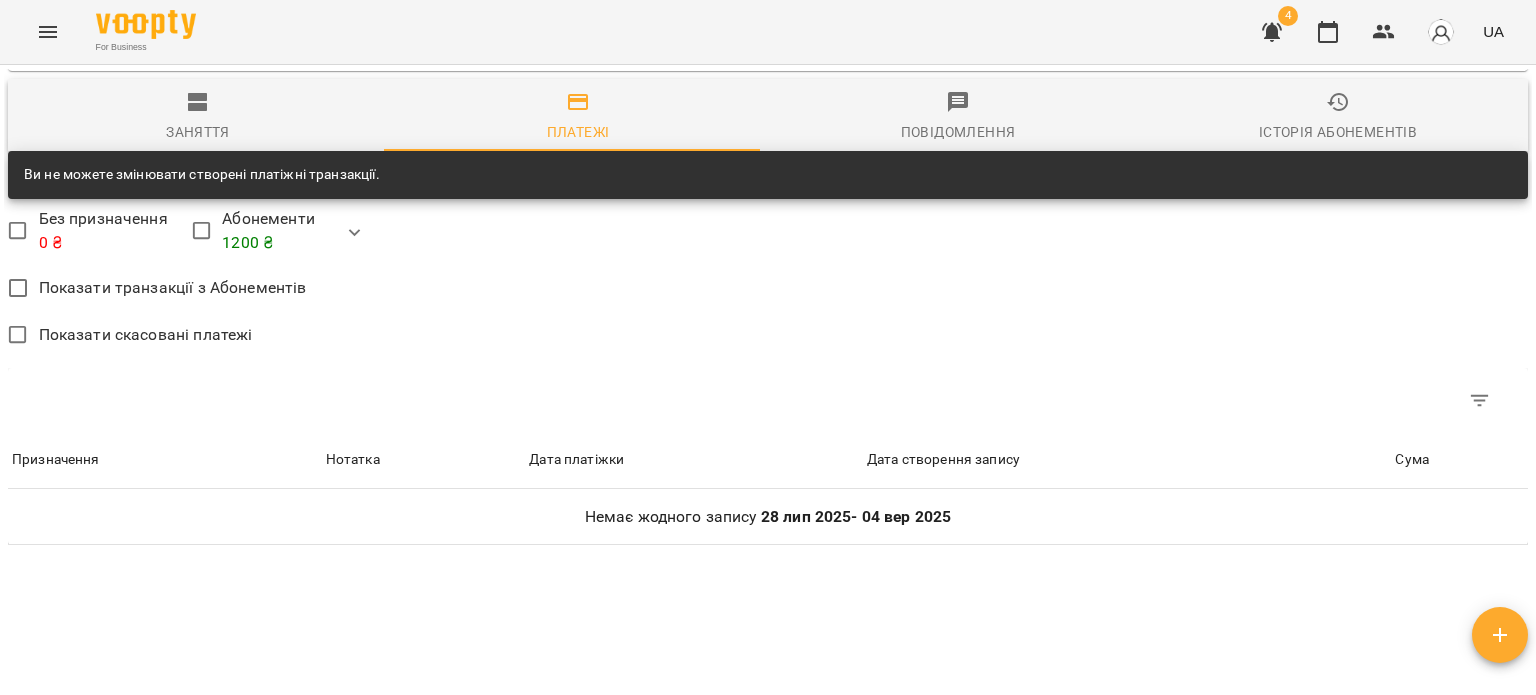 scroll, scrollTop: 1800, scrollLeft: 0, axis: vertical 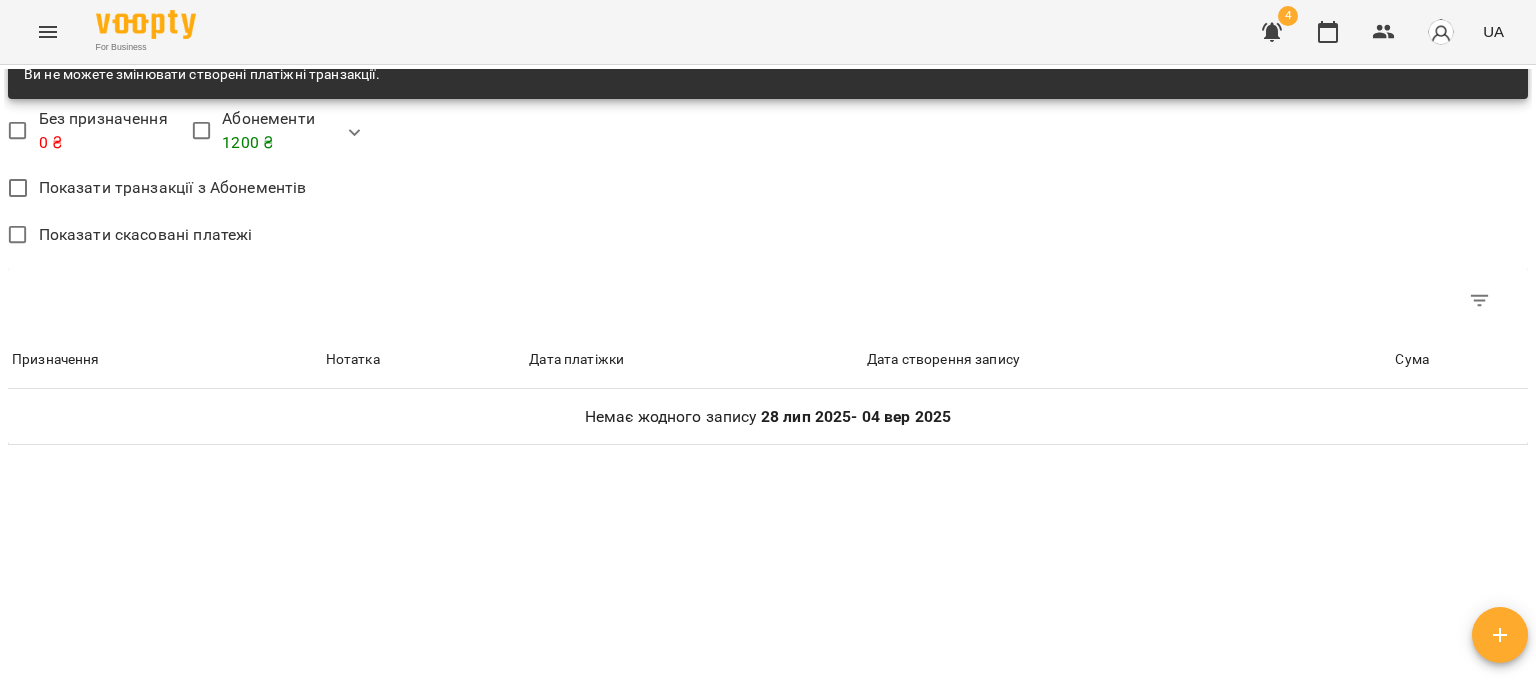 click on "1200   ₴" at bounding box center [268, 143] 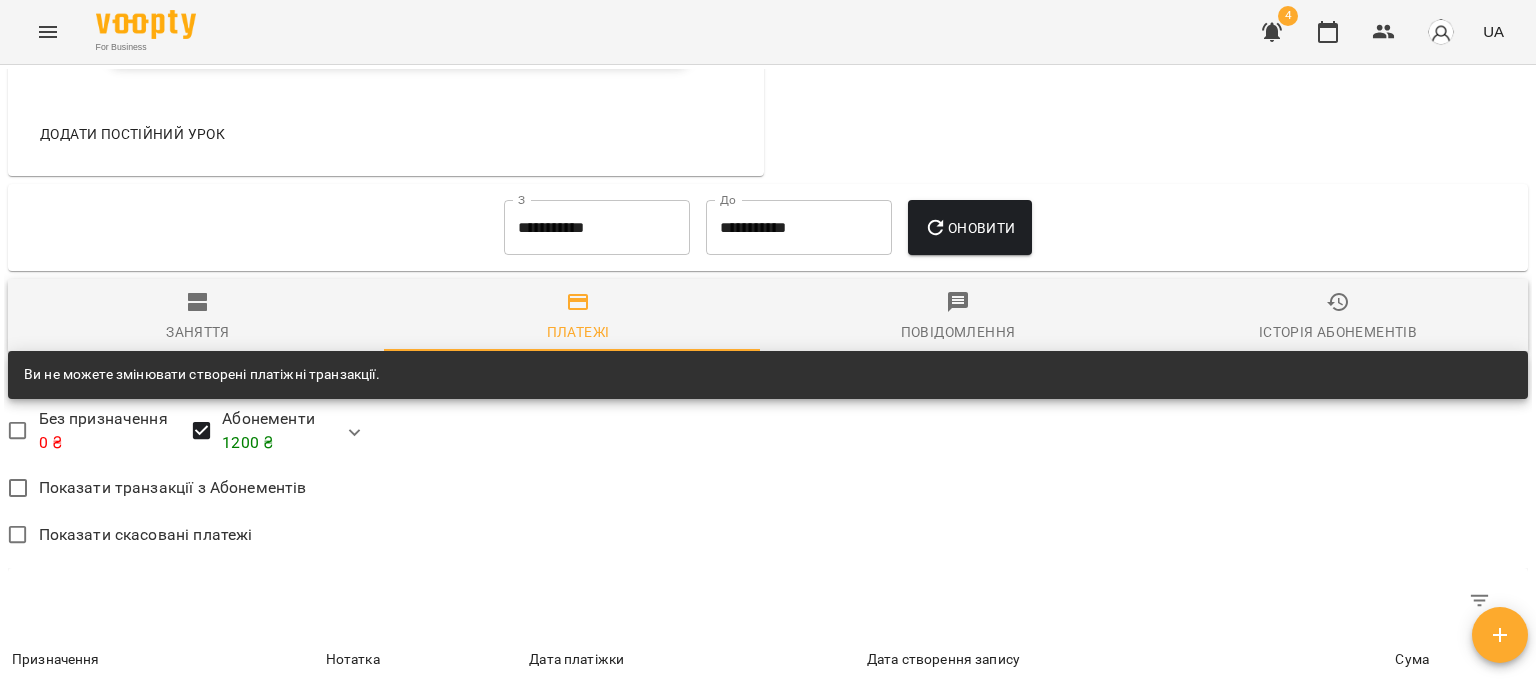 click on "1200   ₴" at bounding box center (268, 443) 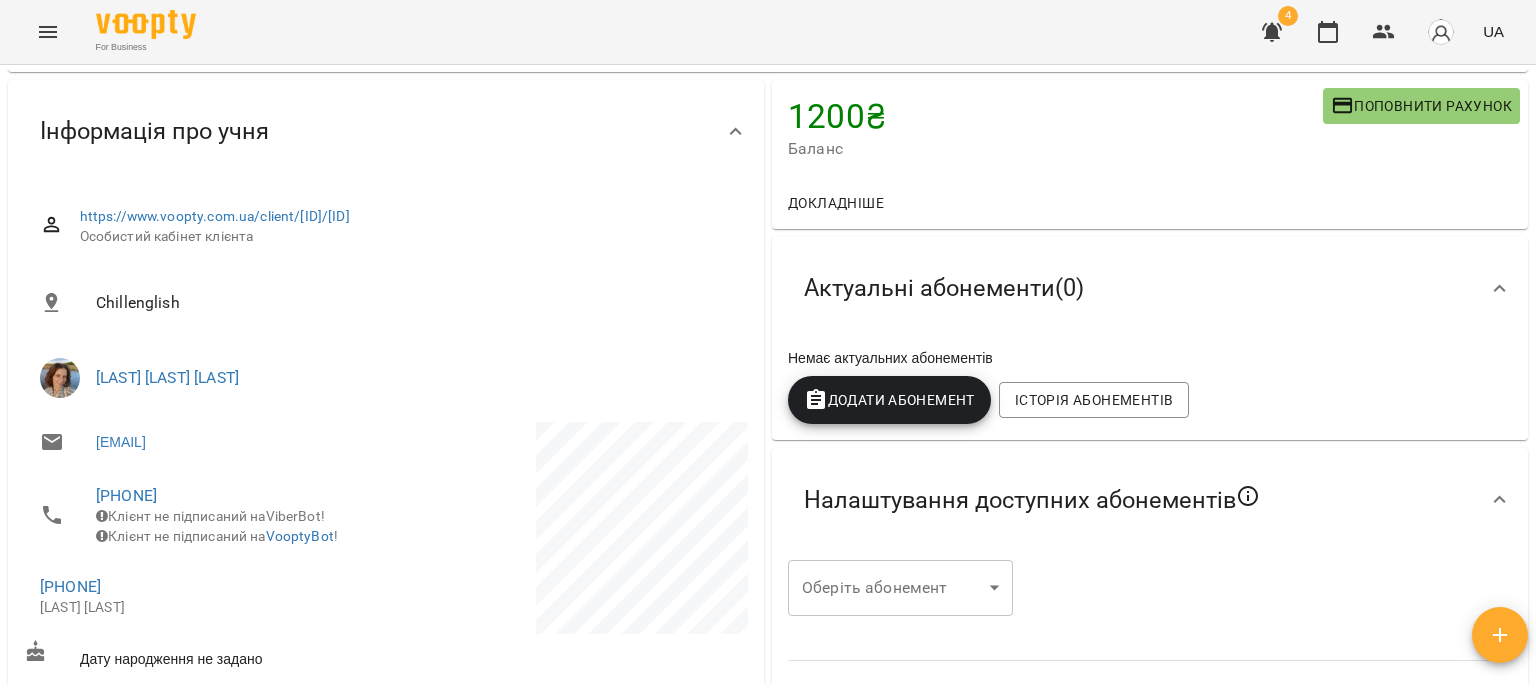 scroll, scrollTop: 0, scrollLeft: 0, axis: both 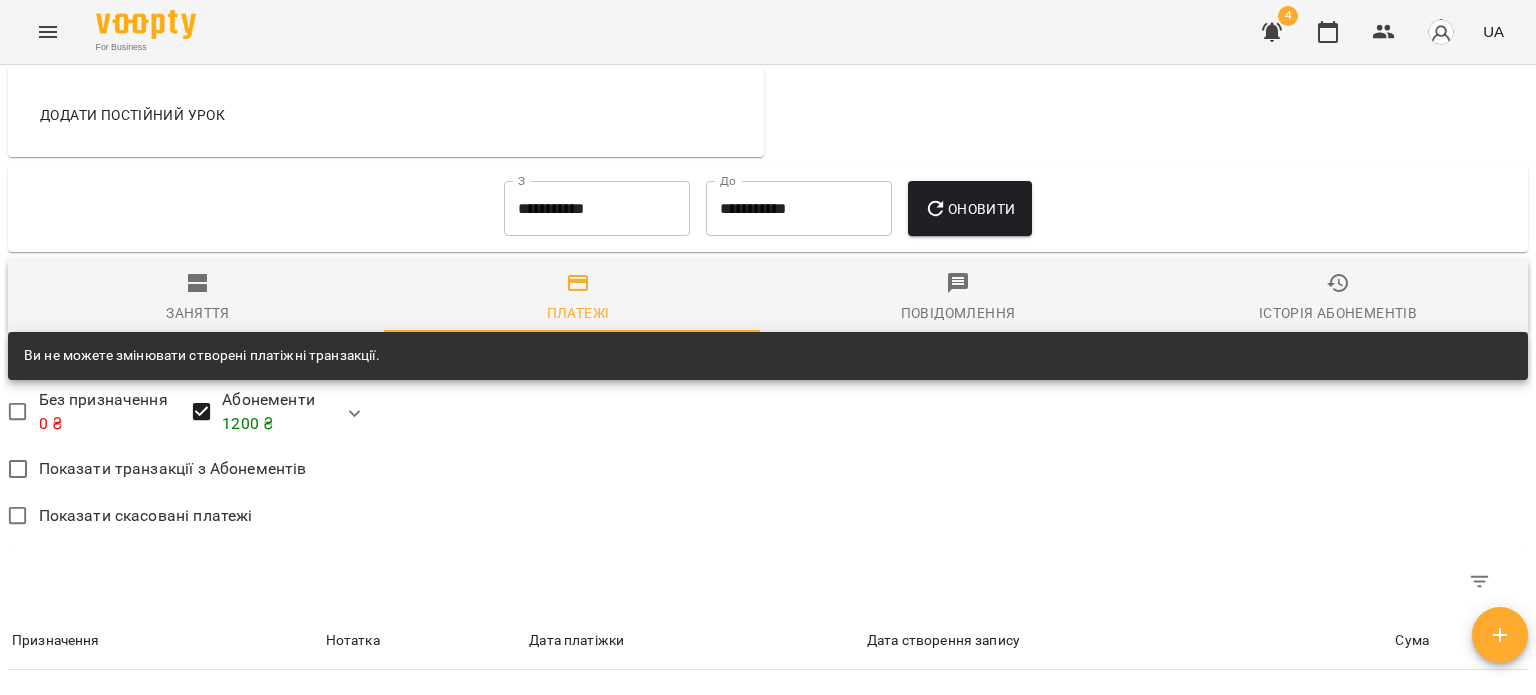 click on "Історія абонементів" at bounding box center (1338, 298) 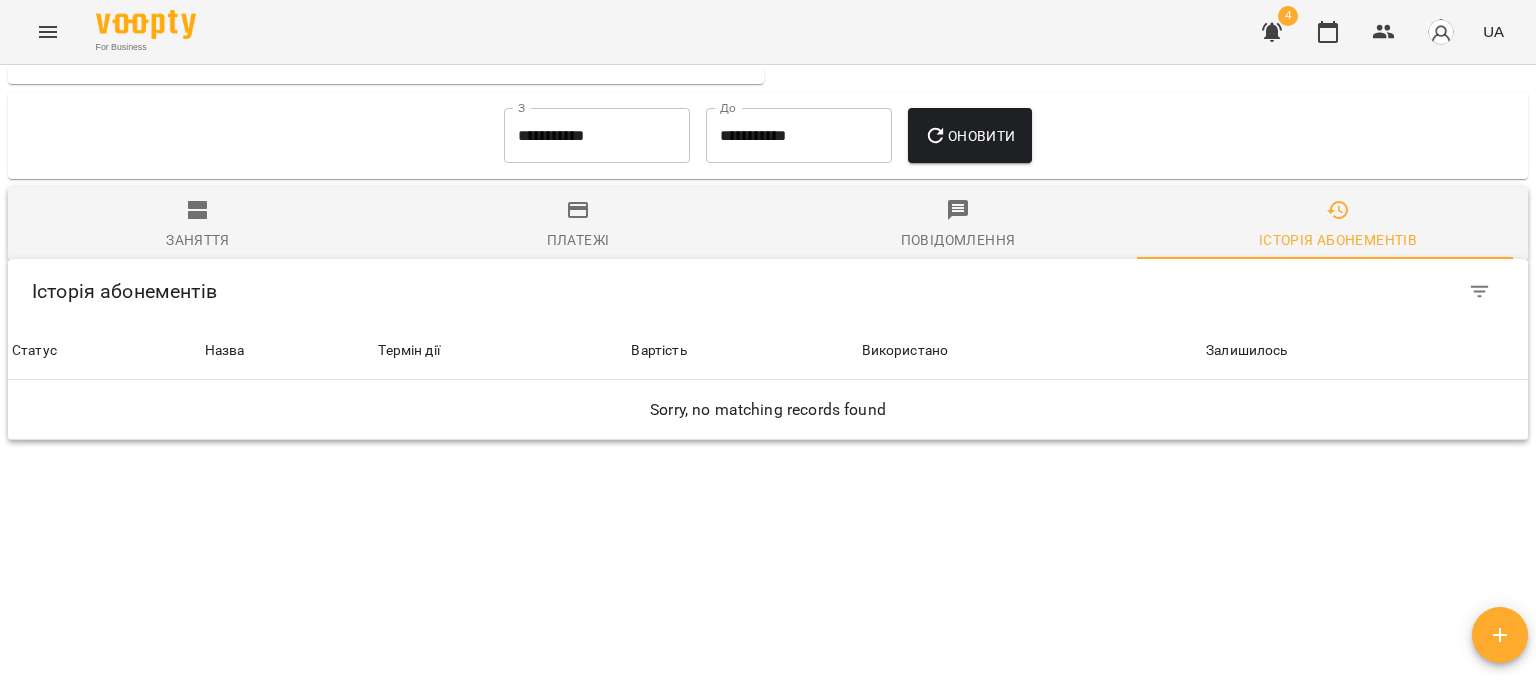 click on "Повідомлення" at bounding box center (958, 225) 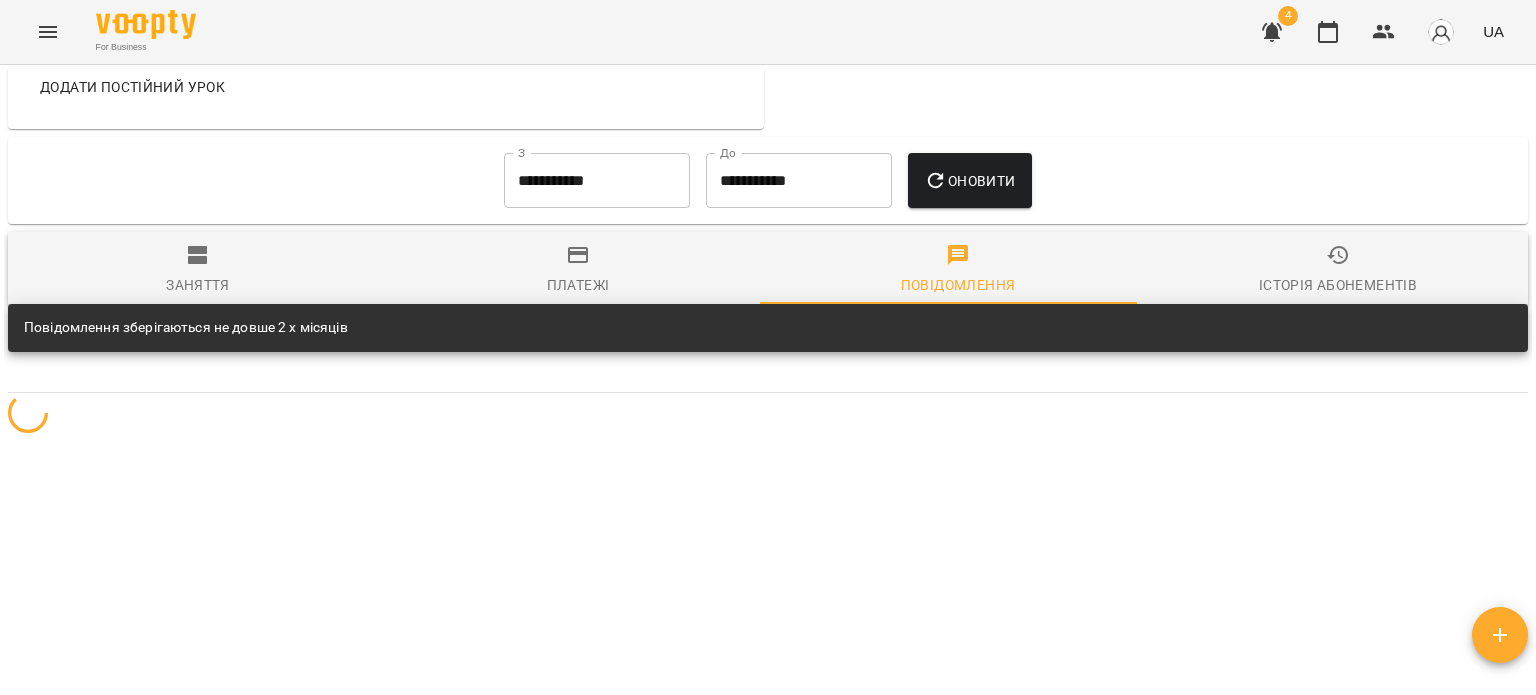 click on "Мої клієнти / Штогрин Юлія Штогрин Юлія А2 Підлітки Групові заняття 1200 ₴ Баланс Поповнити рахунок Докладніше 1200   ₴ Абонементи 1200 ₴   Місячний запас на серпень Актуальні абонементи ( 0 ) Немає актуальних абонементів Додати Абонемент Історія абонементів Налаштування доступних абонементів Оберіть абонемент ​ Оберіть абонемент Зберегти Інформація про учня https://www.voopty.com.ua/client/68833f8b4330513d9f8e0b0a/6884eeda4330513d9f8522a2 Особистий кабінет клієнта Chillenglish Марченко Дарина Олегівна 688f40351062e6779f8149c3@voopty.mail.com +380684396216 Клієнт не підписаний на  ViberBot! Клієнт не підписаний на  VooptyBot ! 2933 Pin" at bounding box center (768, 376) 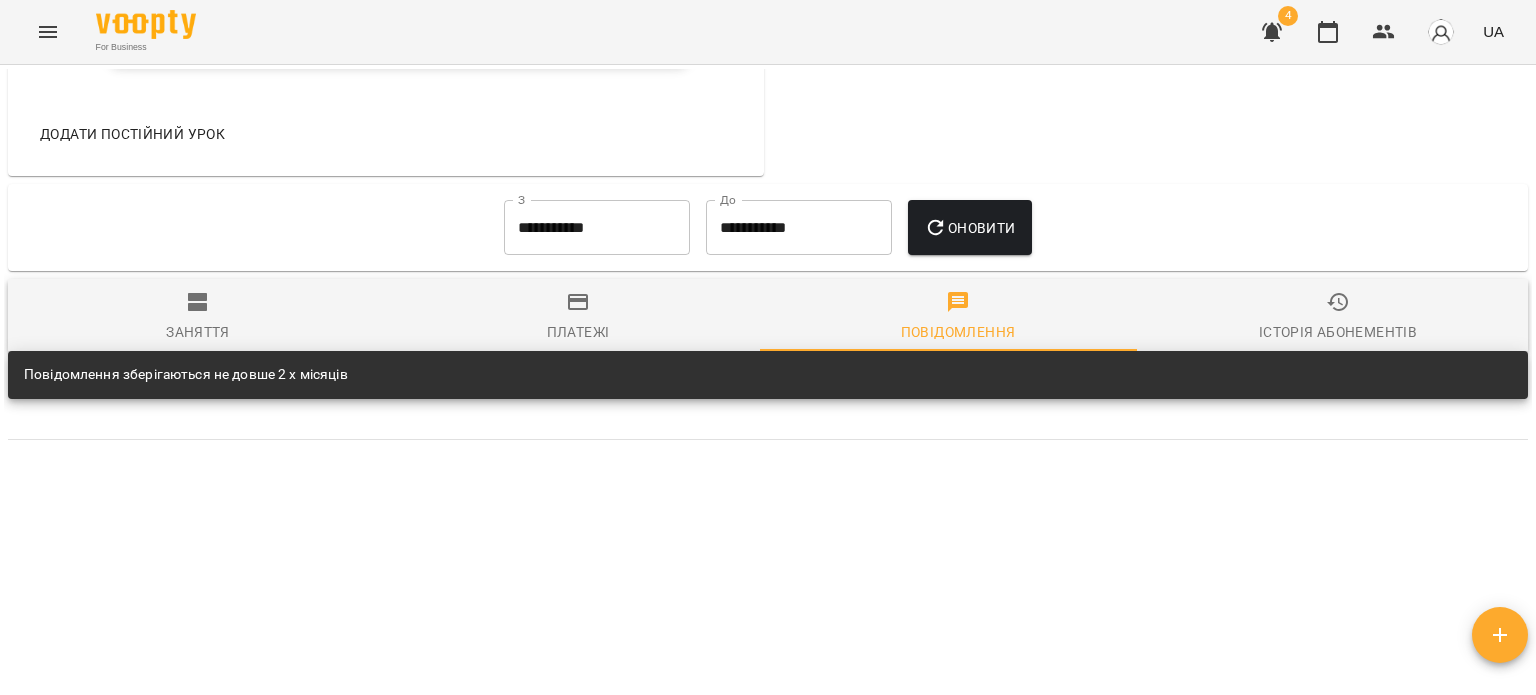 scroll, scrollTop: 1514, scrollLeft: 0, axis: vertical 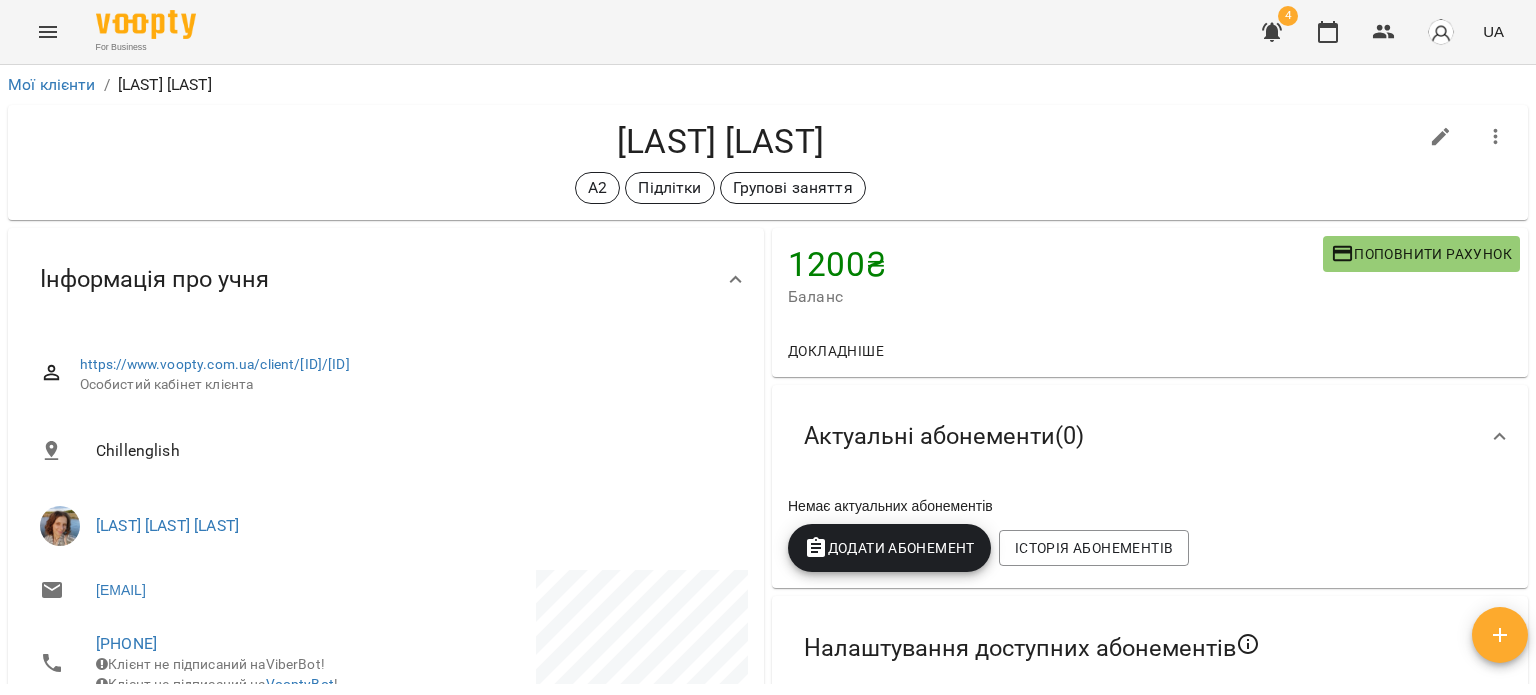click 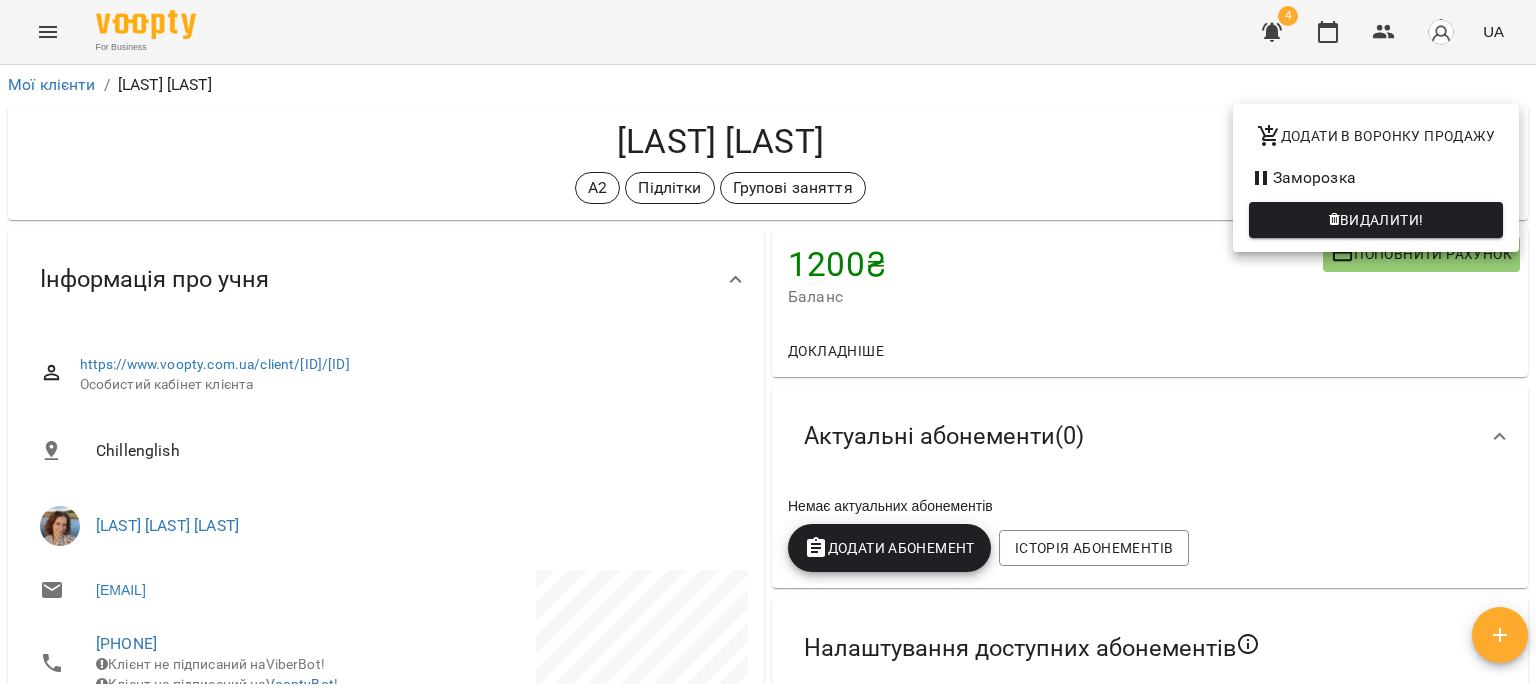 click at bounding box center (768, 347) 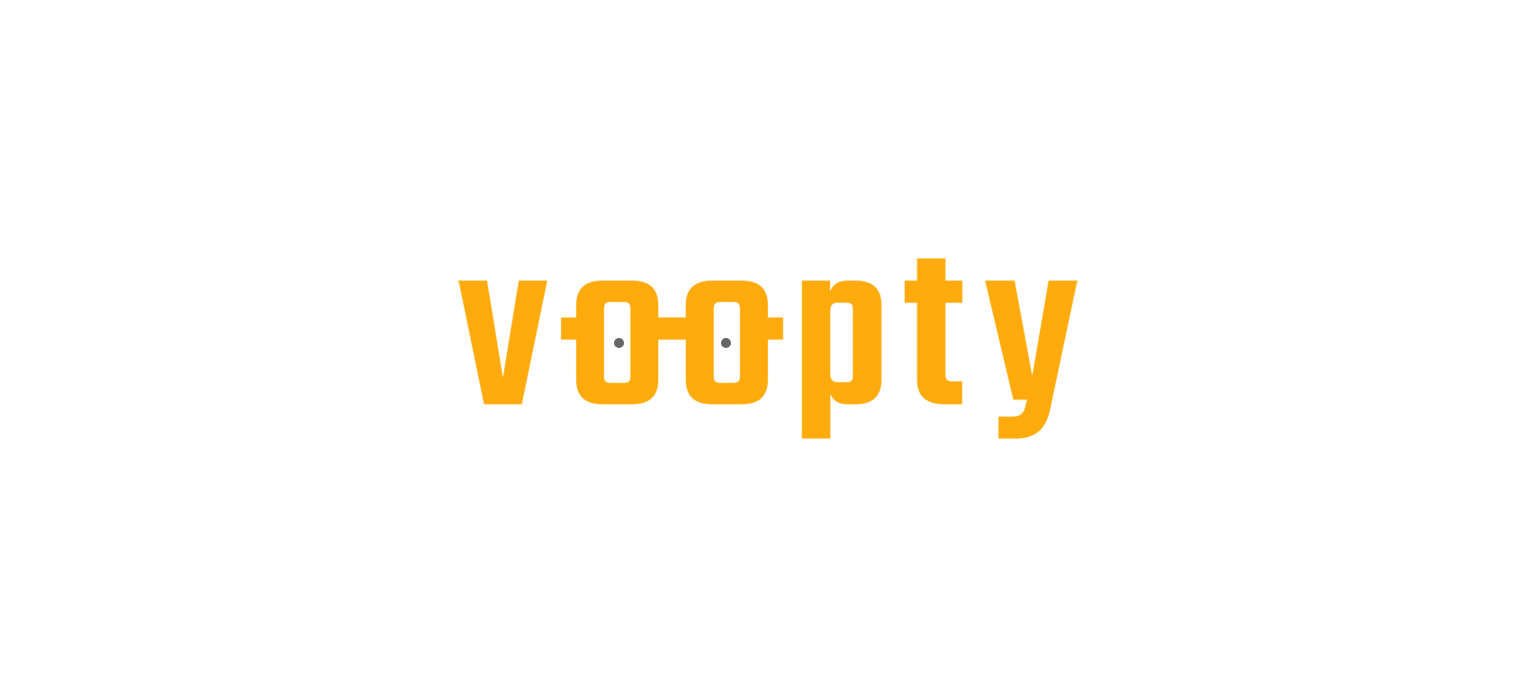 scroll, scrollTop: 0, scrollLeft: 0, axis: both 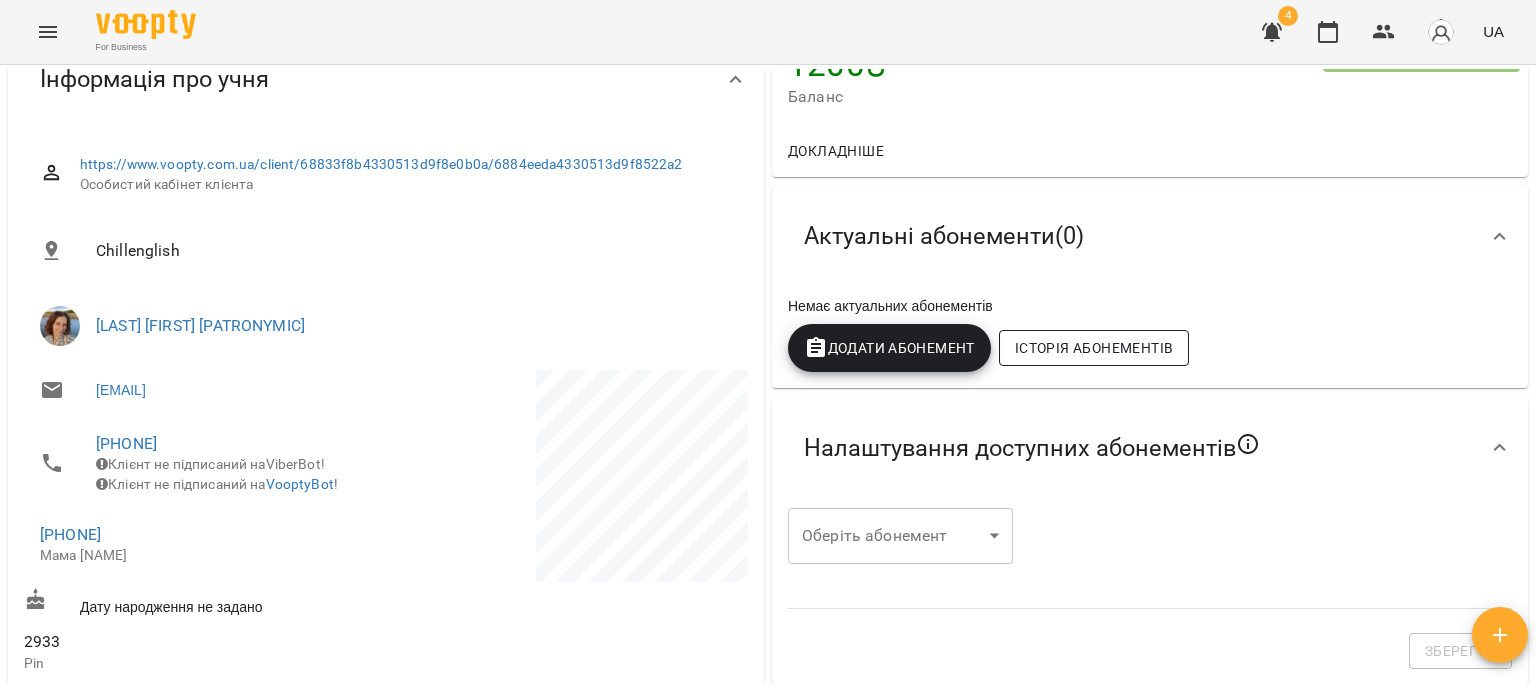 click on "Історія абонементів" at bounding box center (1094, 348) 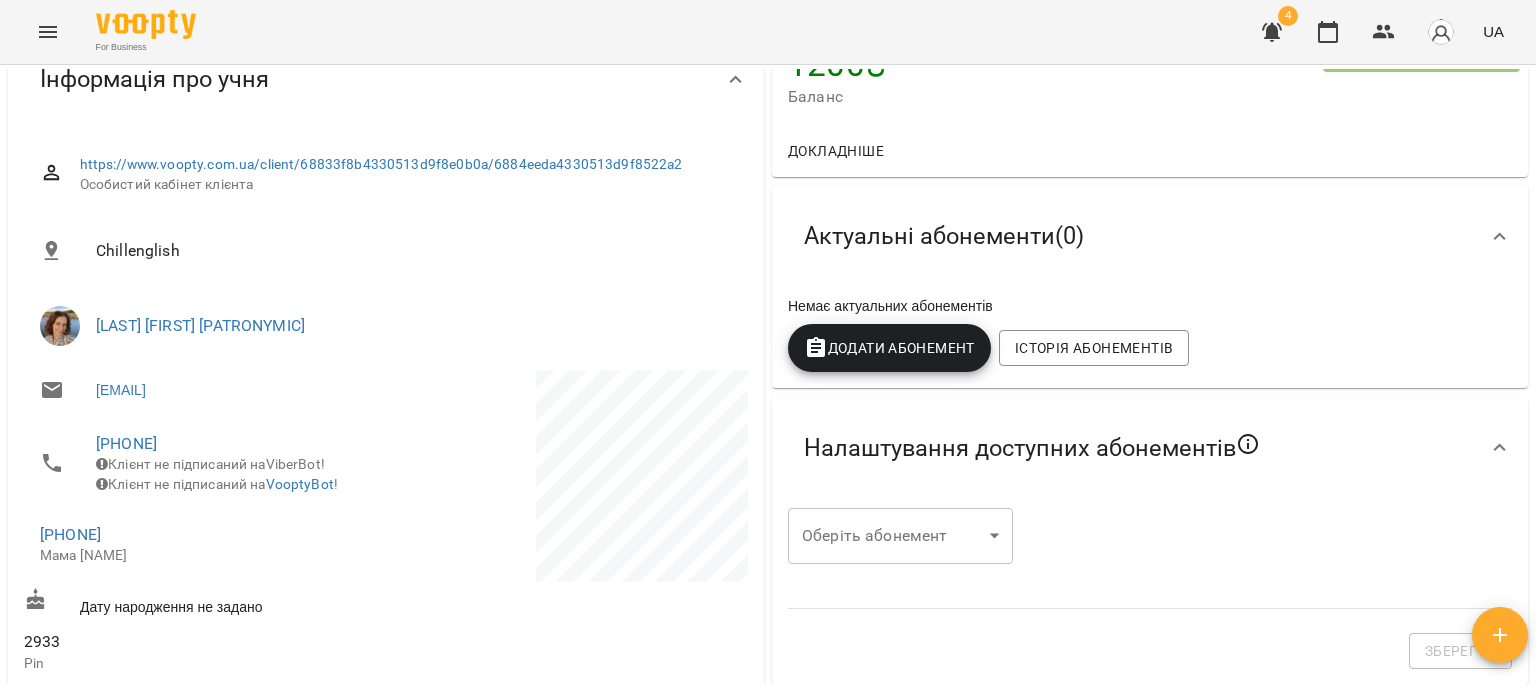 scroll, scrollTop: 285, scrollLeft: 0, axis: vertical 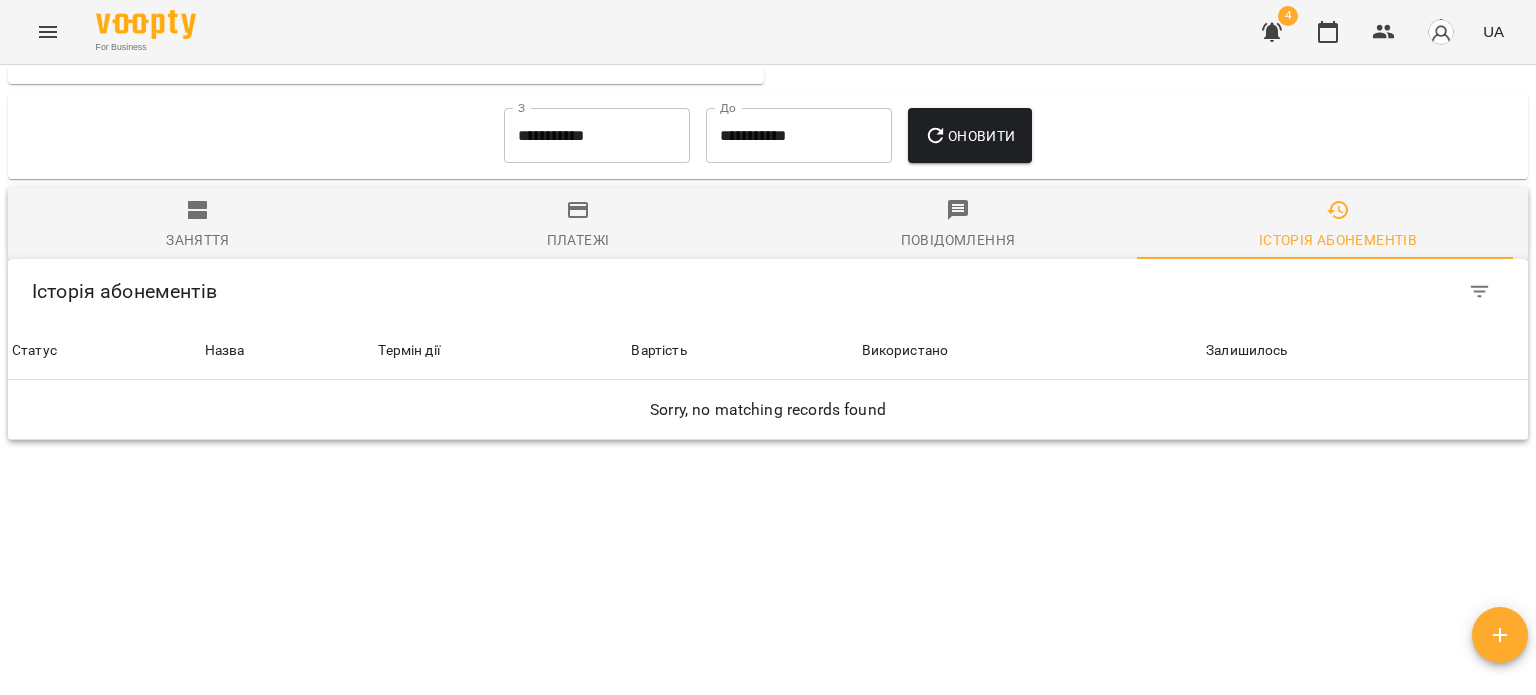 click on "Платежі" at bounding box center (578, 225) 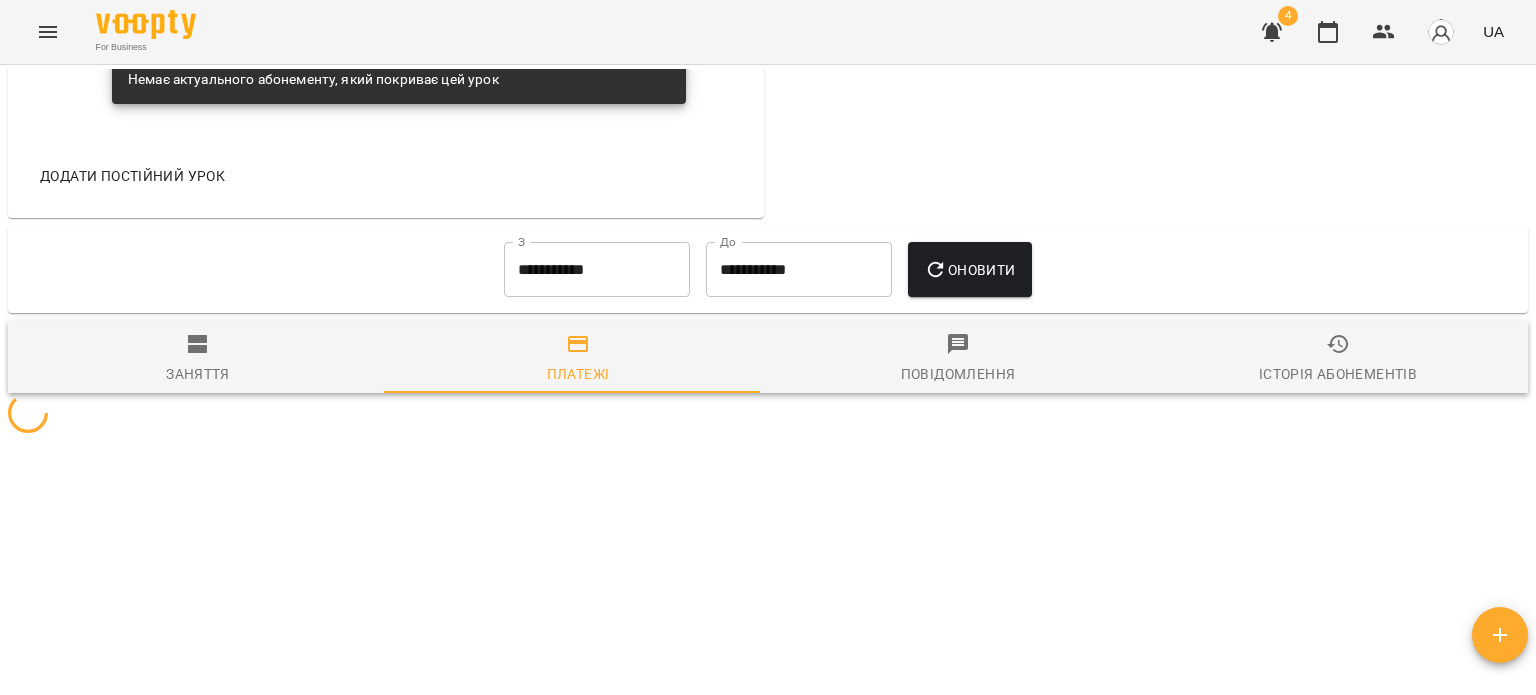 scroll, scrollTop: 1606, scrollLeft: 0, axis: vertical 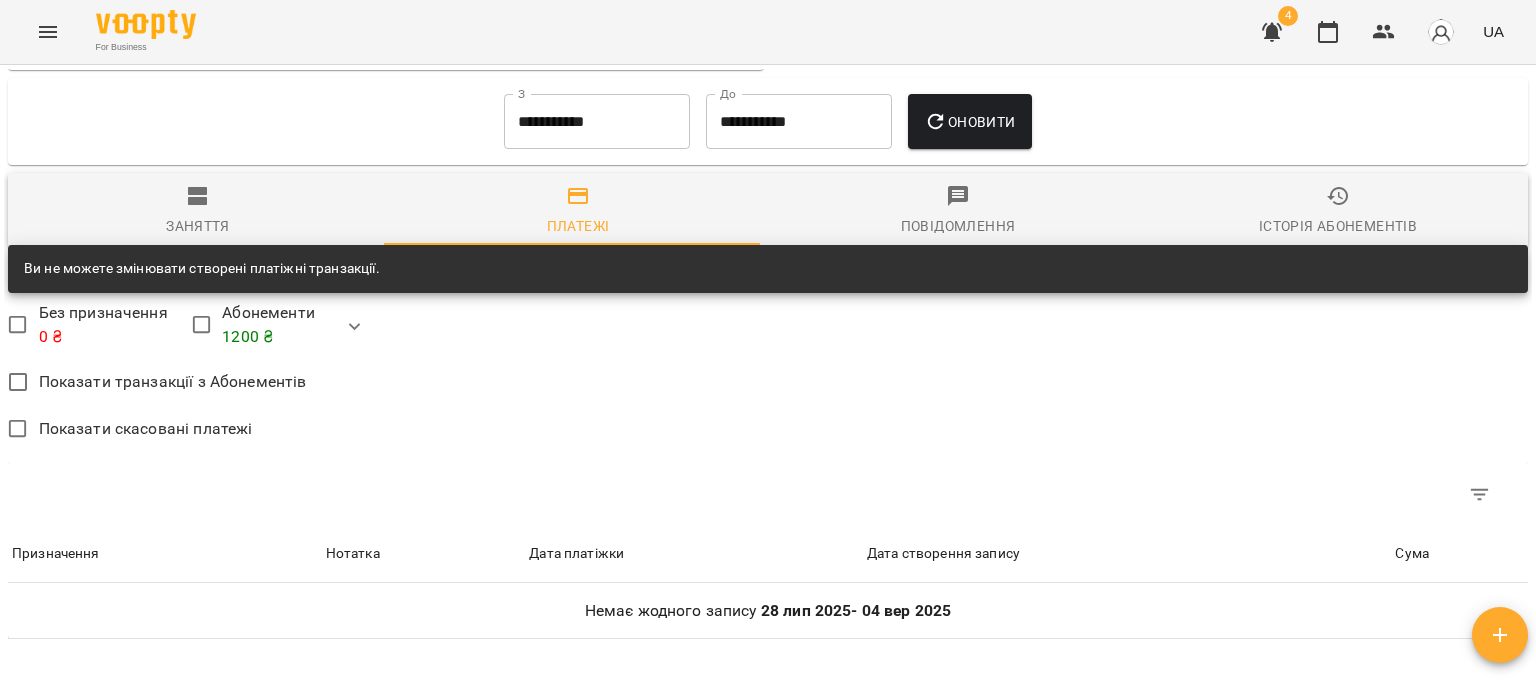 click on "0   ₴" at bounding box center [103, 337] 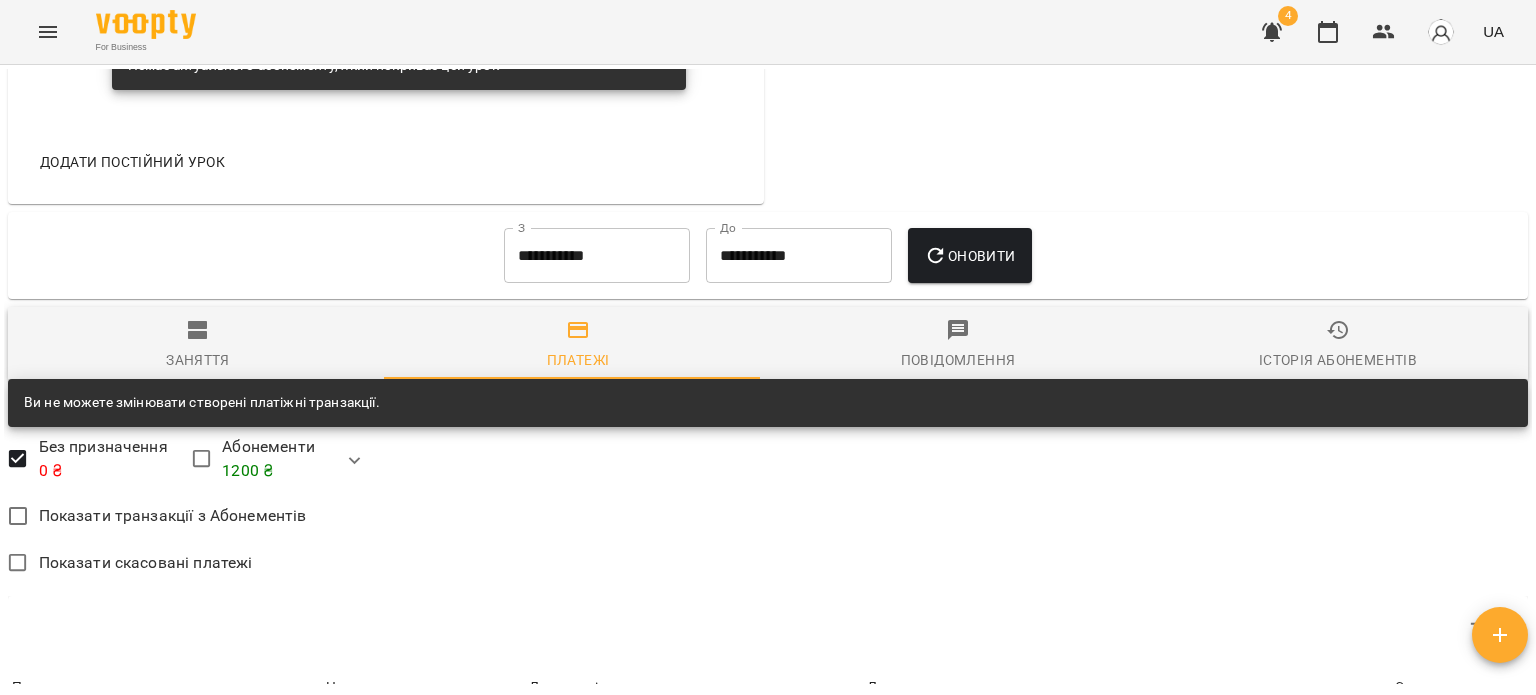 scroll, scrollTop: 1606, scrollLeft: 0, axis: vertical 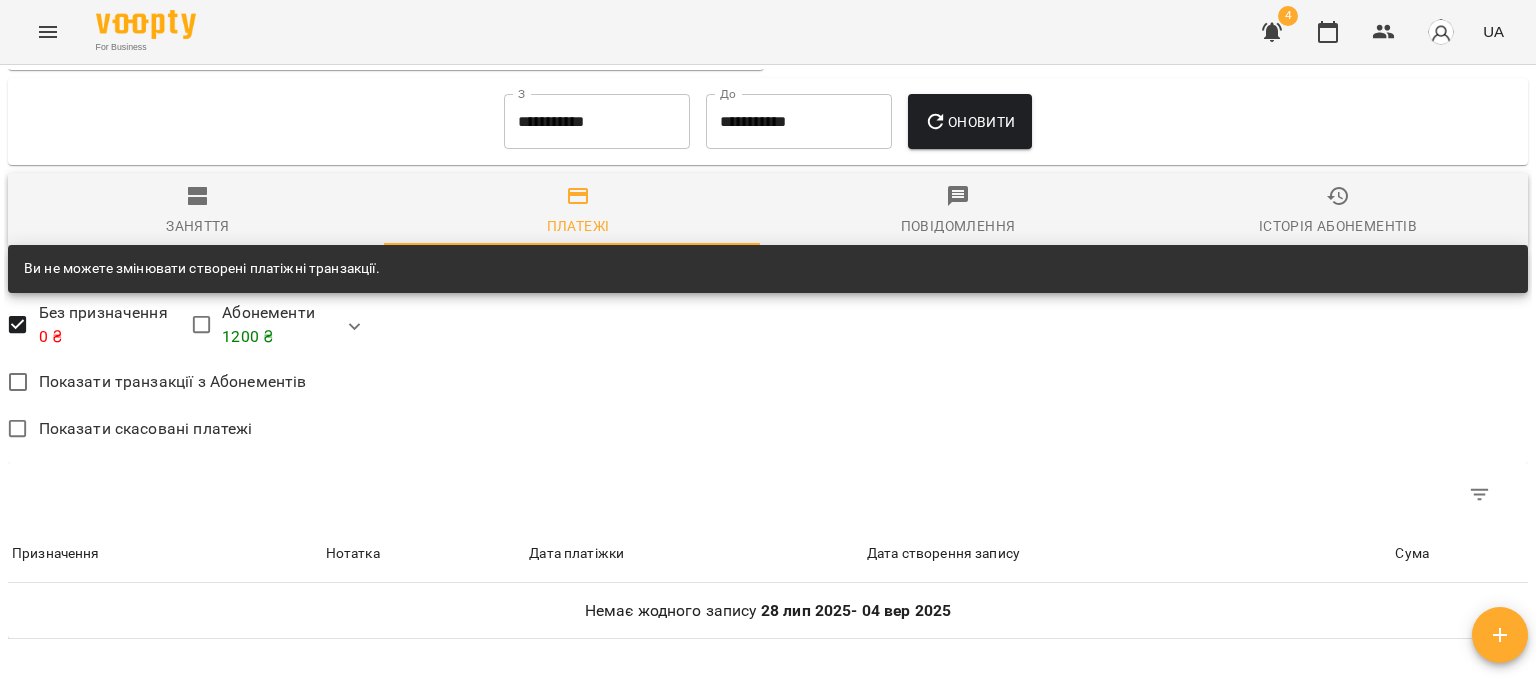 click on "Показати скасовані платежі" at bounding box center (768, 431) 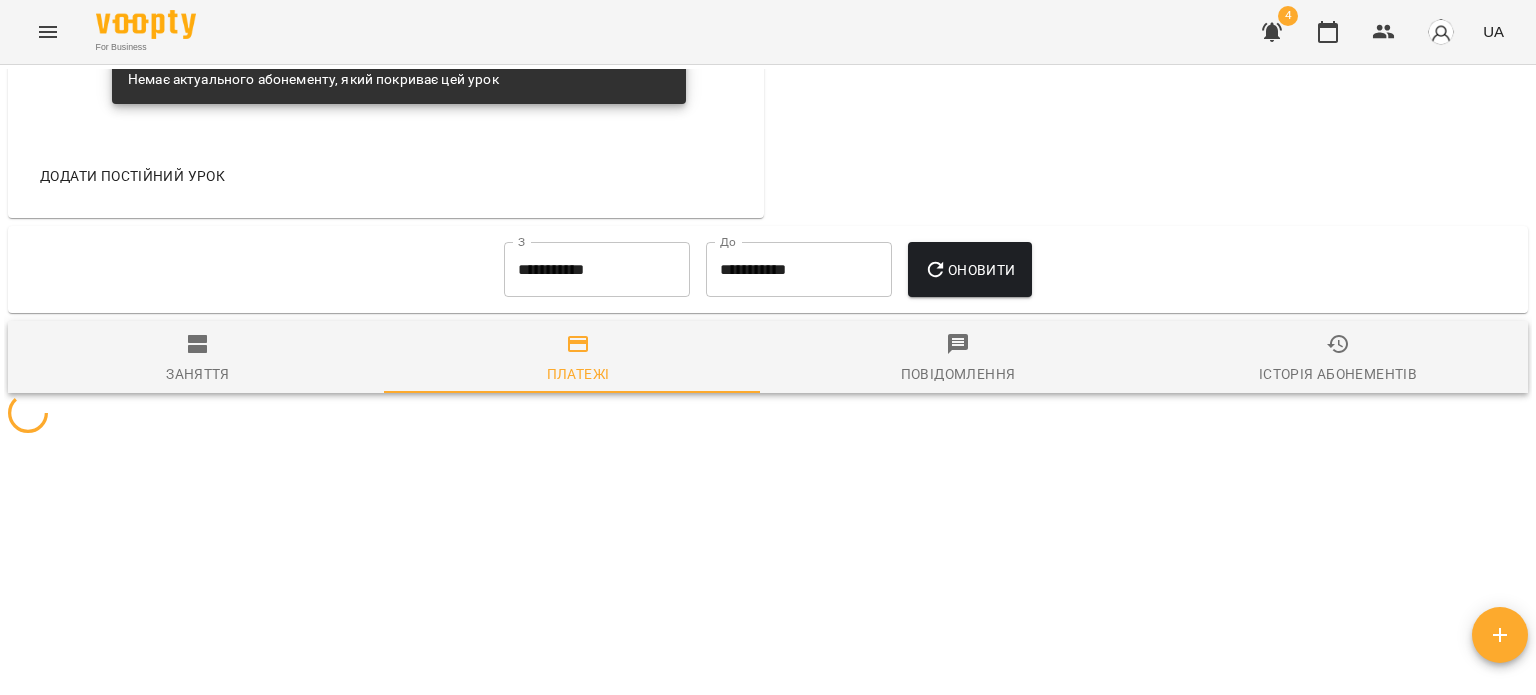 scroll, scrollTop: 1606, scrollLeft: 0, axis: vertical 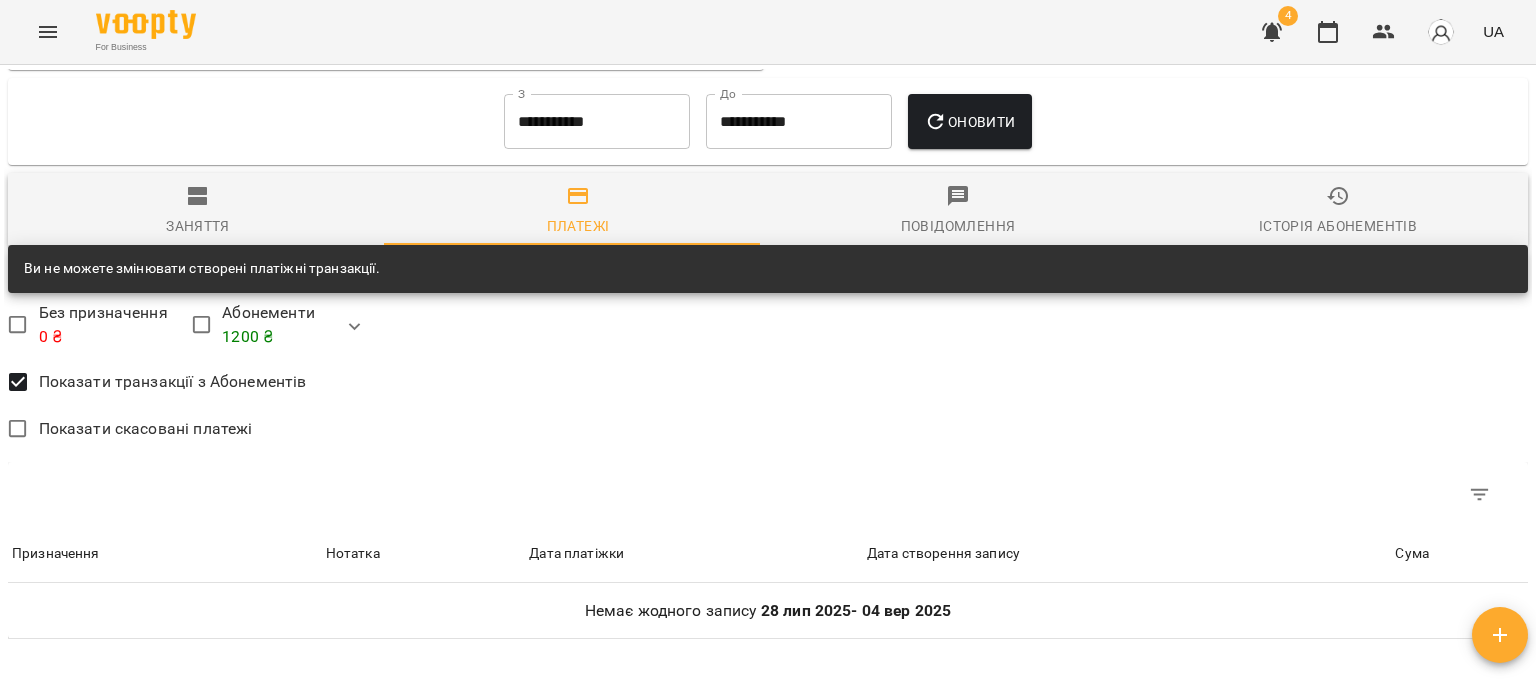 click on "Показати скасовані платежі" at bounding box center [146, 429] 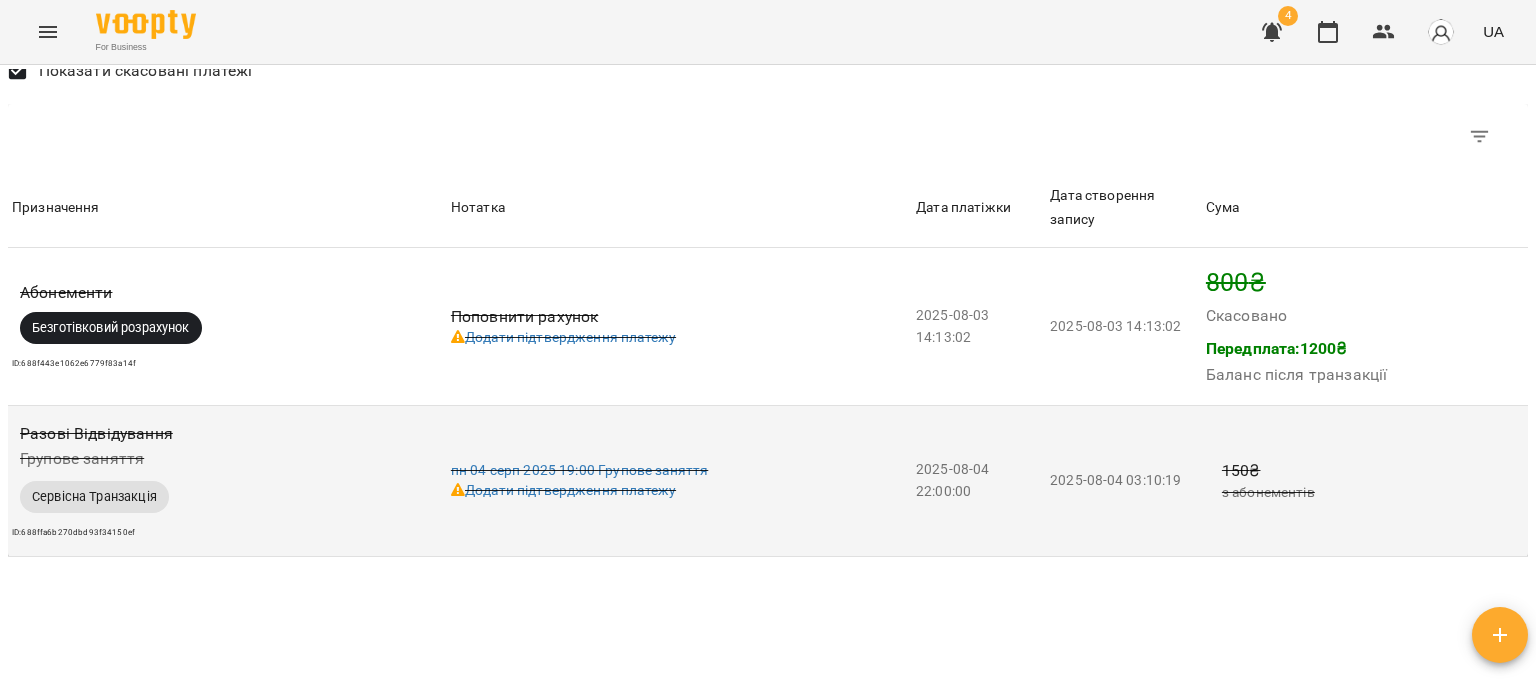scroll, scrollTop: 2006, scrollLeft: 0, axis: vertical 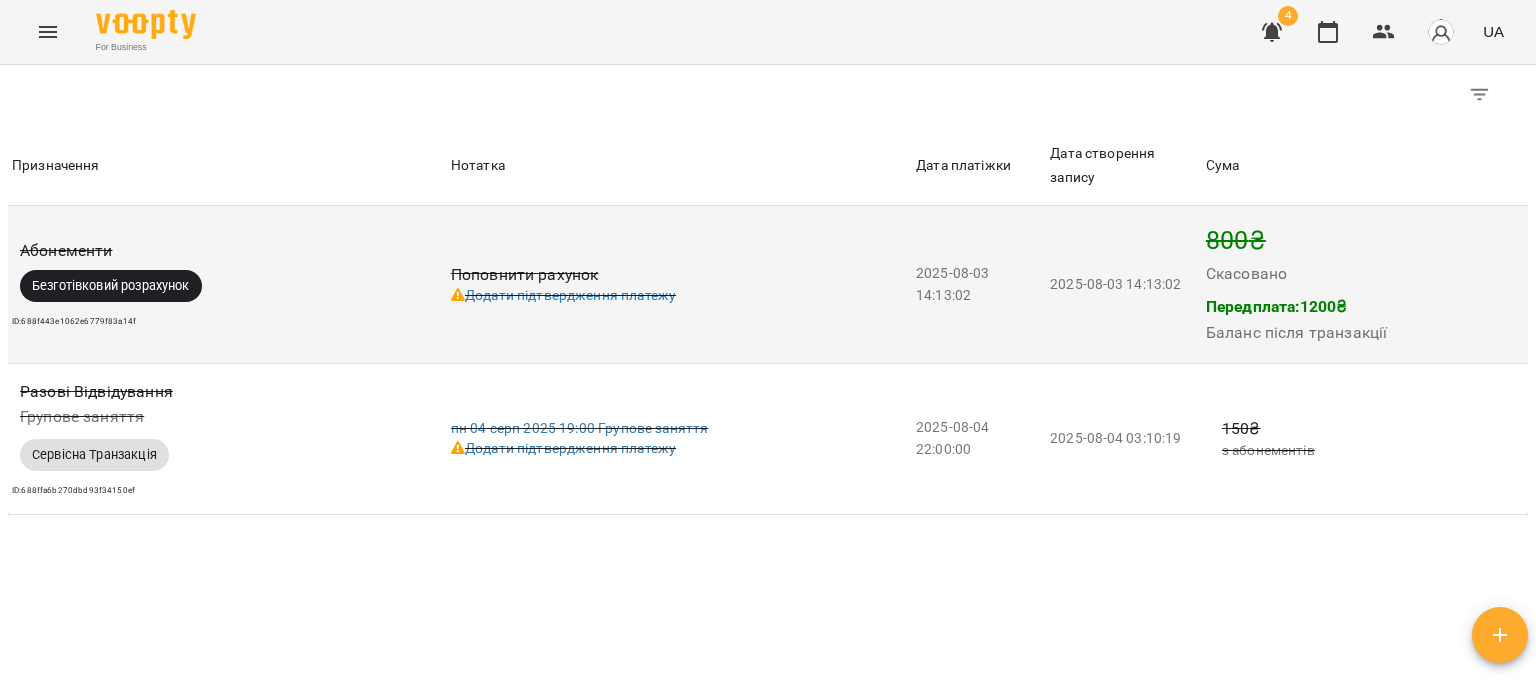 click on "Скасовано" at bounding box center [1246, 274] 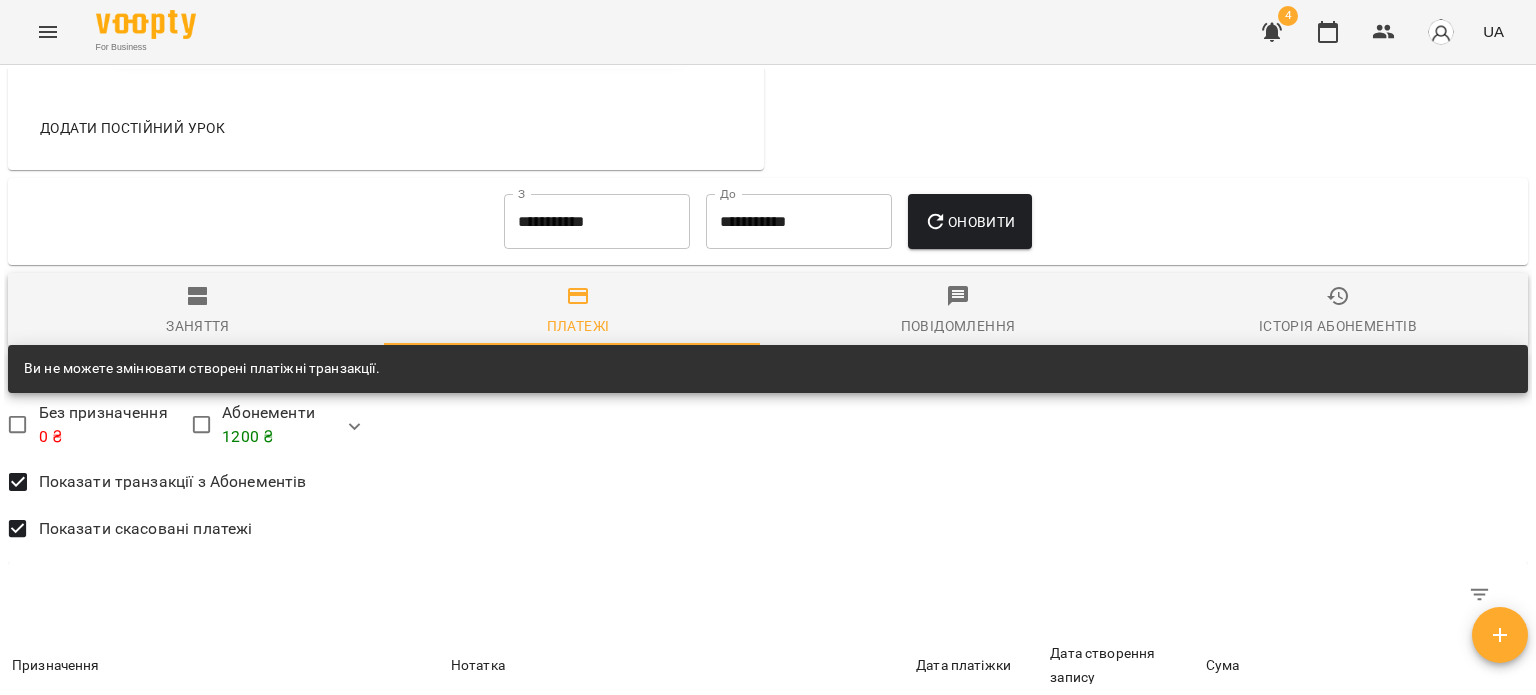 scroll, scrollTop: 1406, scrollLeft: 0, axis: vertical 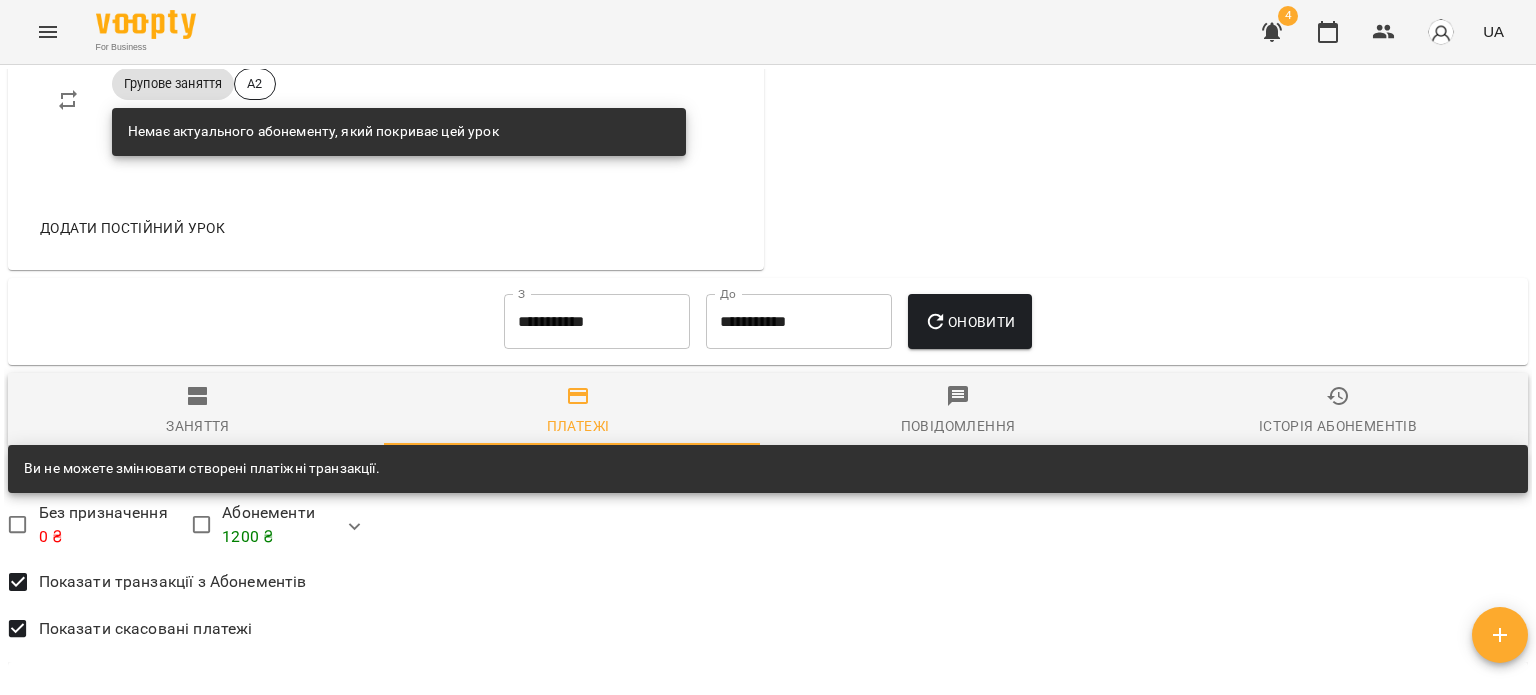 click on "Повідомлення" at bounding box center [958, 426] 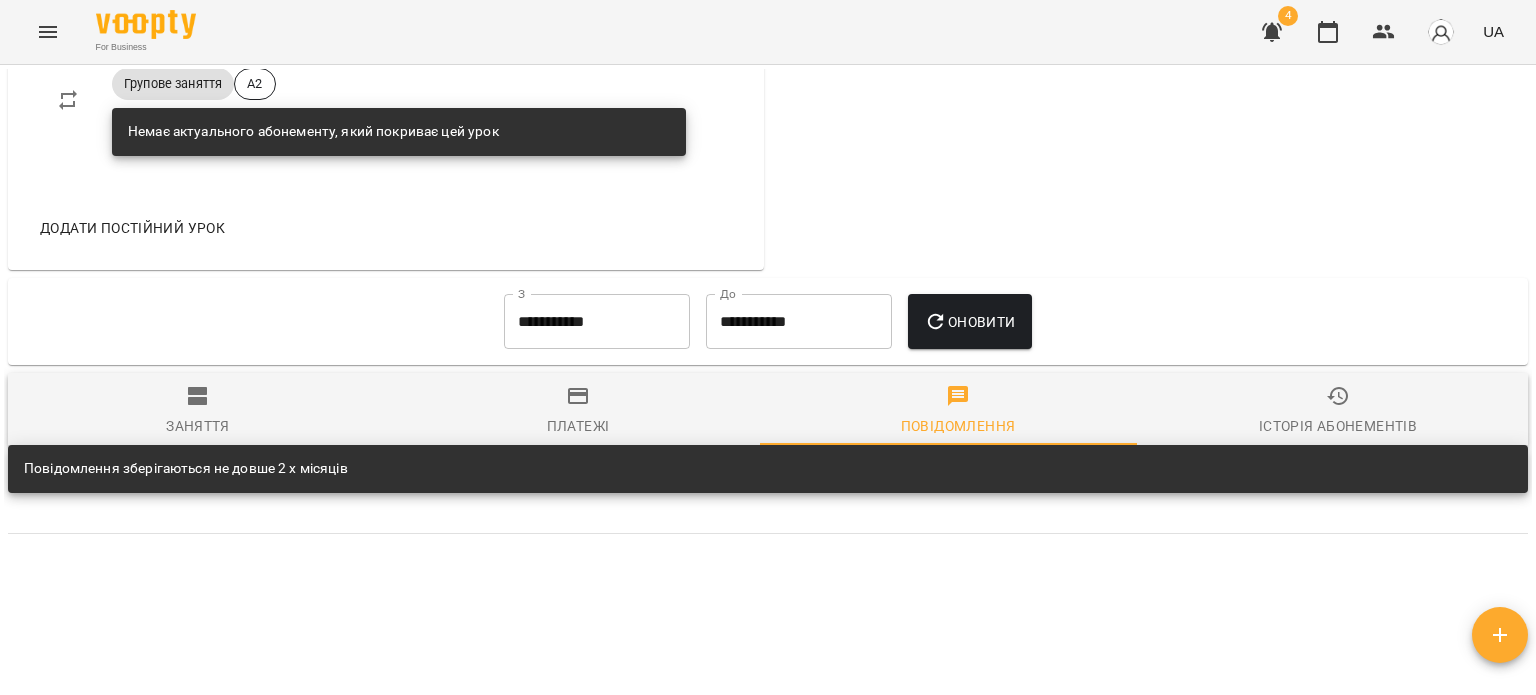 scroll, scrollTop: 1514, scrollLeft: 0, axis: vertical 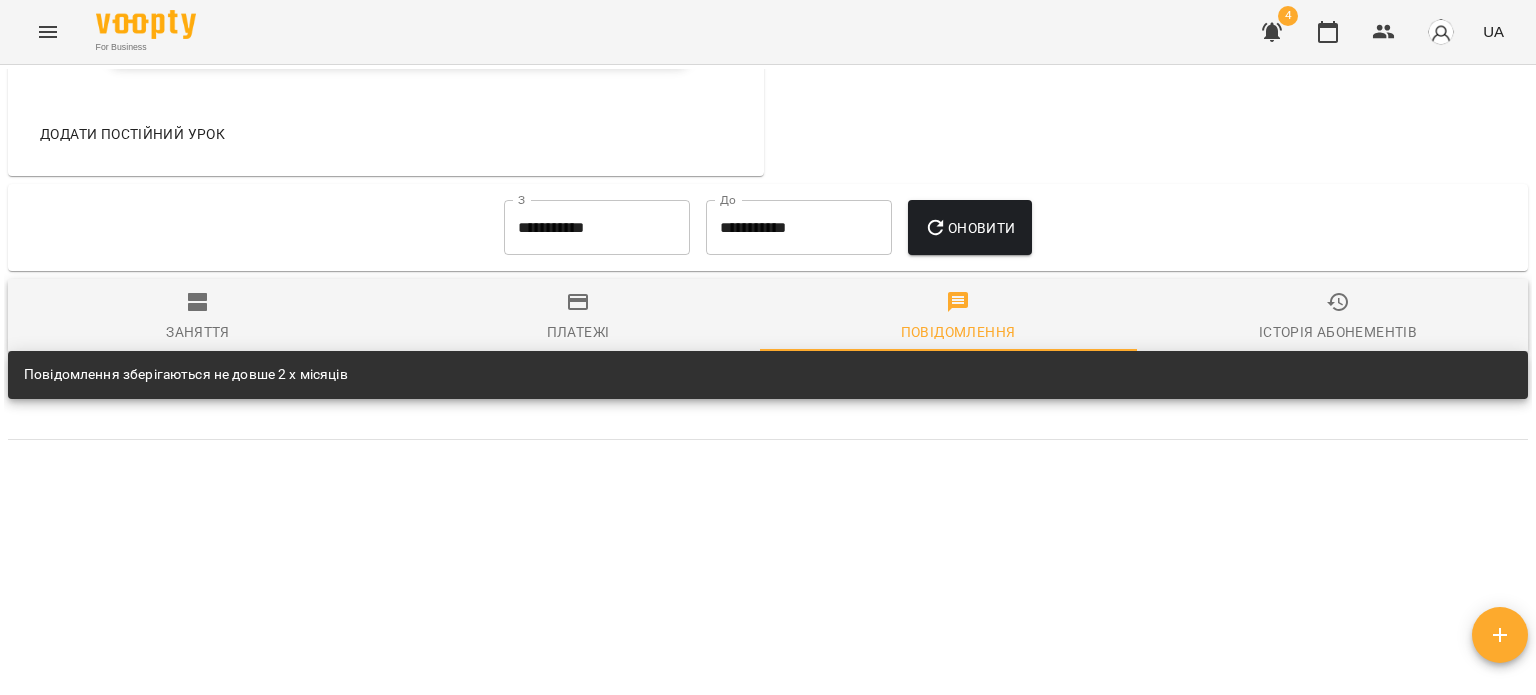 click 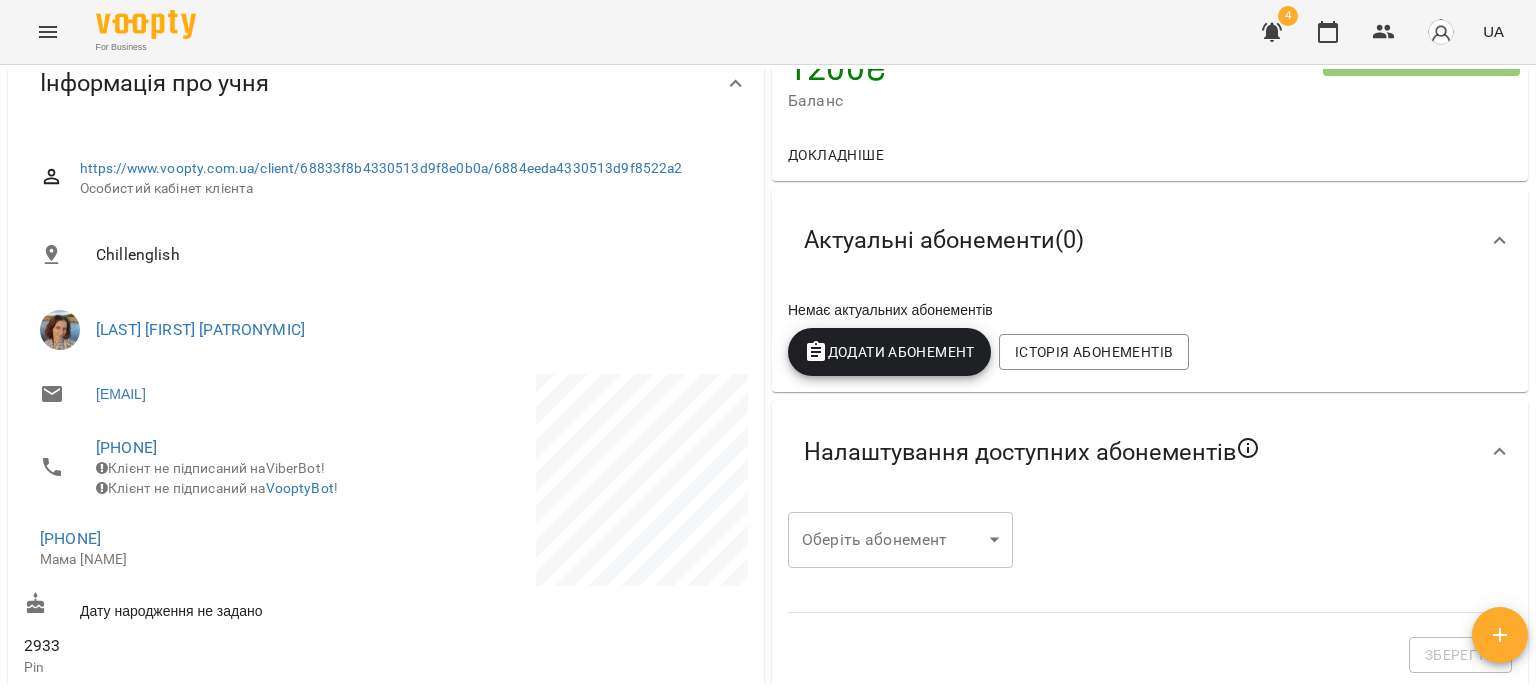 scroll, scrollTop: 200, scrollLeft: 0, axis: vertical 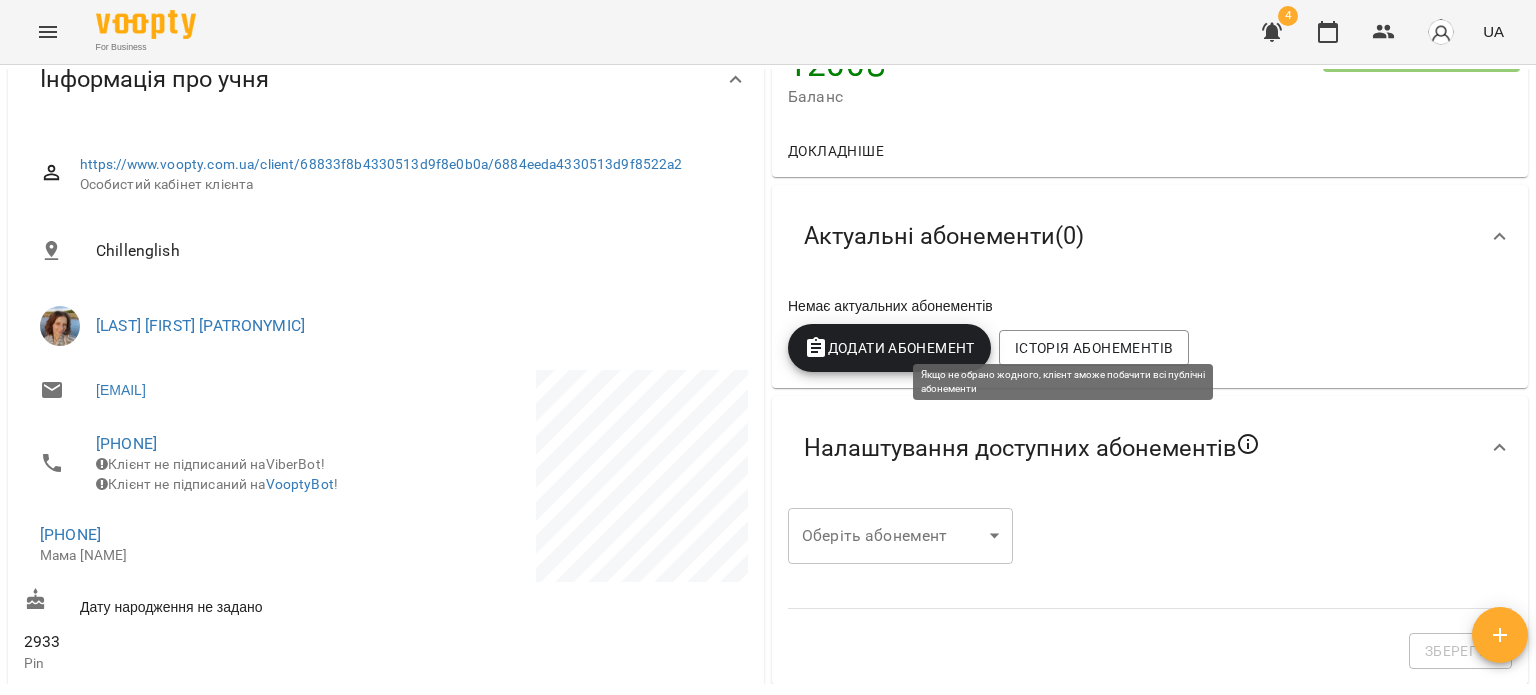 click 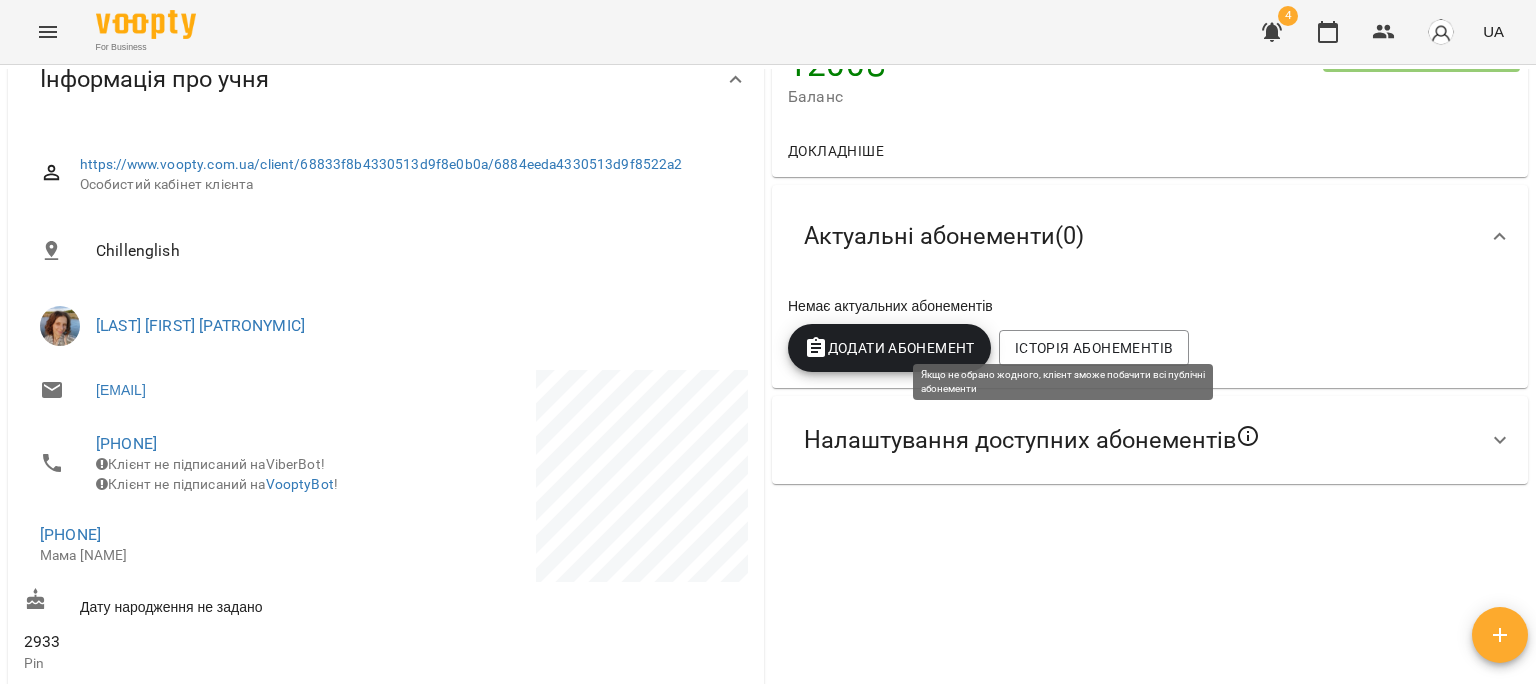 click 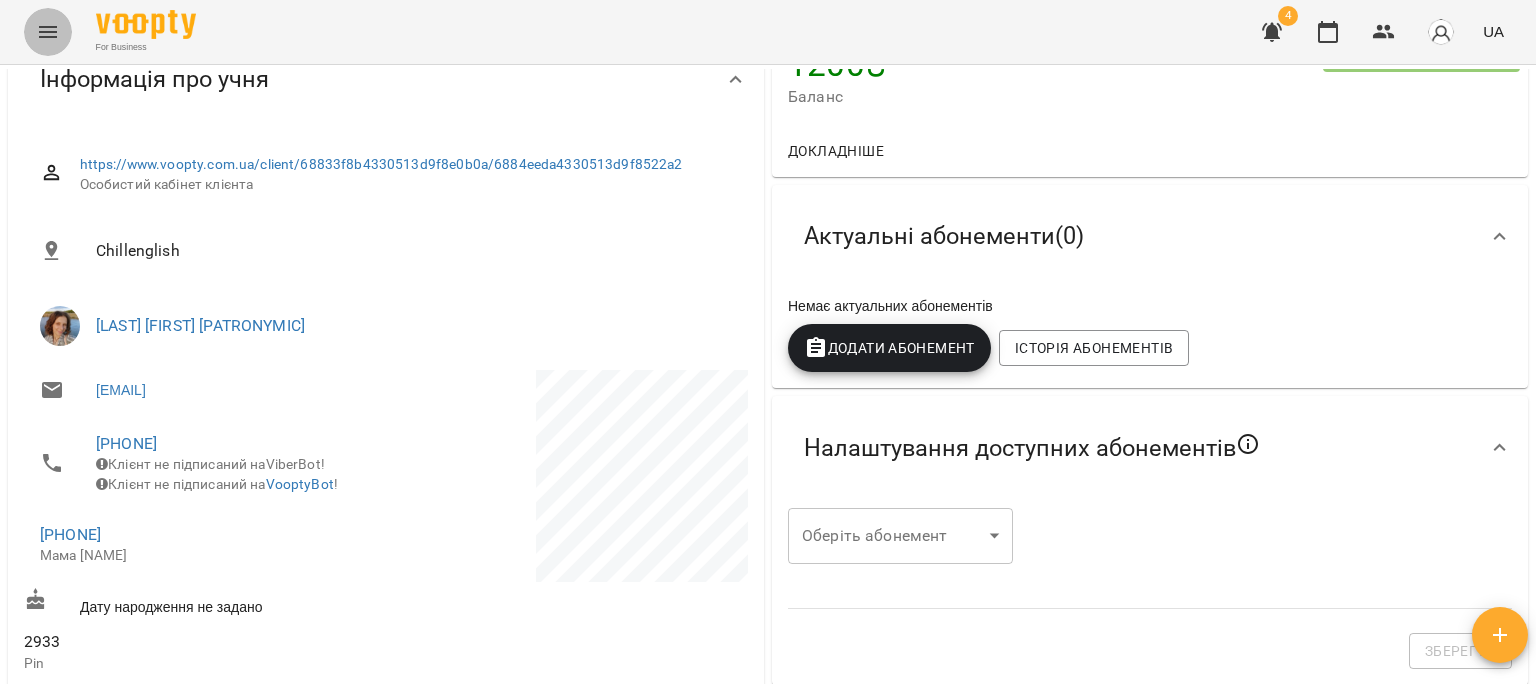 click 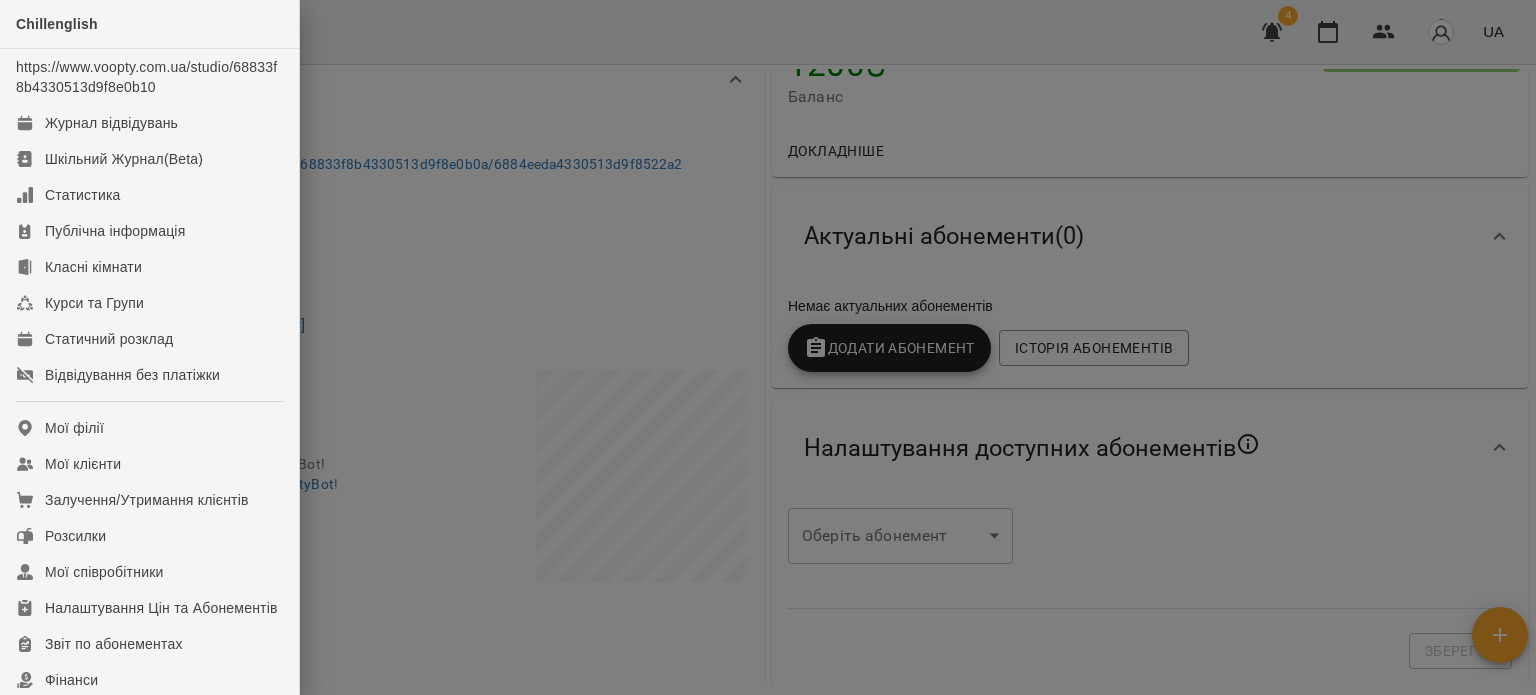 click at bounding box center [768, 347] 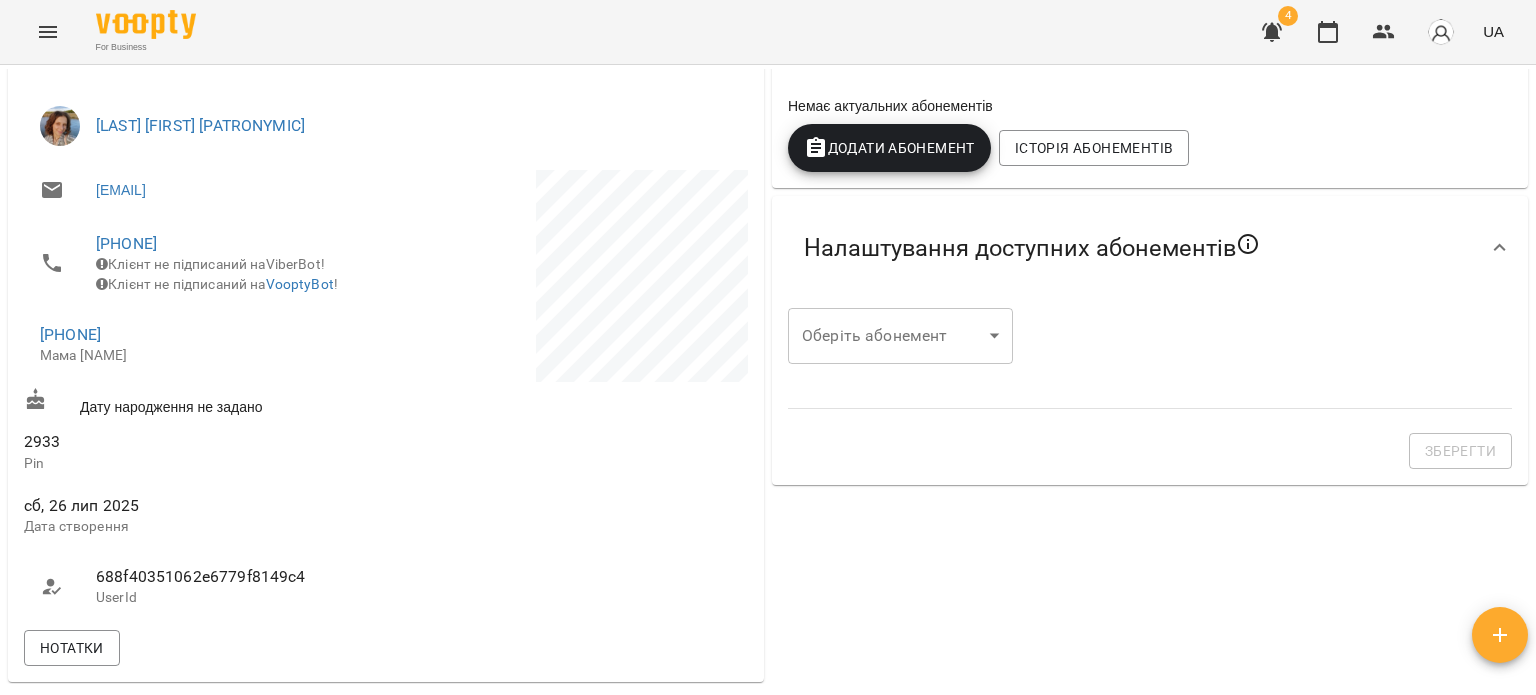 scroll, scrollTop: 0, scrollLeft: 0, axis: both 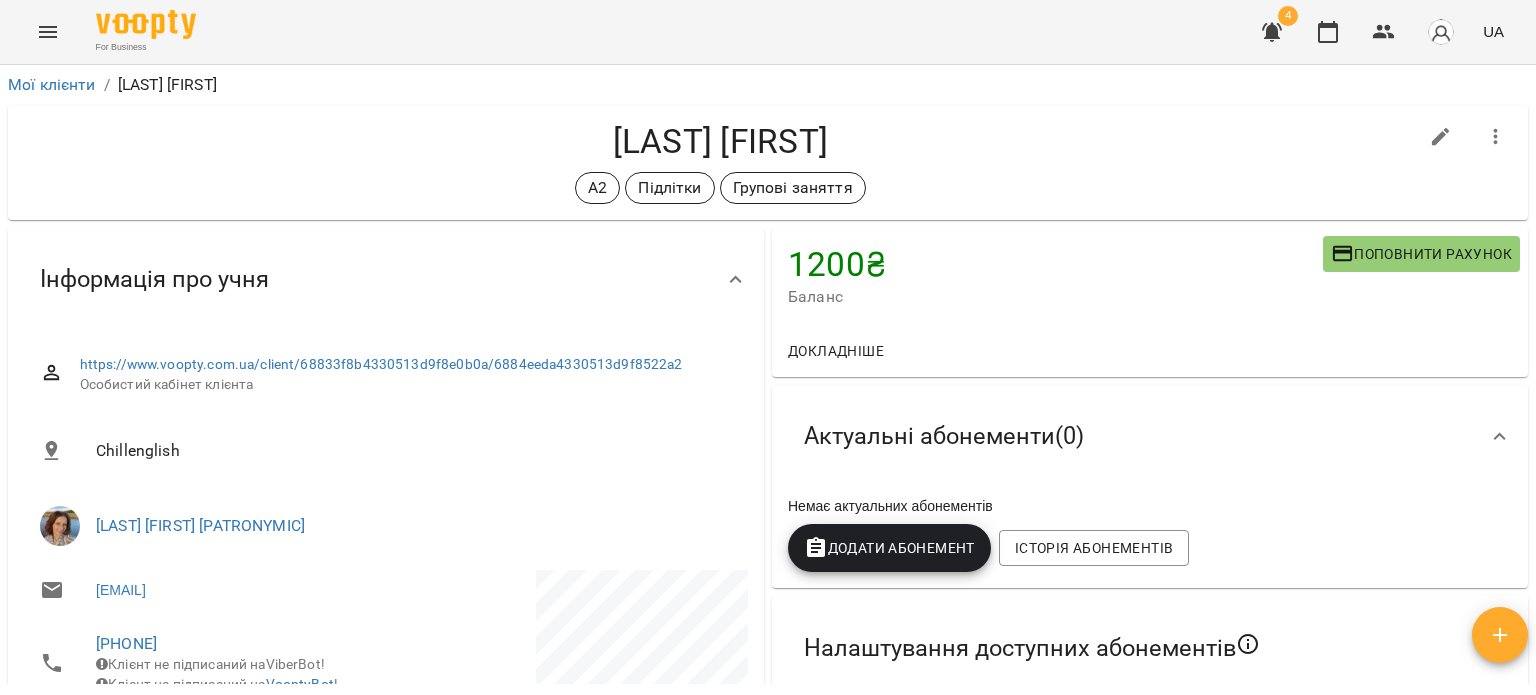 click at bounding box center (1500, 635) 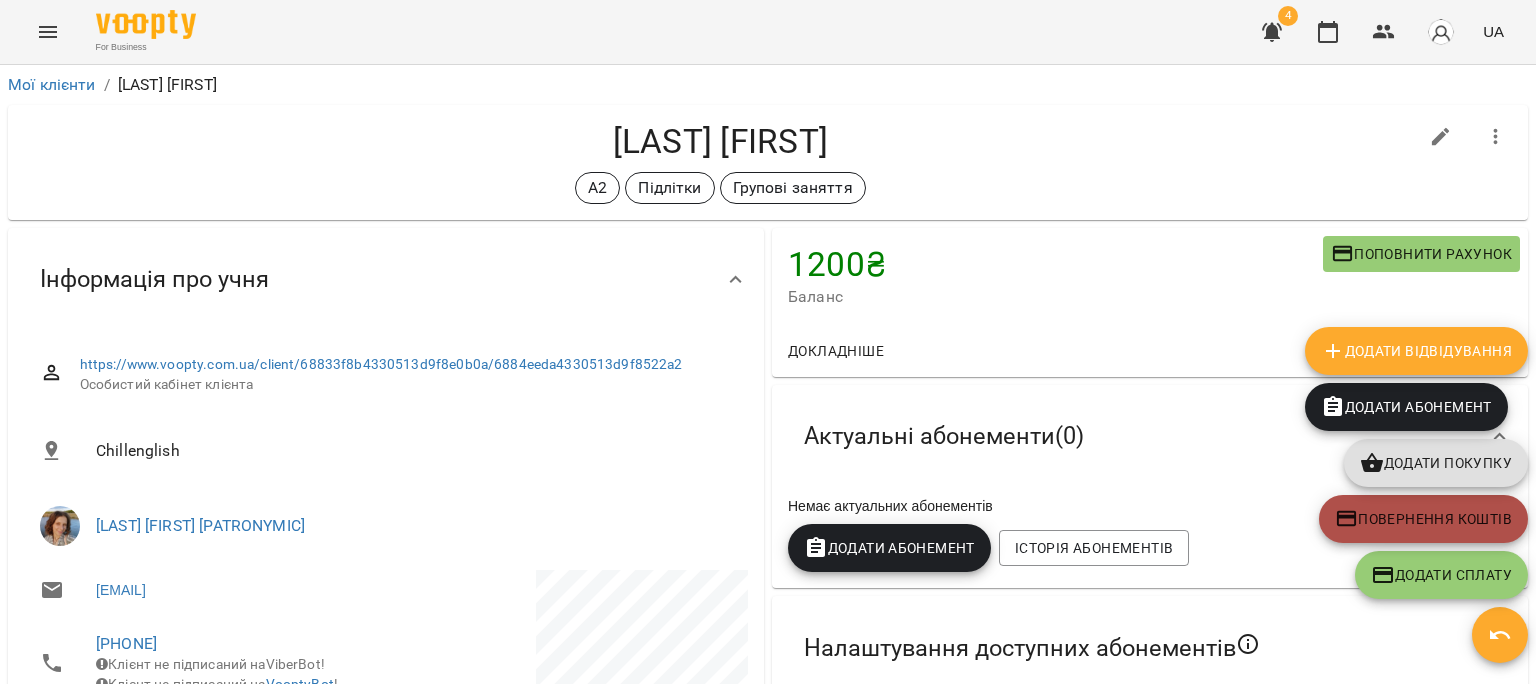 click on "Повернення коштів" at bounding box center (1423, 519) 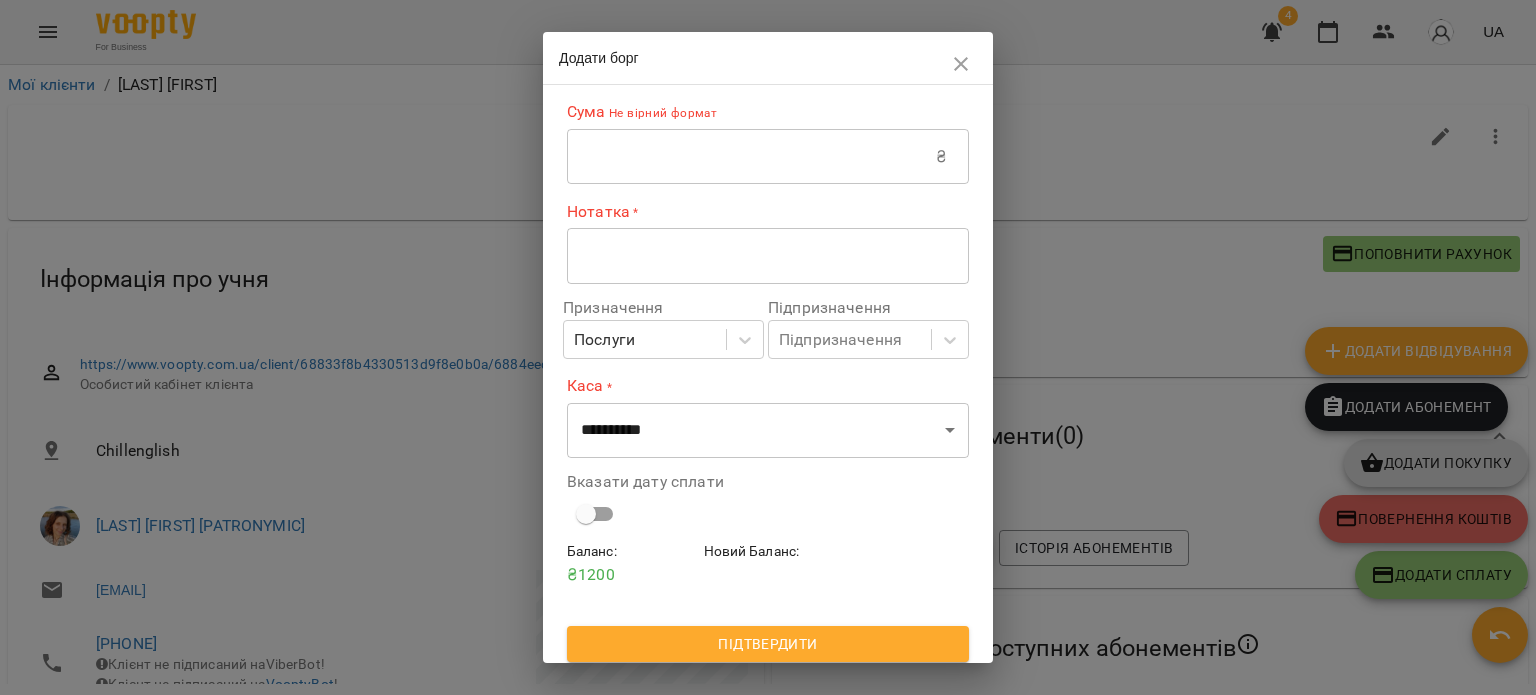 click at bounding box center [751, 157] 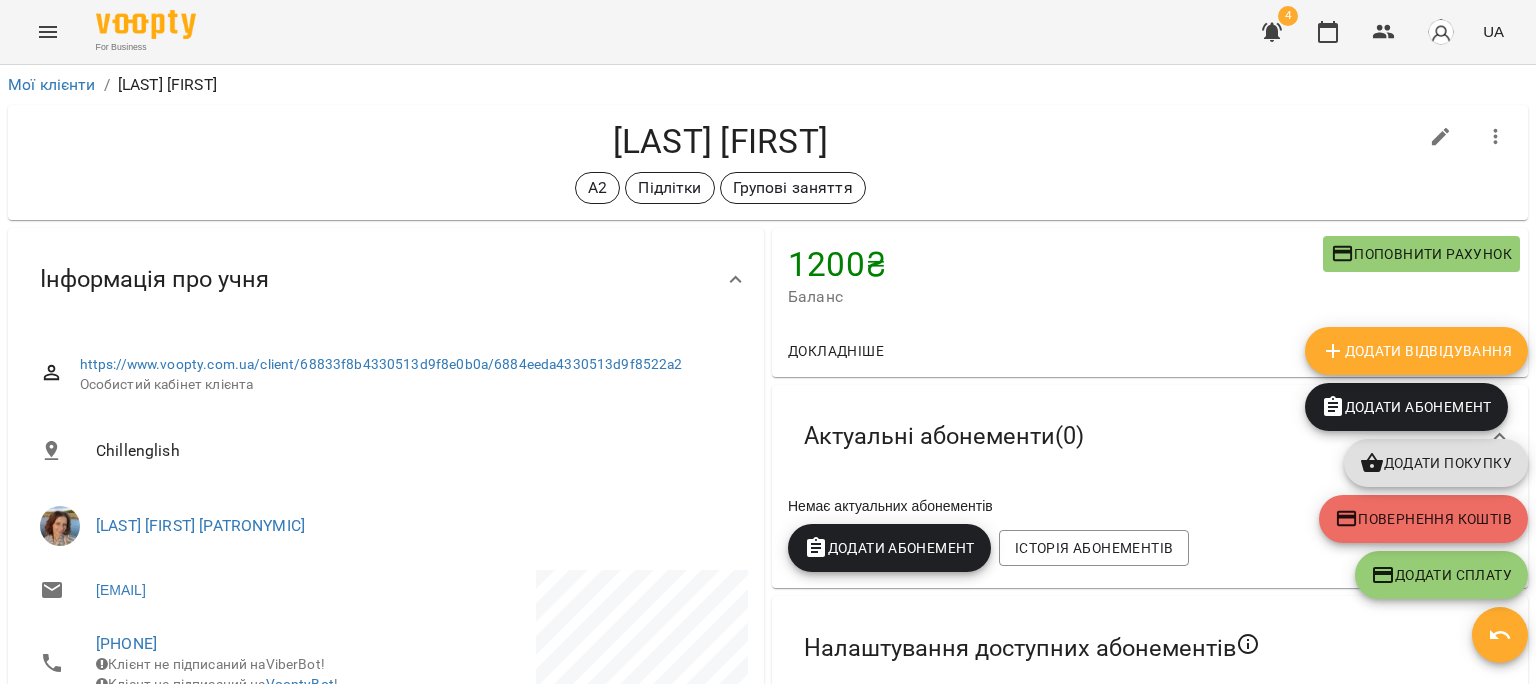 click on "Повернення коштів" at bounding box center [1423, 519] 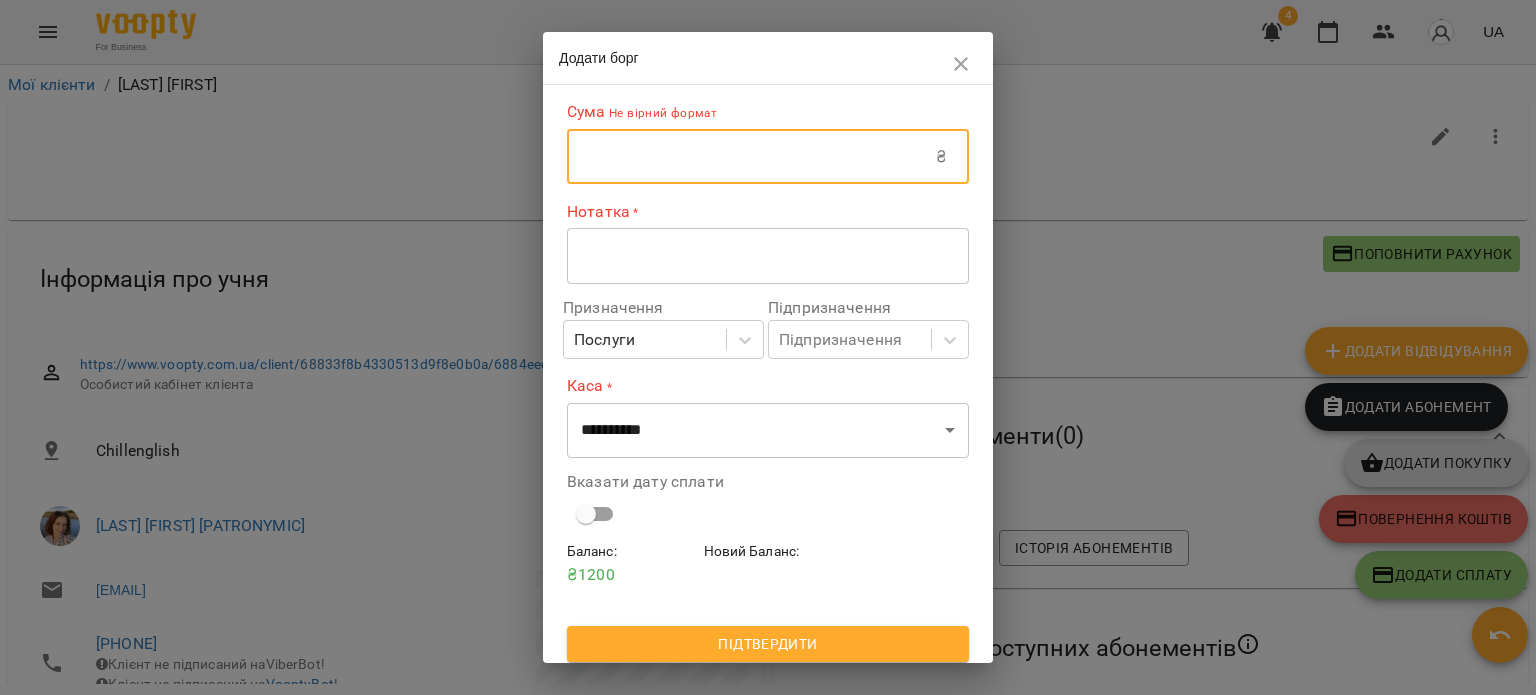 click at bounding box center [751, 157] 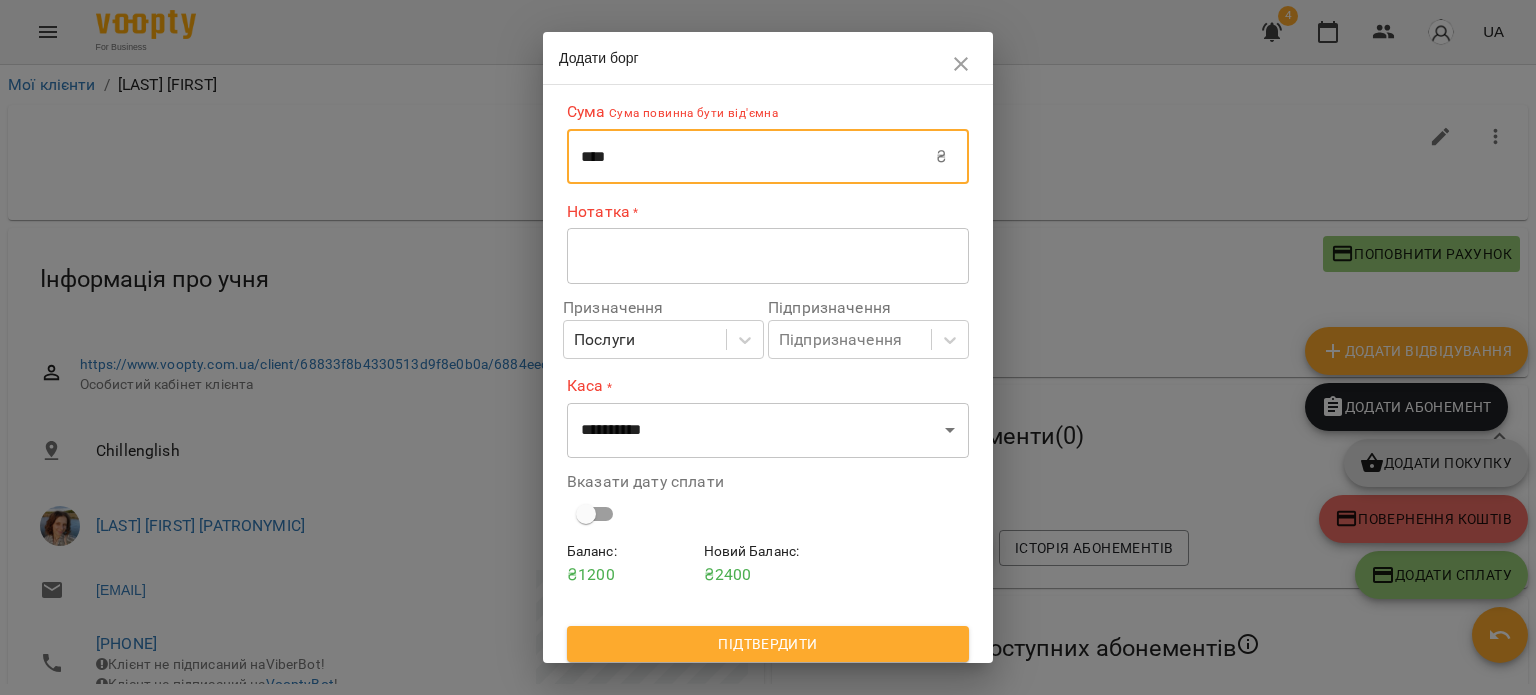 click on "****" at bounding box center (751, 157) 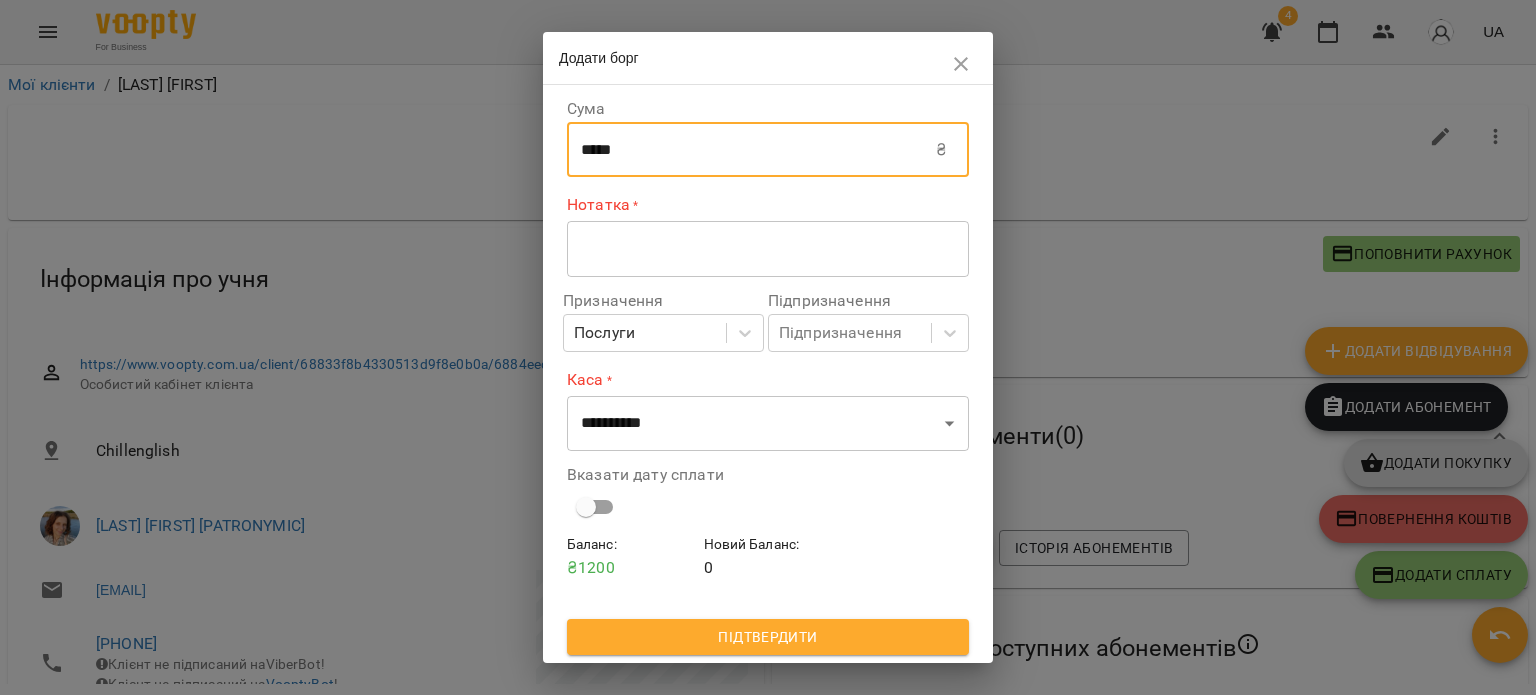 type on "*****" 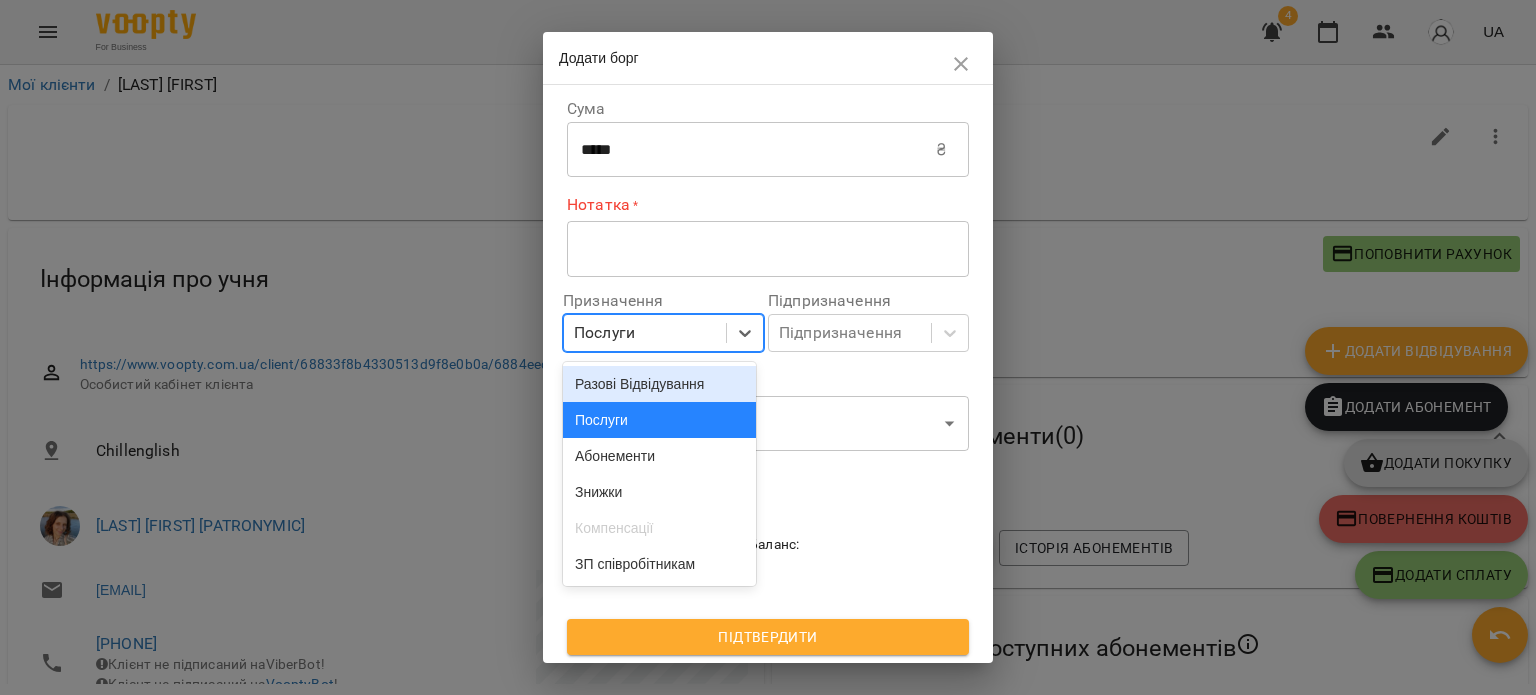 click on "Послуги" at bounding box center [645, 333] 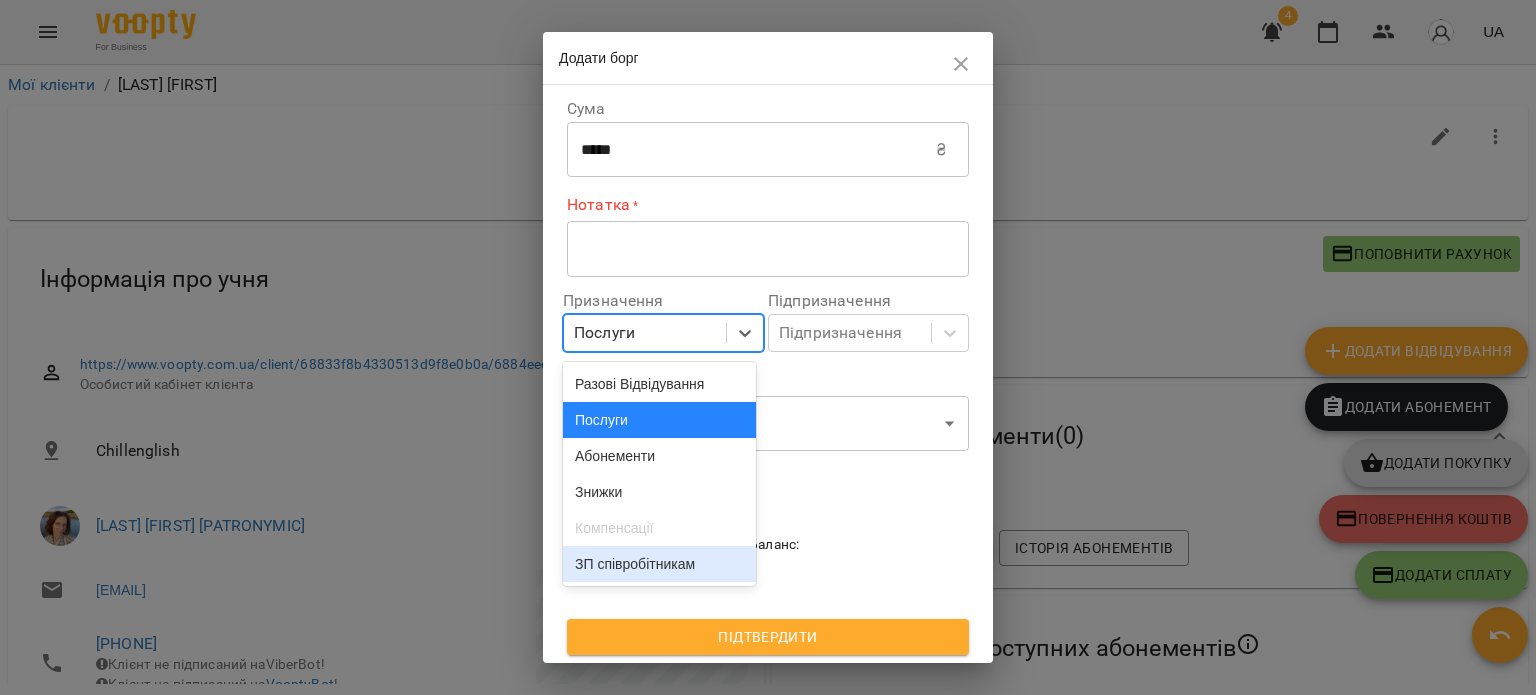 click on "Компенсації" at bounding box center [659, 528] 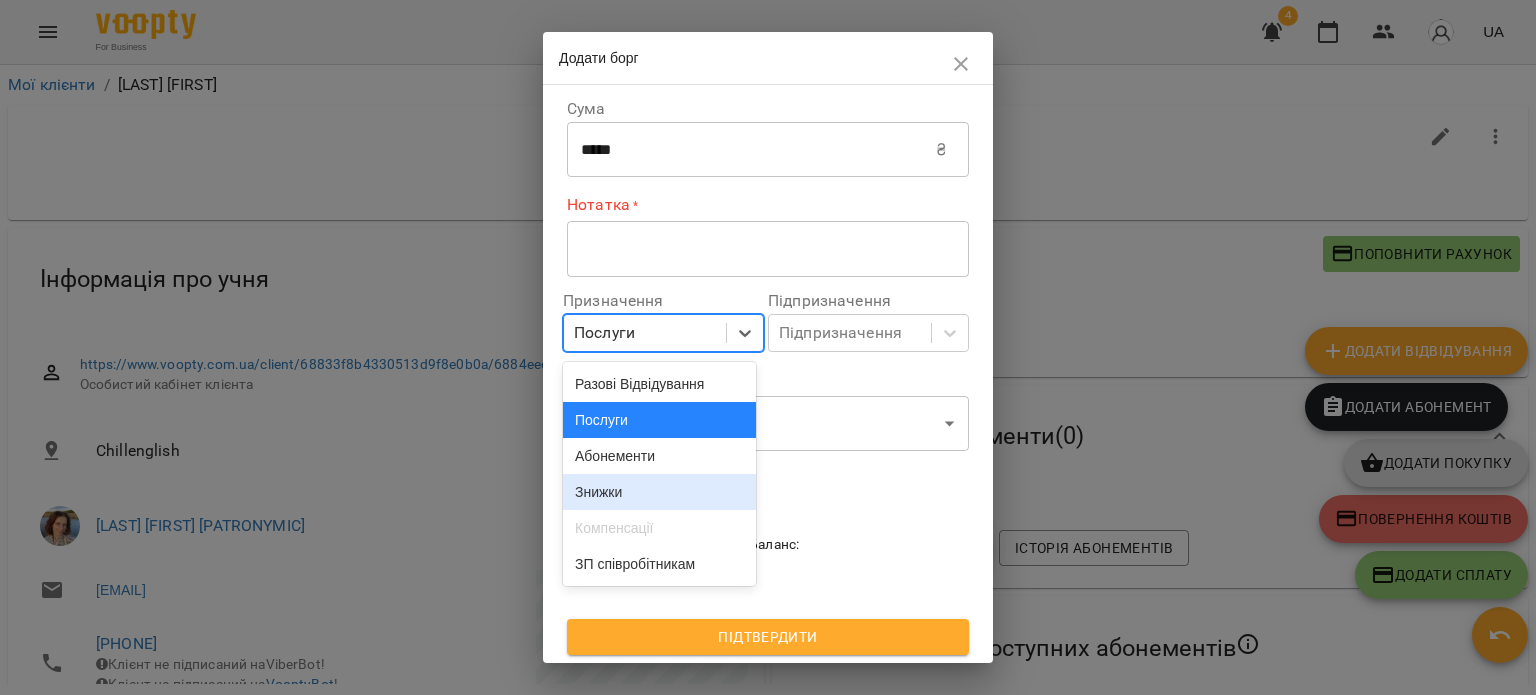 click on "Знижки" at bounding box center (659, 492) 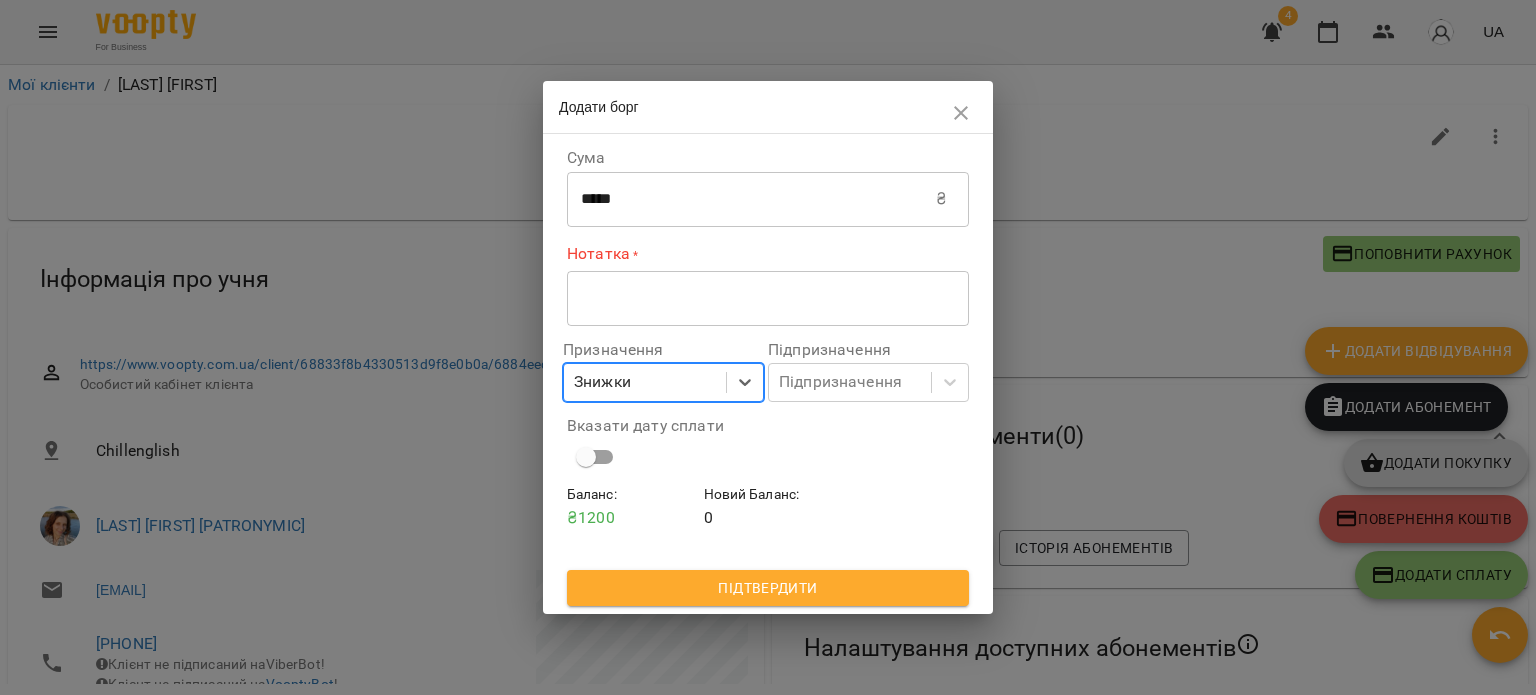 click on "* ​" at bounding box center (768, 298) 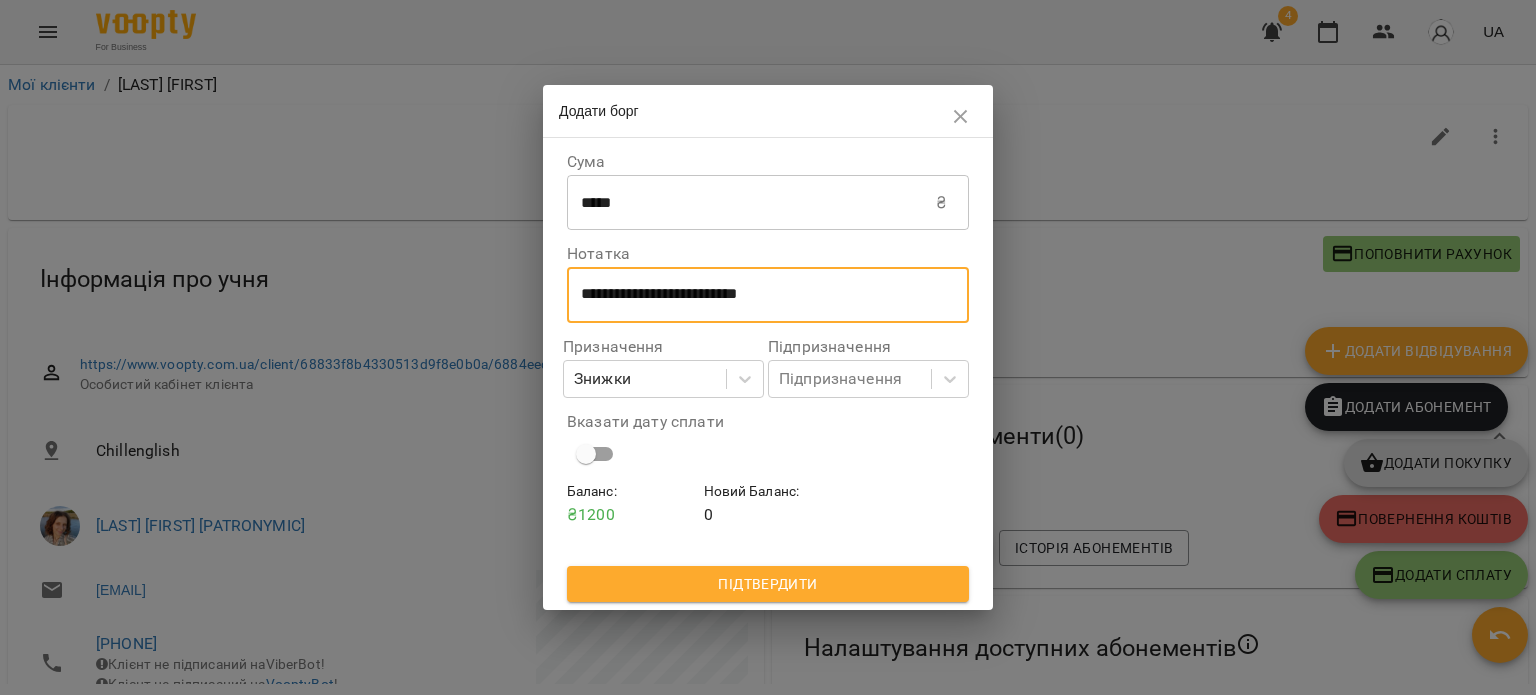 type on "**********" 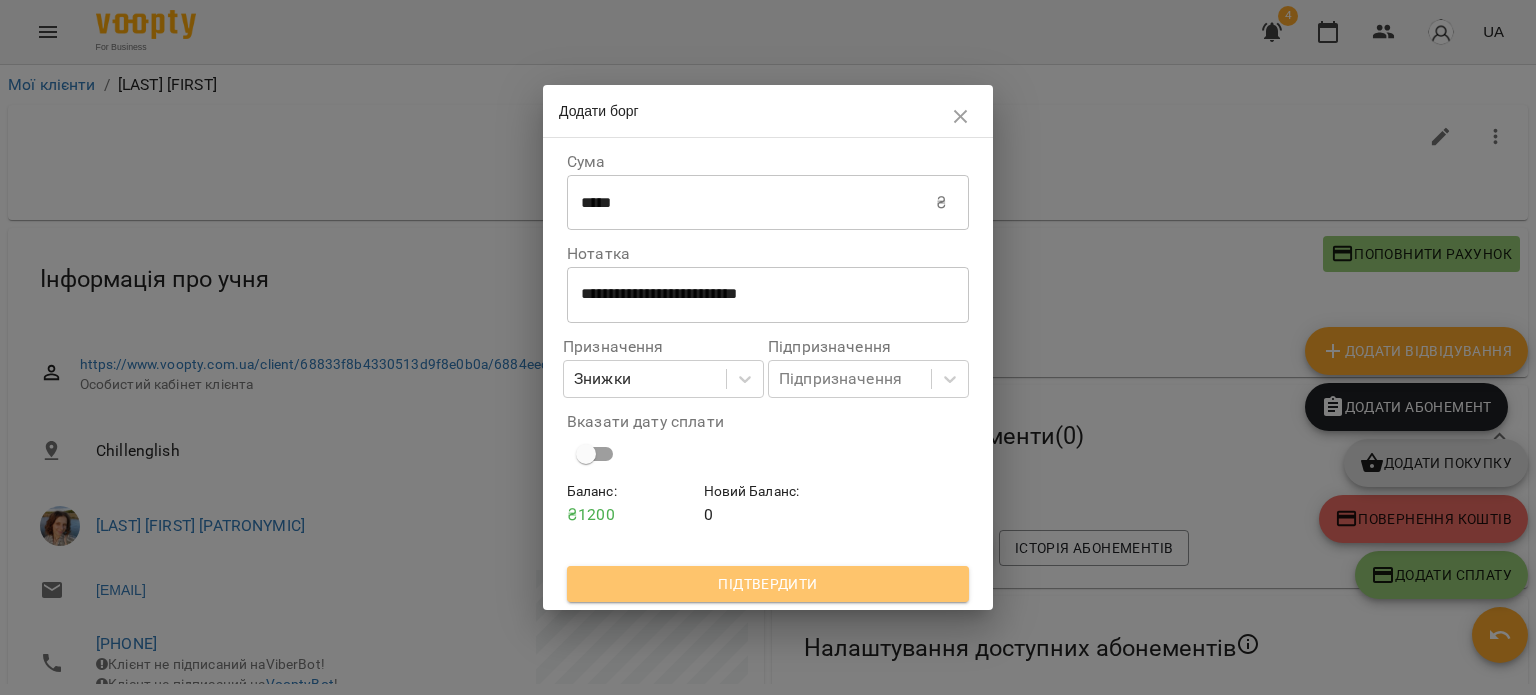 click on "Підтвердити" at bounding box center [768, 584] 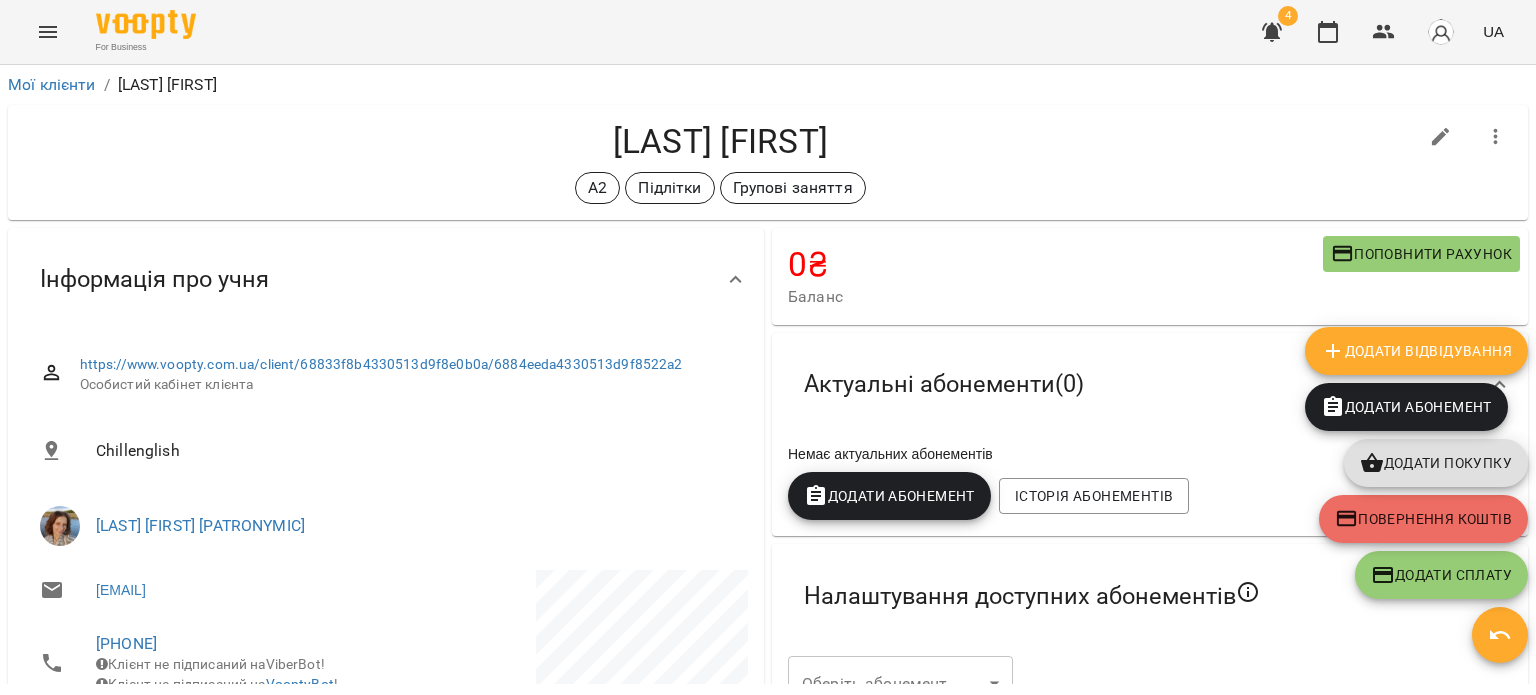 click on "Додати Сплату" at bounding box center (1441, 575) 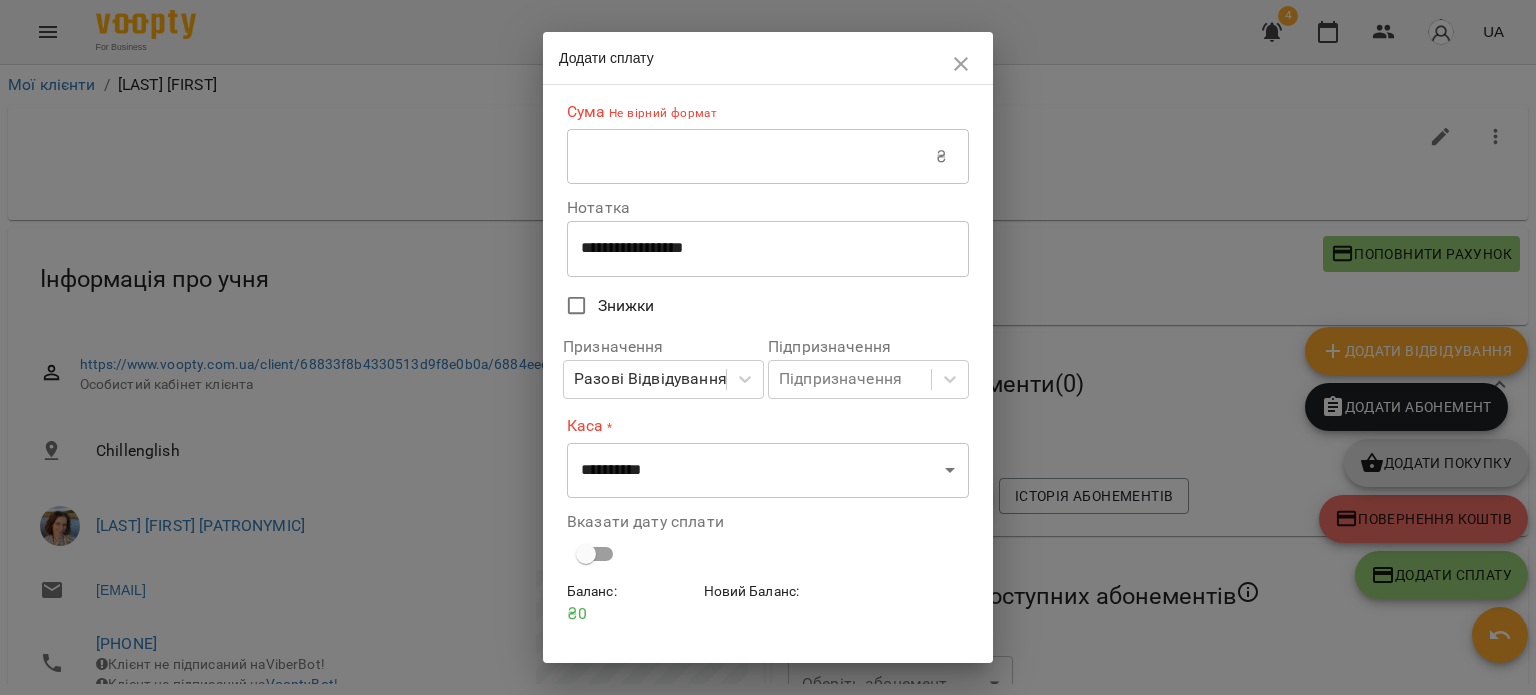 click at bounding box center (751, 157) 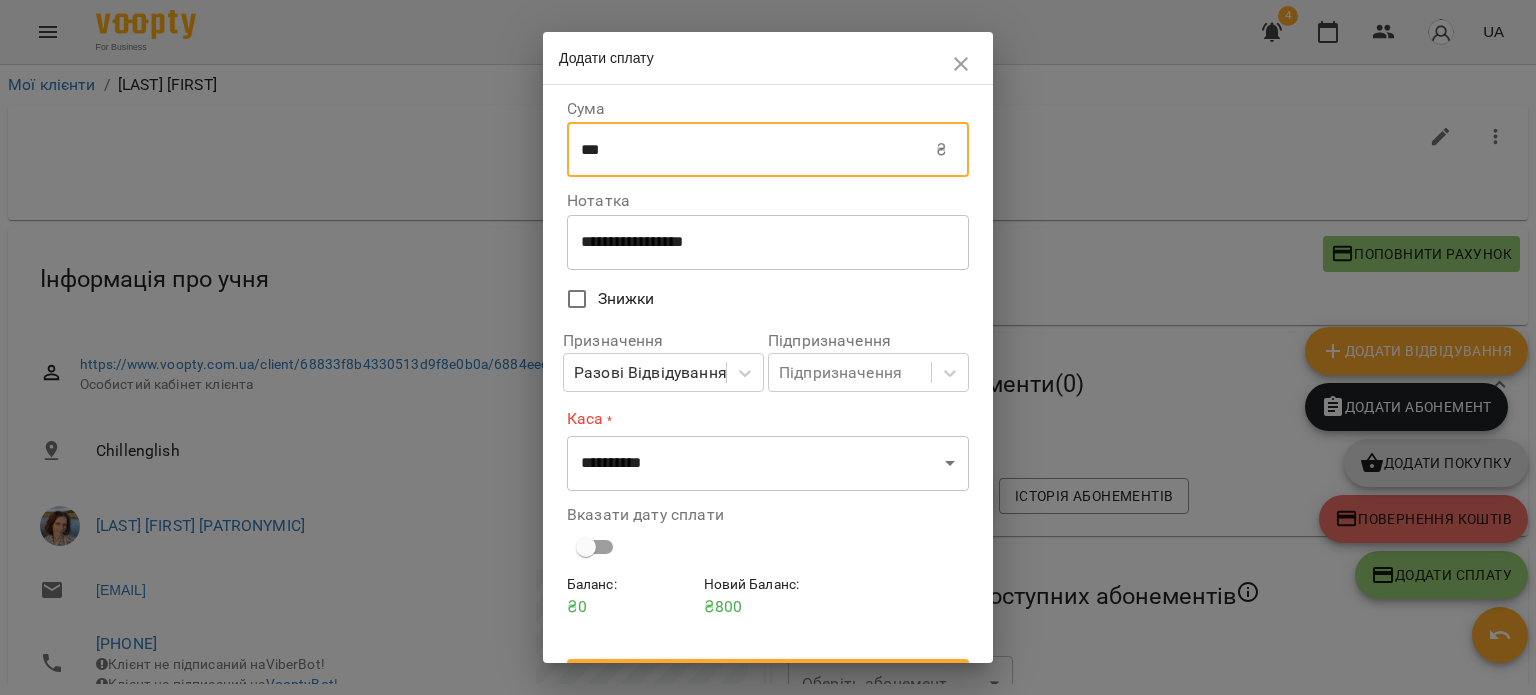 type on "***" 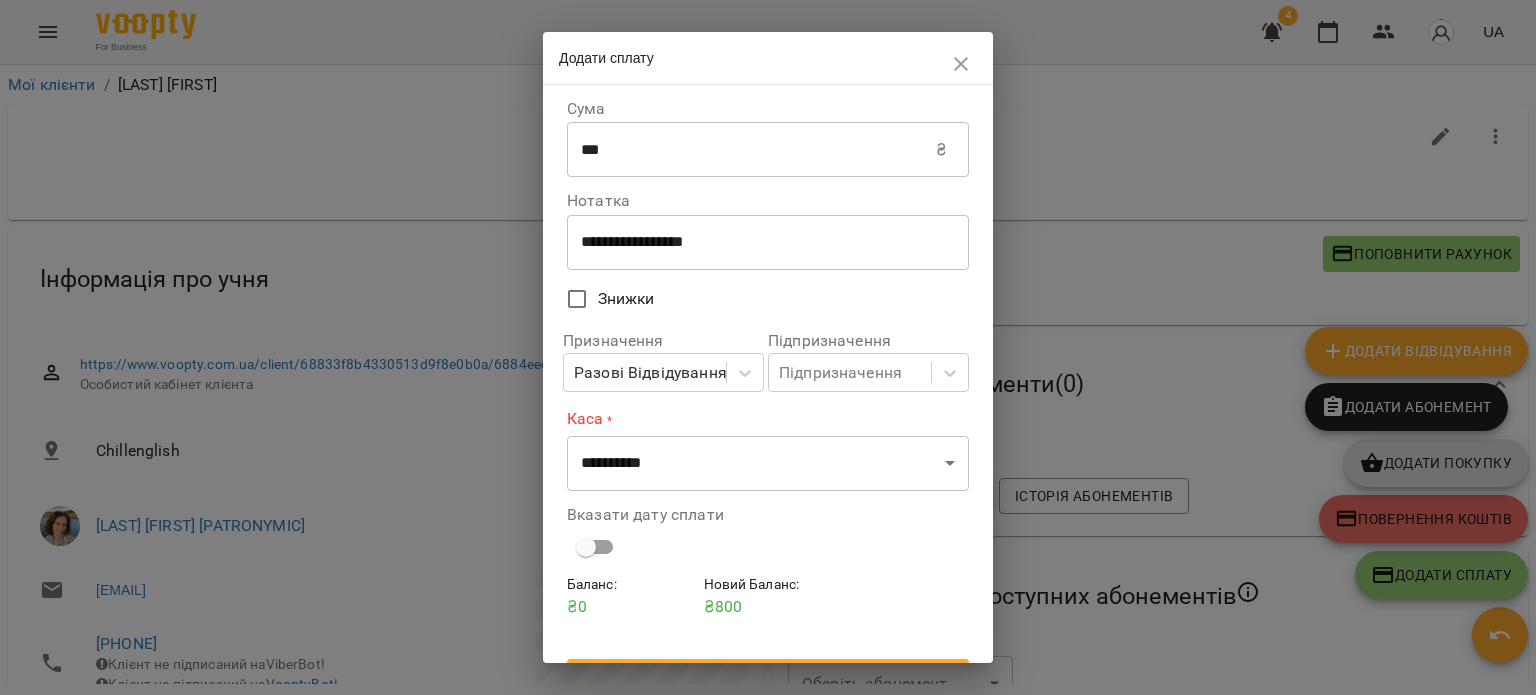click on "**********" at bounding box center (768, 242) 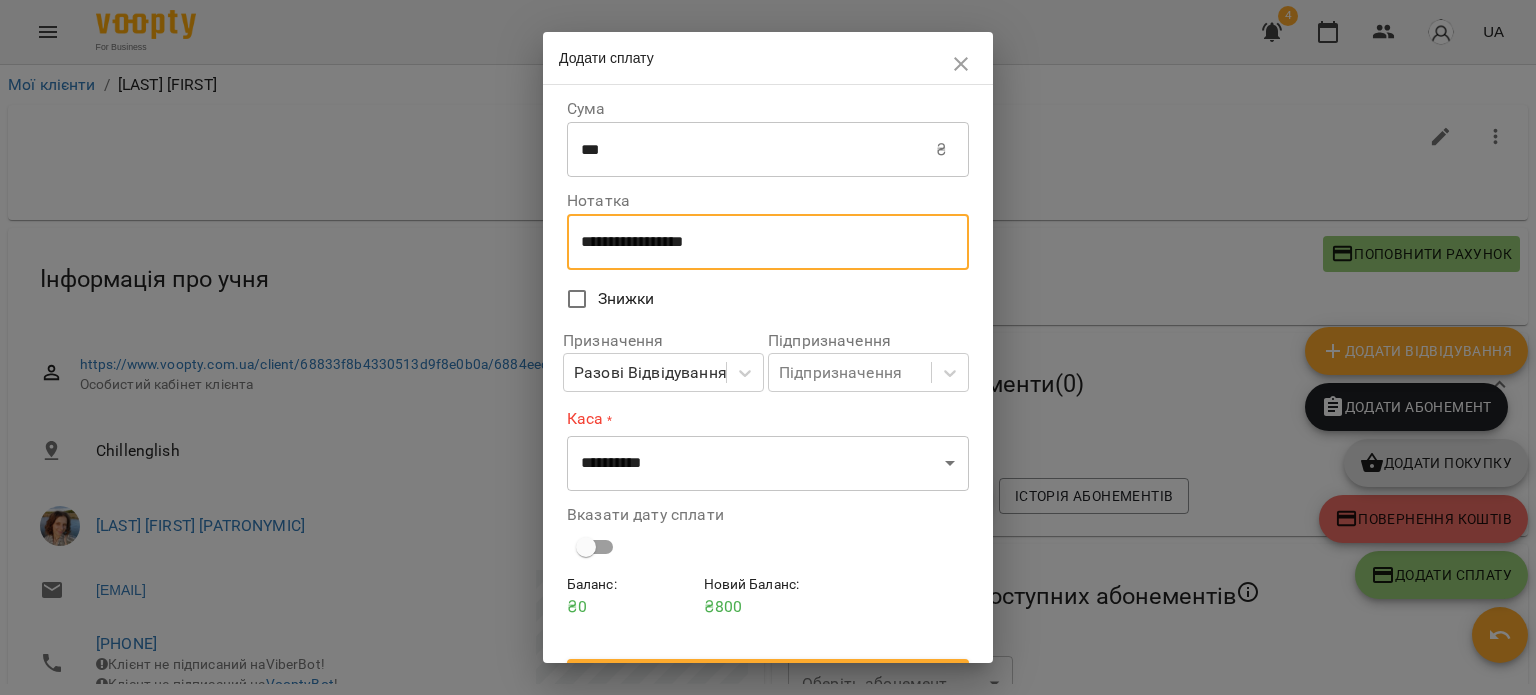 click on "Призначення Разові Відвідування" at bounding box center (663, 362) 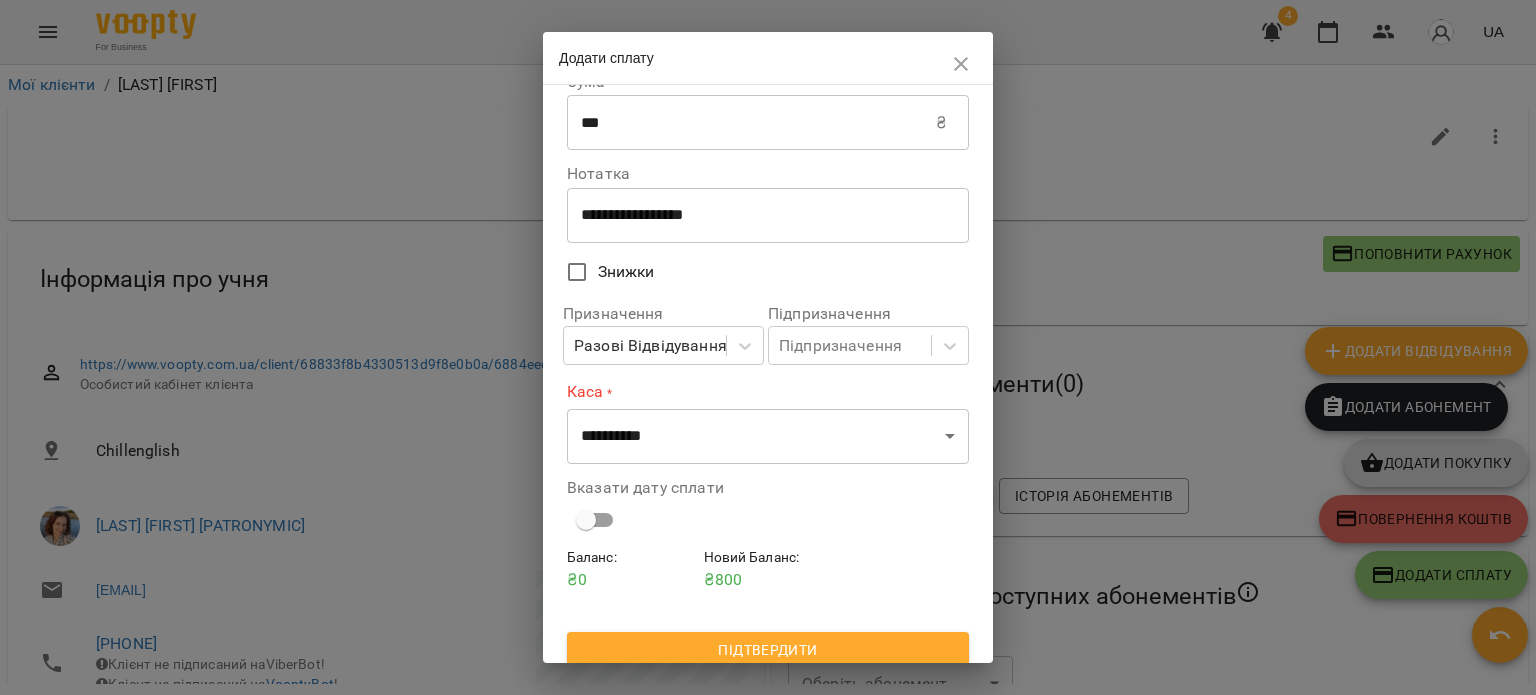 scroll, scrollTop: 41, scrollLeft: 0, axis: vertical 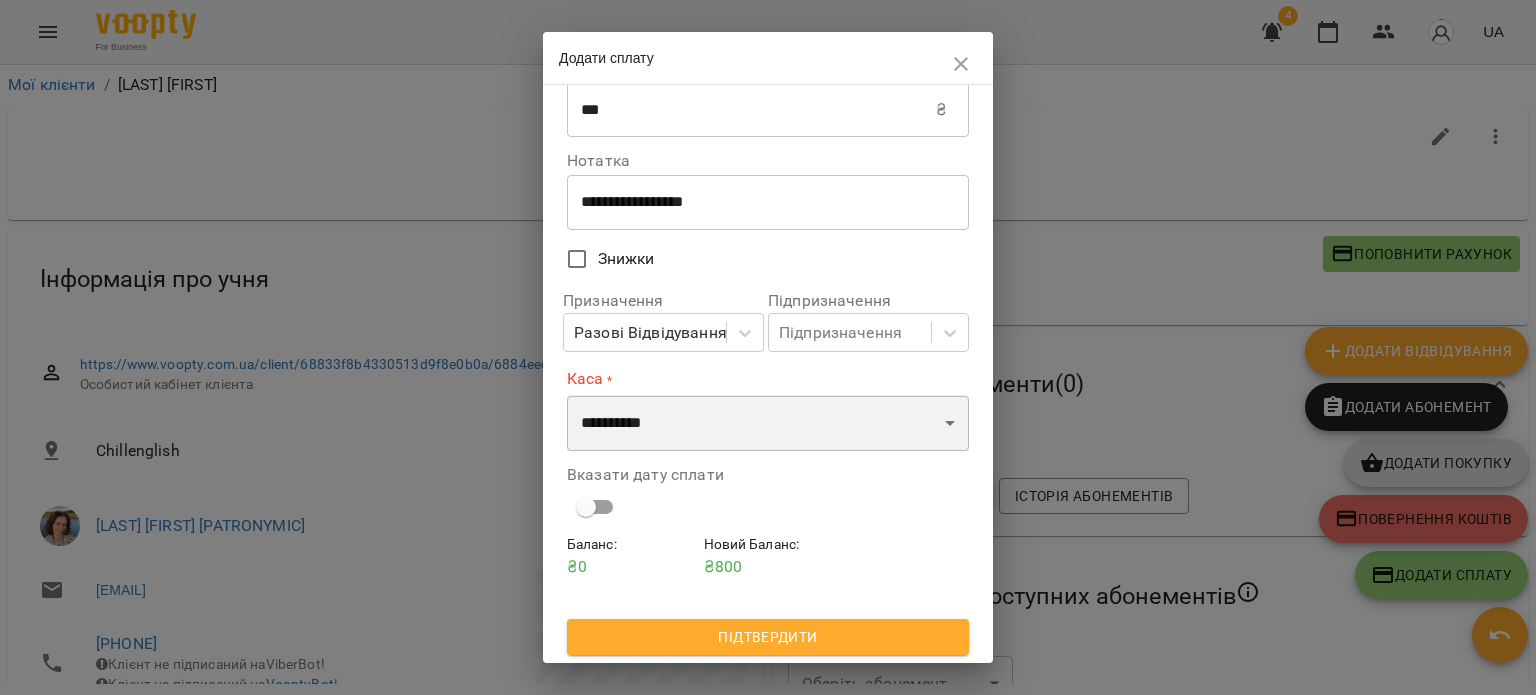 click on "**********" at bounding box center (768, 423) 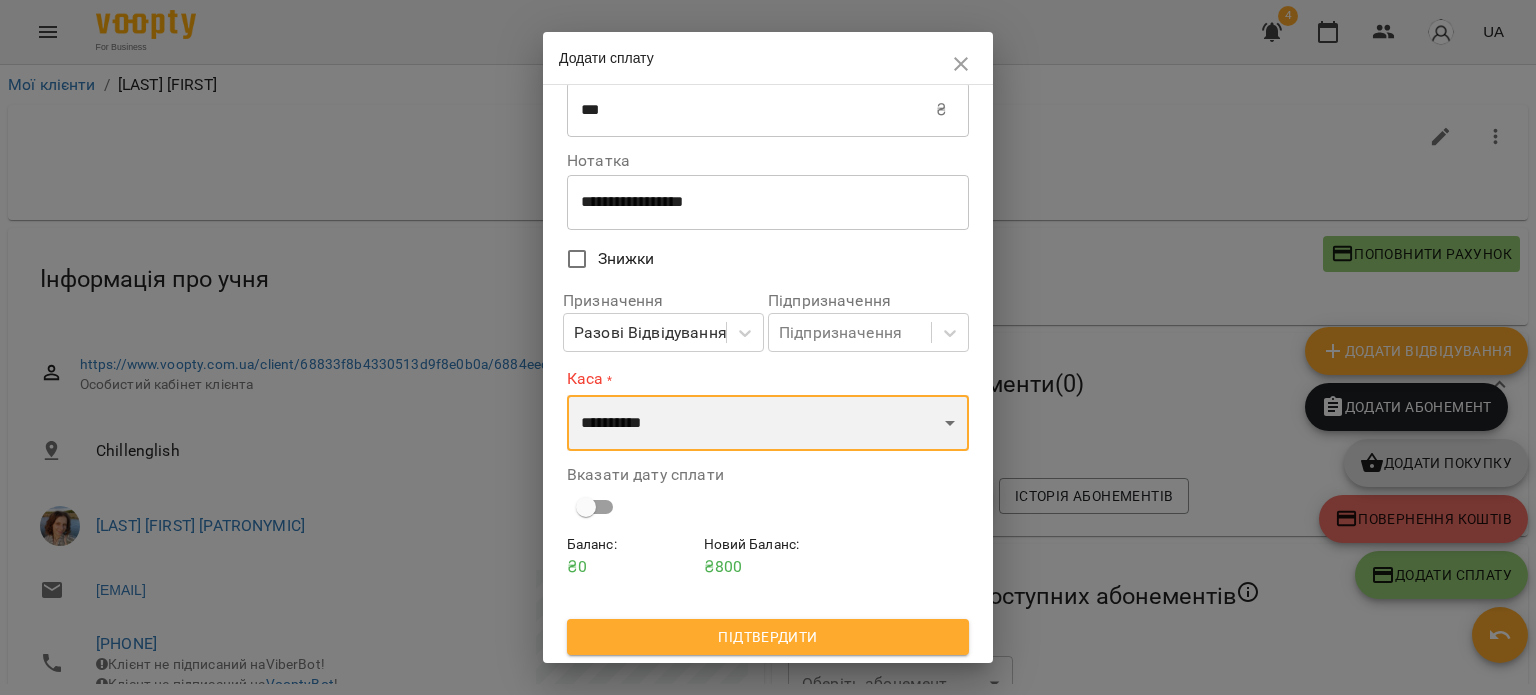 click on "**********" at bounding box center [768, 423] 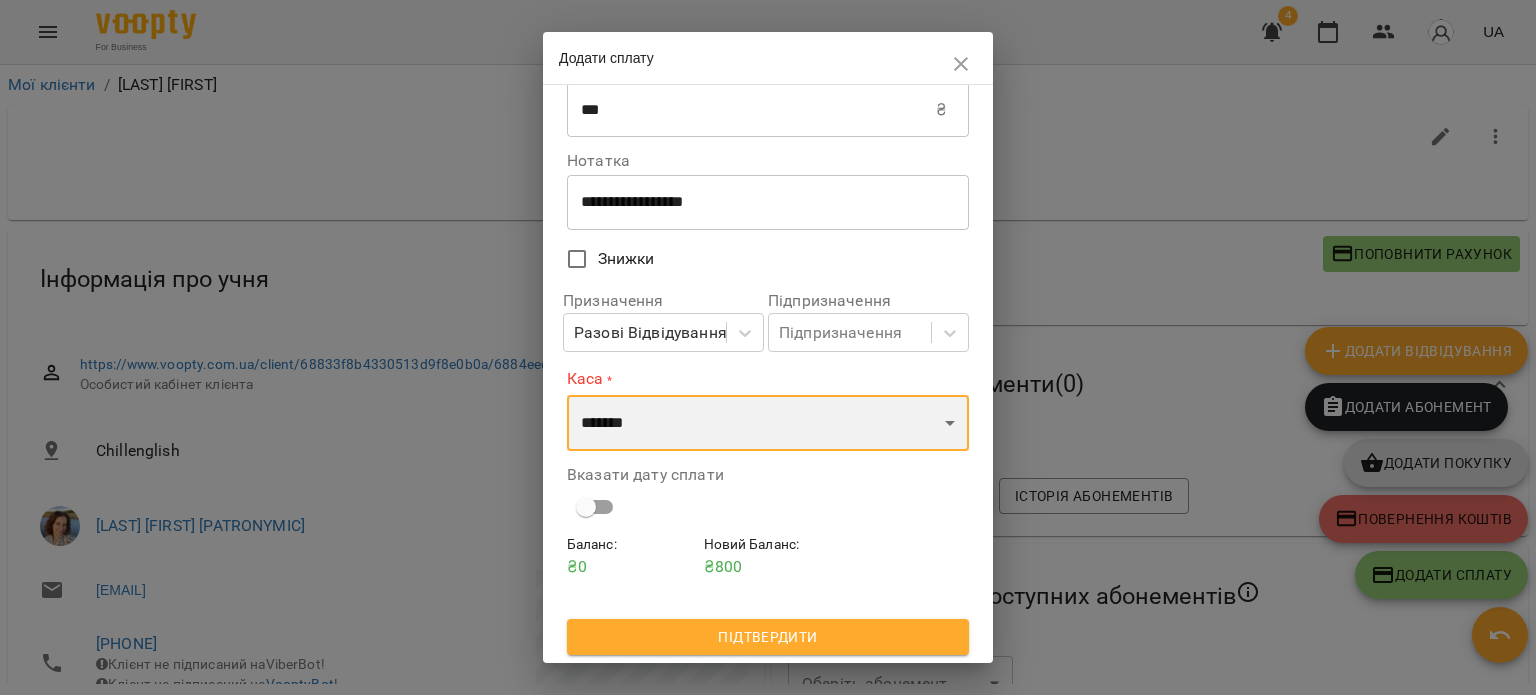 click on "**********" at bounding box center (768, 423) 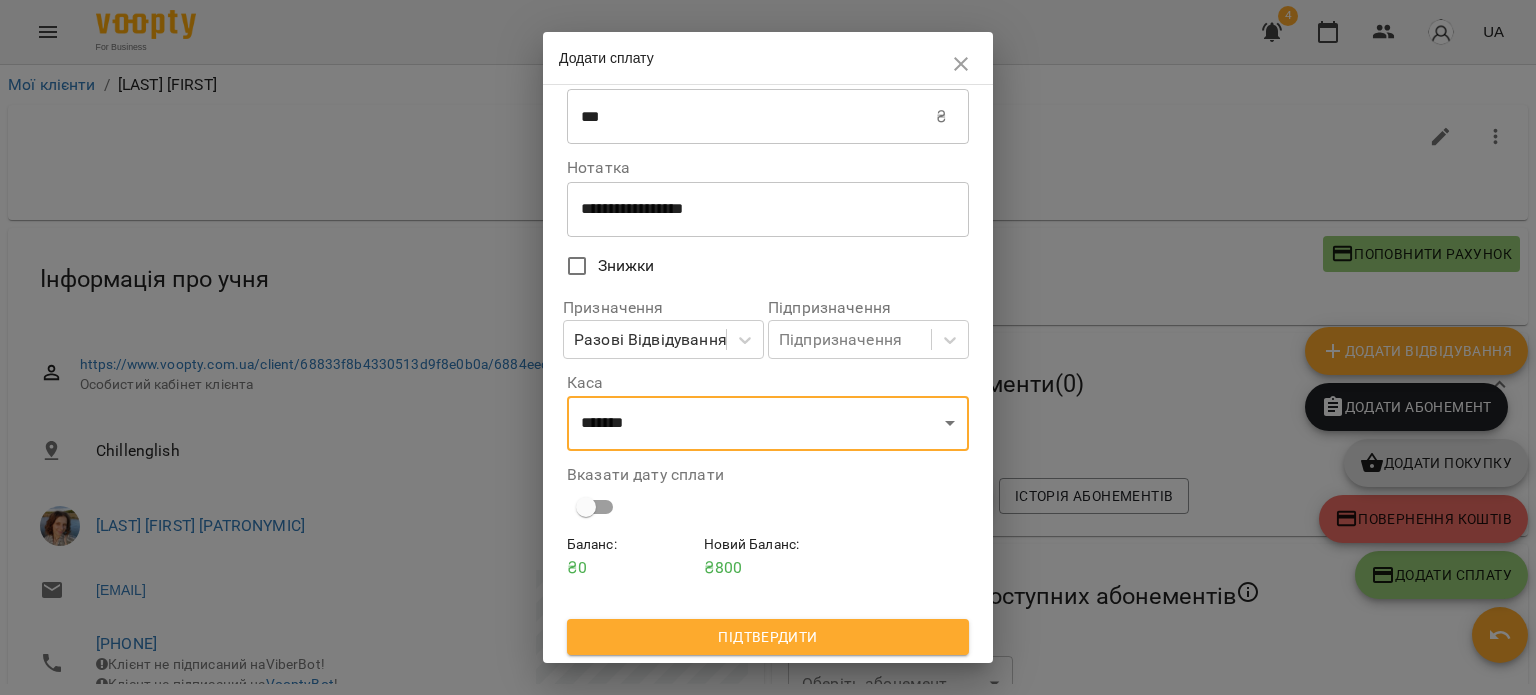click on "Підтвердити" at bounding box center [768, 637] 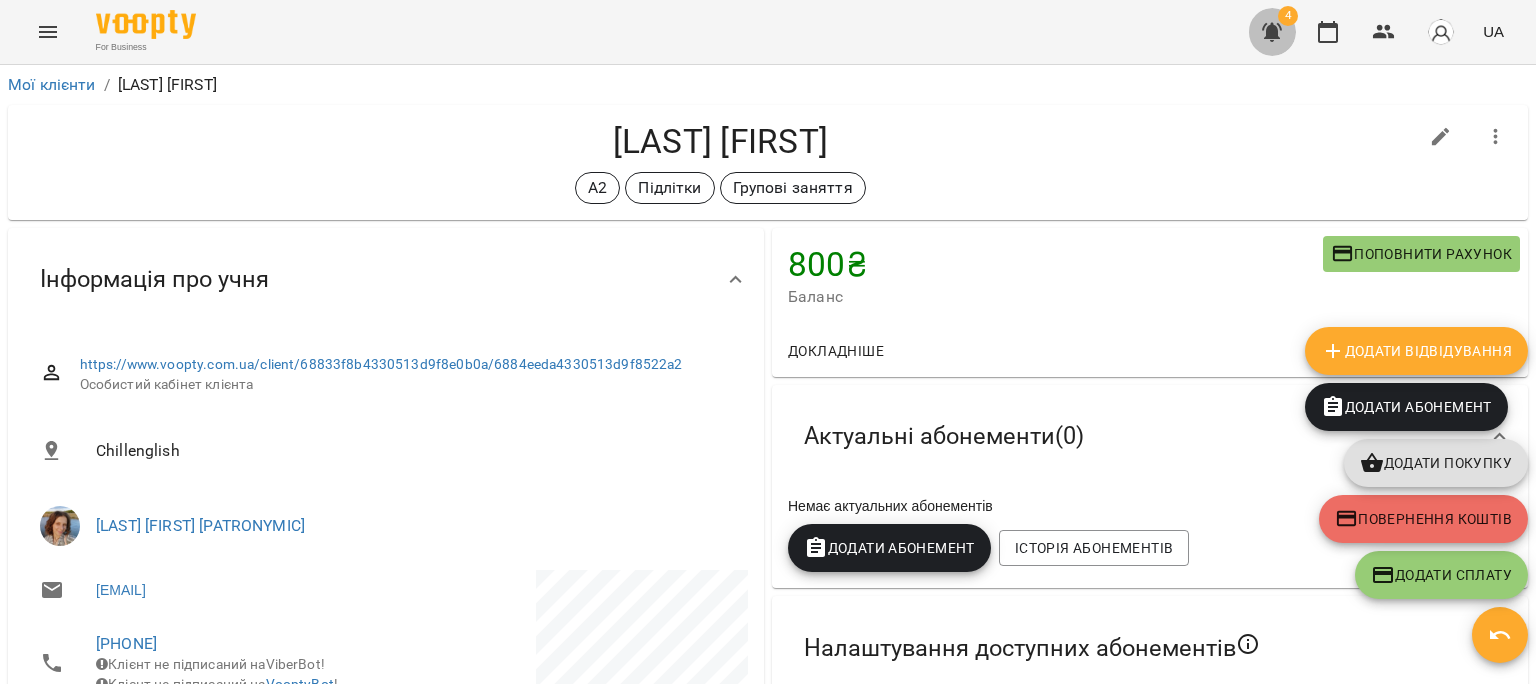 click 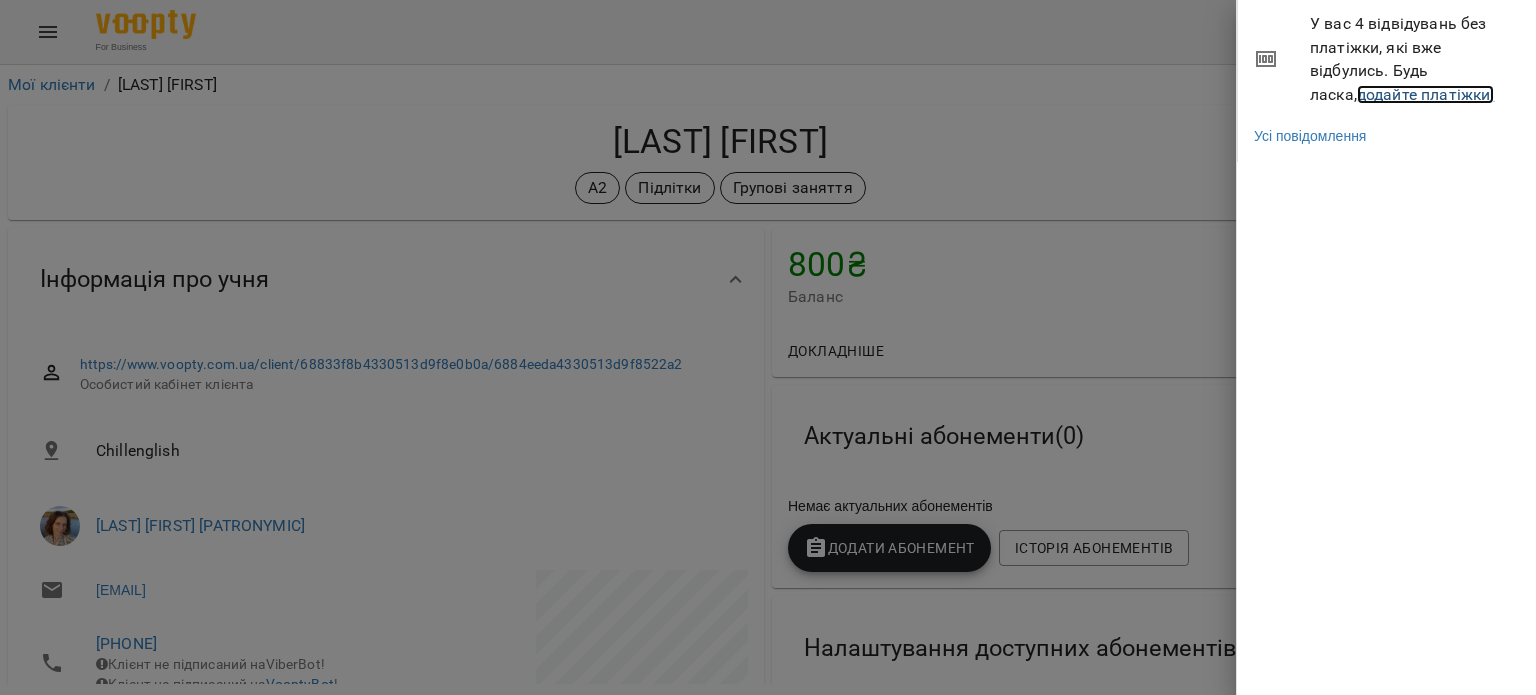 click on "додайте платіжки!" at bounding box center (1426, 94) 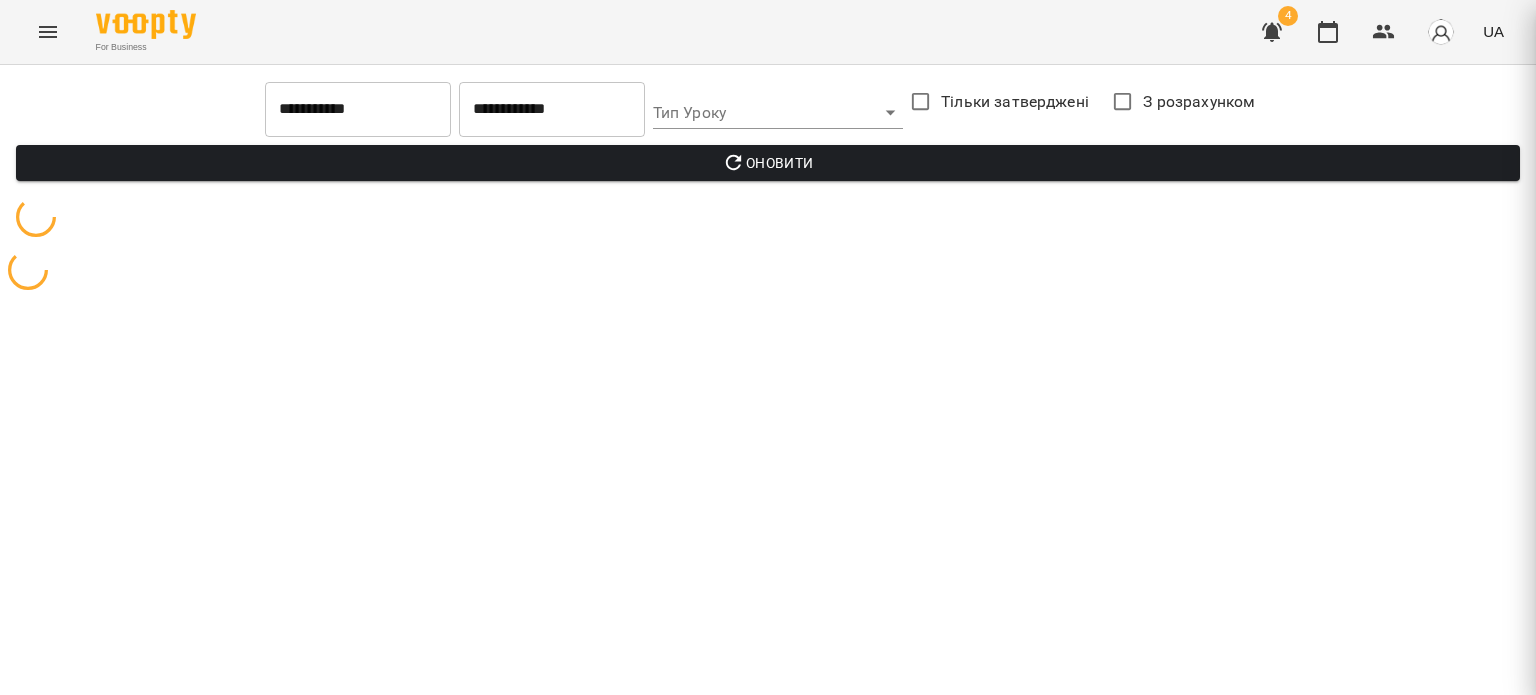 scroll, scrollTop: 0, scrollLeft: 0, axis: both 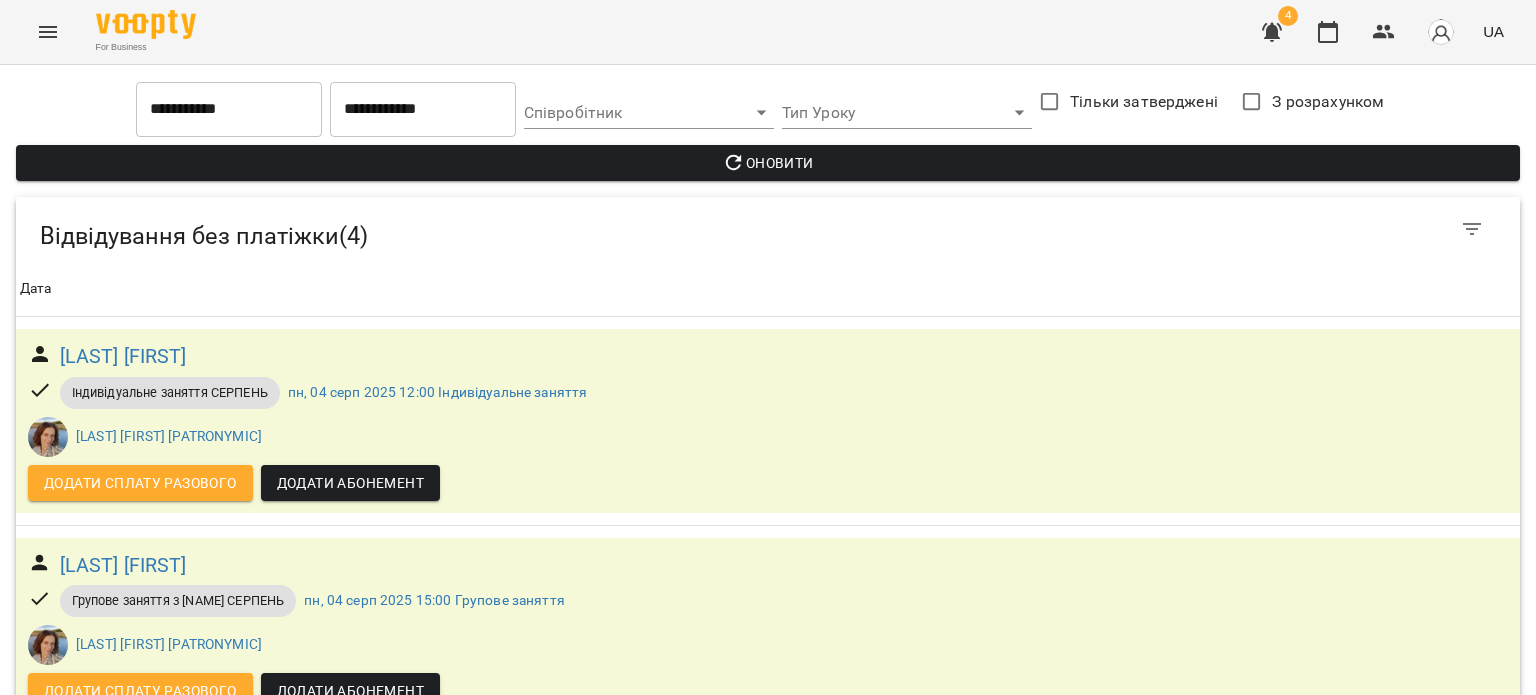 click on "Додати сплату разового" at bounding box center (140, 900) 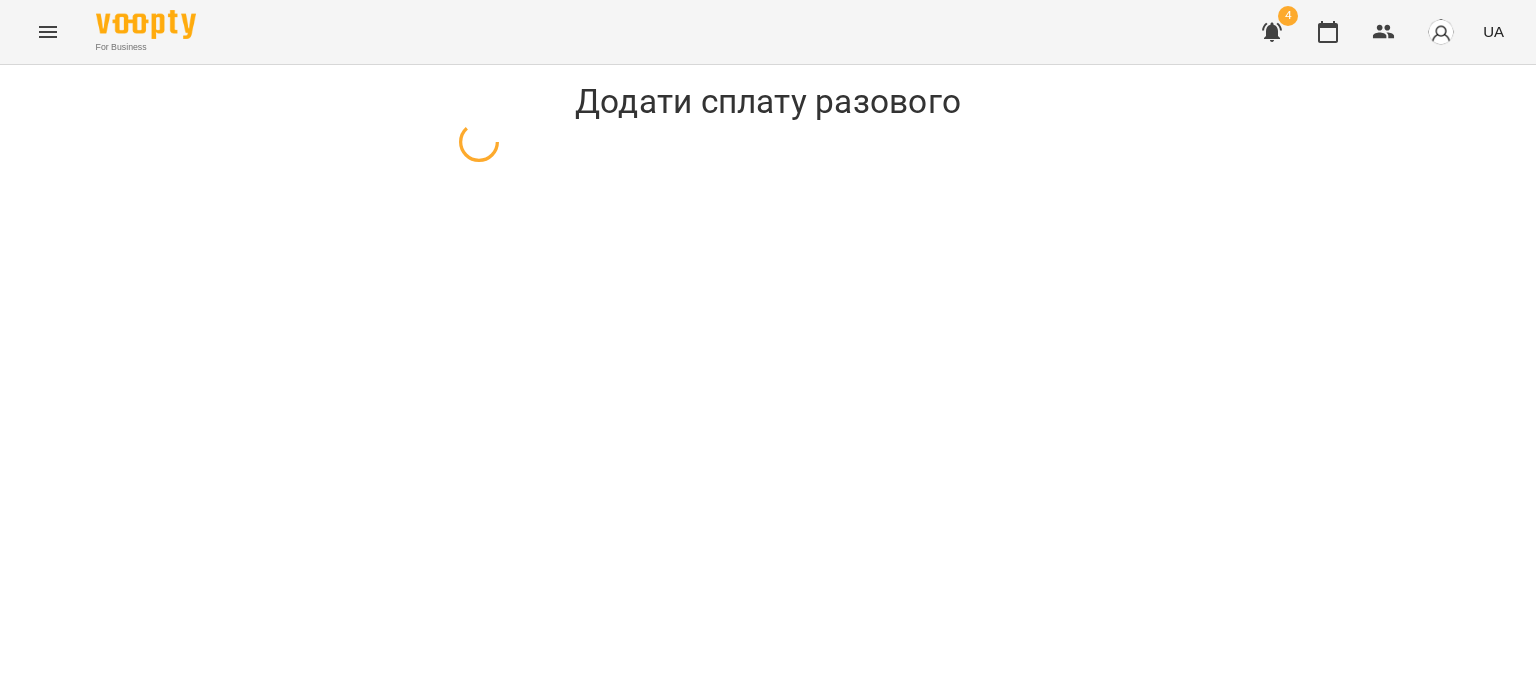 scroll, scrollTop: 0, scrollLeft: 0, axis: both 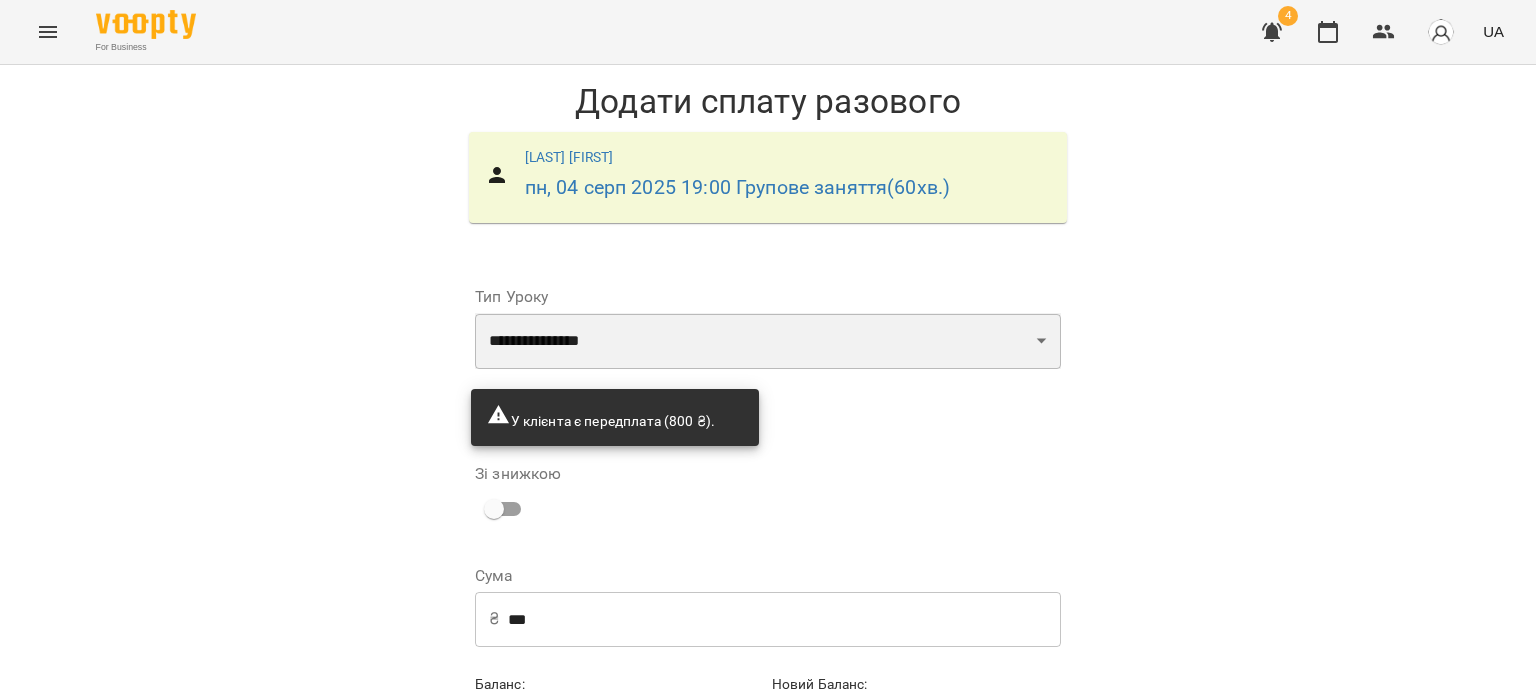 click on "**********" at bounding box center (768, 341) 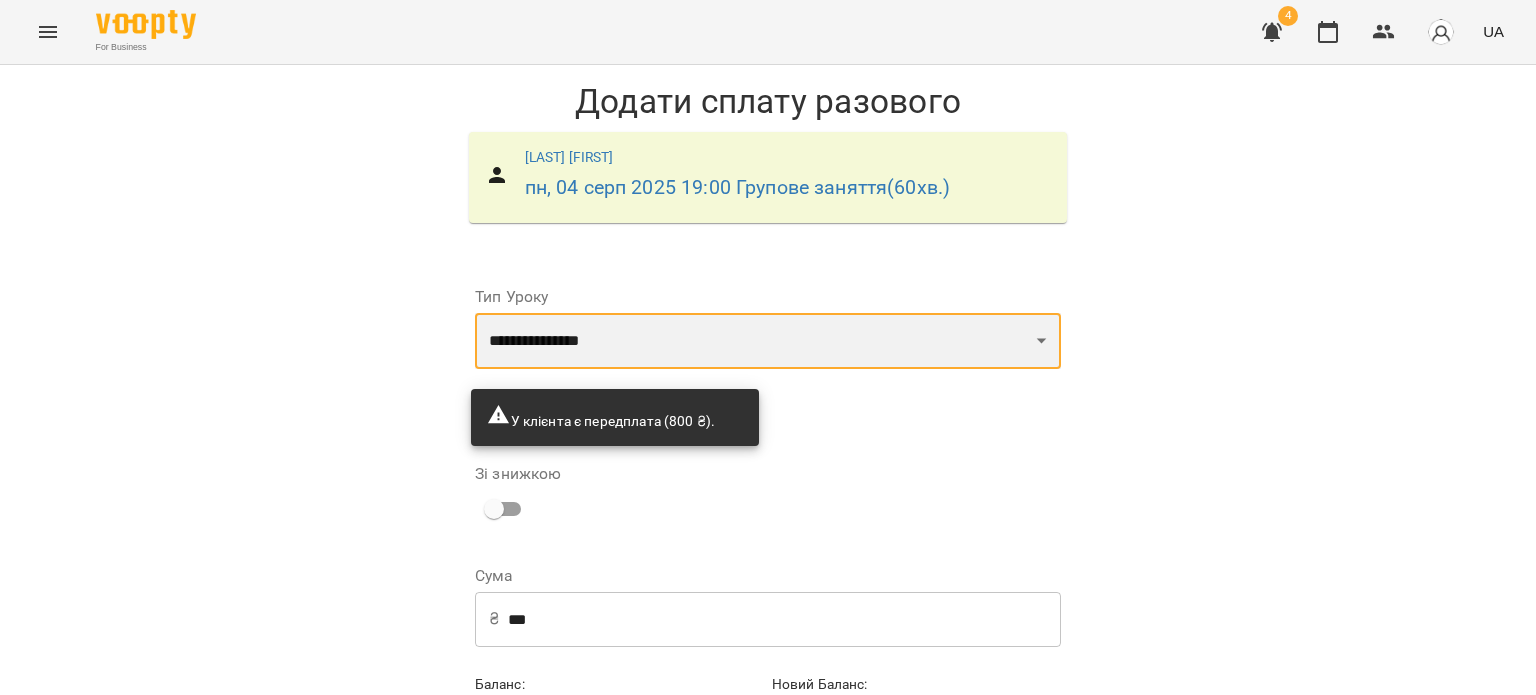 select on "**********" 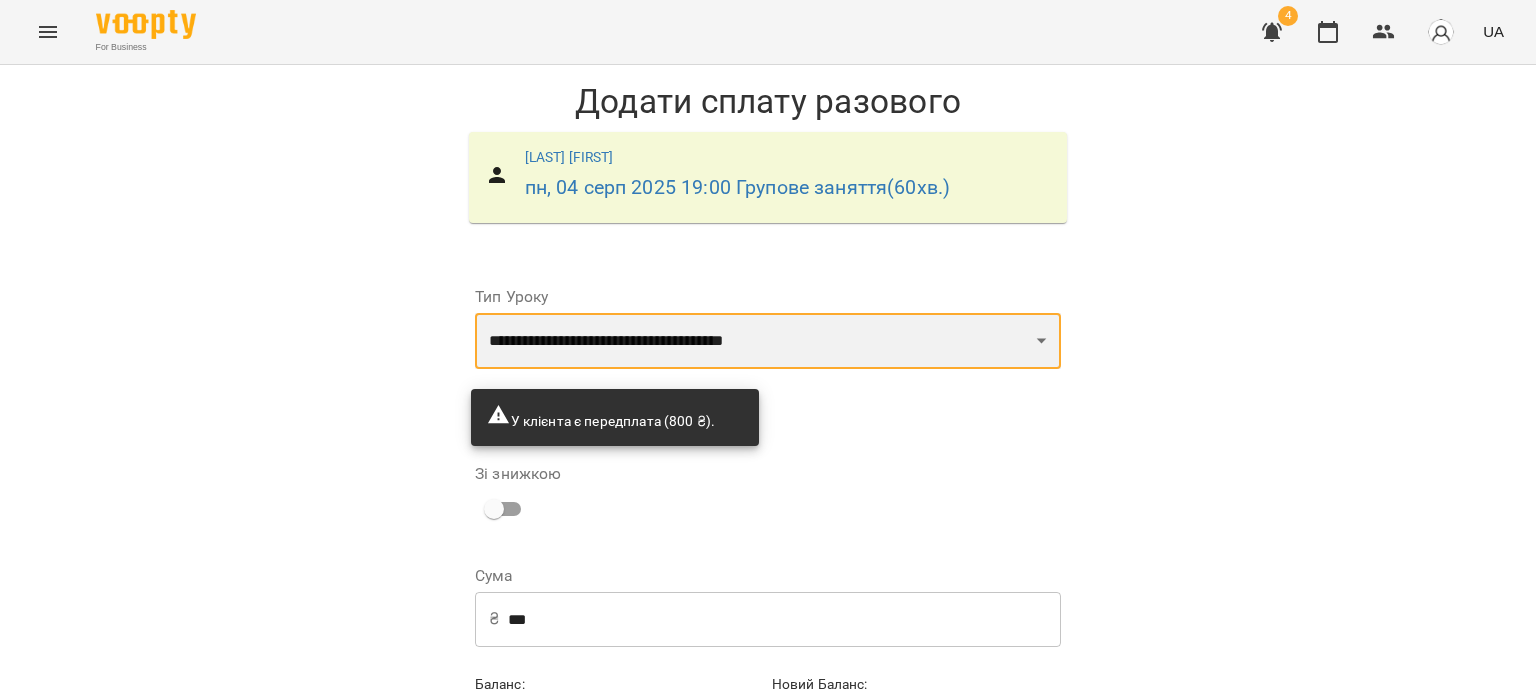 click on "**********" at bounding box center [768, 341] 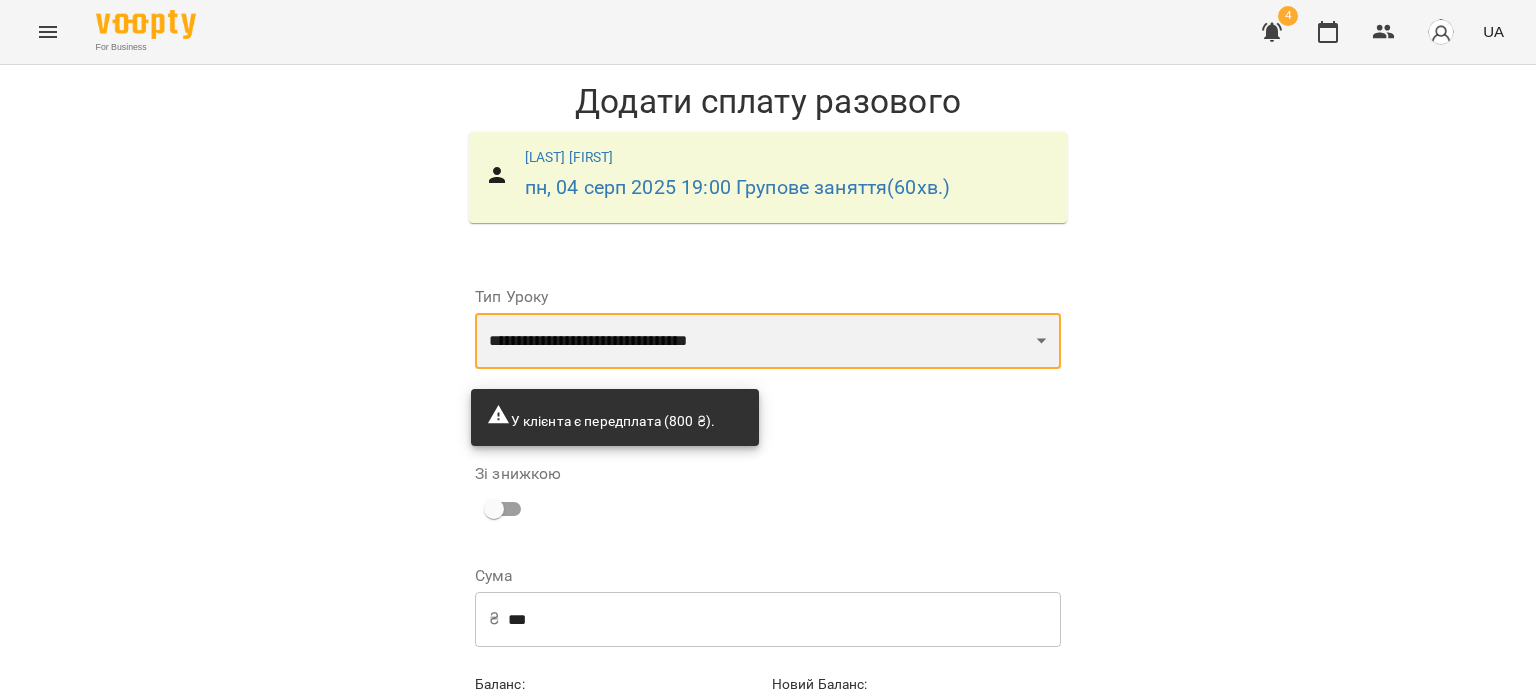 click on "**********" at bounding box center (768, 341) 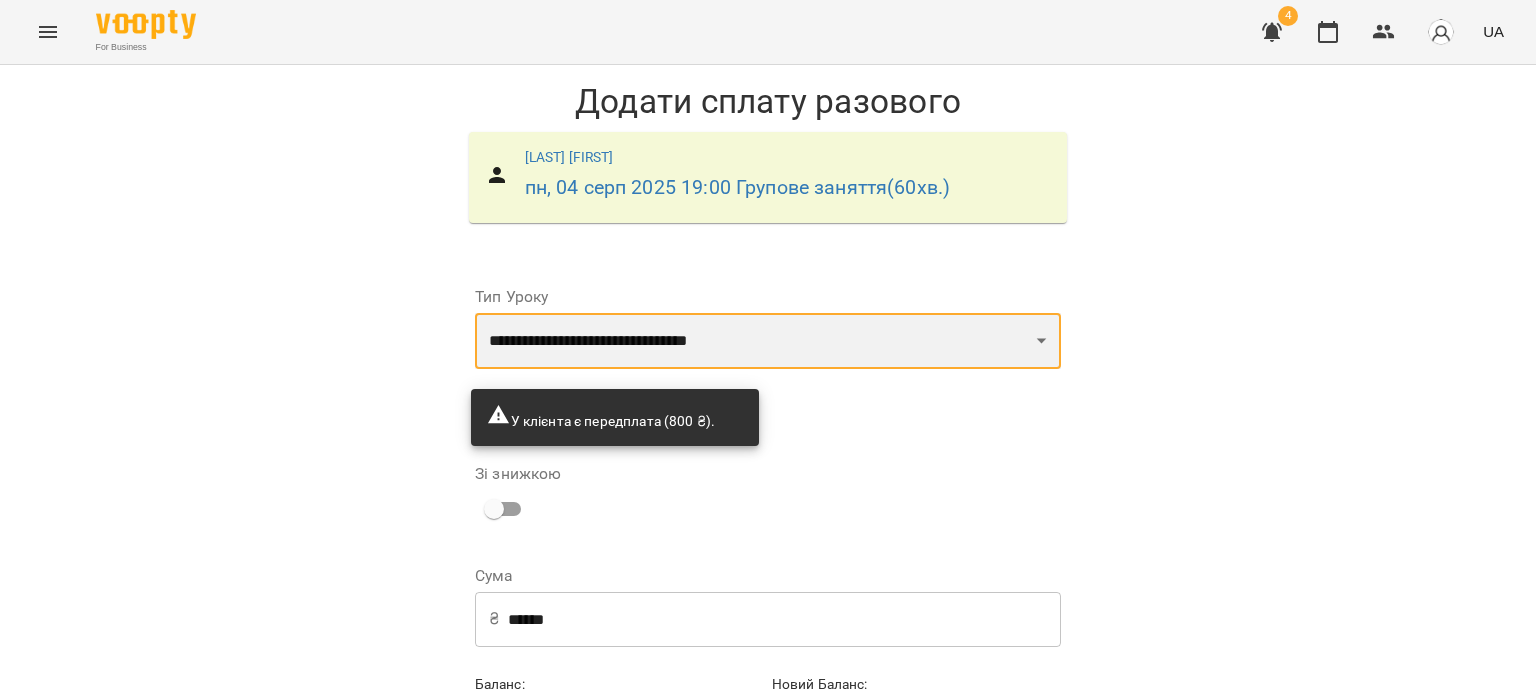 scroll, scrollTop: 104, scrollLeft: 0, axis: vertical 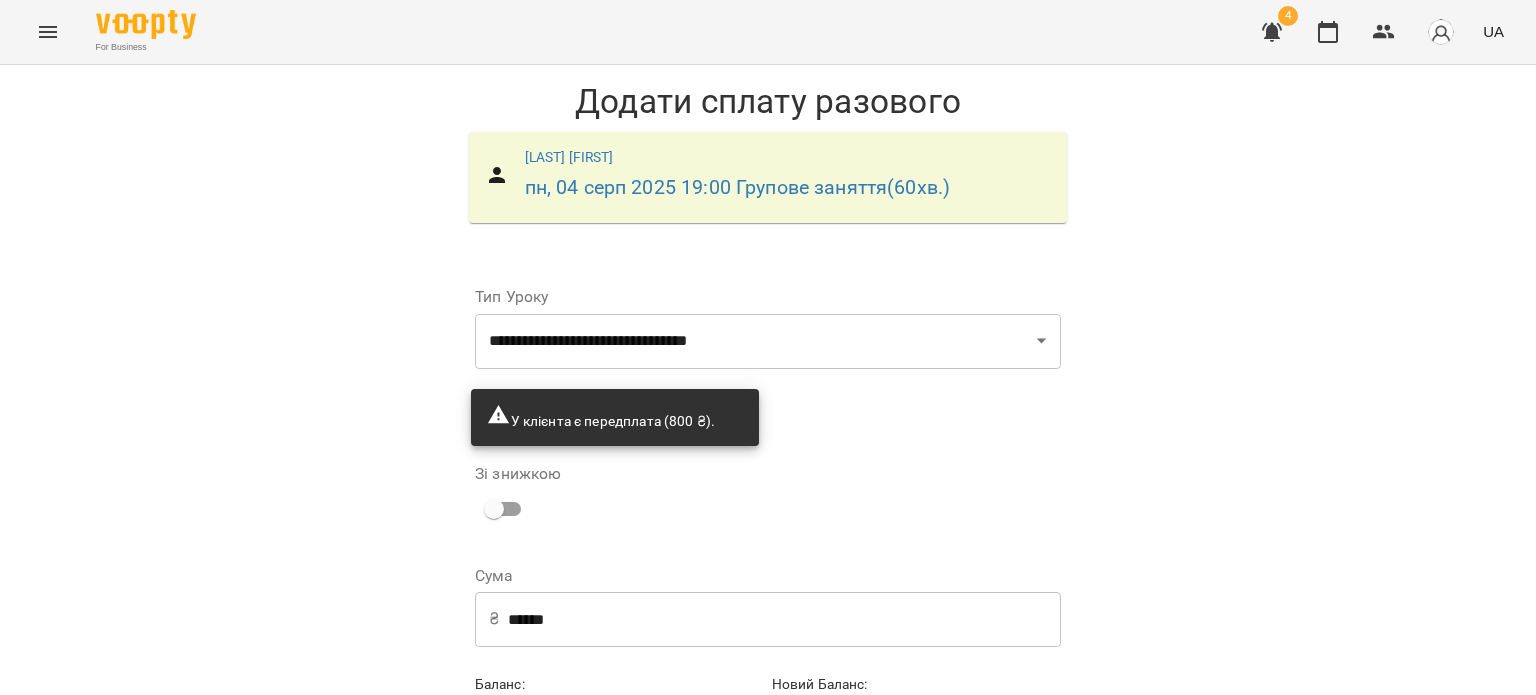 click on "У клієнта є передплата (800 ₴)." at bounding box center (601, 421) 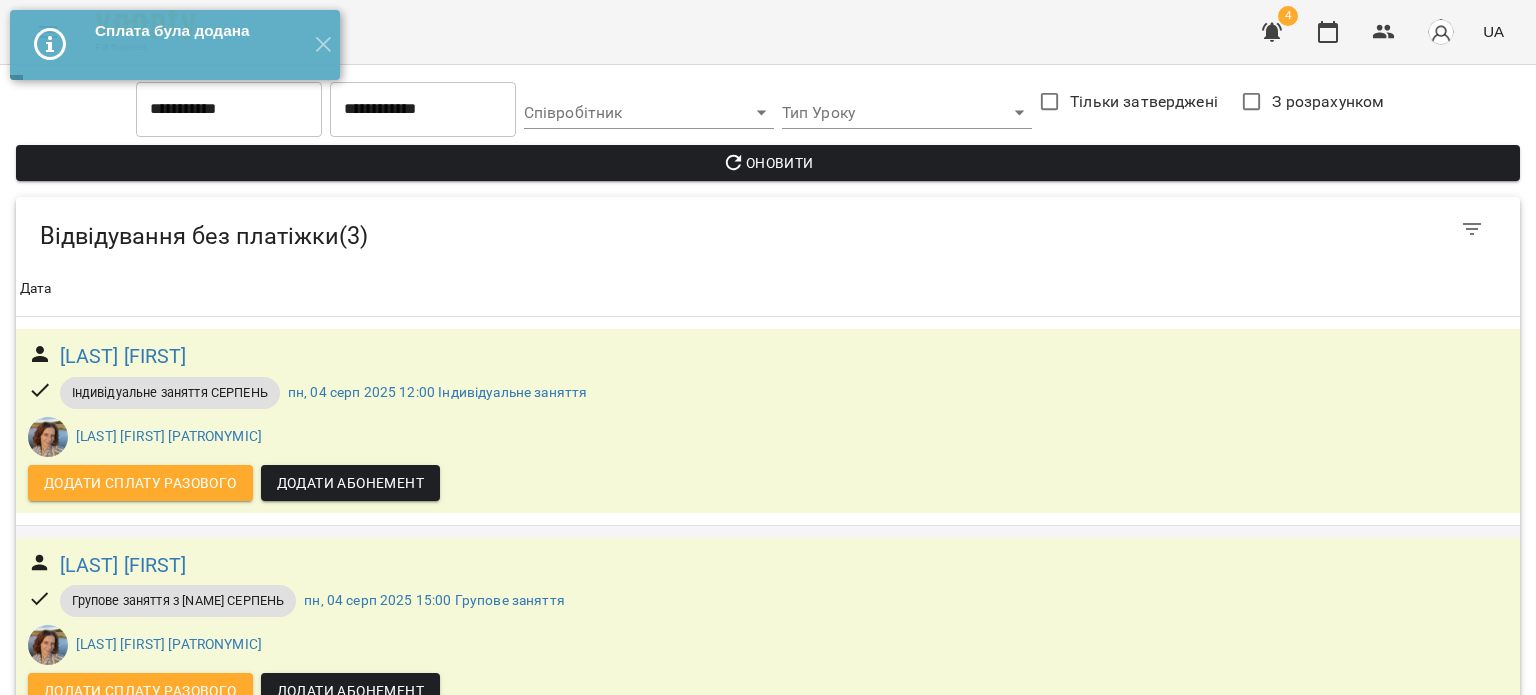 scroll, scrollTop: 0, scrollLeft: 0, axis: both 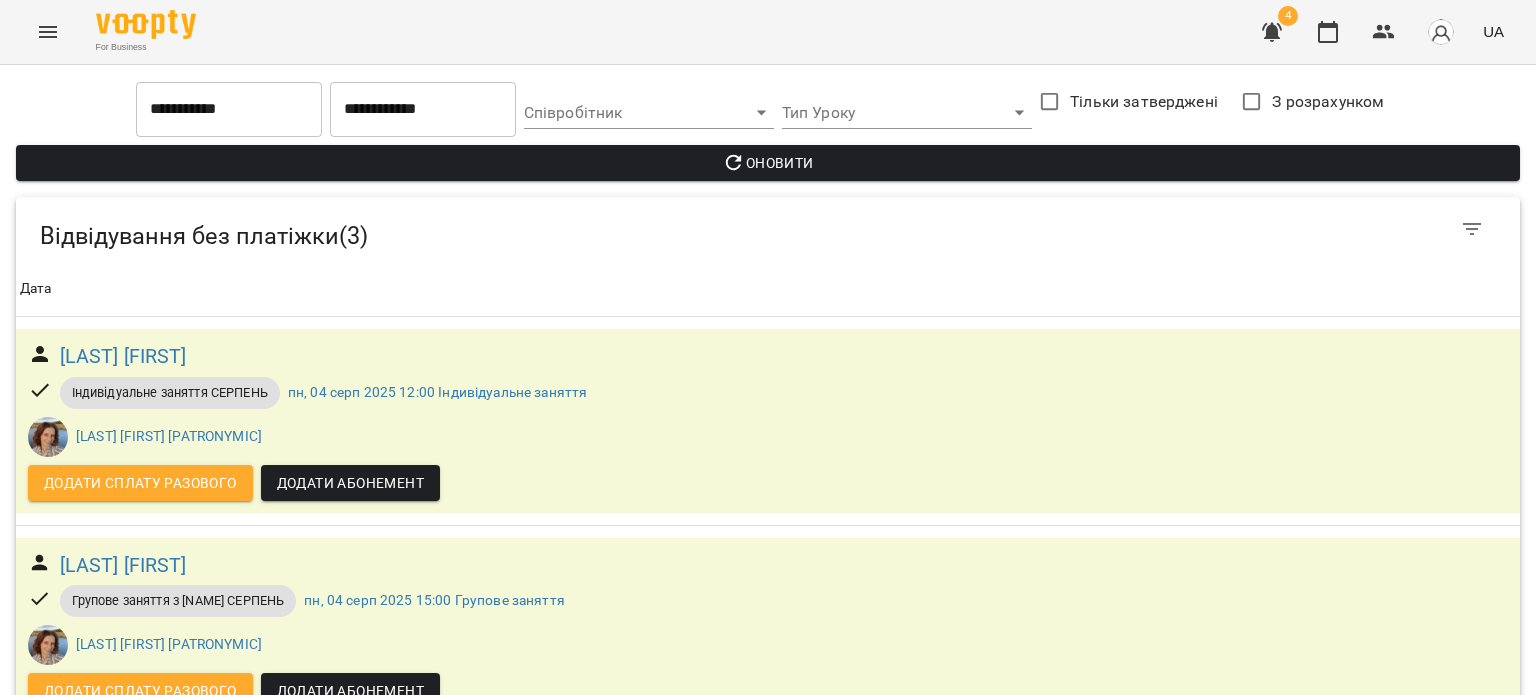click on "Оновити" at bounding box center [768, 163] 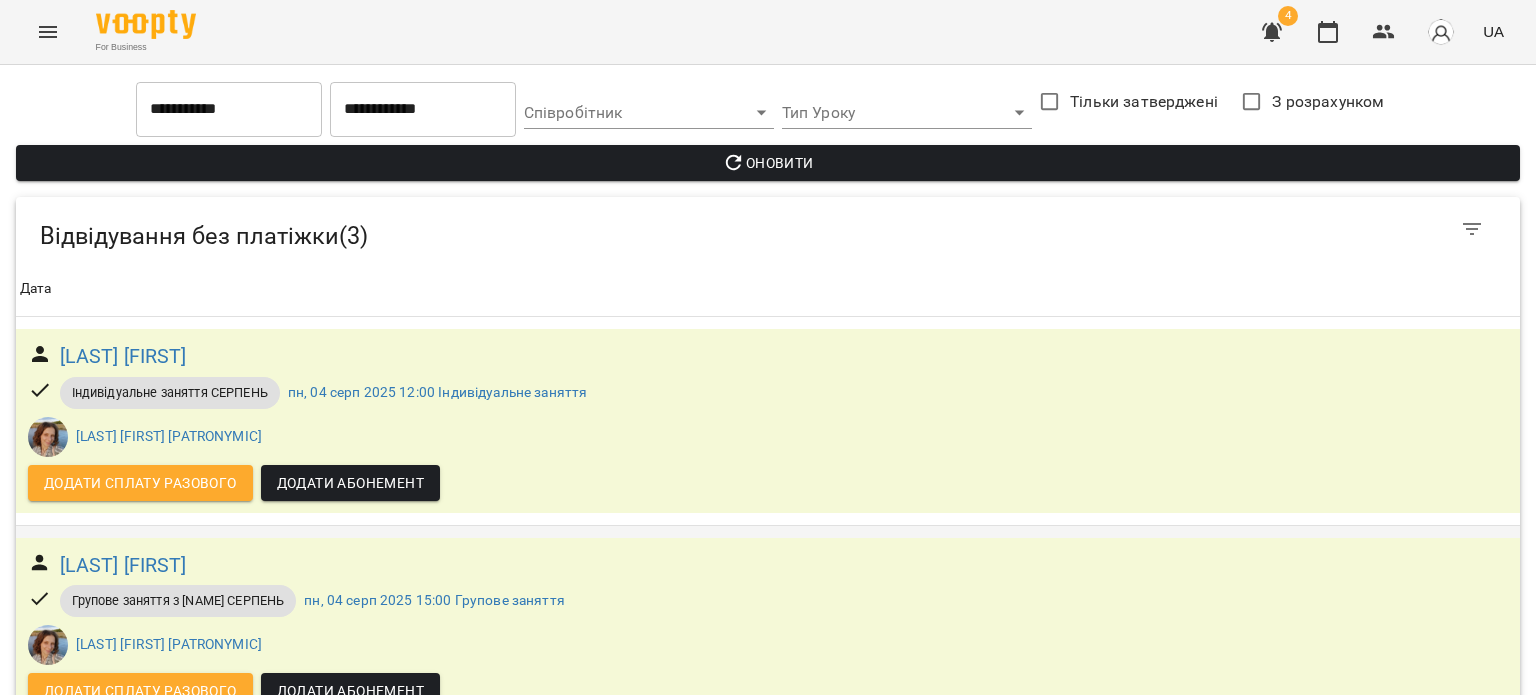 scroll, scrollTop: 0, scrollLeft: 0, axis: both 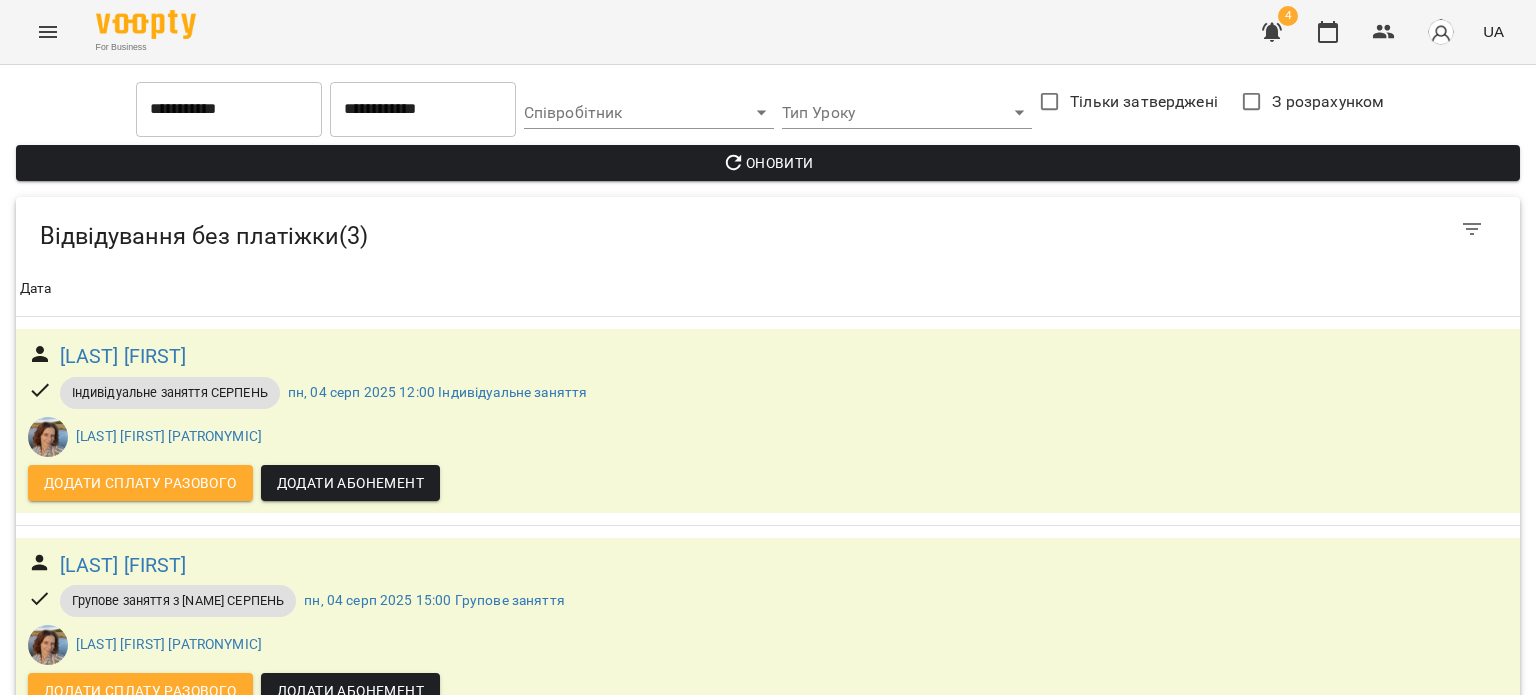 click at bounding box center (1272, 32) 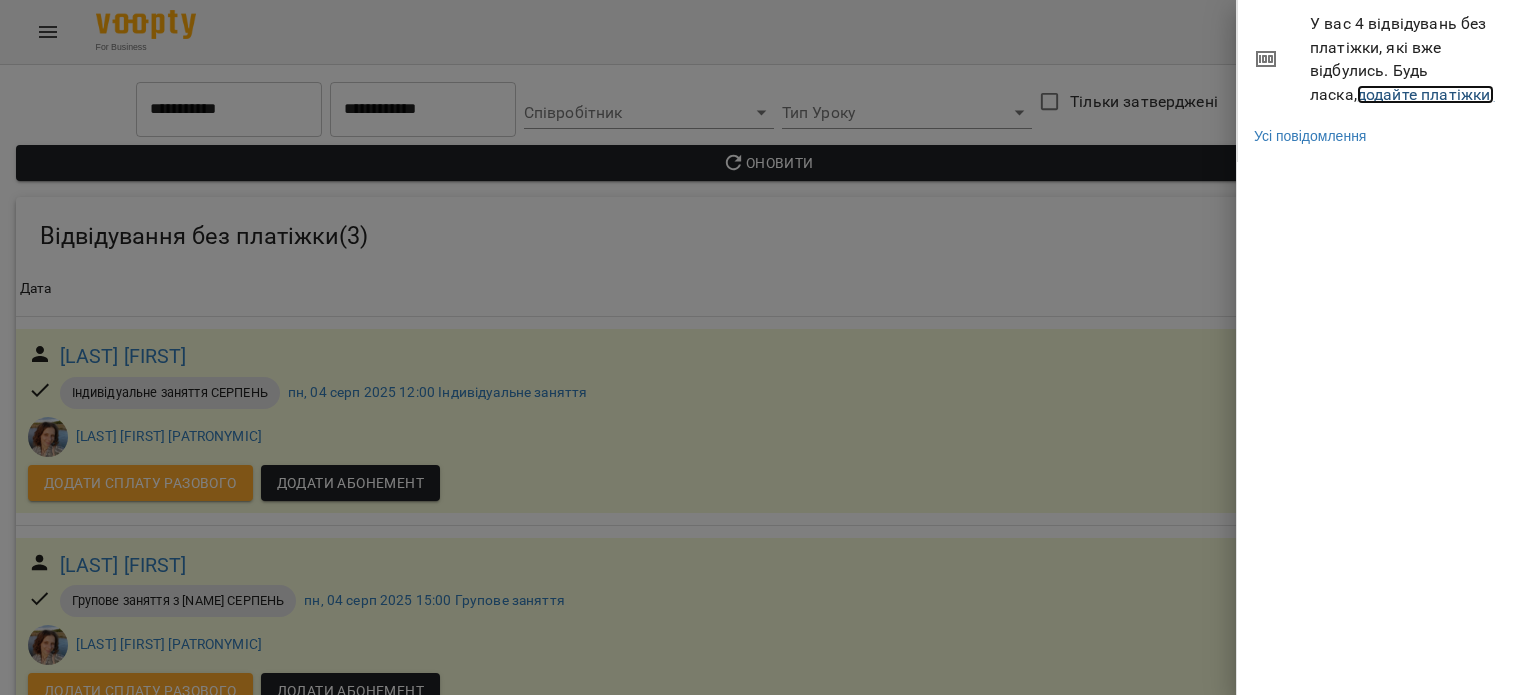 click on "додайте платіжки!" at bounding box center [1426, 94] 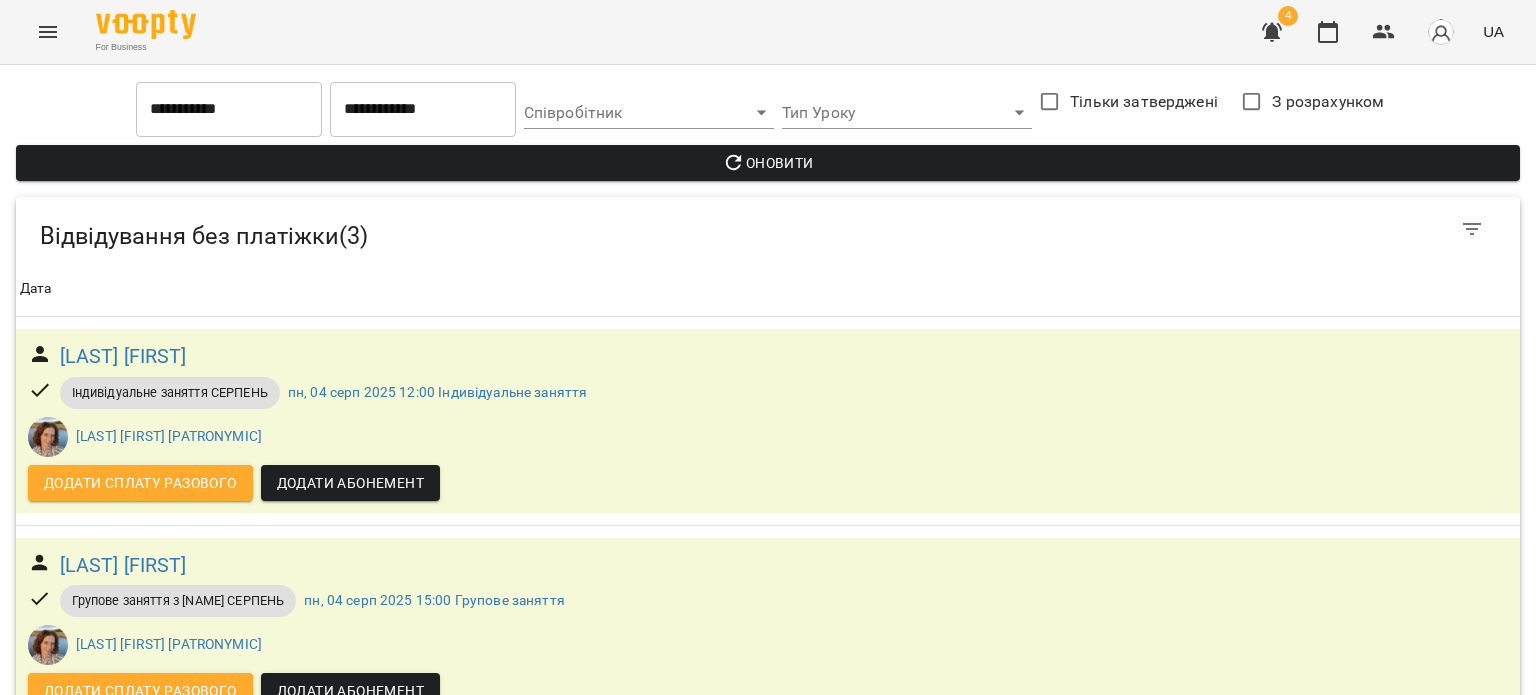 scroll, scrollTop: 262, scrollLeft: 0, axis: vertical 